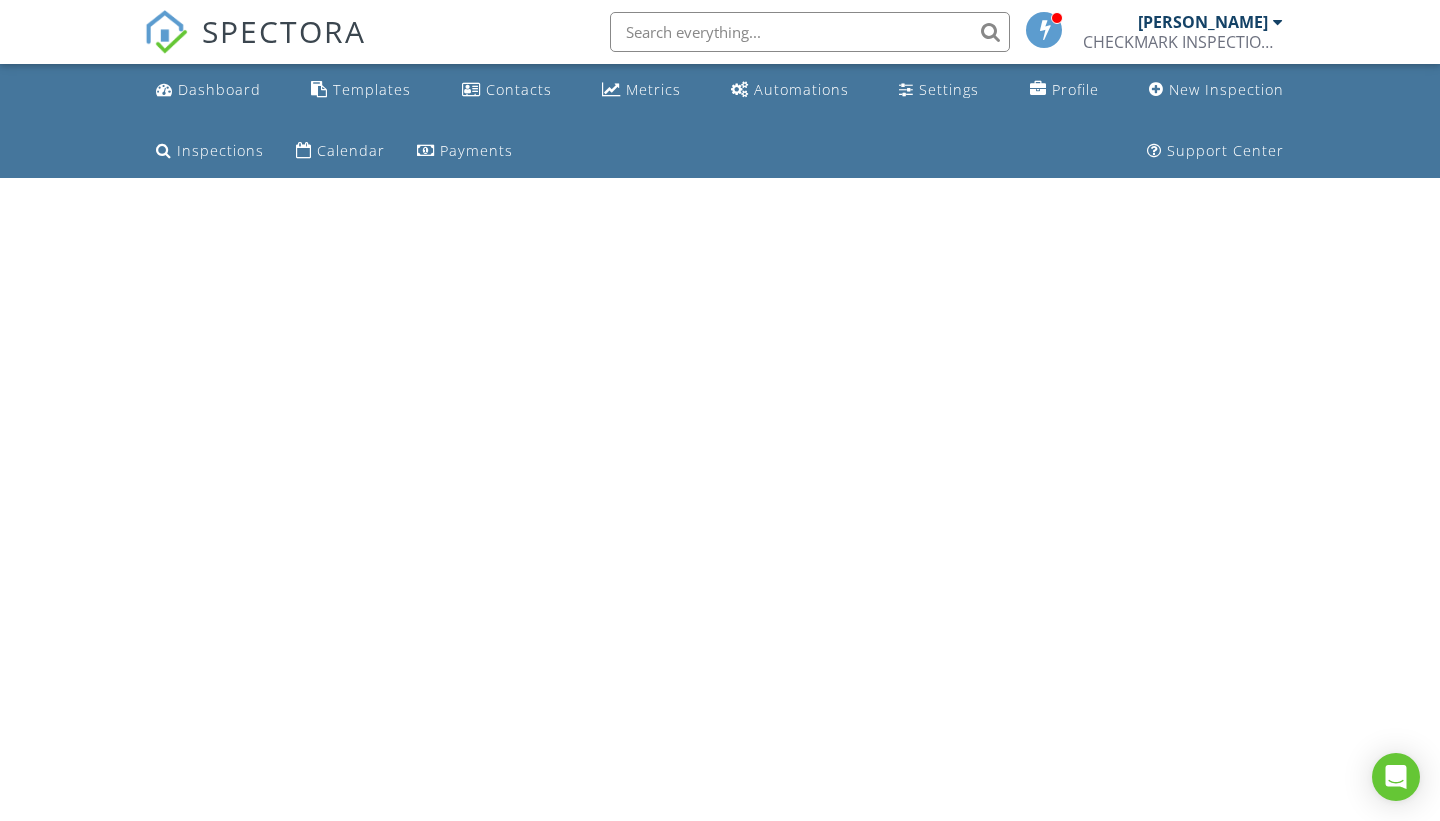 scroll, scrollTop: 0, scrollLeft: 0, axis: both 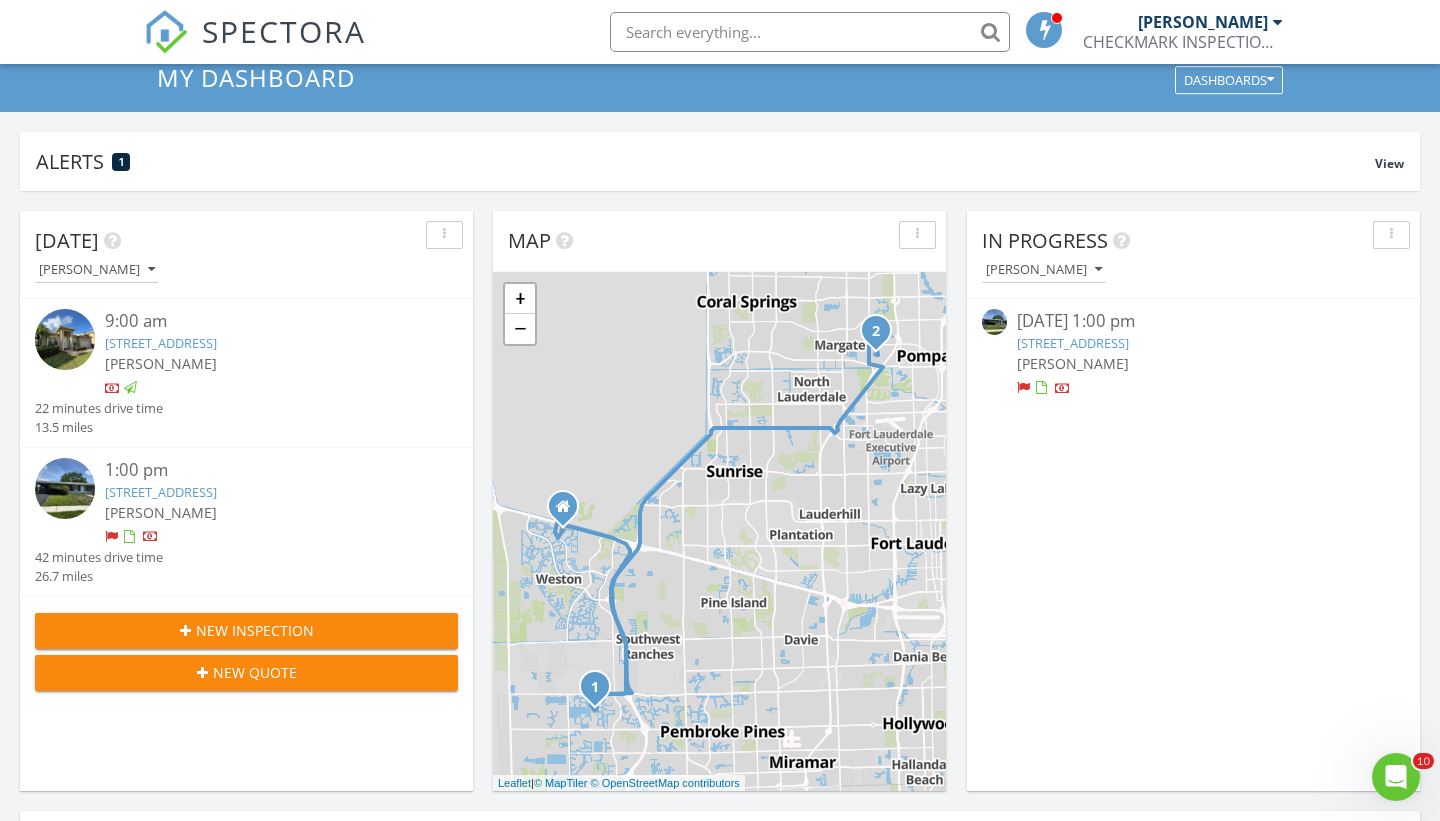click at bounding box center (65, 488) 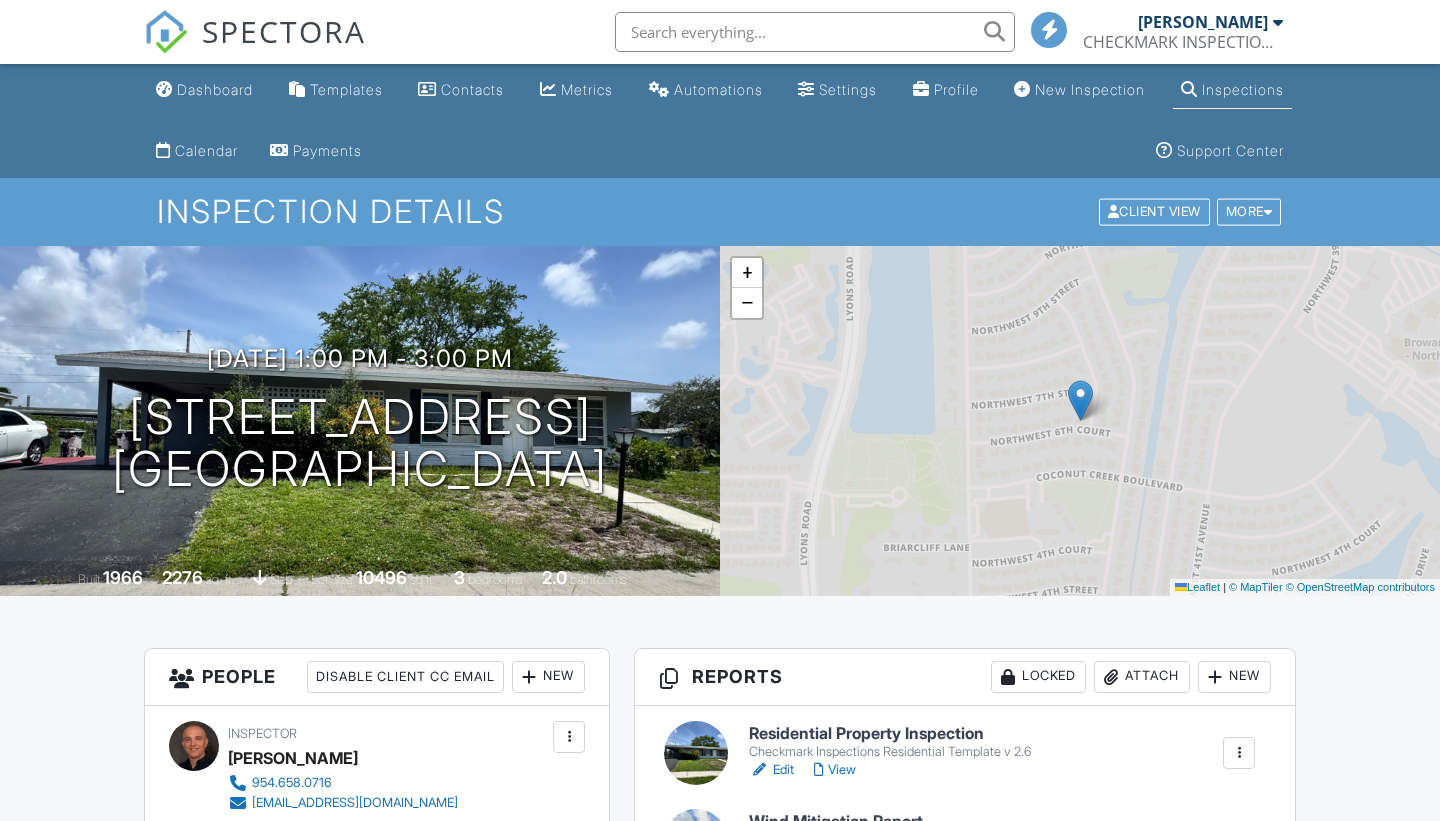 scroll, scrollTop: 0, scrollLeft: 0, axis: both 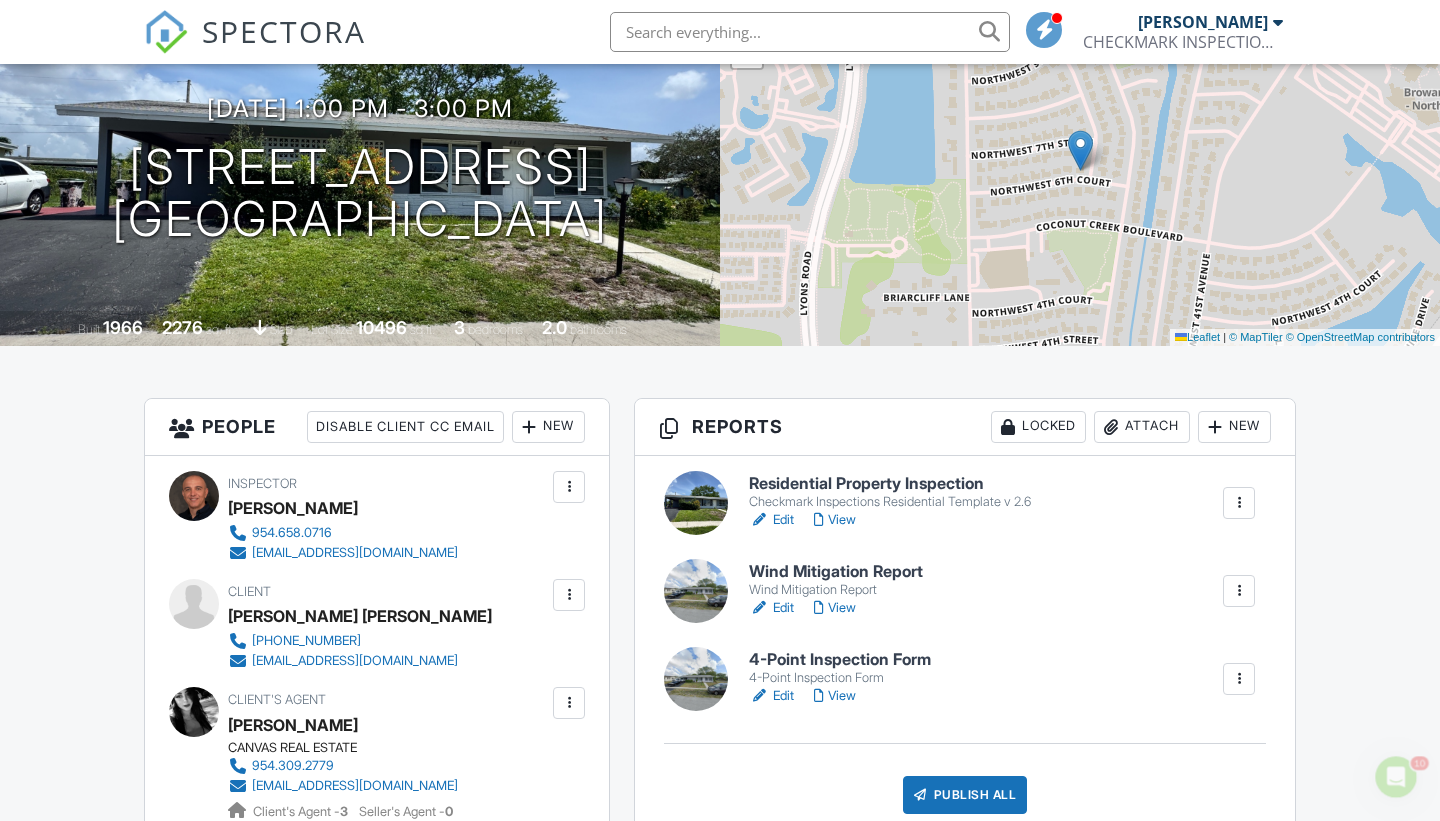 click on "Attach" at bounding box center (1142, 427) 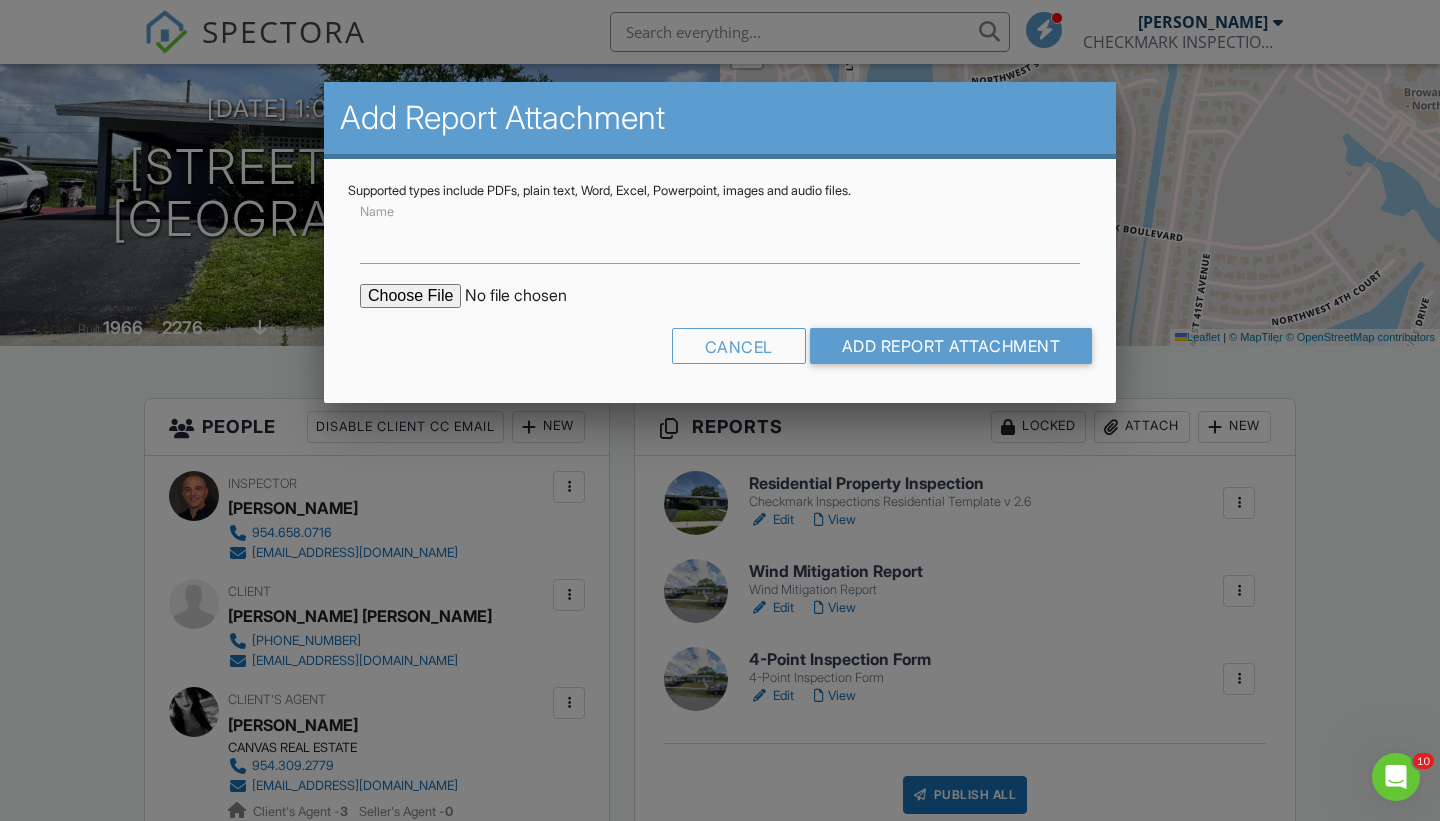 click at bounding box center (530, 296) 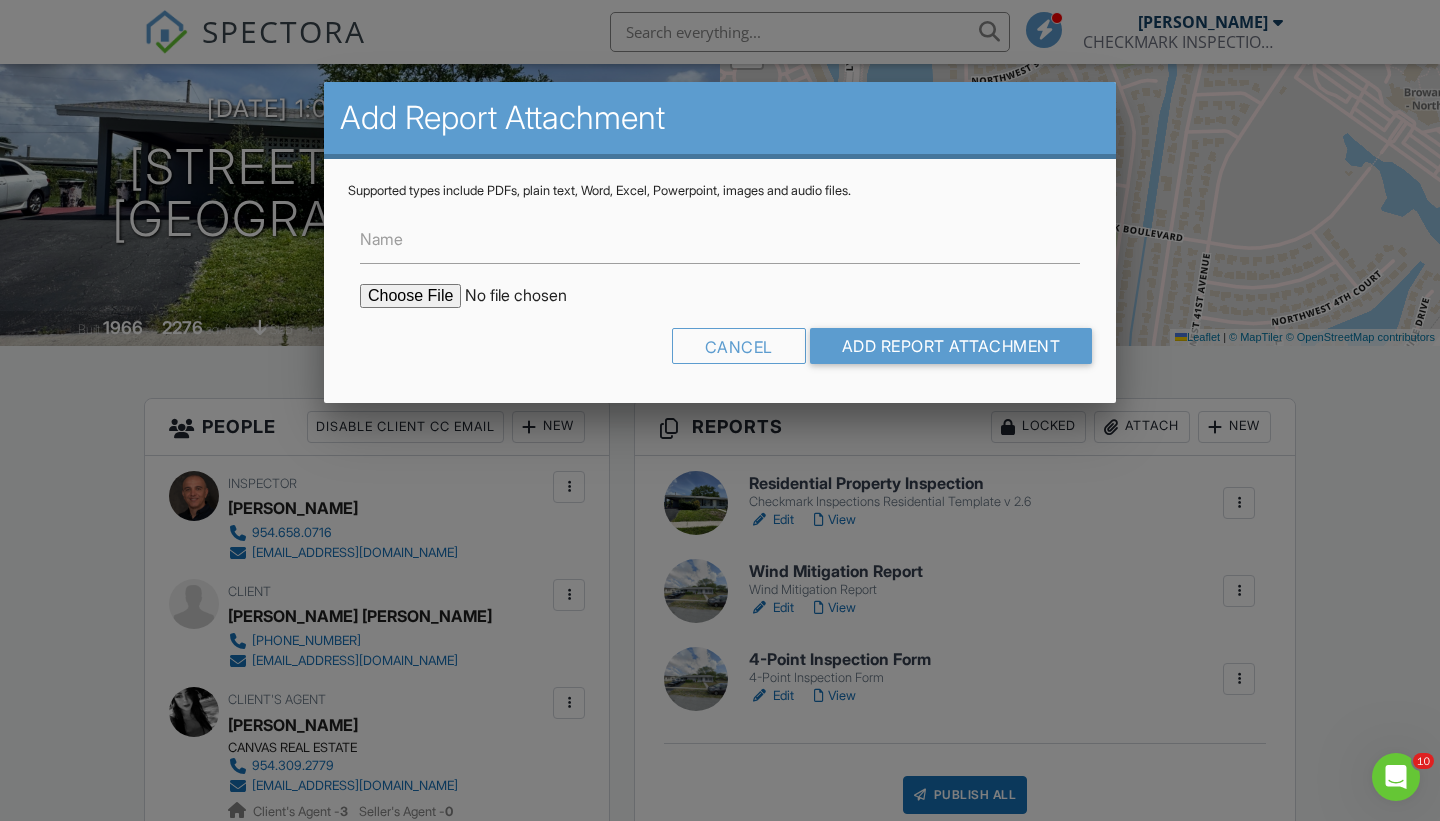 type on "C:\fakepath\Doc-1885072.pdf" 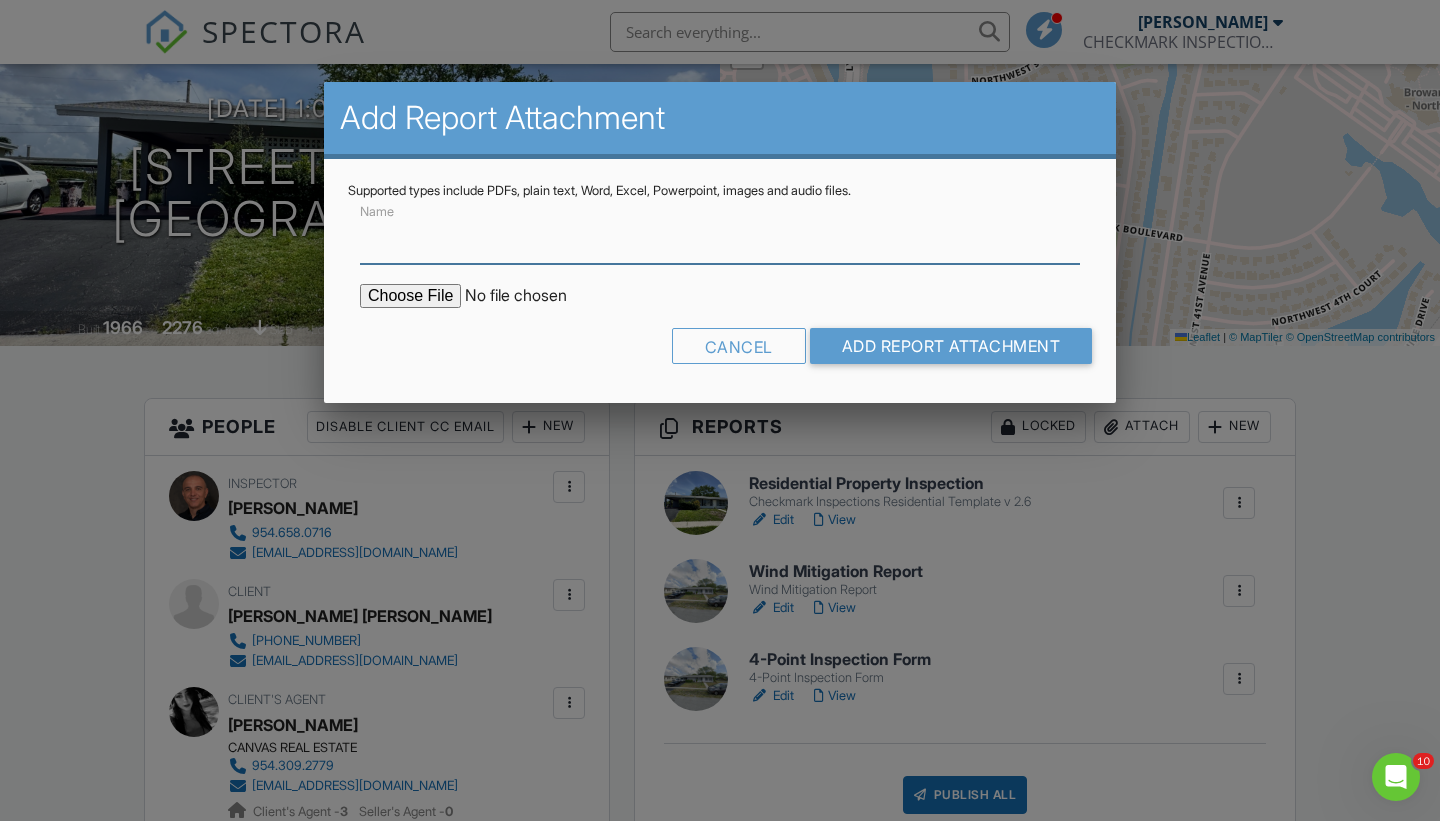 click on "Name" at bounding box center (720, 239) 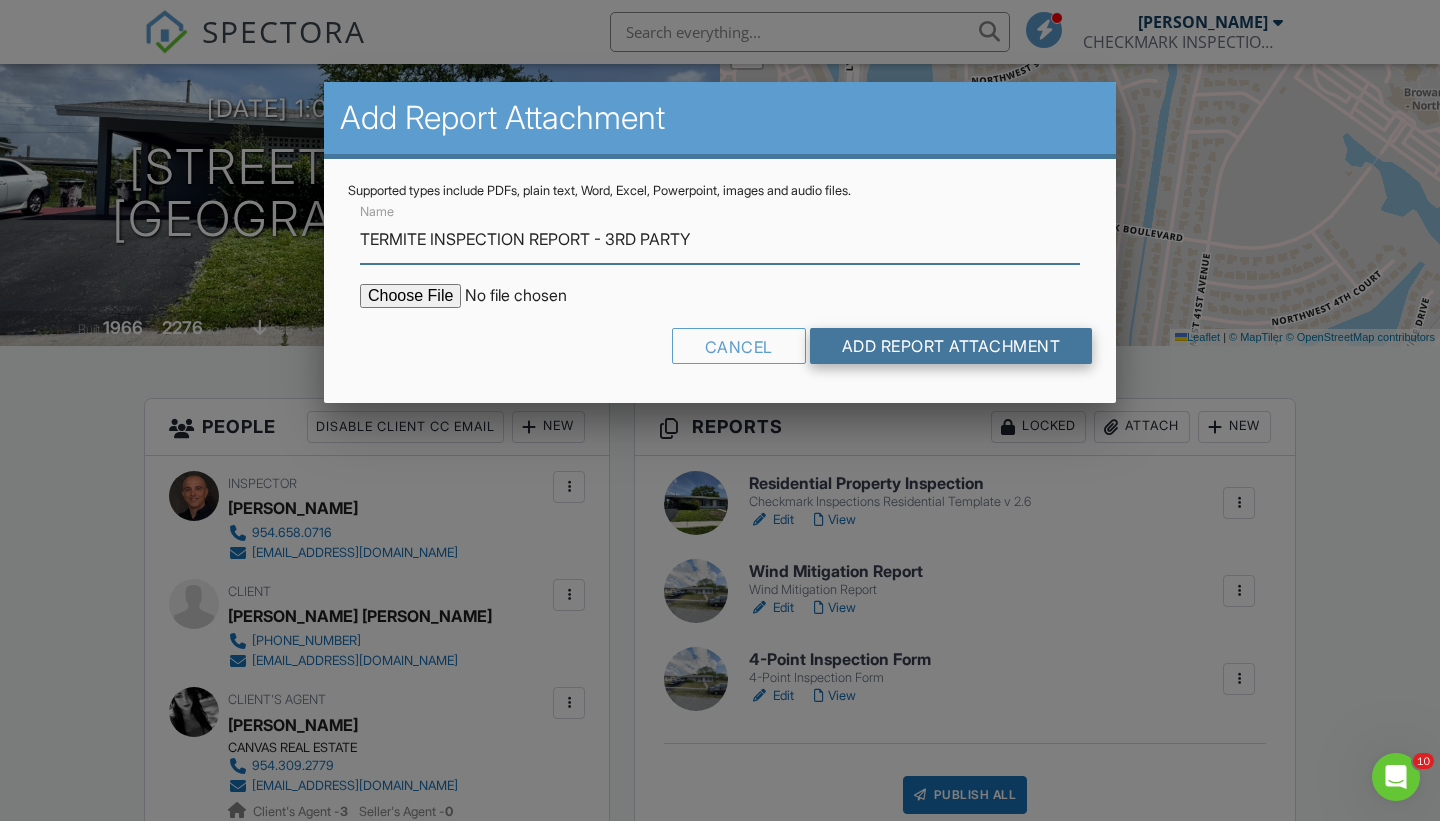 type on "TERMITE INSPECTION REPORT - 3RD PARTY" 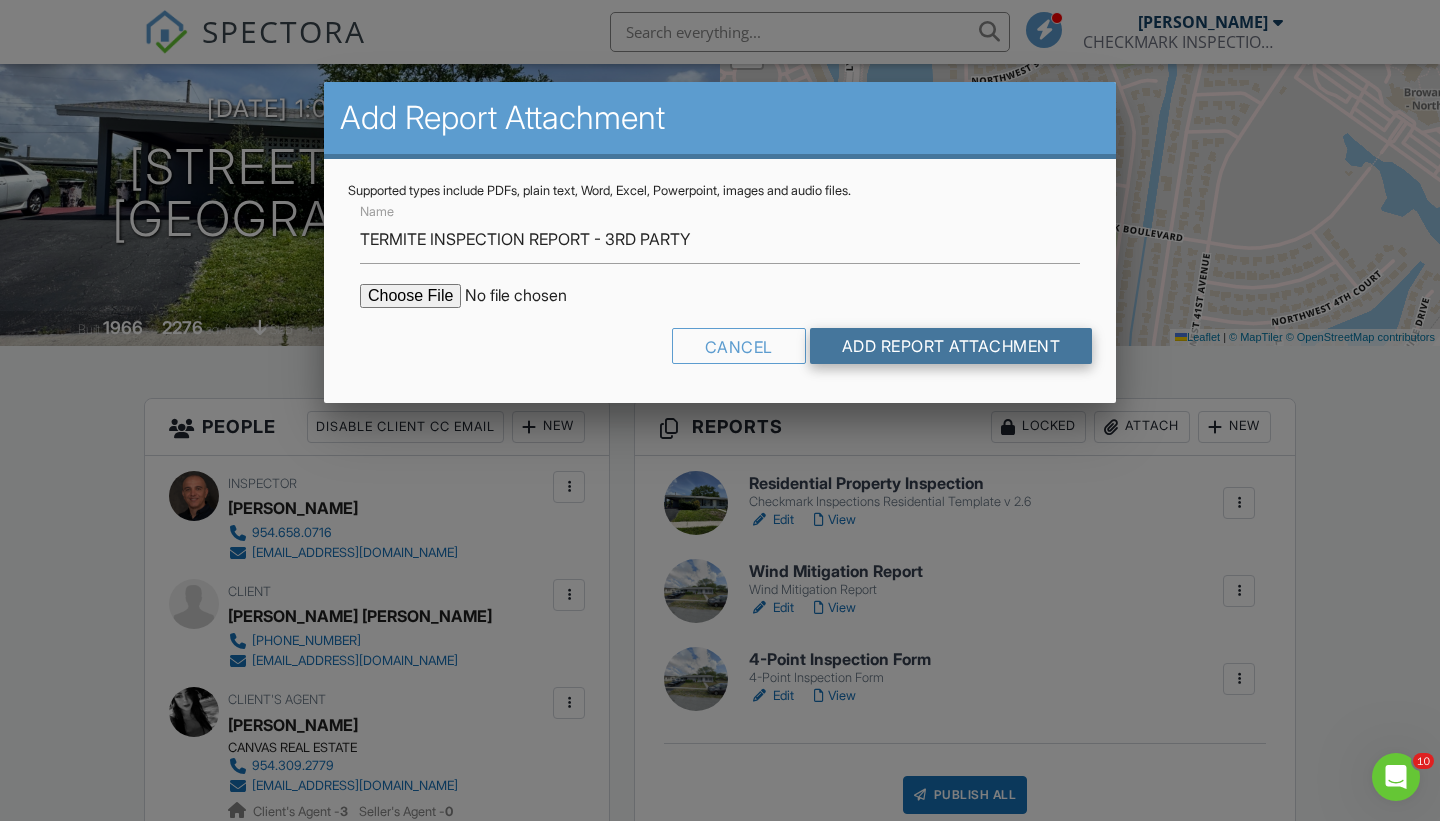 click on "Add Report Attachment" at bounding box center [951, 346] 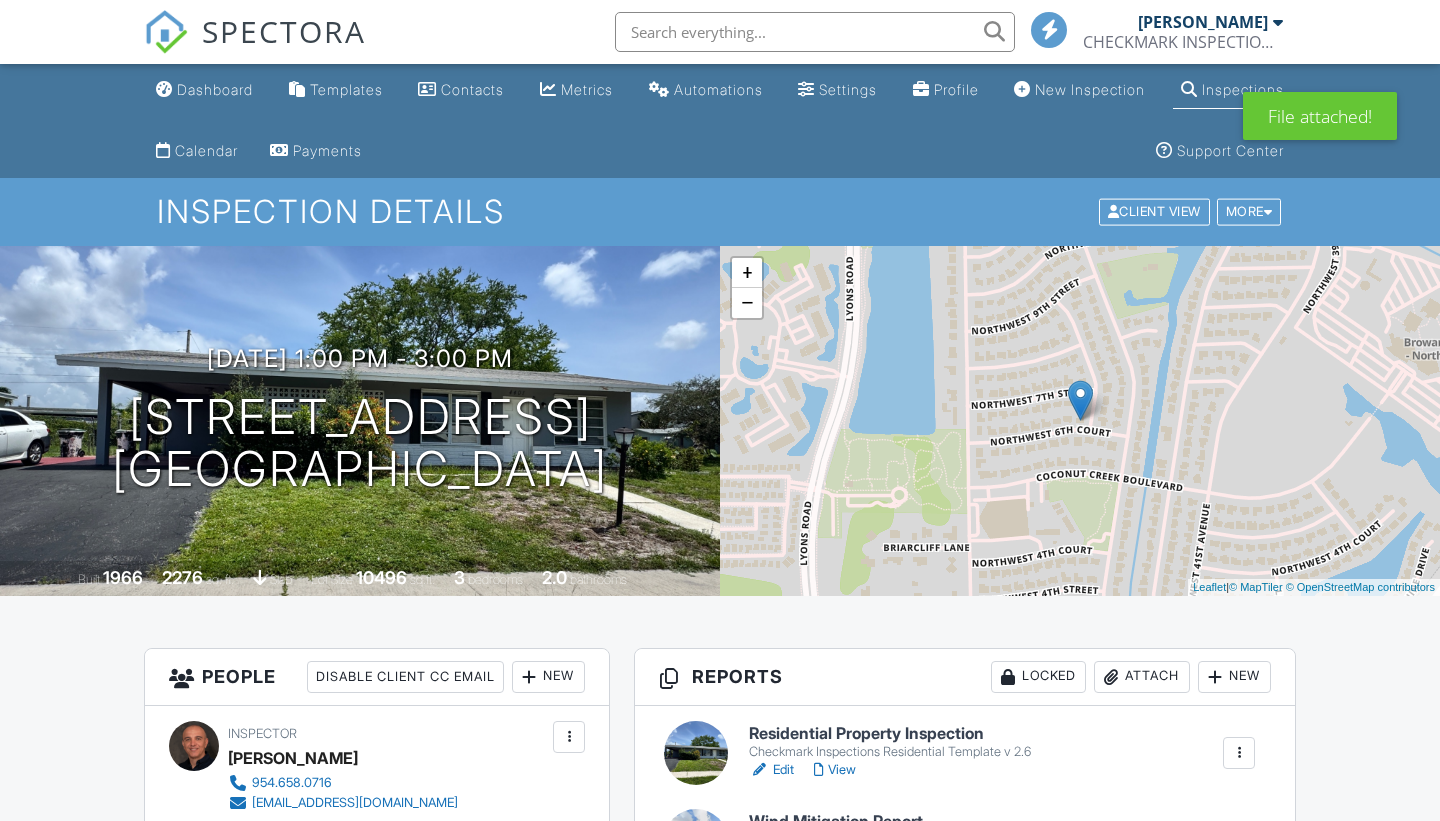 scroll, scrollTop: 0, scrollLeft: 0, axis: both 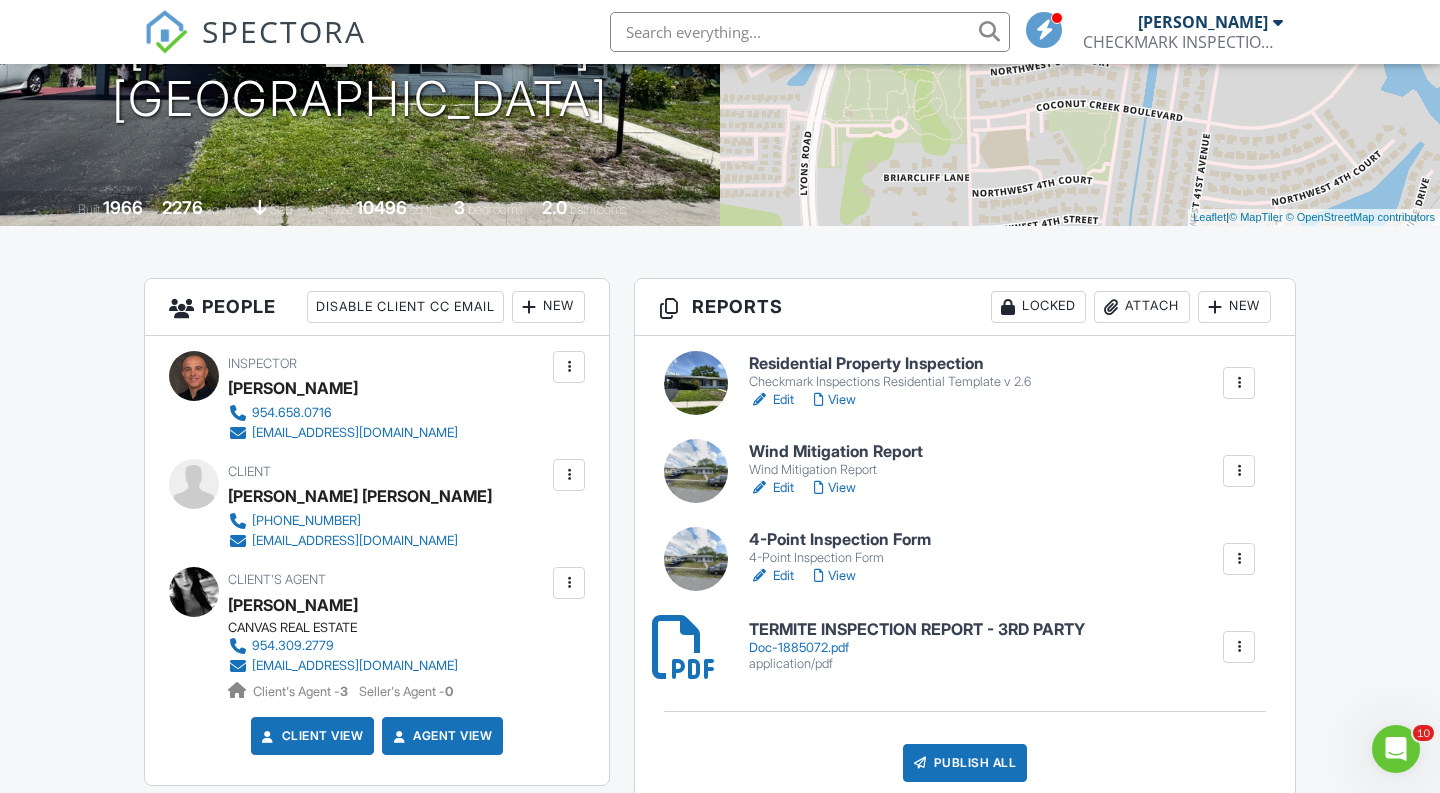 click on "Edit" at bounding box center (771, 400) 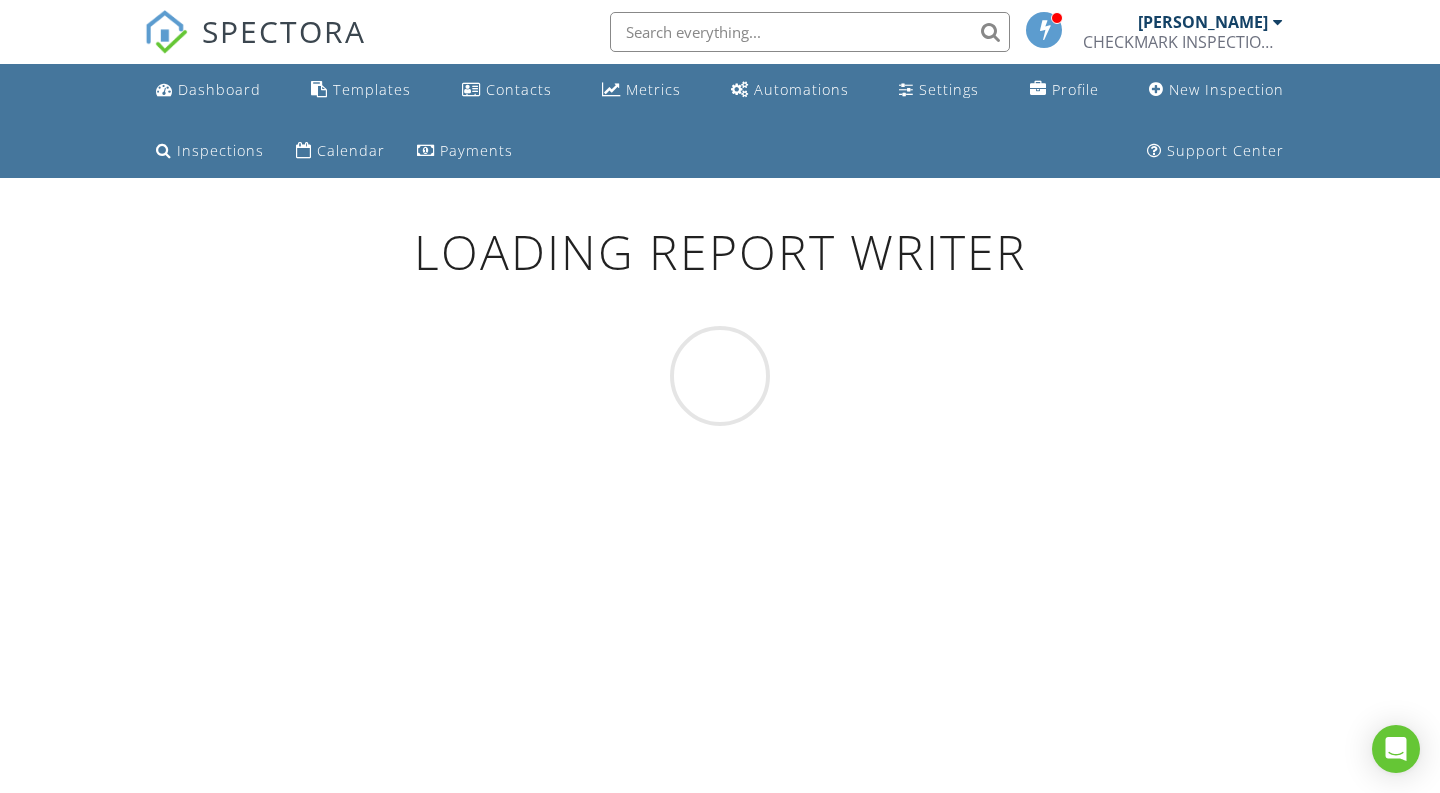 scroll, scrollTop: 0, scrollLeft: 0, axis: both 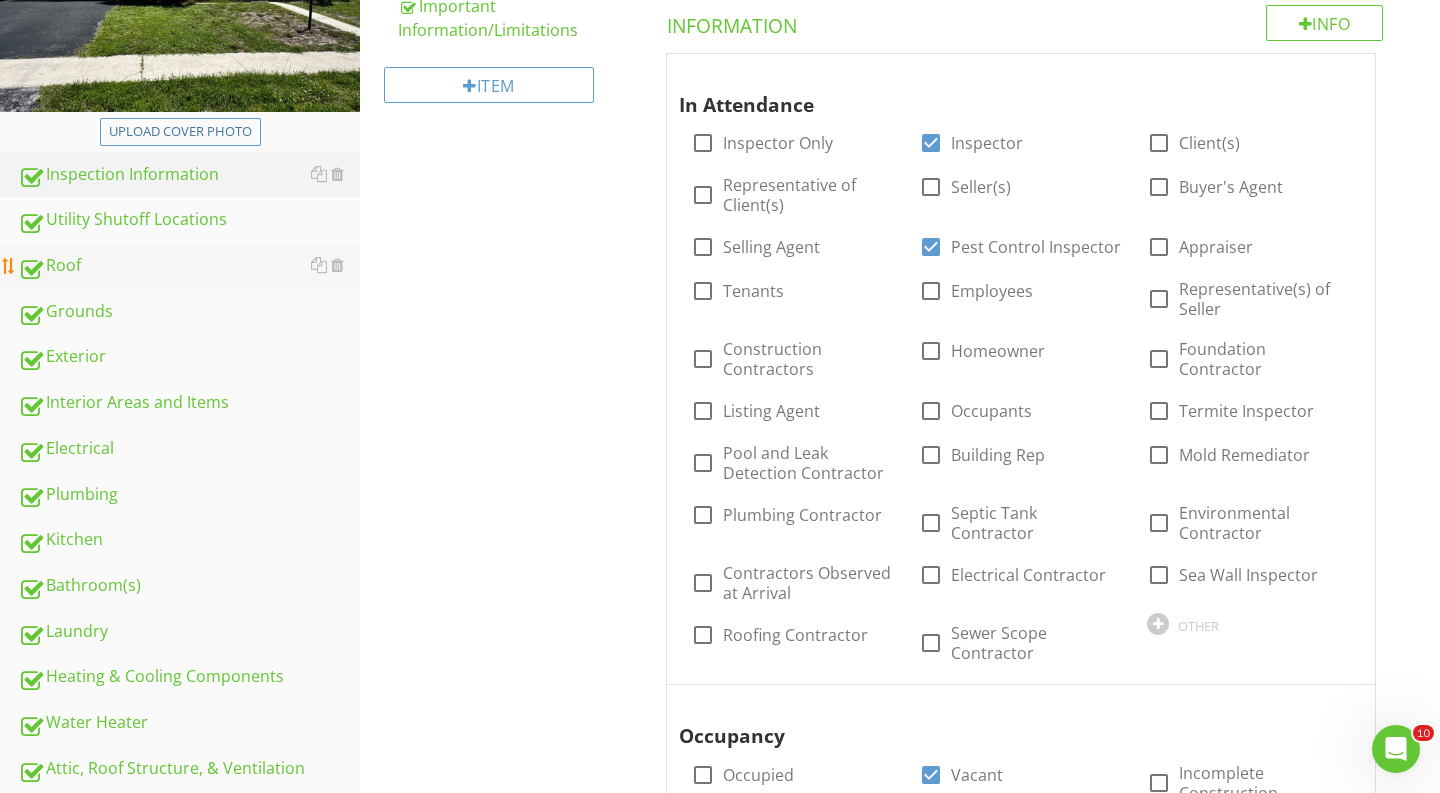 click on "Roof" at bounding box center [189, 266] 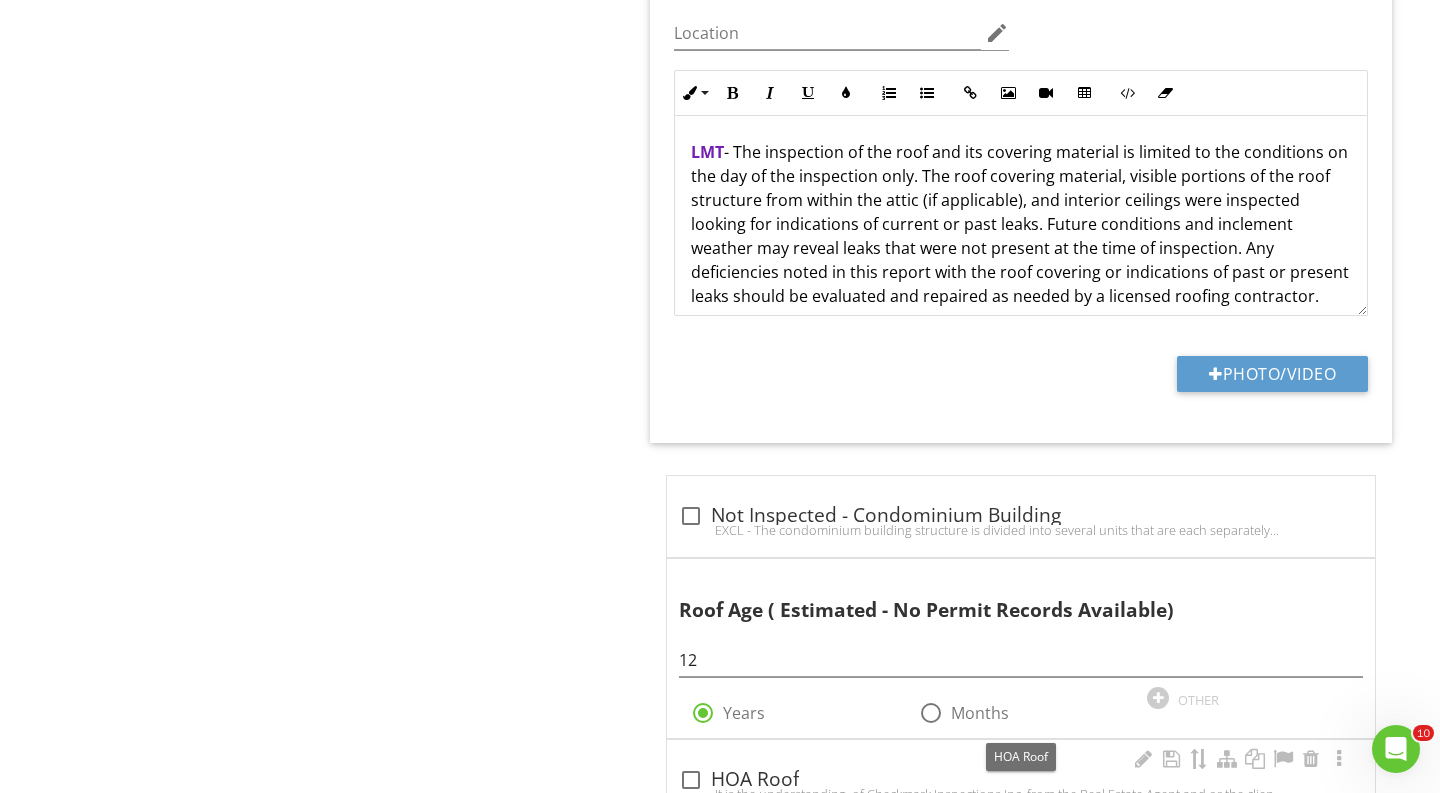 scroll, scrollTop: 2258, scrollLeft: 0, axis: vertical 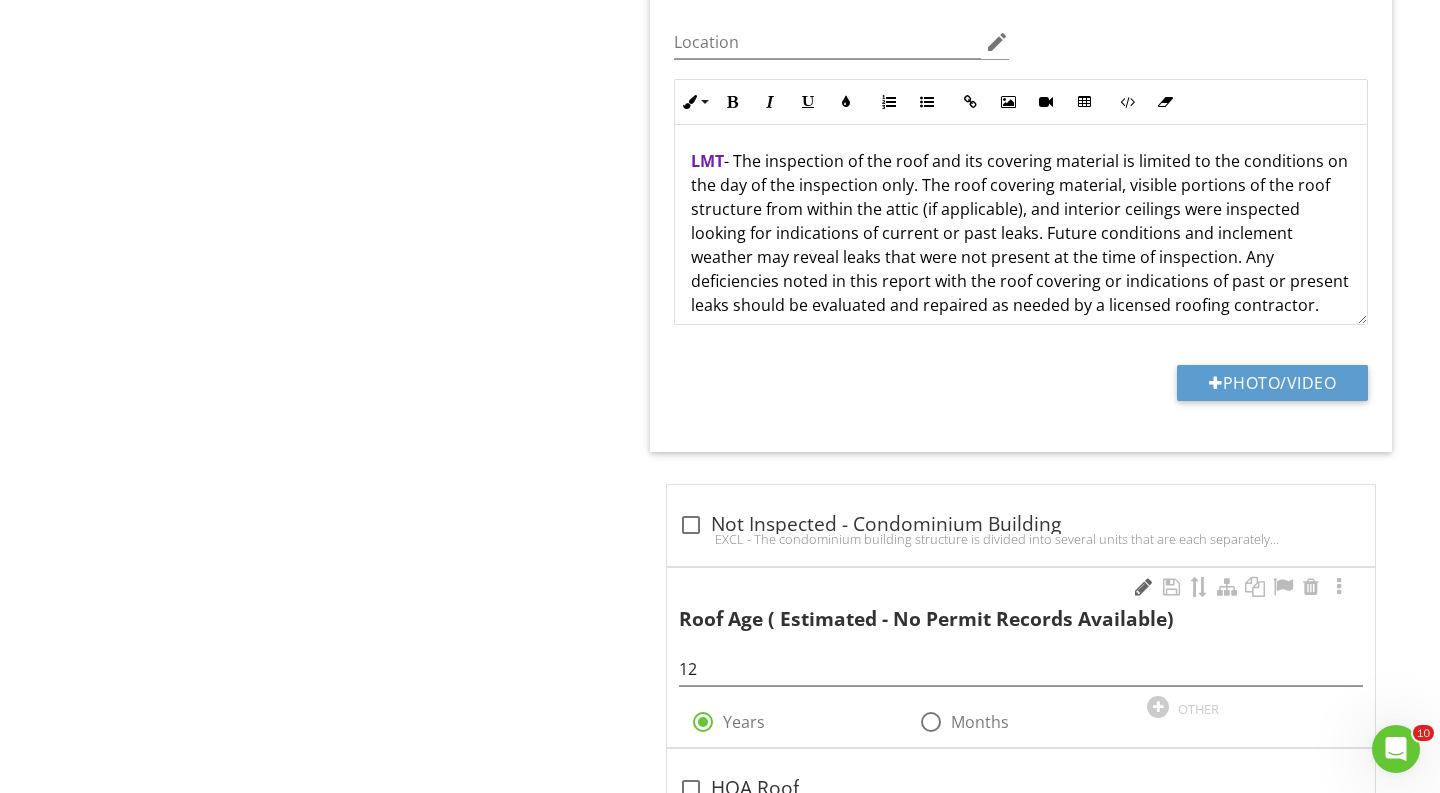 click at bounding box center (1143, 587) 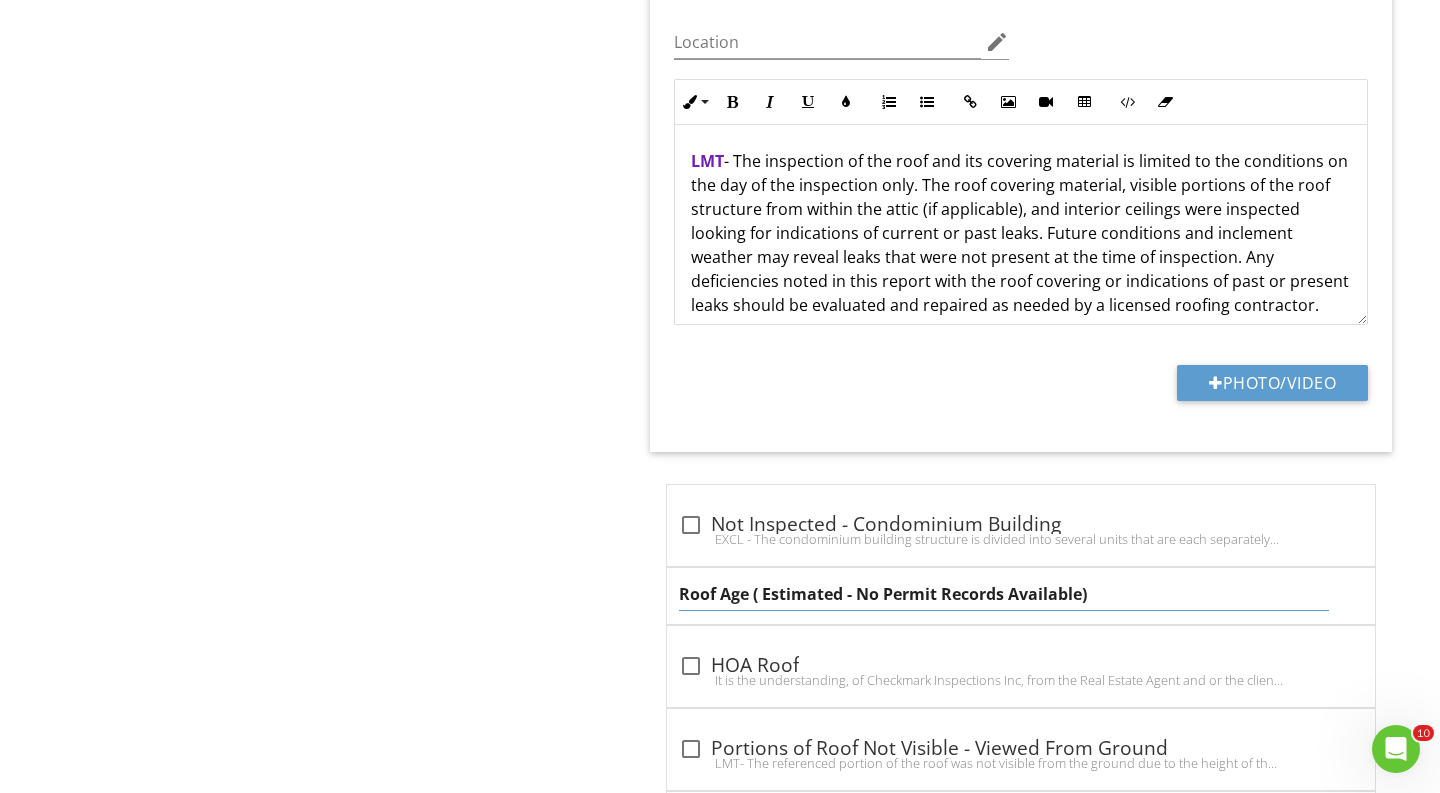 drag, startPoint x: 763, startPoint y: 586, endPoint x: 845, endPoint y: 589, distance: 82.05486 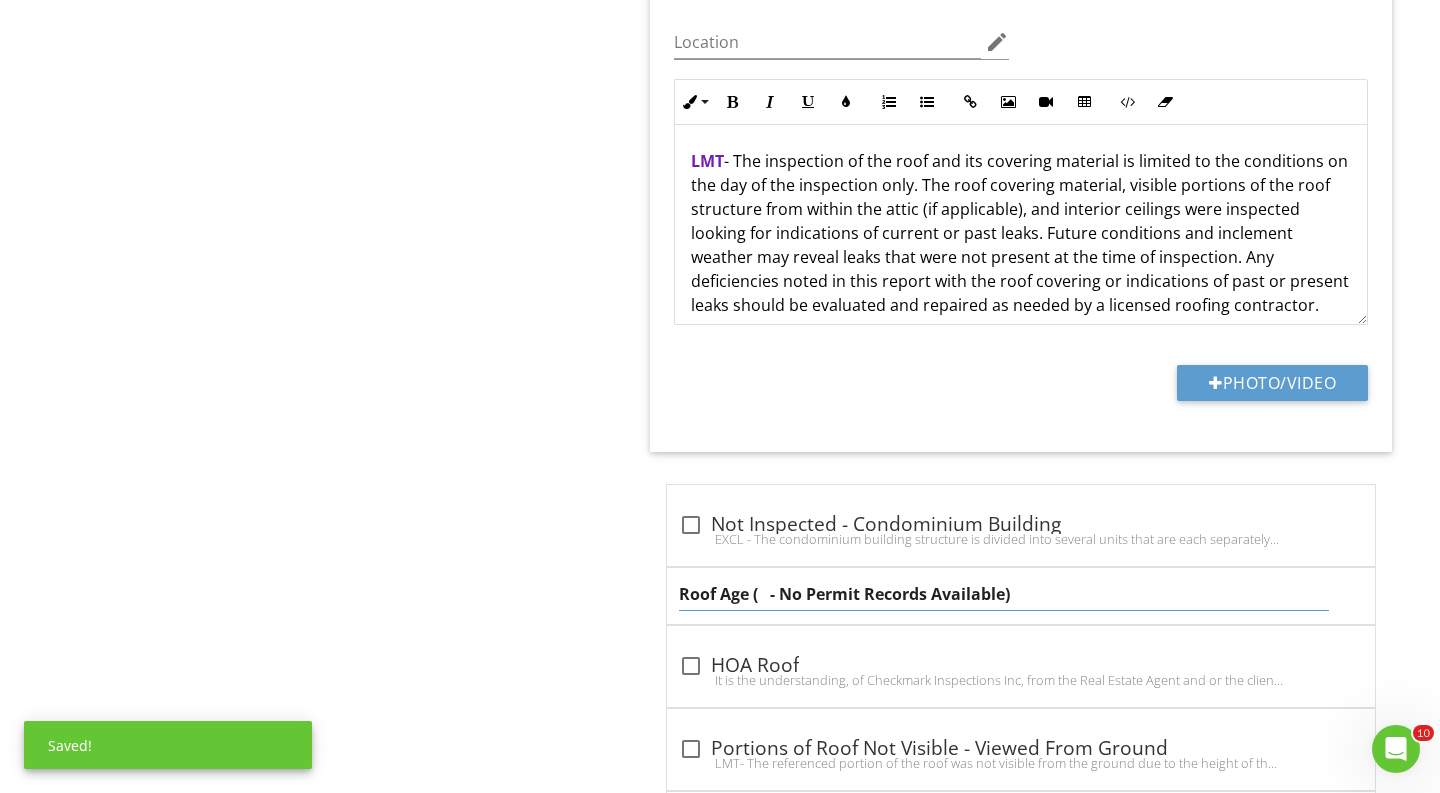 drag, startPoint x: 782, startPoint y: 581, endPoint x: 763, endPoint y: 581, distance: 19 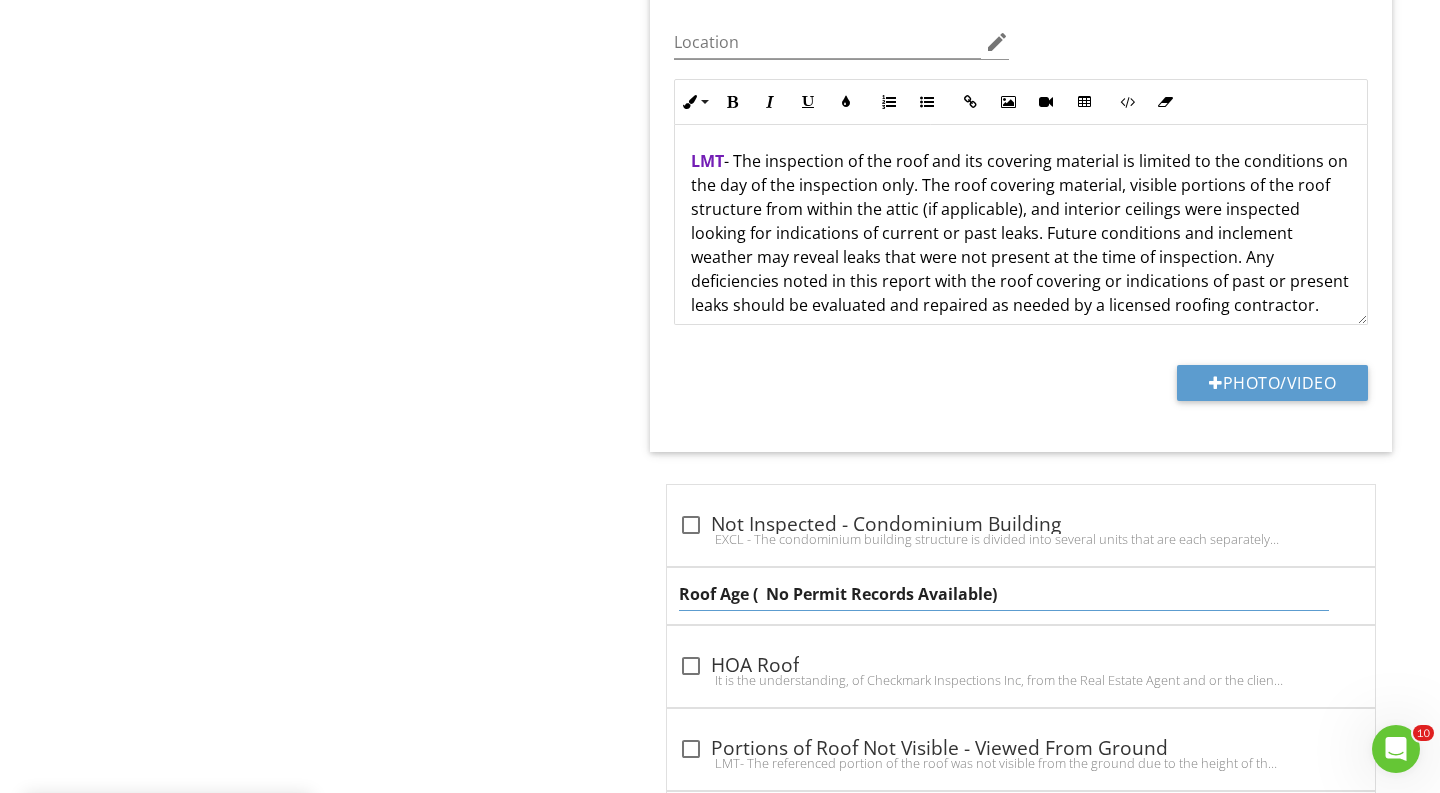 drag, startPoint x: 788, startPoint y: 593, endPoint x: 777, endPoint y: 593, distance: 11 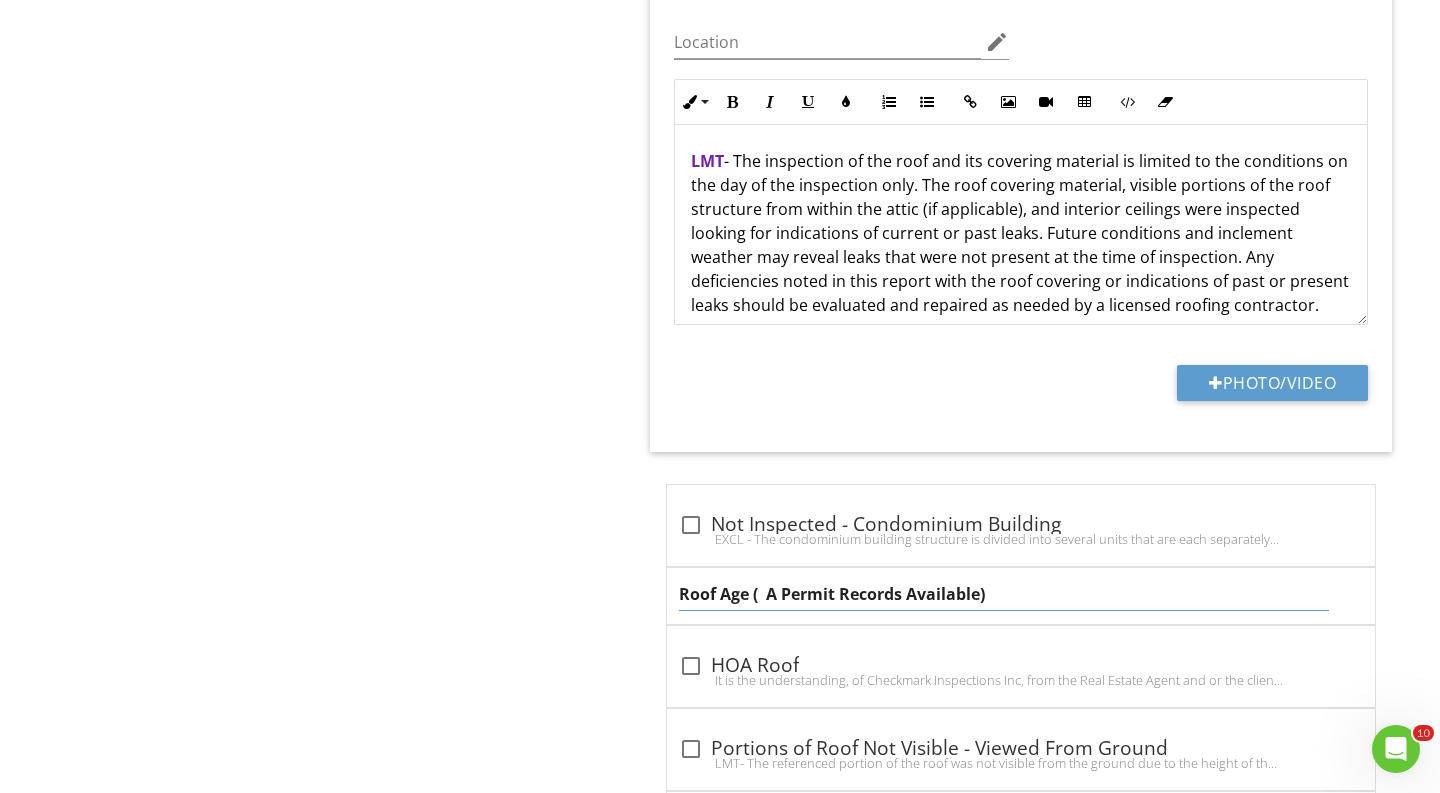 type on "Roof Age (  AS Permit Records Available)" 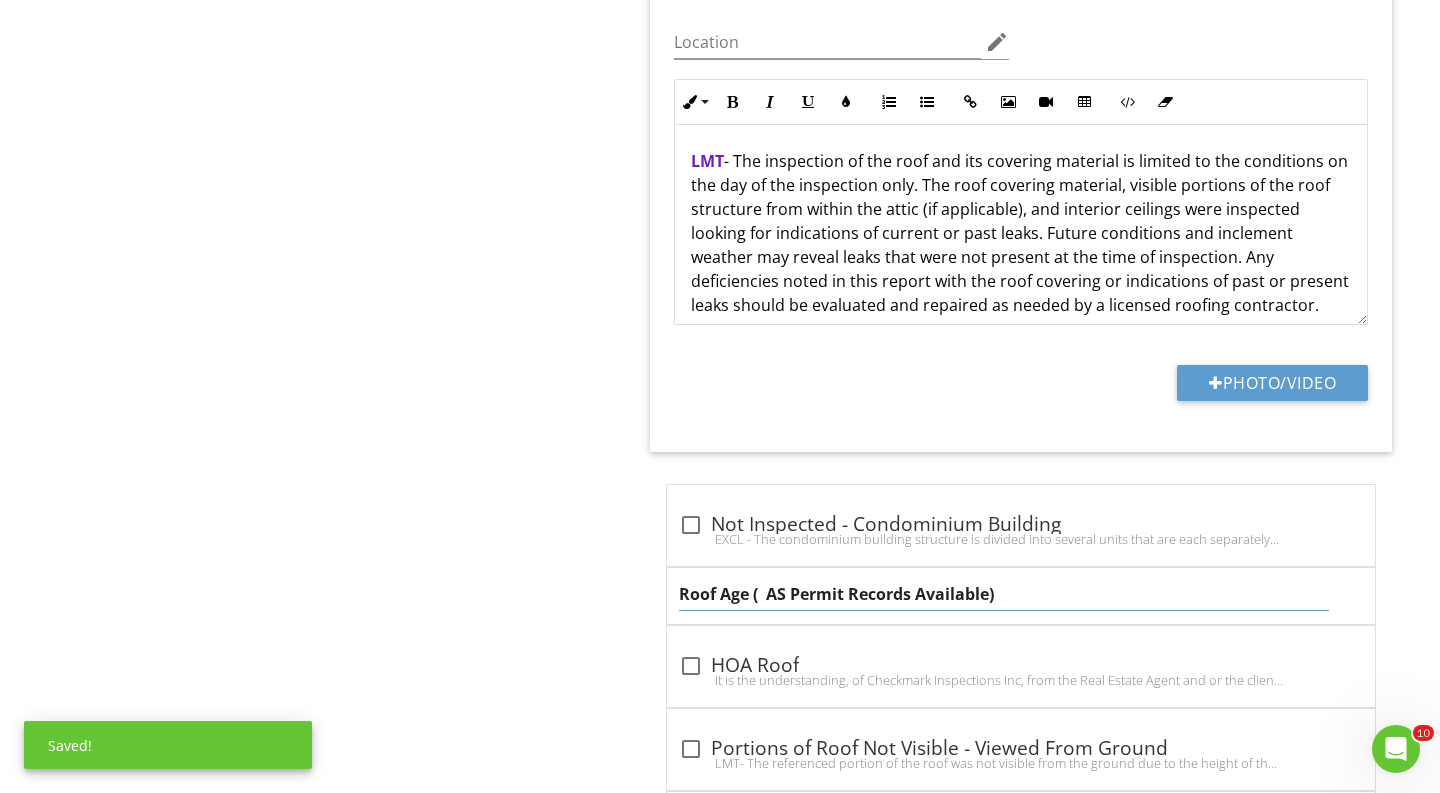 click on "Roof
General Info
Inspection Method
Shingles
Vents/Roof Protrusions
Roof Flashings
Gutters/Downspouts
Item
General Info
Info
Information                 14         check
Roof Views
Location edit       Inline Style XLarge Large Normal Small Light Small/Light Bold Italic Underline Colors Ordered List Unordered List Insert Link Insert Image Insert Video Insert Table Code View Clear Formatting Enter text here               + Add a caption         + Add a caption         + Add a caption         + Add a caption         + Add a caption         + Add a caption         + Add a caption         + Add a caption         + Add a caption" at bounding box center (900, 581) 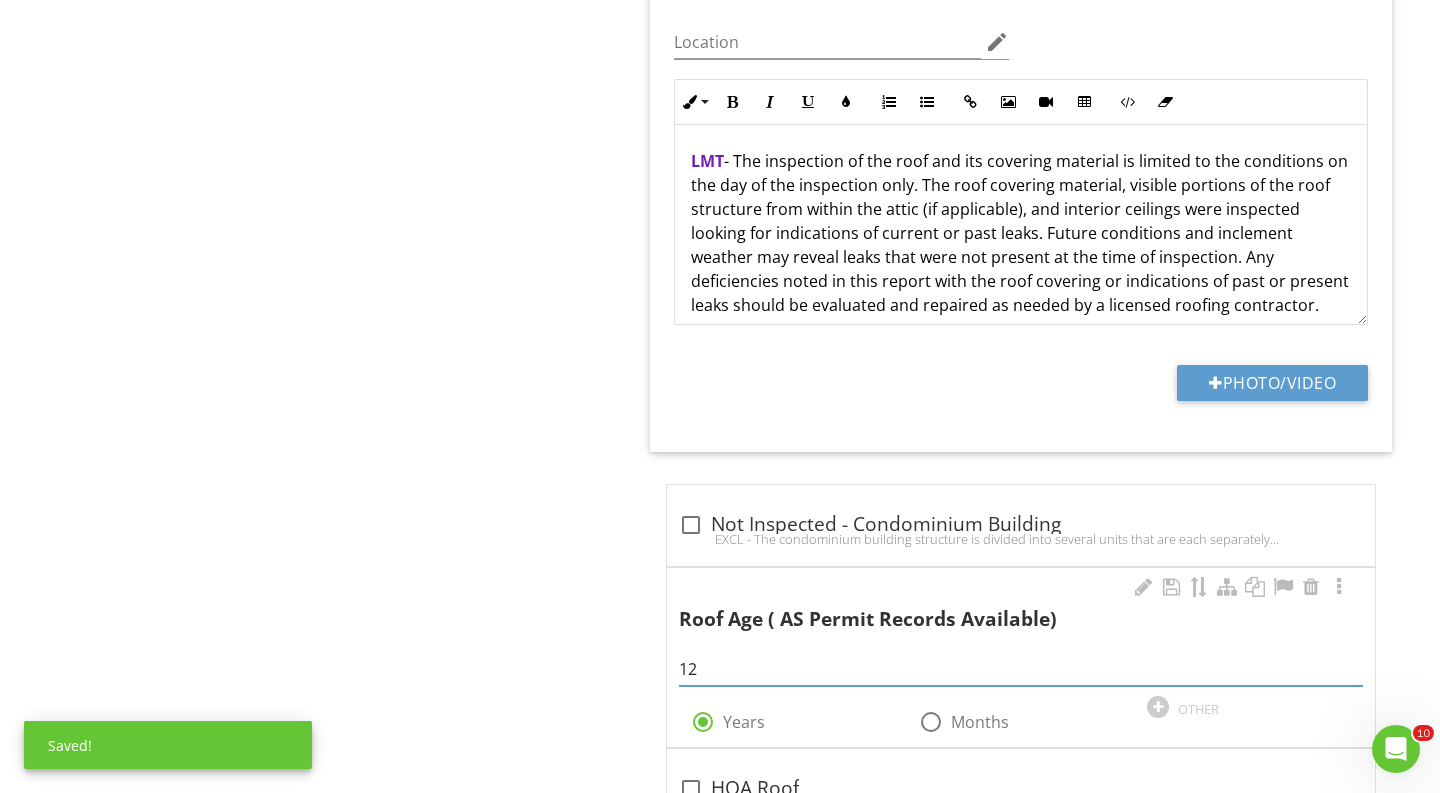 click on "12" at bounding box center [1021, 669] 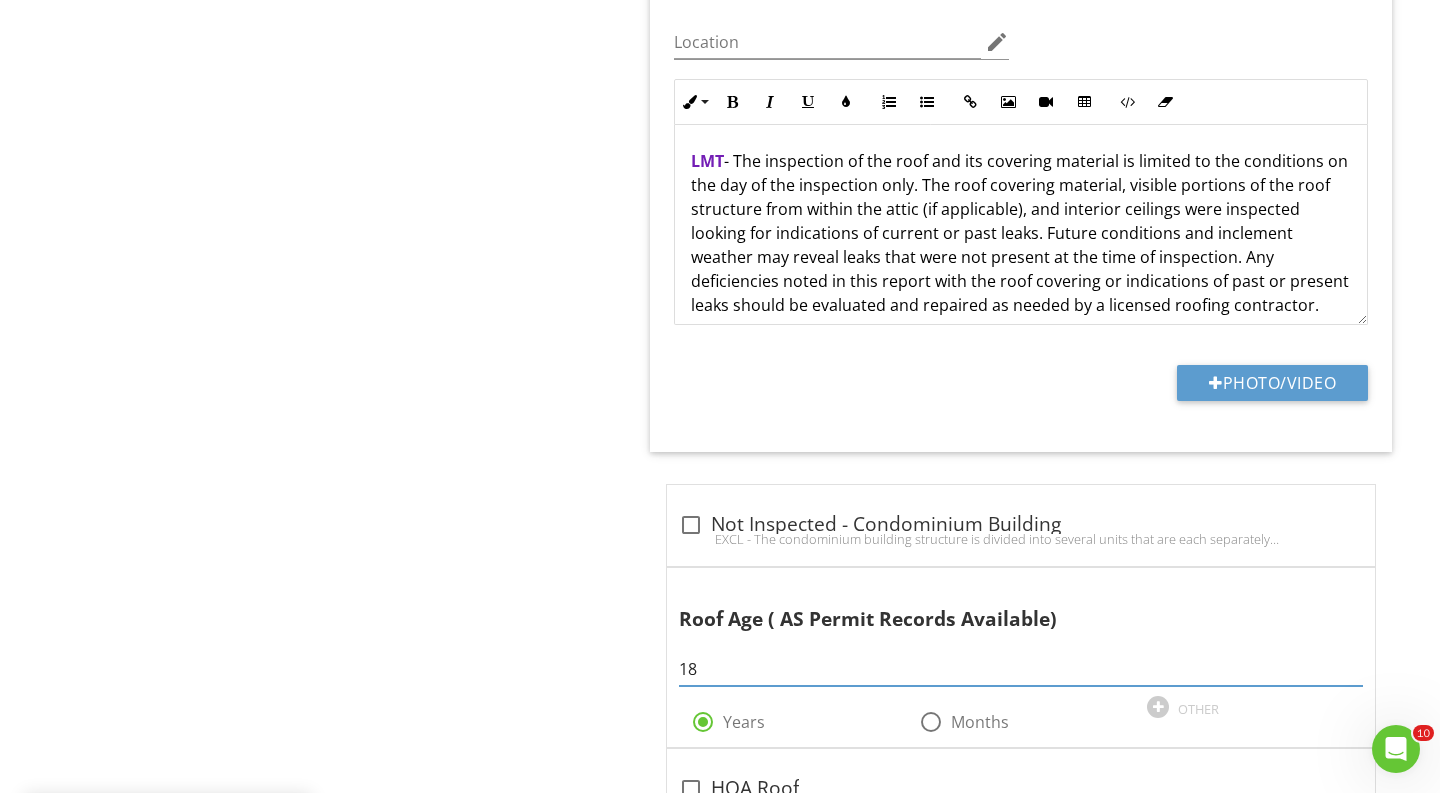 type on "18" 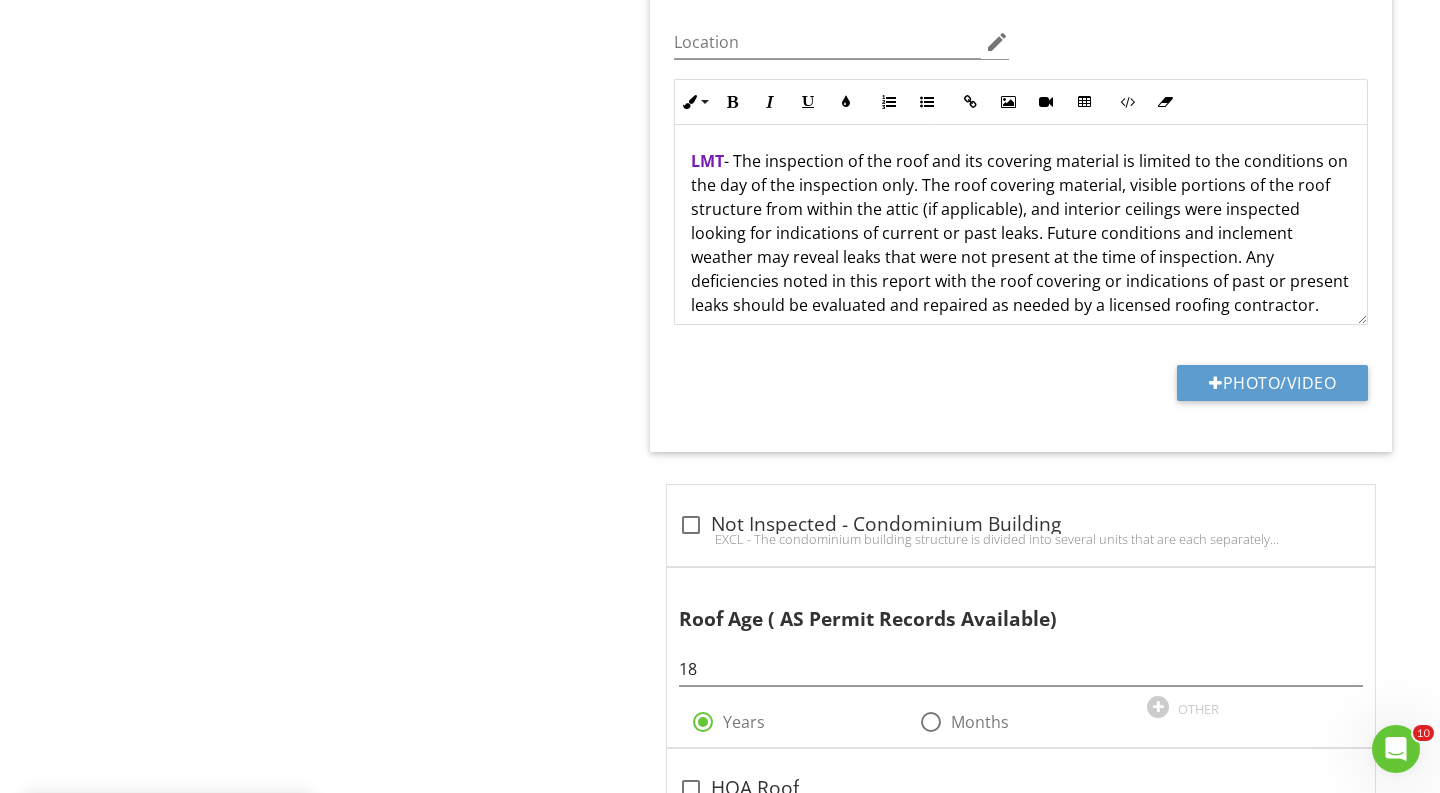click on "Roof
General Info
Inspection Method
Shingles
Vents/Roof Protrusions
Roof Flashings
Gutters/Downspouts
Item
General Info
Info
Information                 14         check
Roof Views
Location edit       Inline Style XLarge Large Normal Small Light Small/Light Bold Italic Underline Colors Ordered List Unordered List Insert Link Insert Image Insert Video Insert Table Code View Clear Formatting Enter text here               + Add a caption         + Add a caption         + Add a caption         + Add a caption         + Add a caption         + Add a caption         + Add a caption         + Add a caption         + Add a caption" at bounding box center (900, 643) 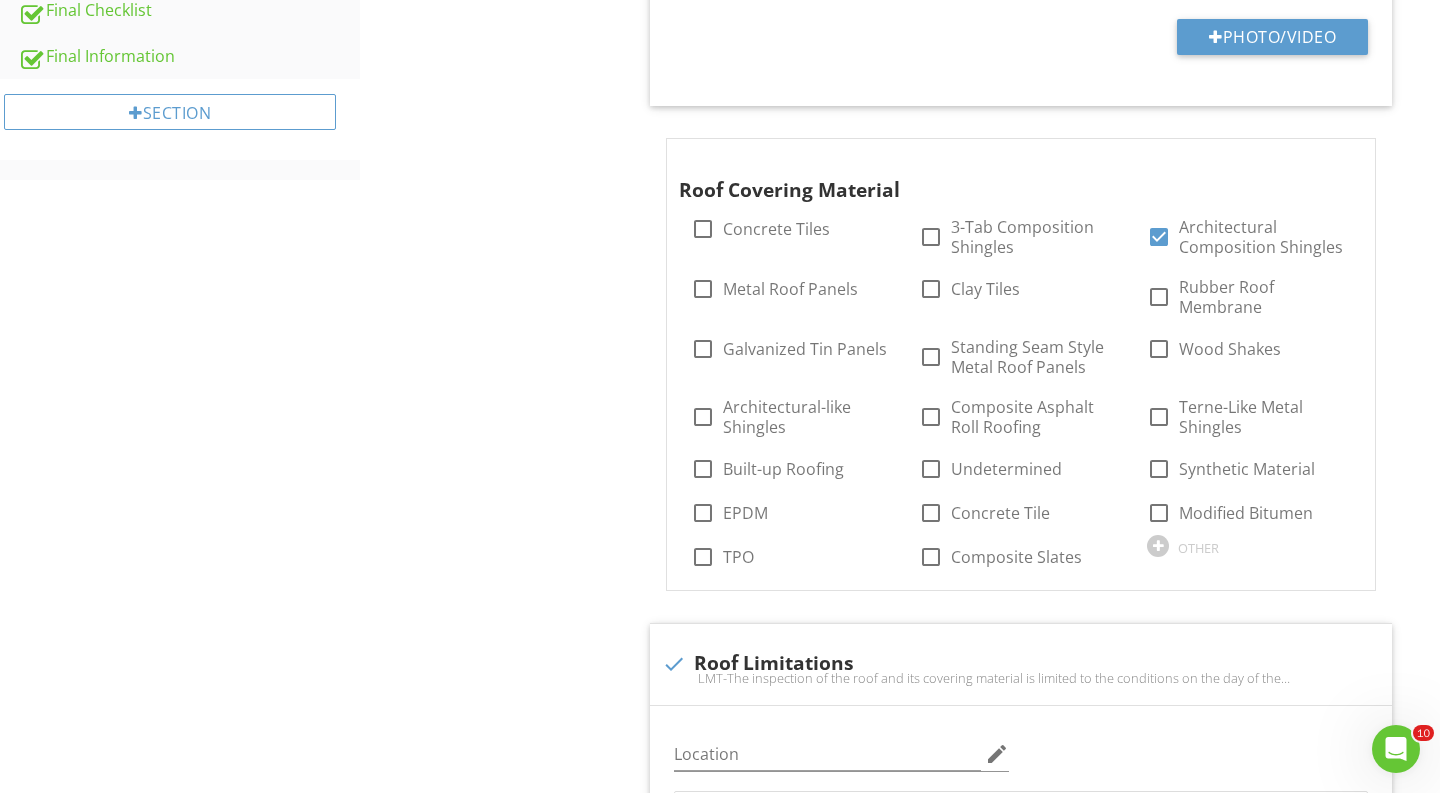 scroll, scrollTop: 1425, scrollLeft: 0, axis: vertical 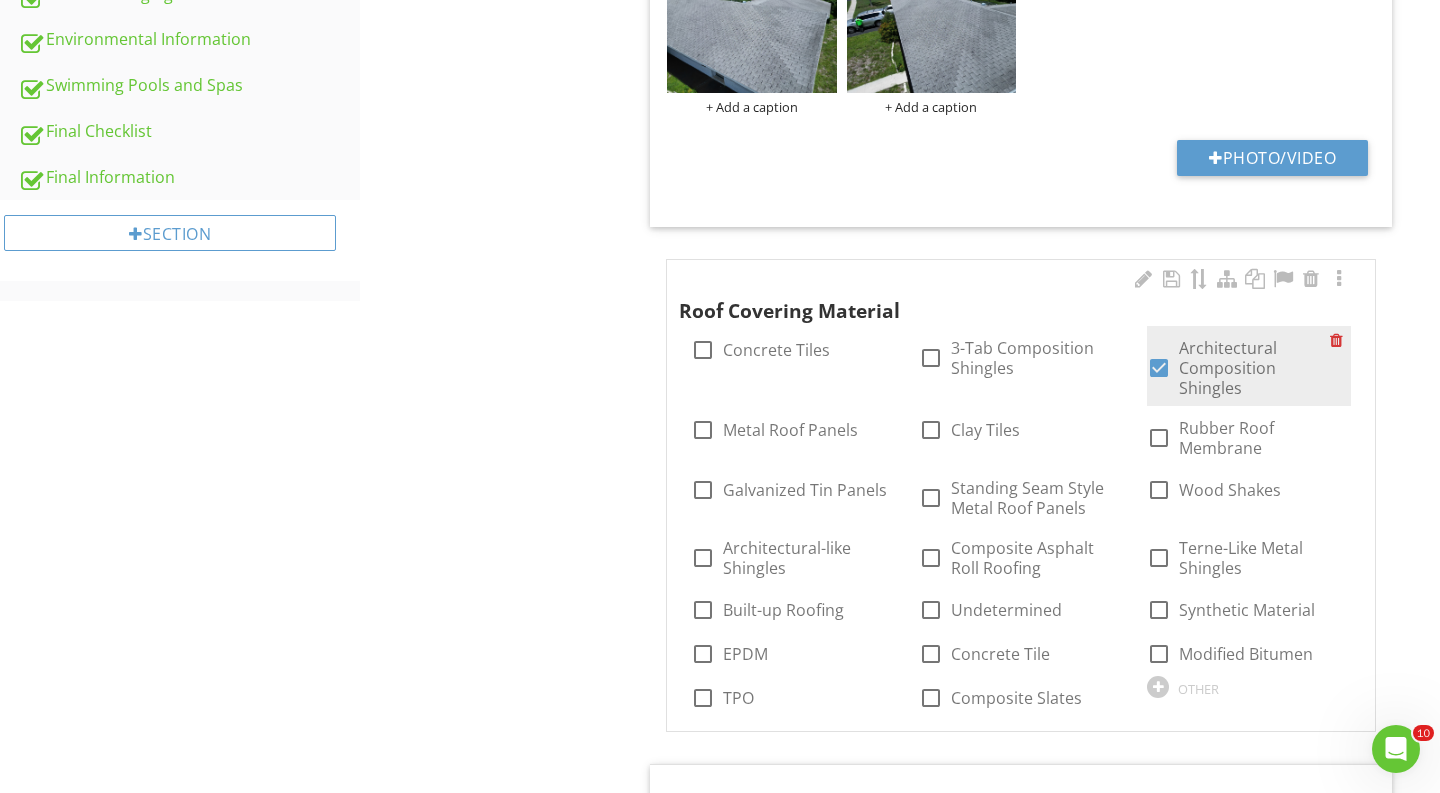 click at bounding box center (1159, 368) 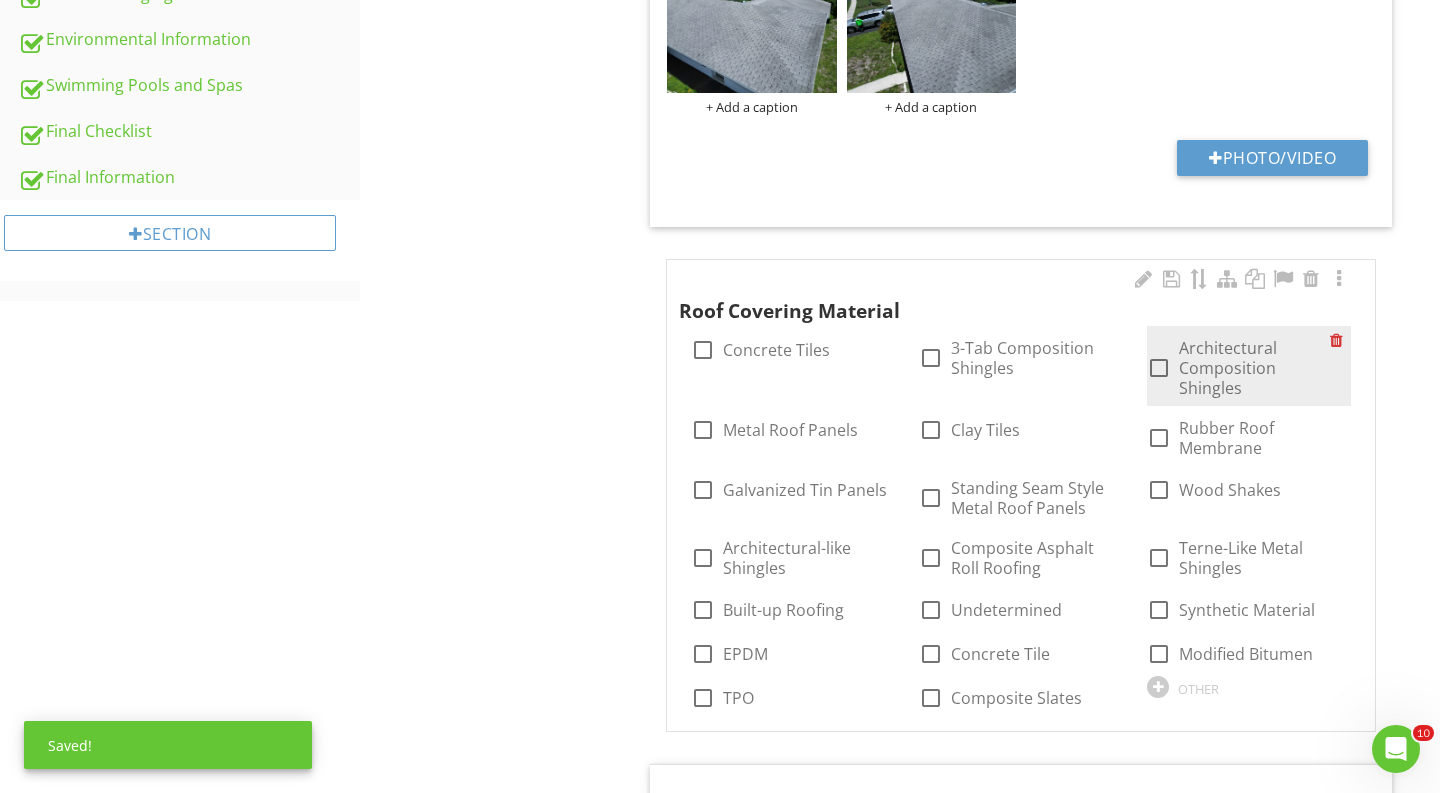 click at bounding box center [1159, 368] 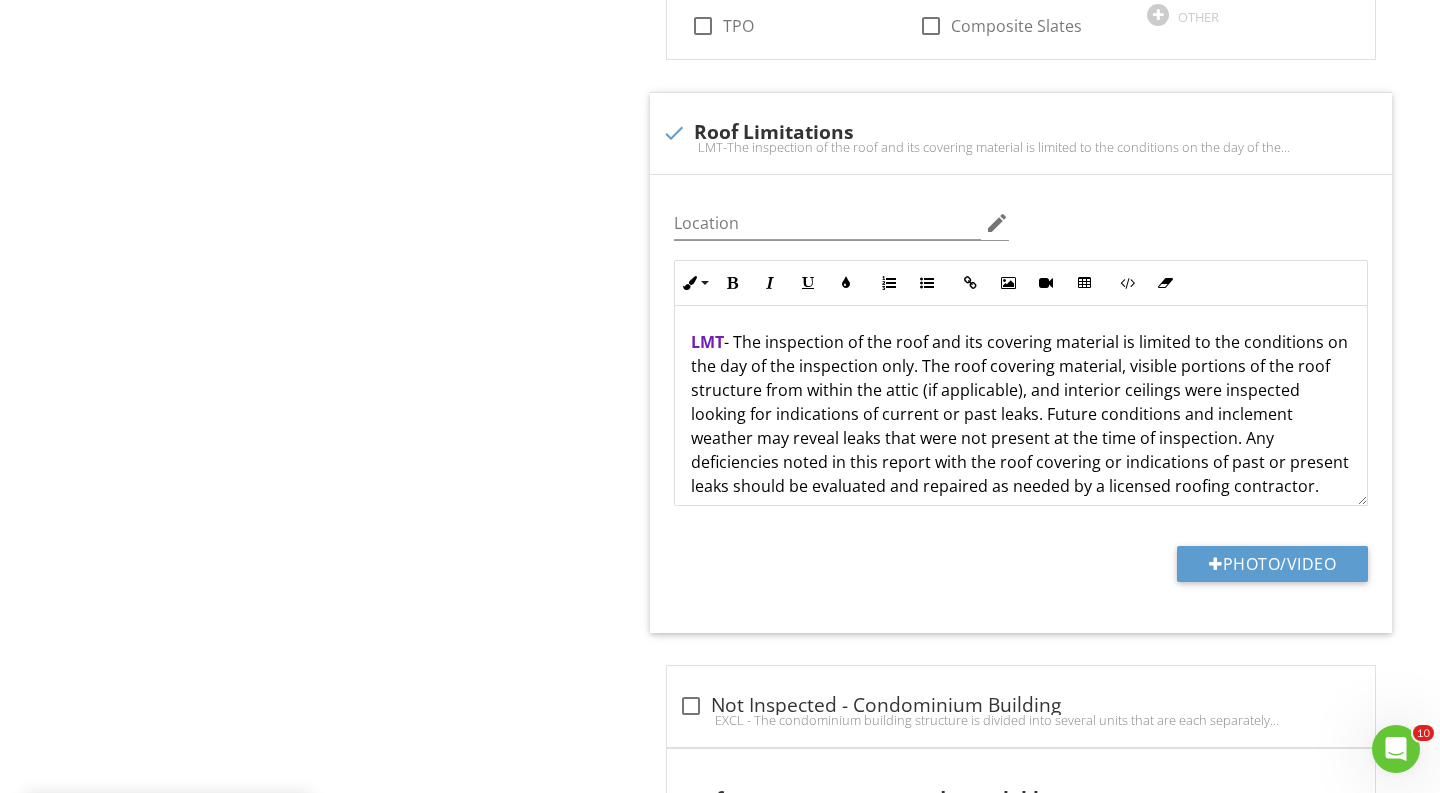 scroll, scrollTop: 2143, scrollLeft: 0, axis: vertical 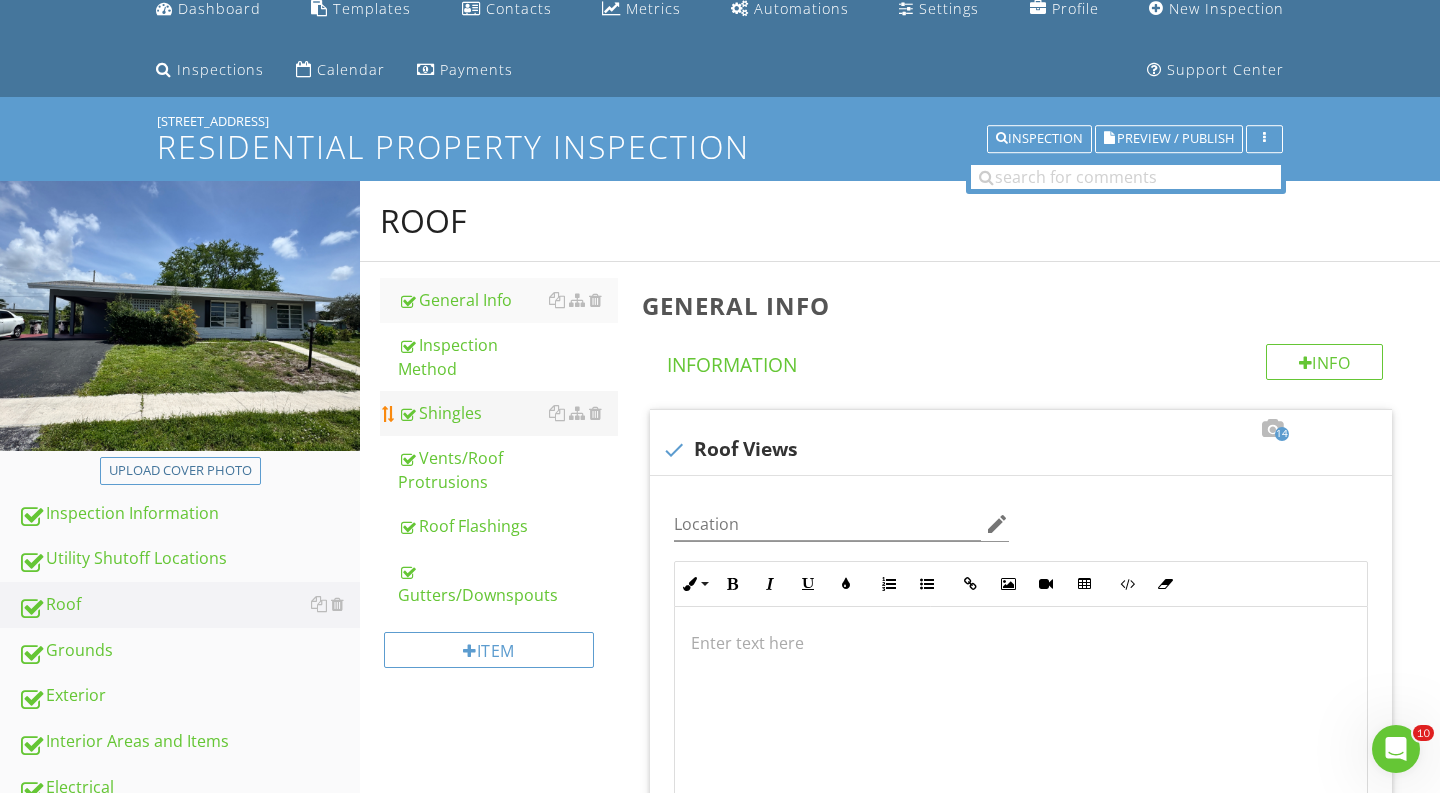 click on "Shingles" at bounding box center [508, 413] 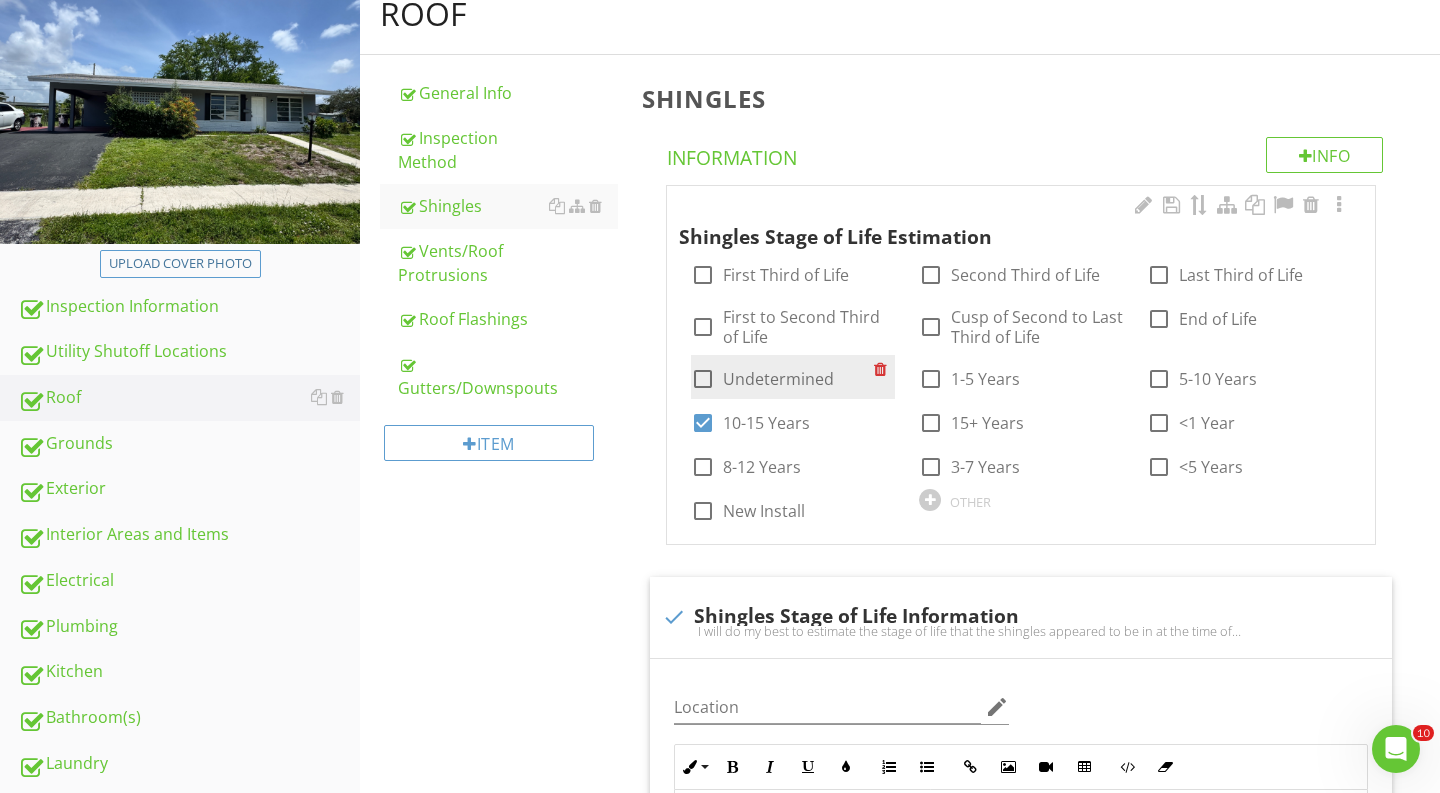 scroll, scrollTop: 377, scrollLeft: 0, axis: vertical 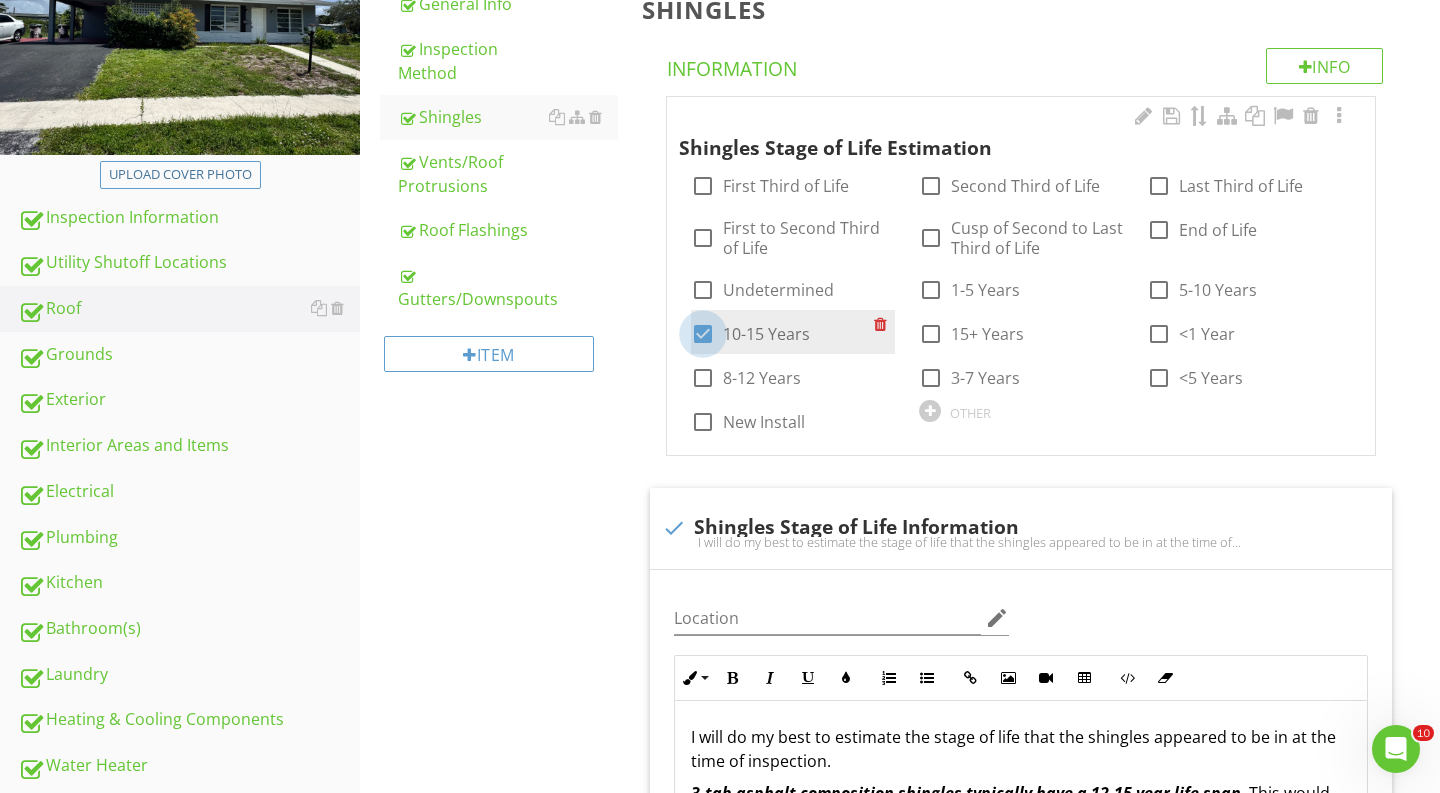 click at bounding box center (703, 334) 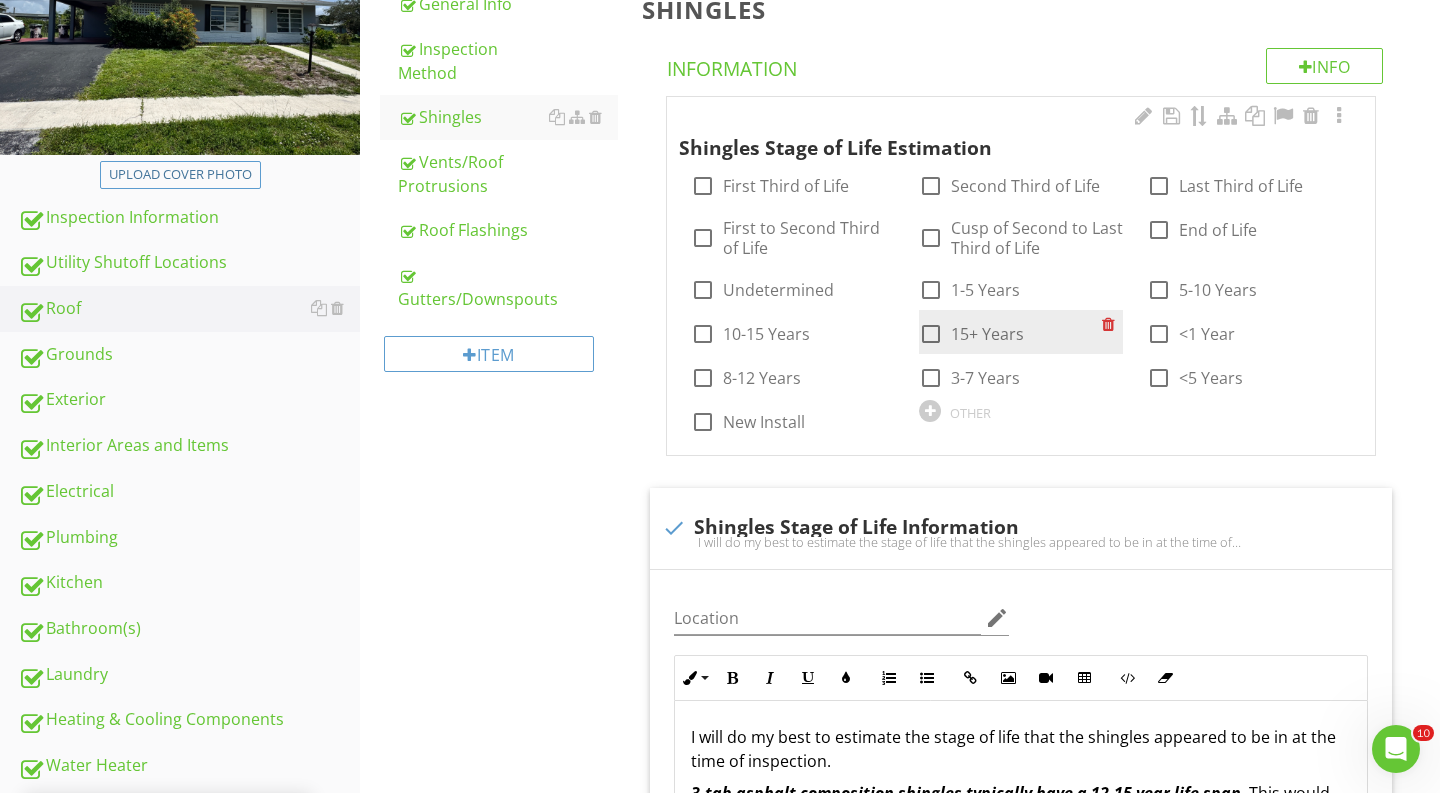 click at bounding box center [931, 334] 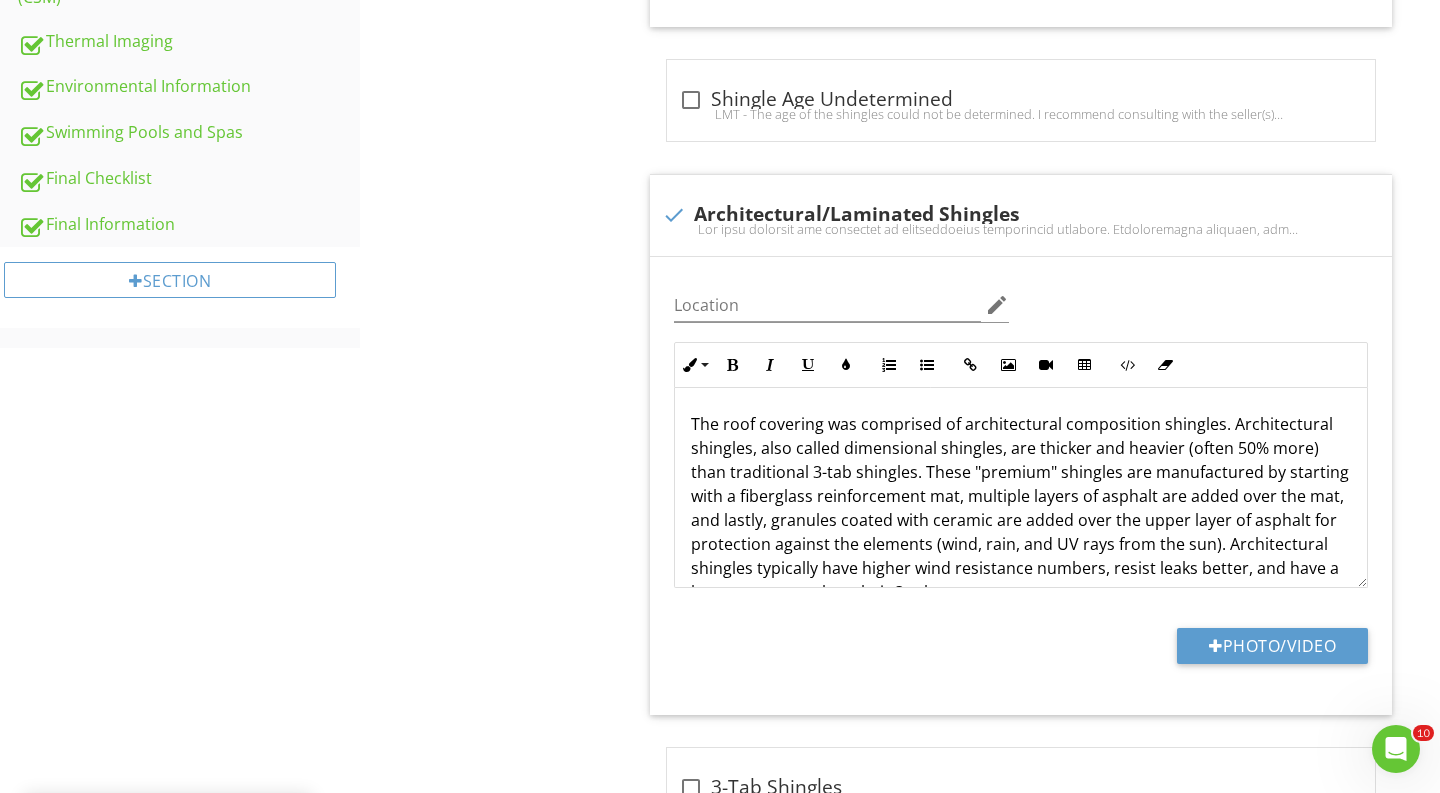 scroll, scrollTop: 1447, scrollLeft: 0, axis: vertical 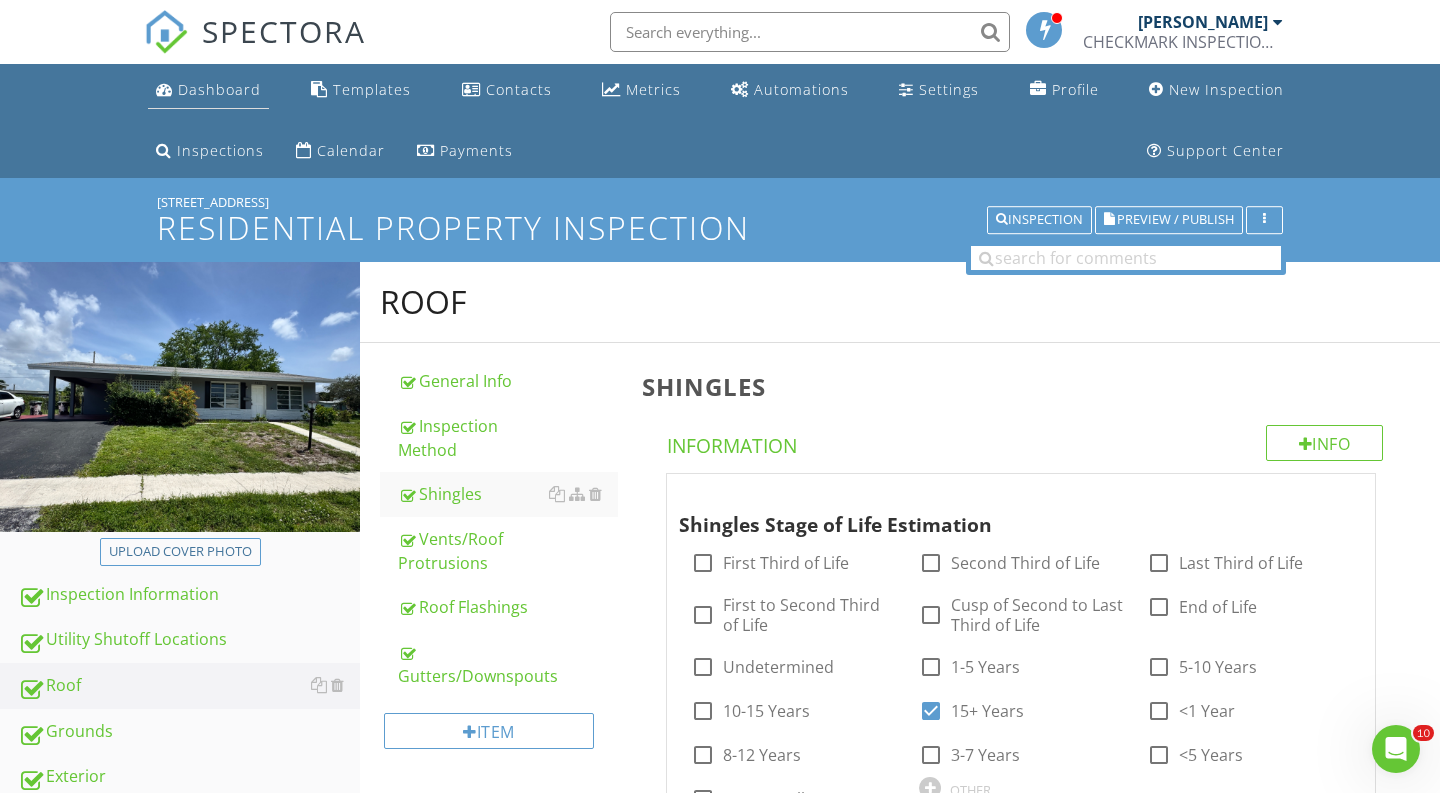 click on "Dashboard" at bounding box center [219, 89] 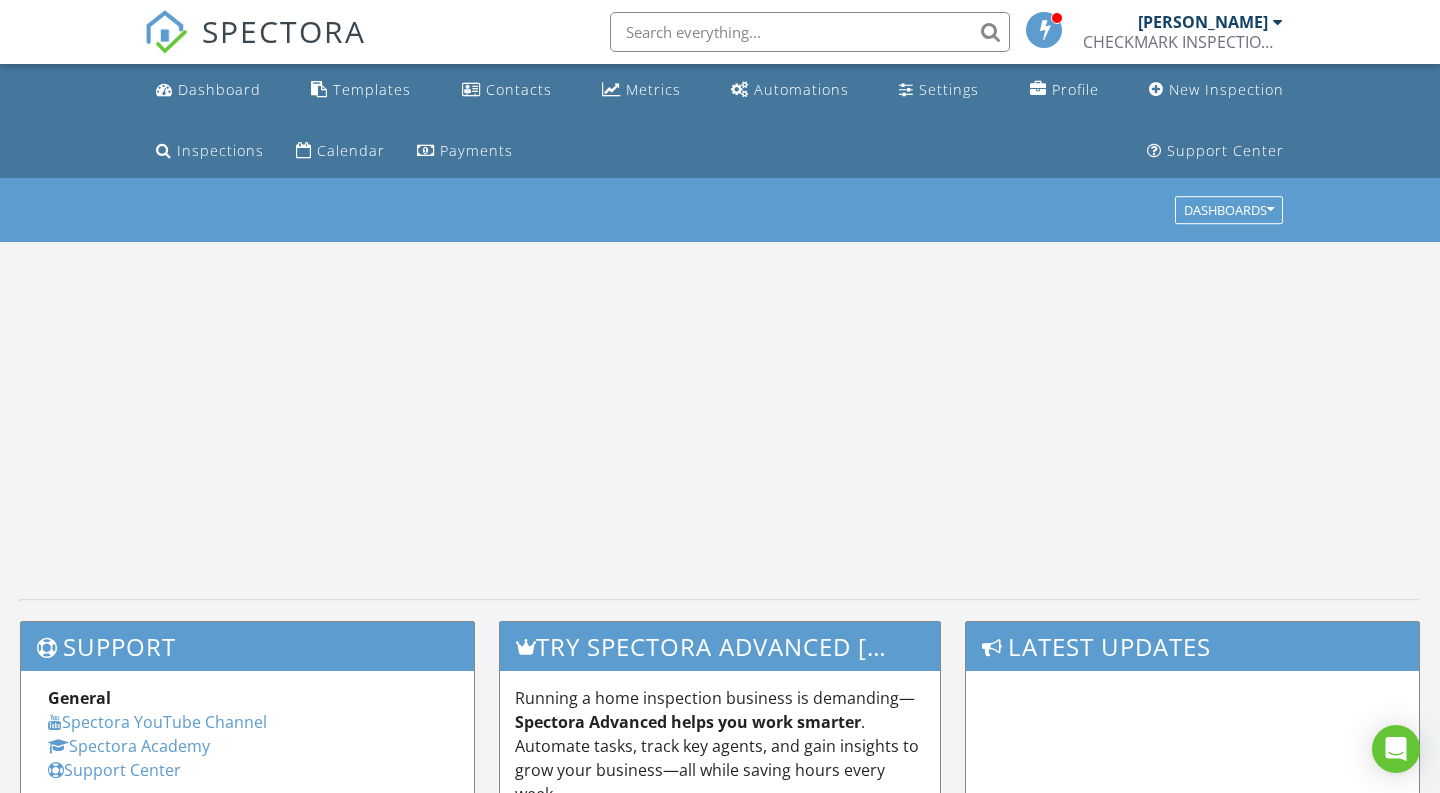 scroll, scrollTop: 0, scrollLeft: 0, axis: both 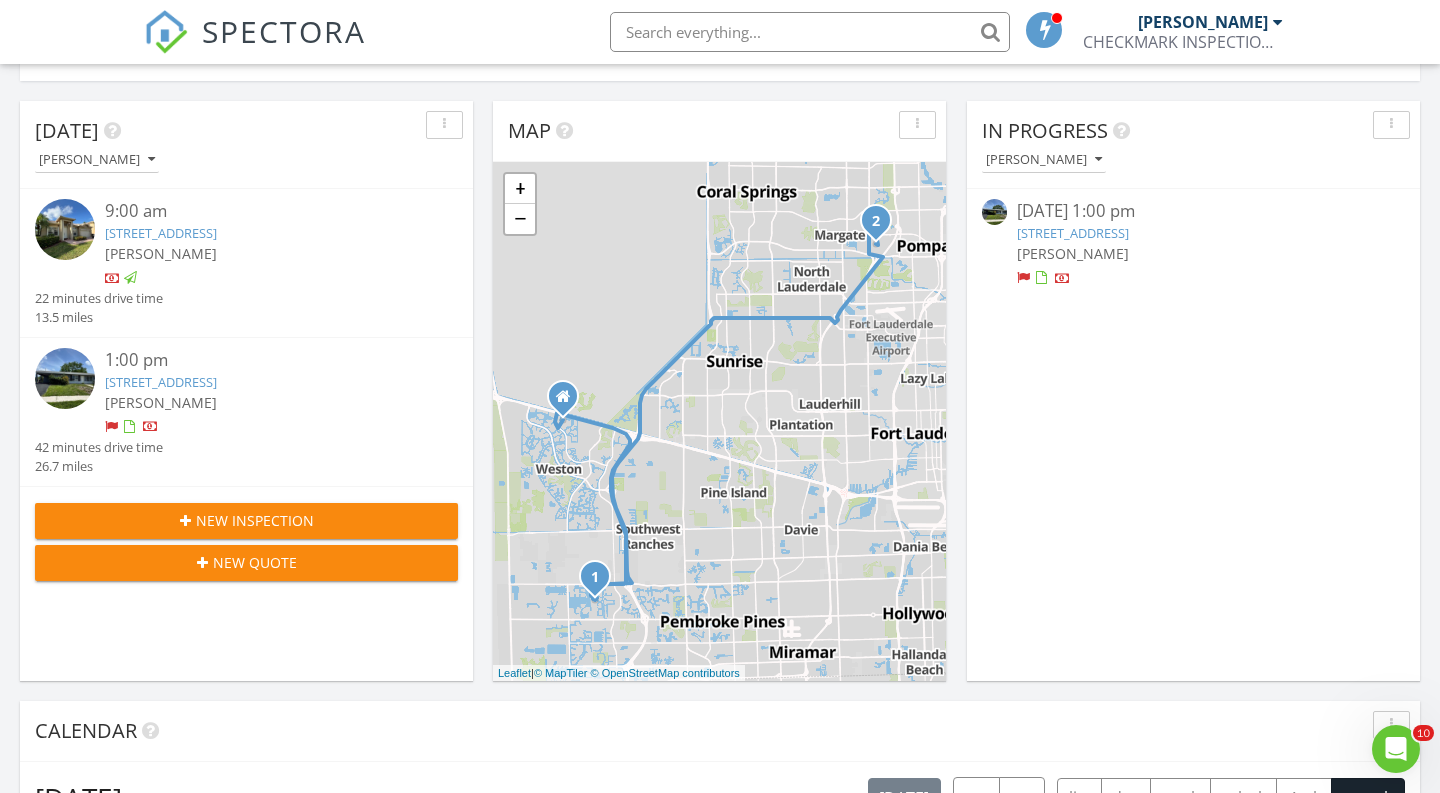 click at bounding box center [65, 378] 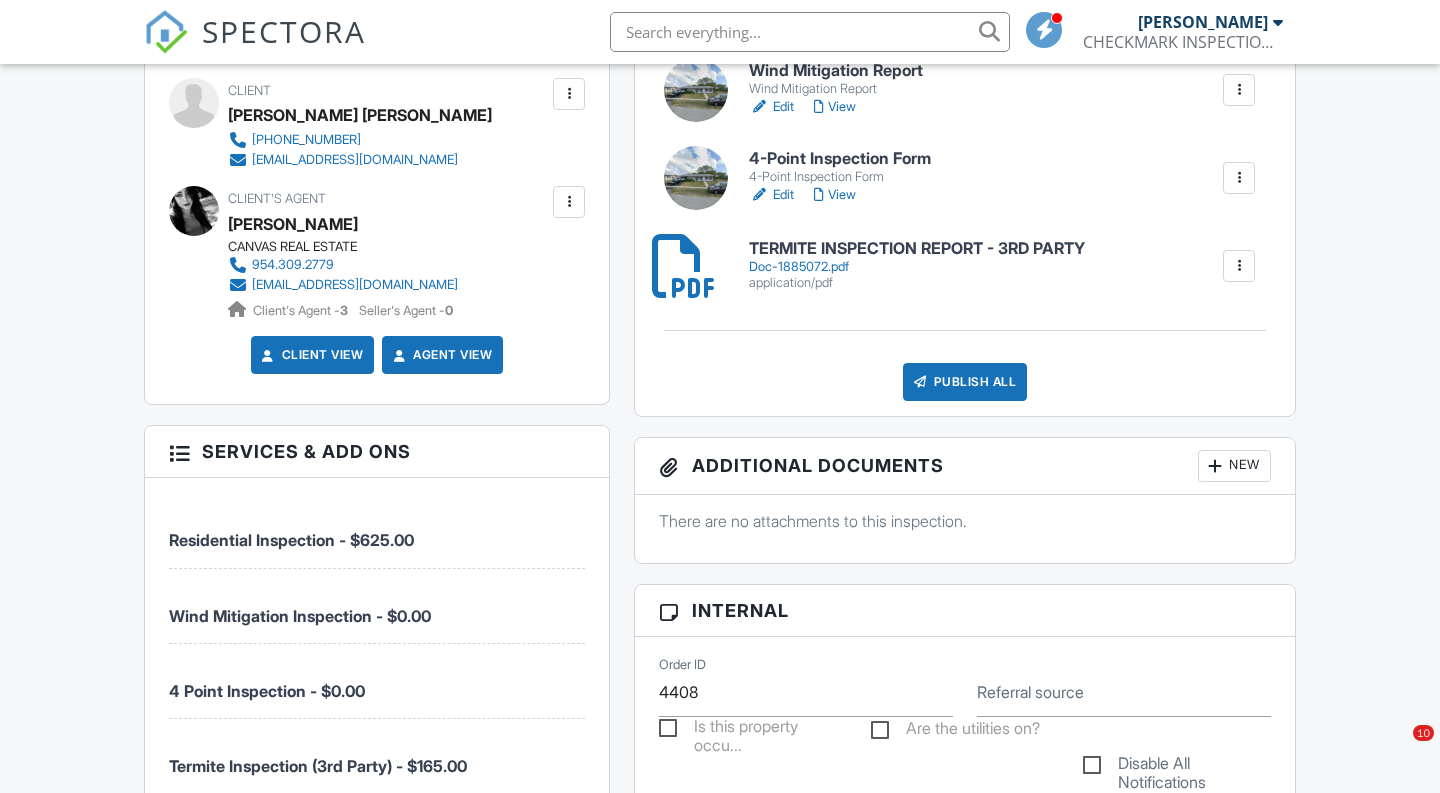 scroll, scrollTop: 913, scrollLeft: 0, axis: vertical 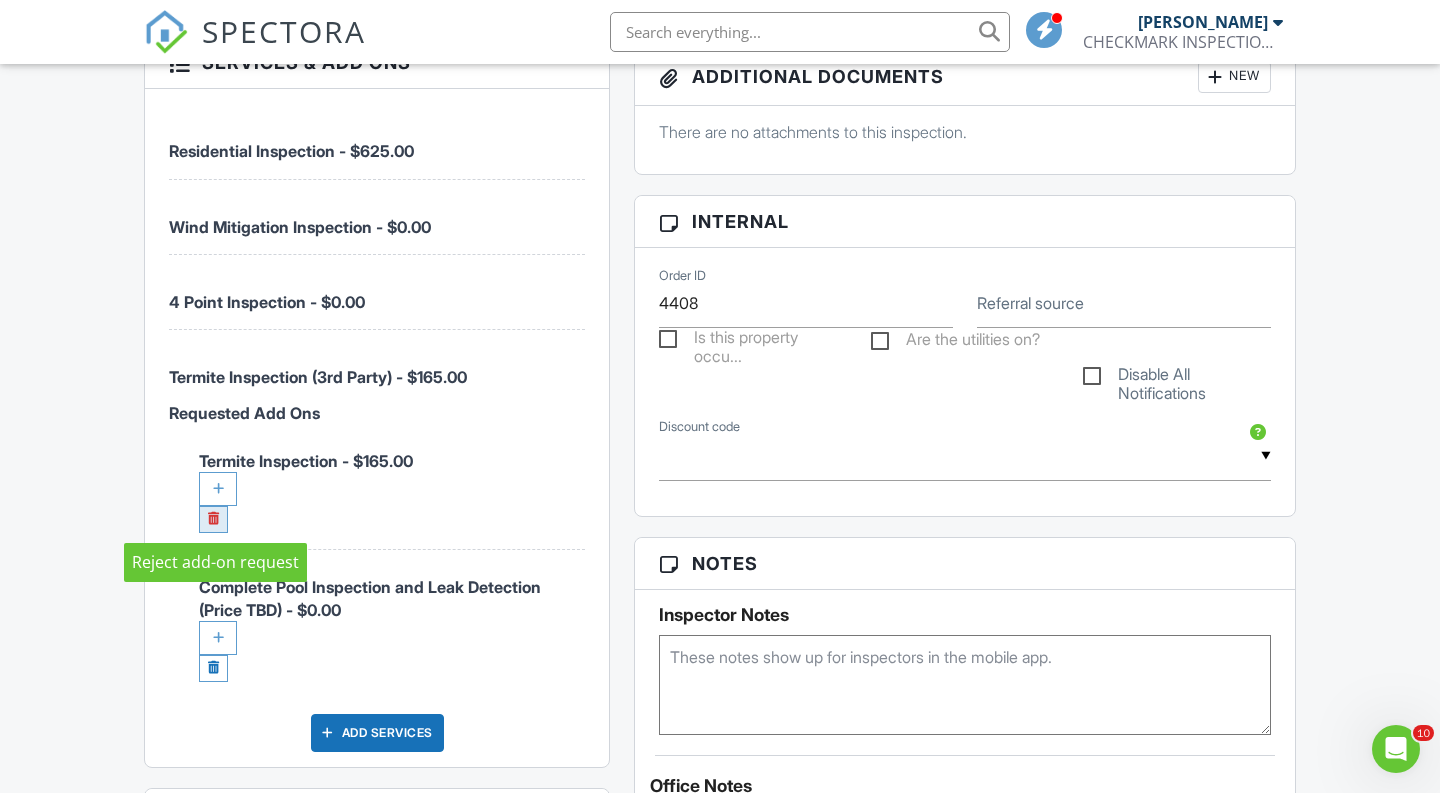 click at bounding box center (213, 519) 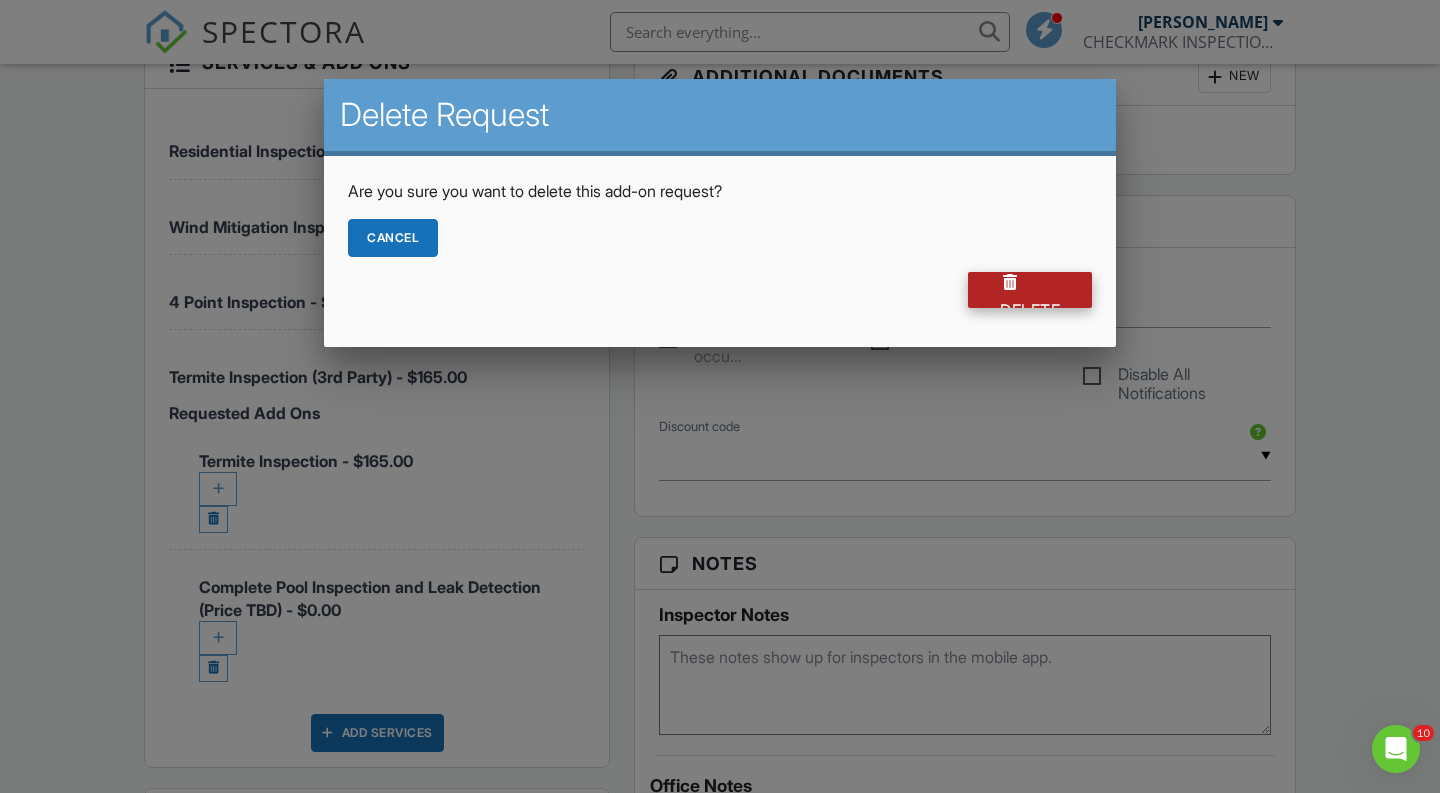click on "Delete" at bounding box center (1030, 290) 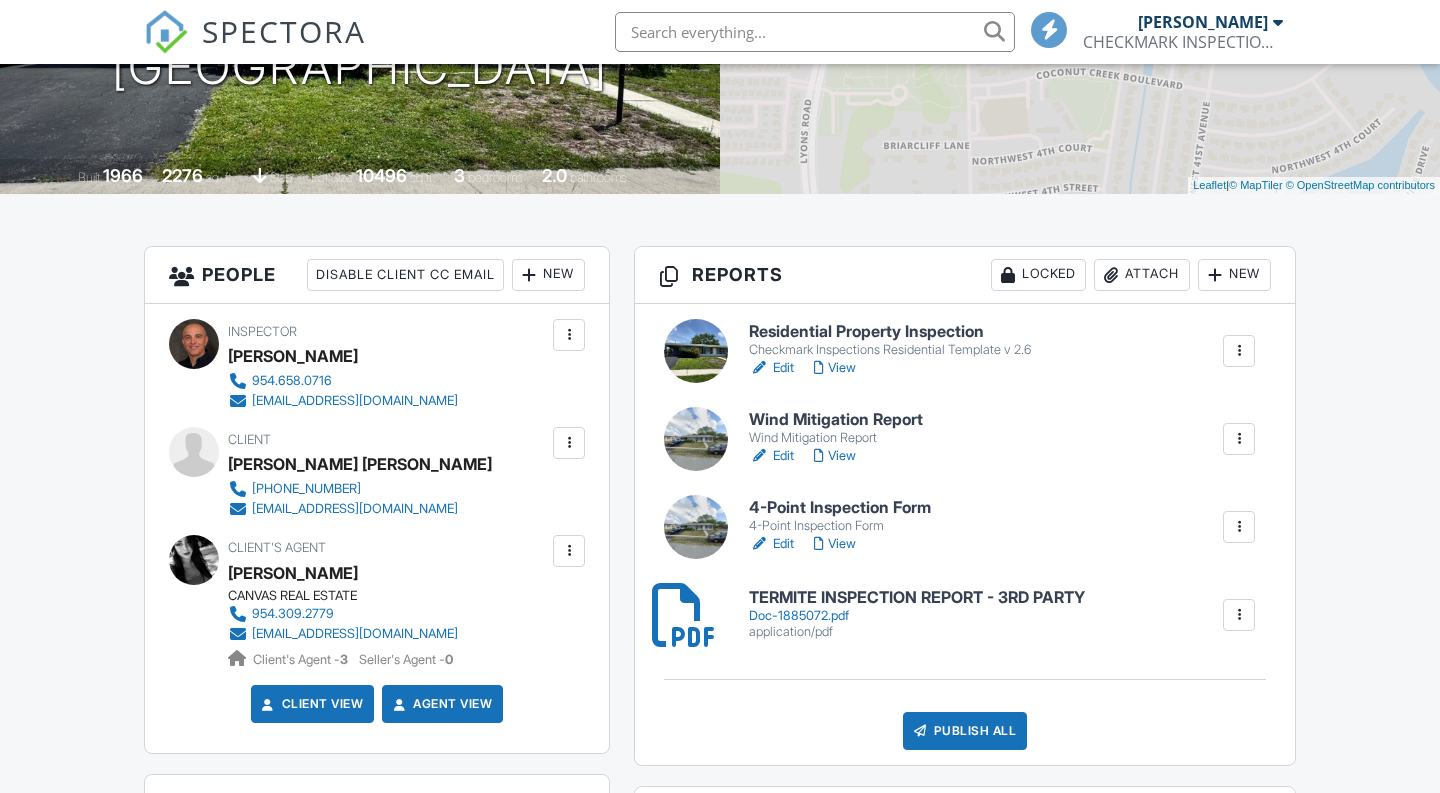 scroll, scrollTop: 960, scrollLeft: 0, axis: vertical 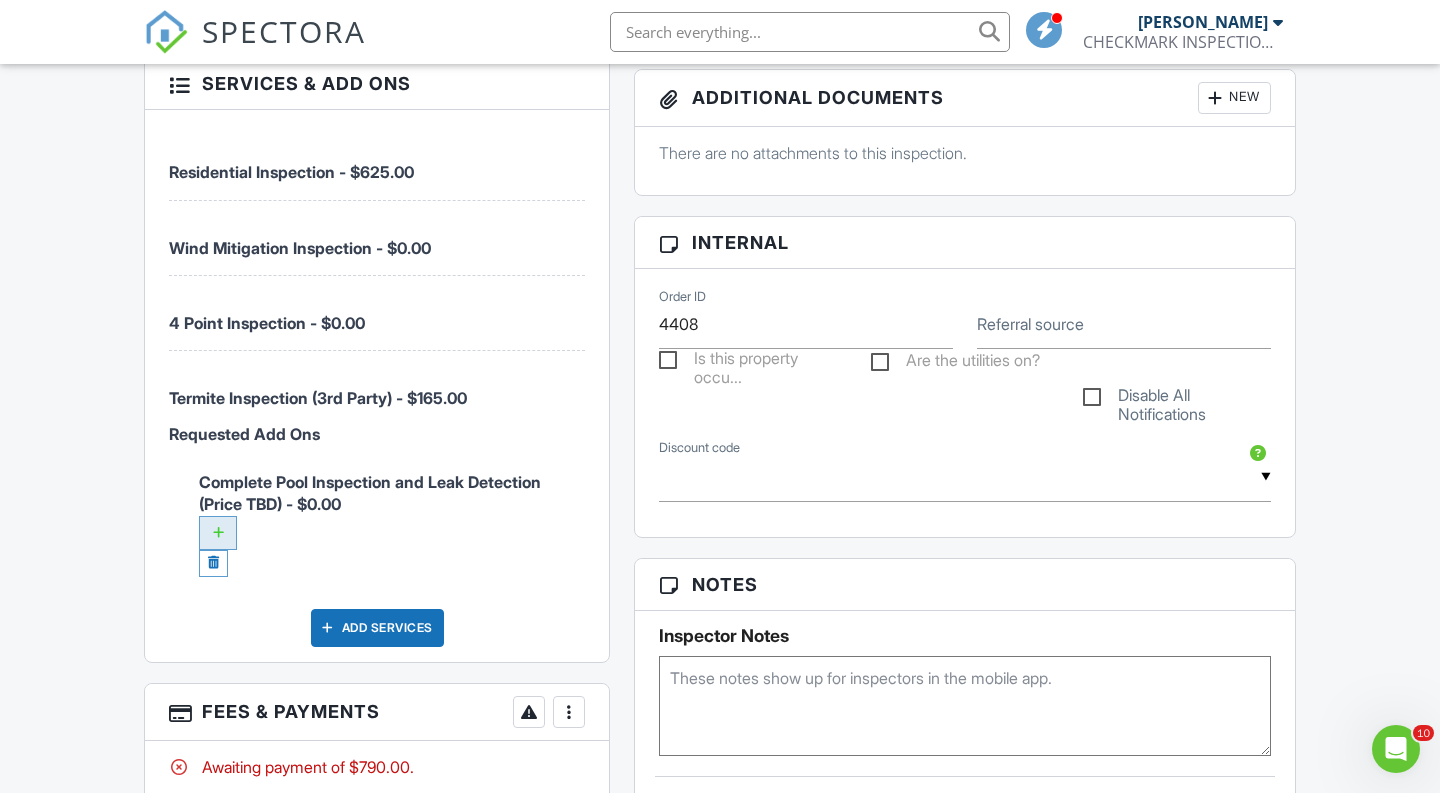 click at bounding box center (218, 533) 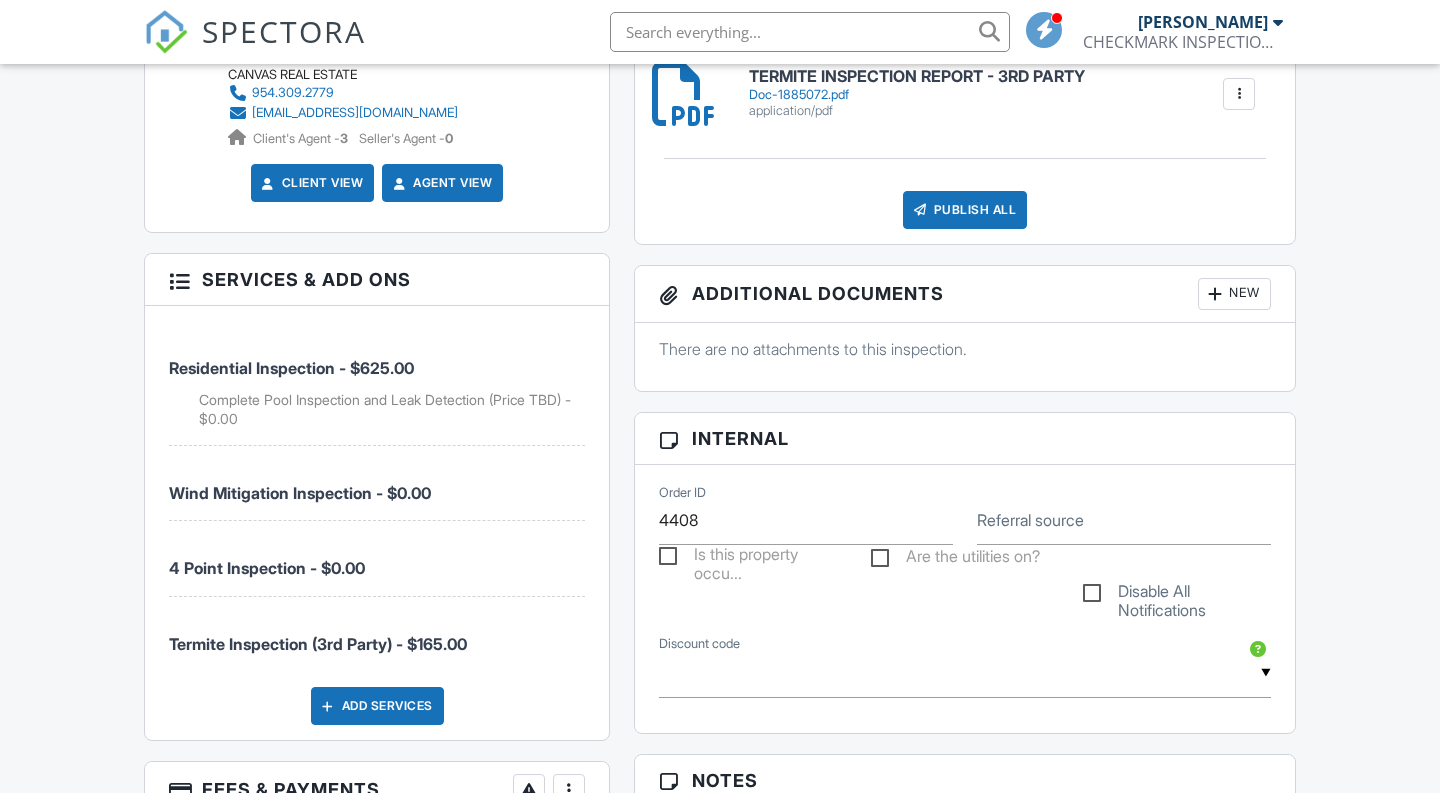 scroll, scrollTop: 0, scrollLeft: 0, axis: both 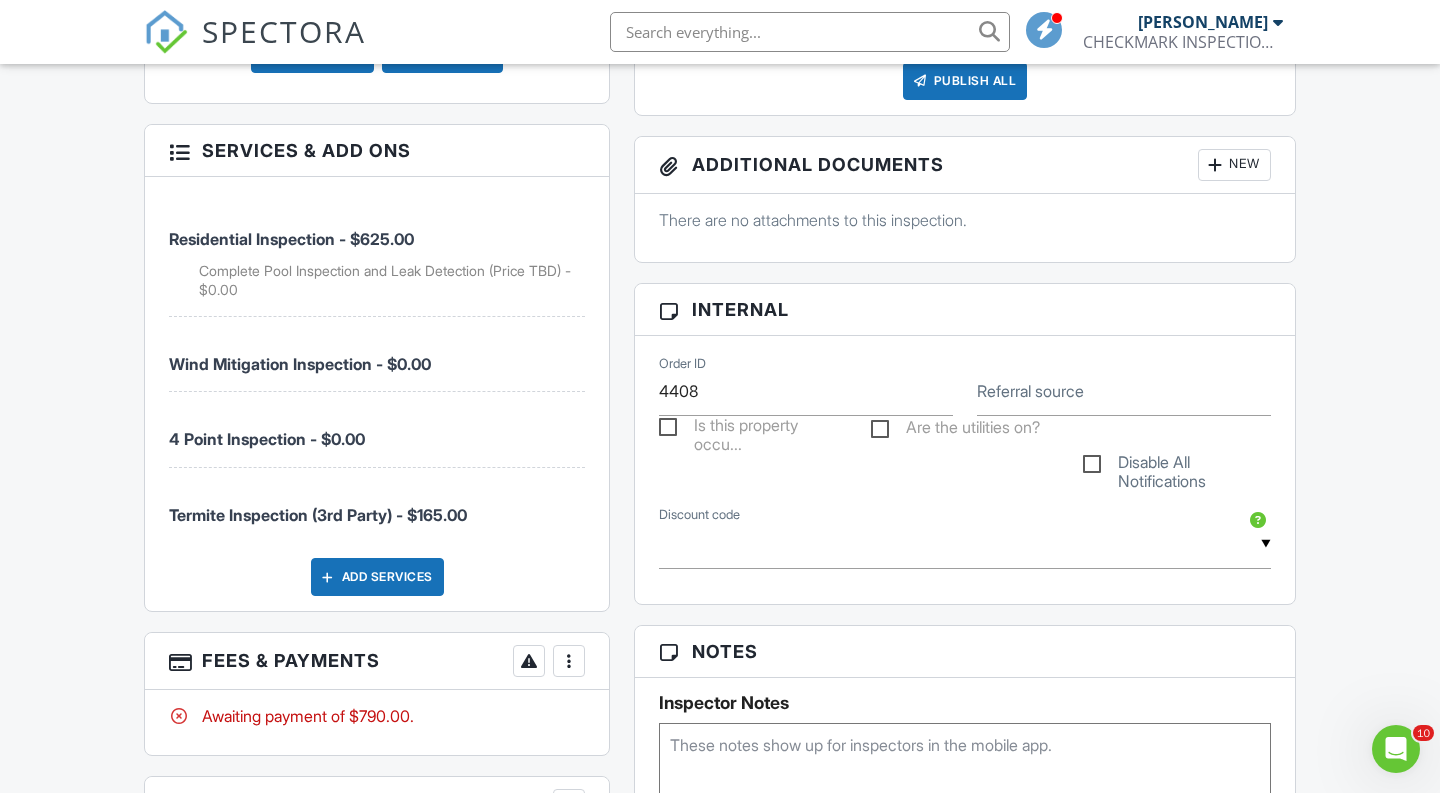 click at bounding box center [569, 661] 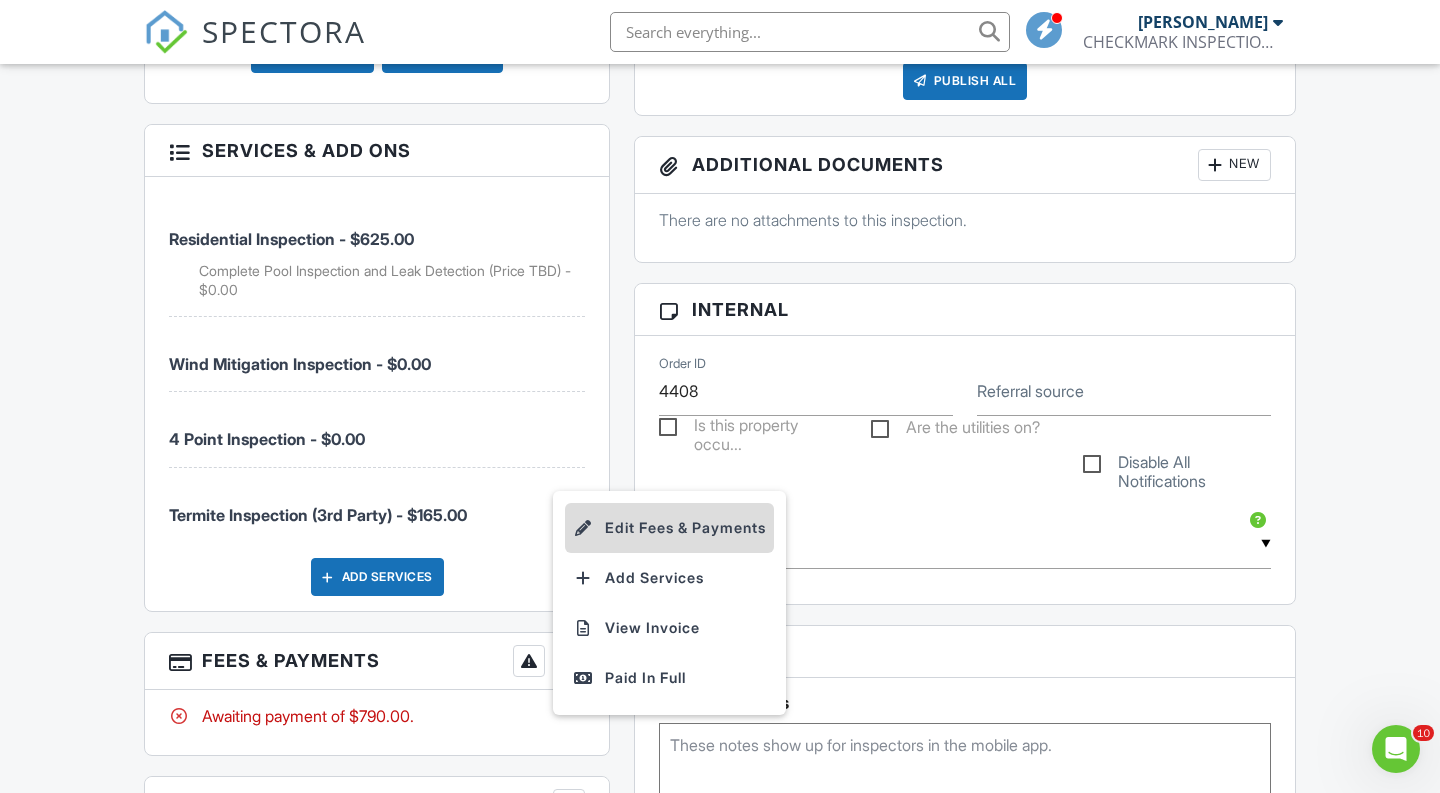 click on "Edit Fees & Payments" at bounding box center [669, 528] 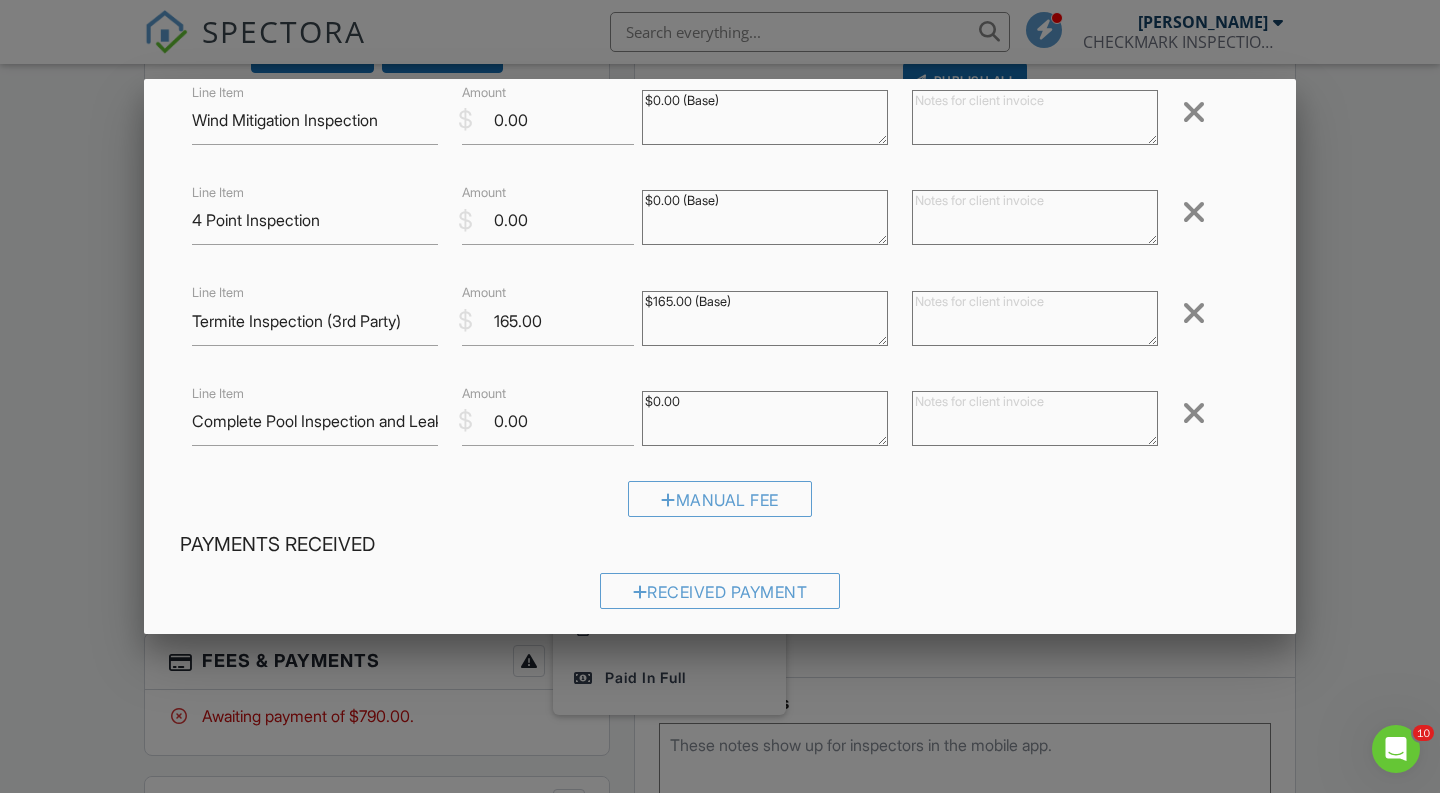 scroll, scrollTop: 261, scrollLeft: 0, axis: vertical 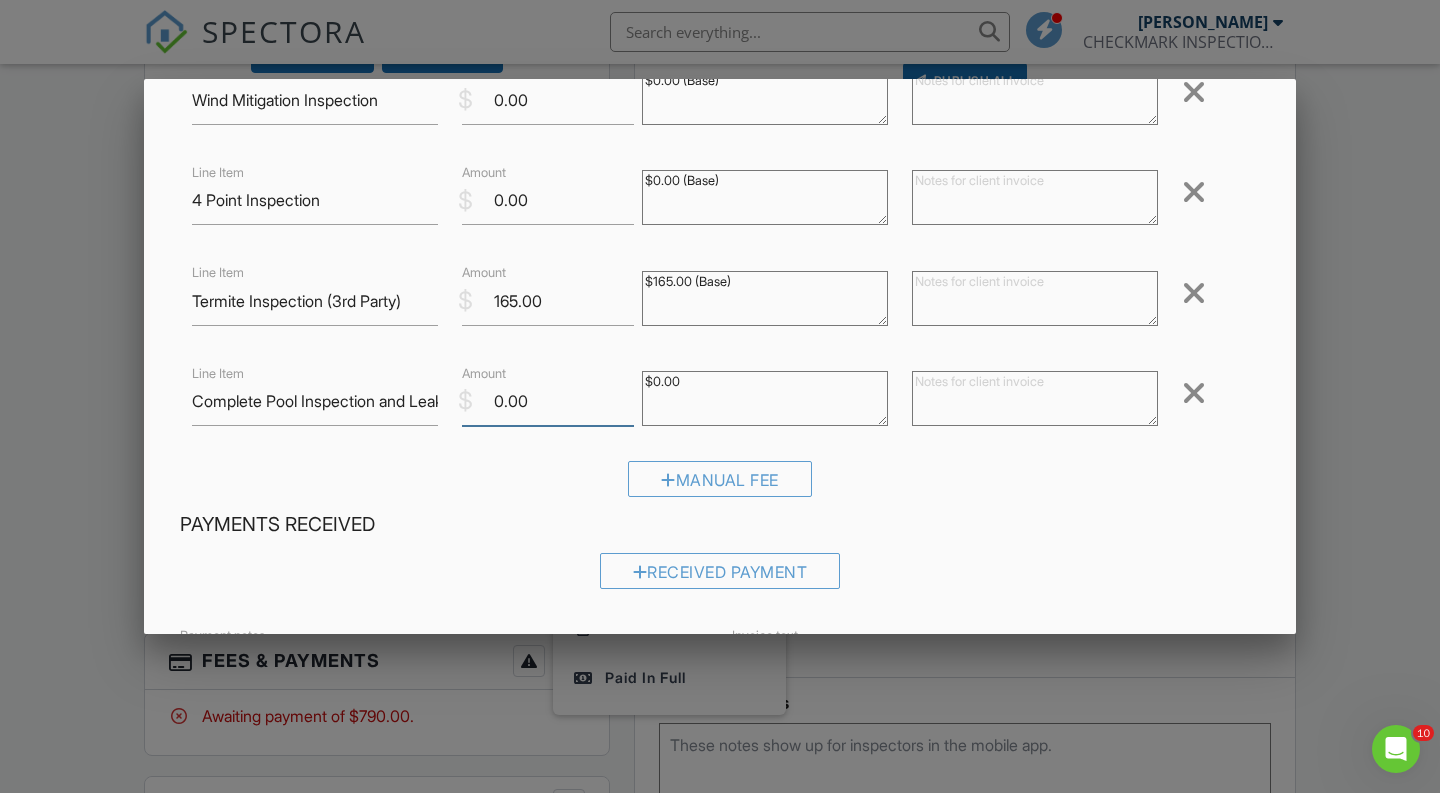 drag, startPoint x: 563, startPoint y: 402, endPoint x: 452, endPoint y: 402, distance: 111 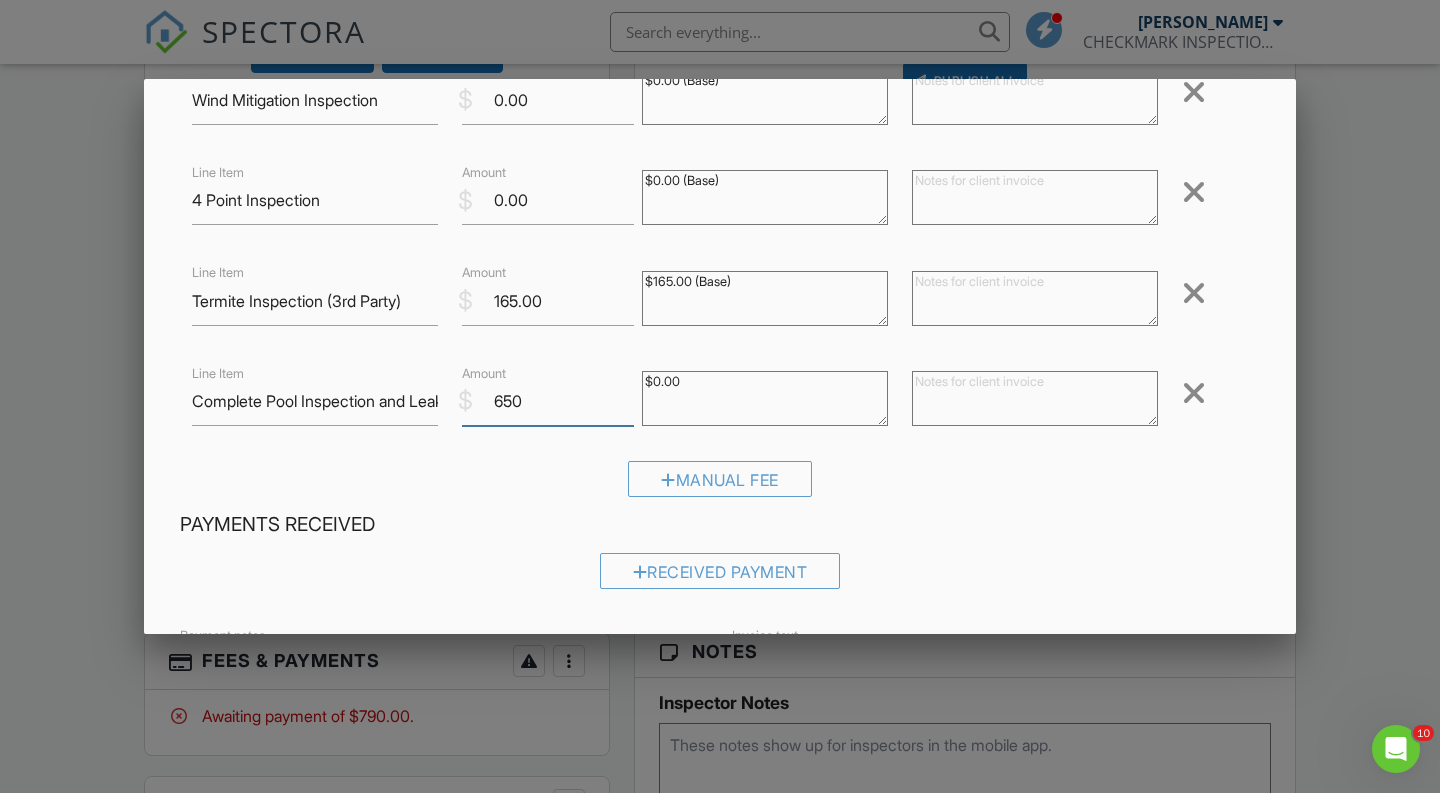 type on "650" 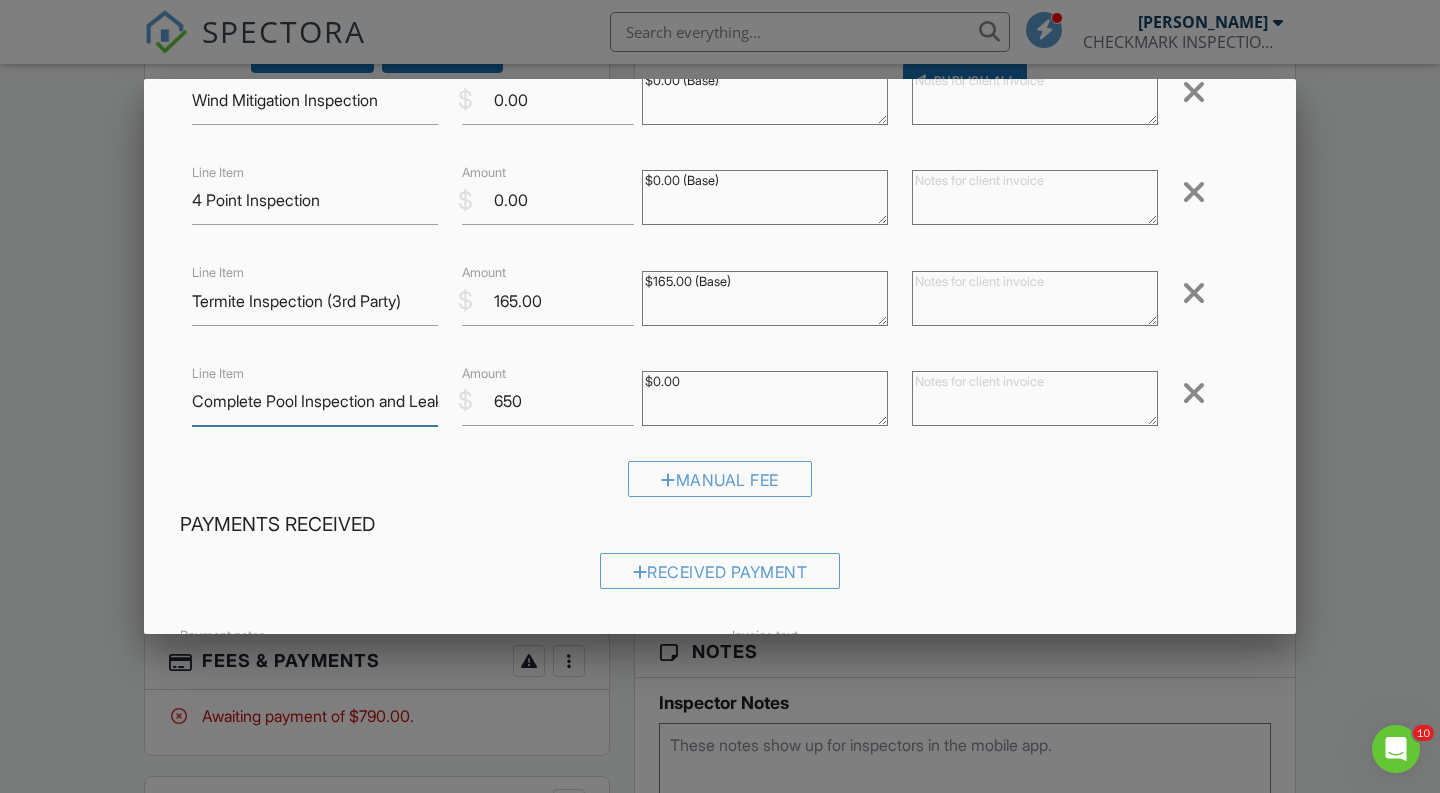 click on "Complete Pool Inspection and Leak Detection (Price TBD)" at bounding box center (315, 401) 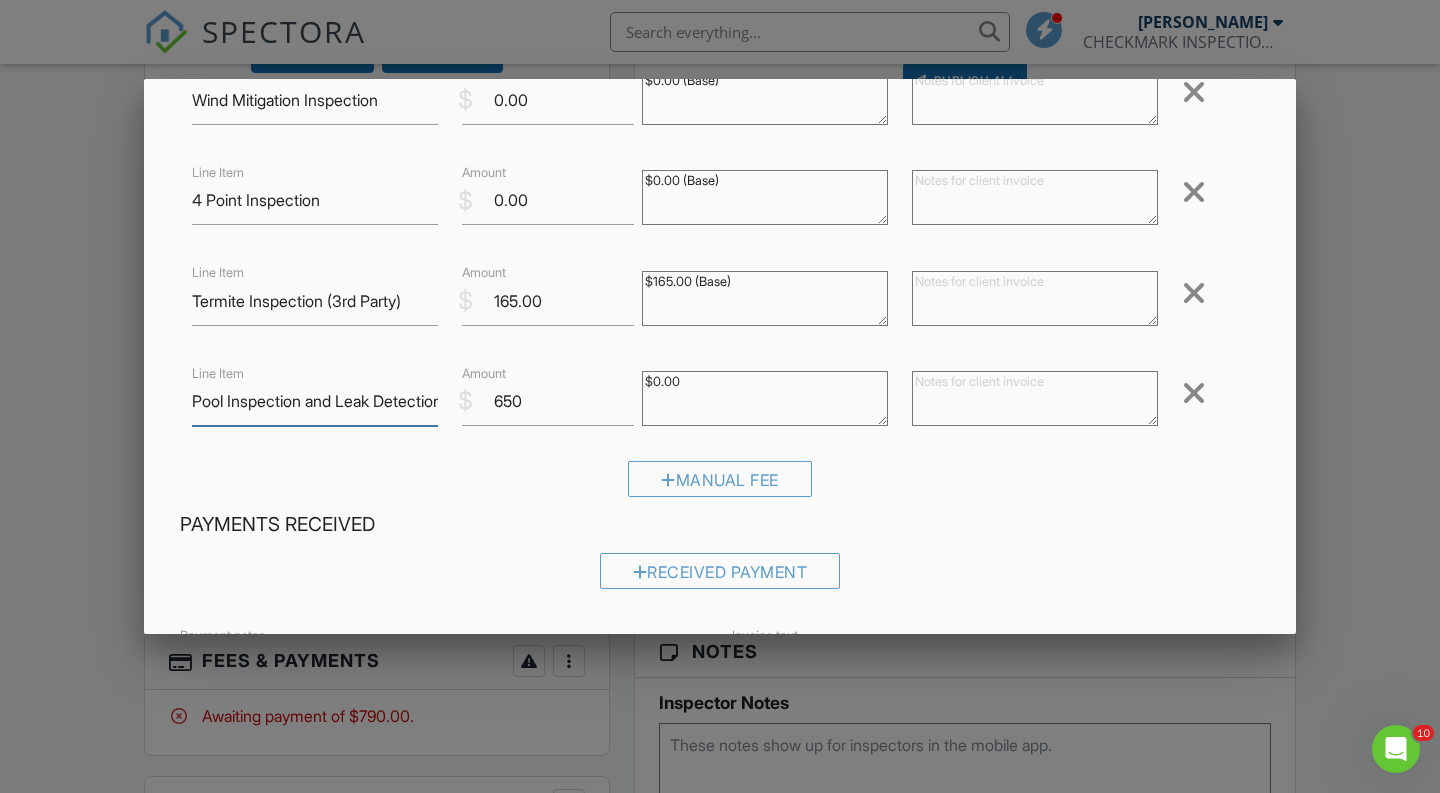 click on "Pool Inspection and Leak Detection (Price TBD)" at bounding box center (315, 401) 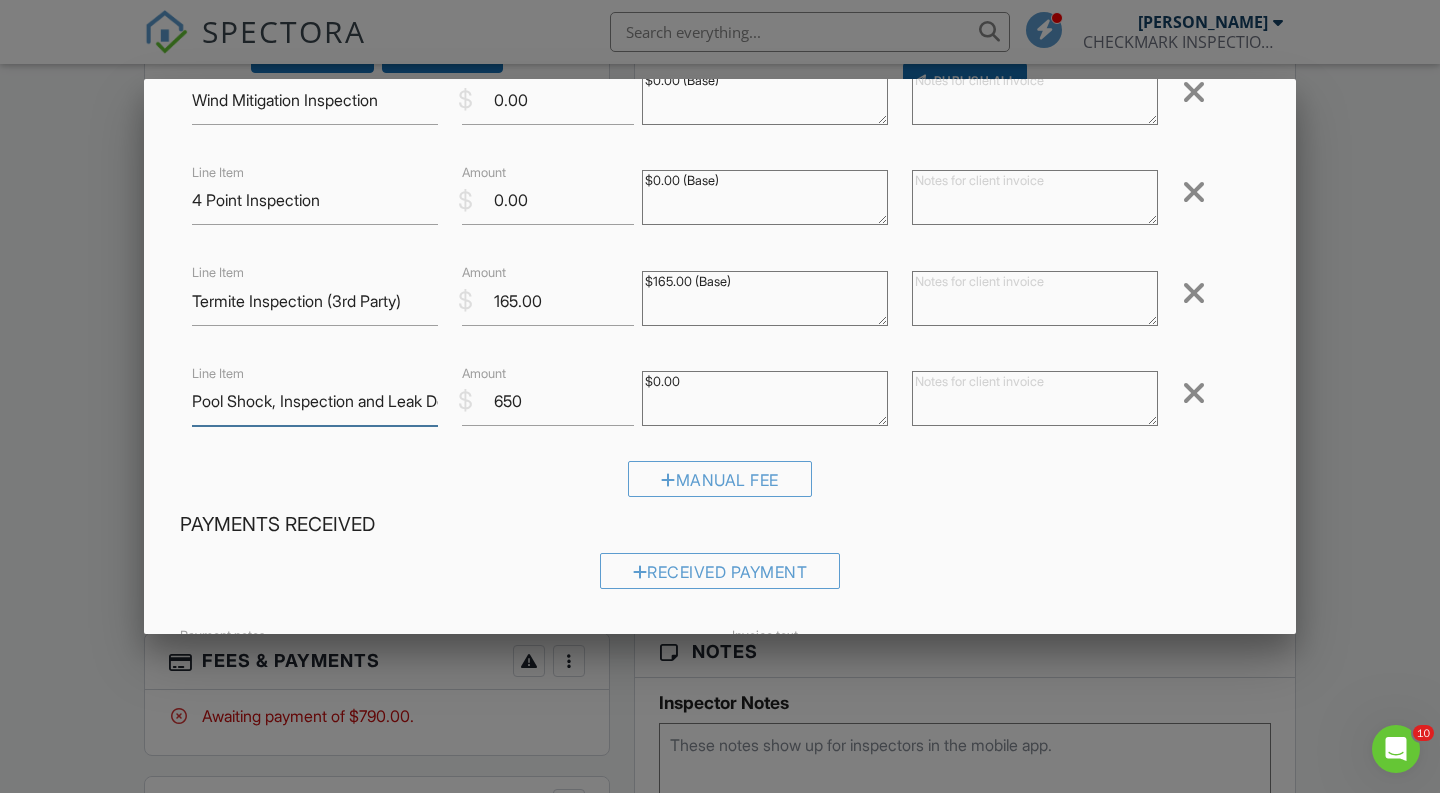 type on "Pool Shock, Inspection and Leak Detection (Price TBD)" 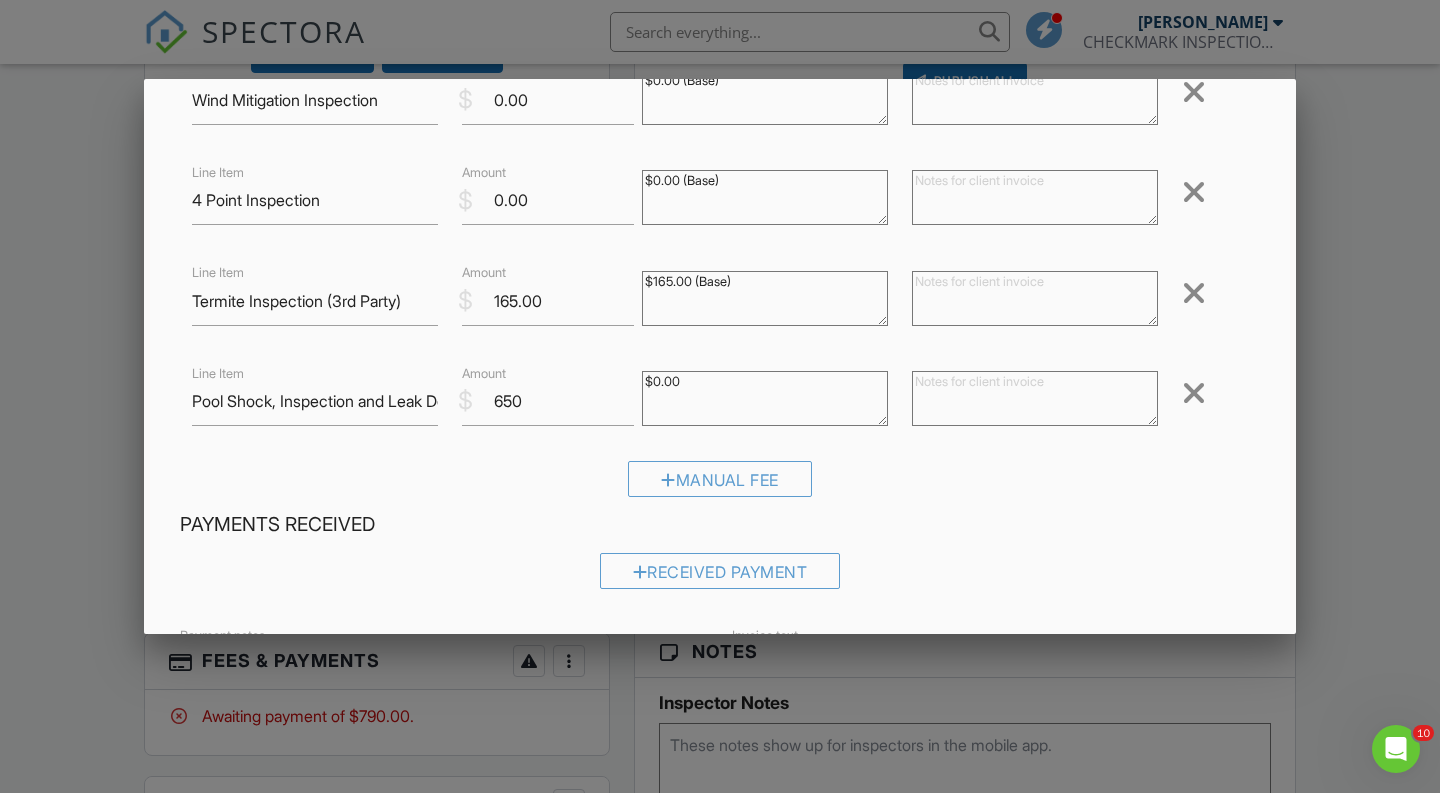 click on "Manual Fee" at bounding box center (720, 486) 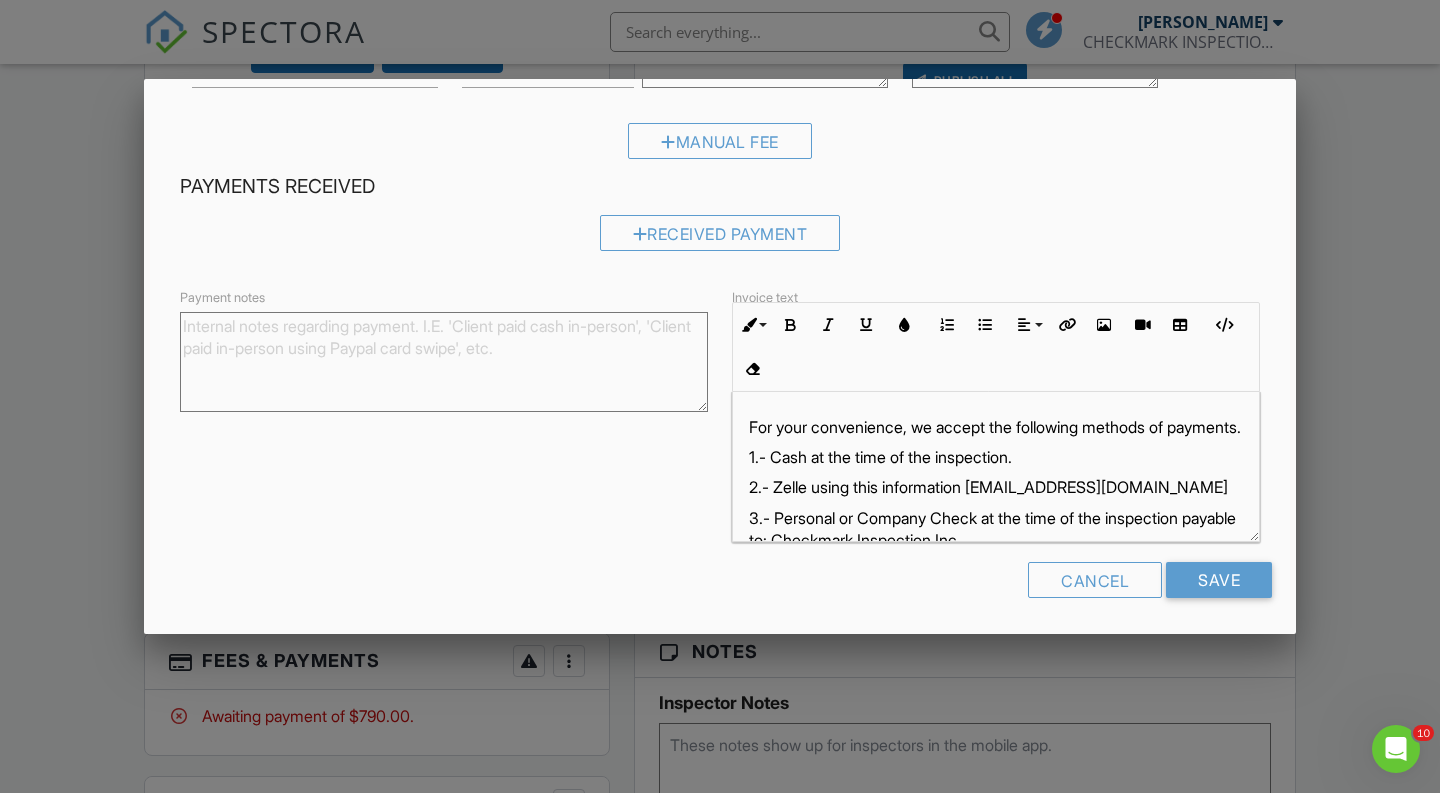scroll, scrollTop: 598, scrollLeft: 0, axis: vertical 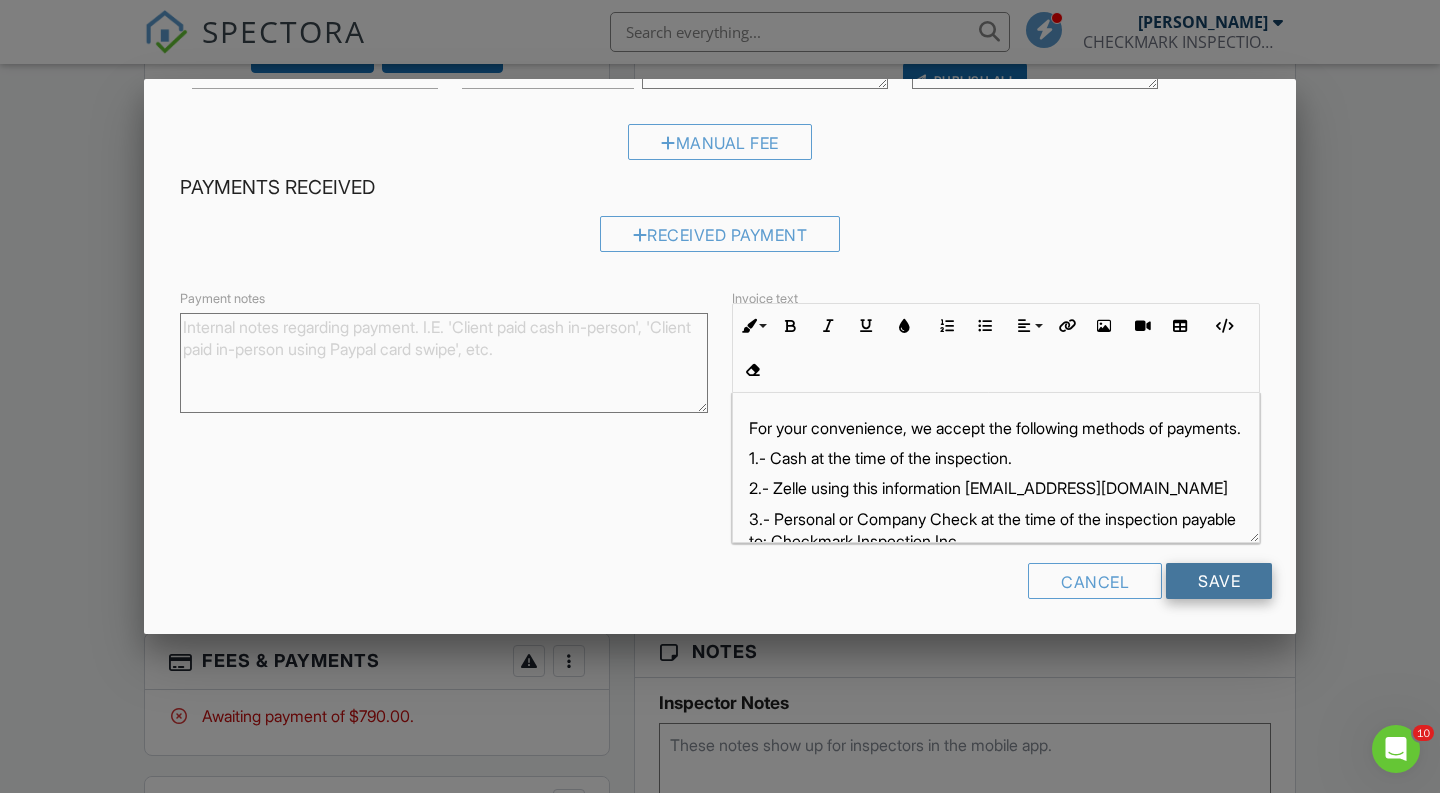 click on "Save" at bounding box center [1219, 581] 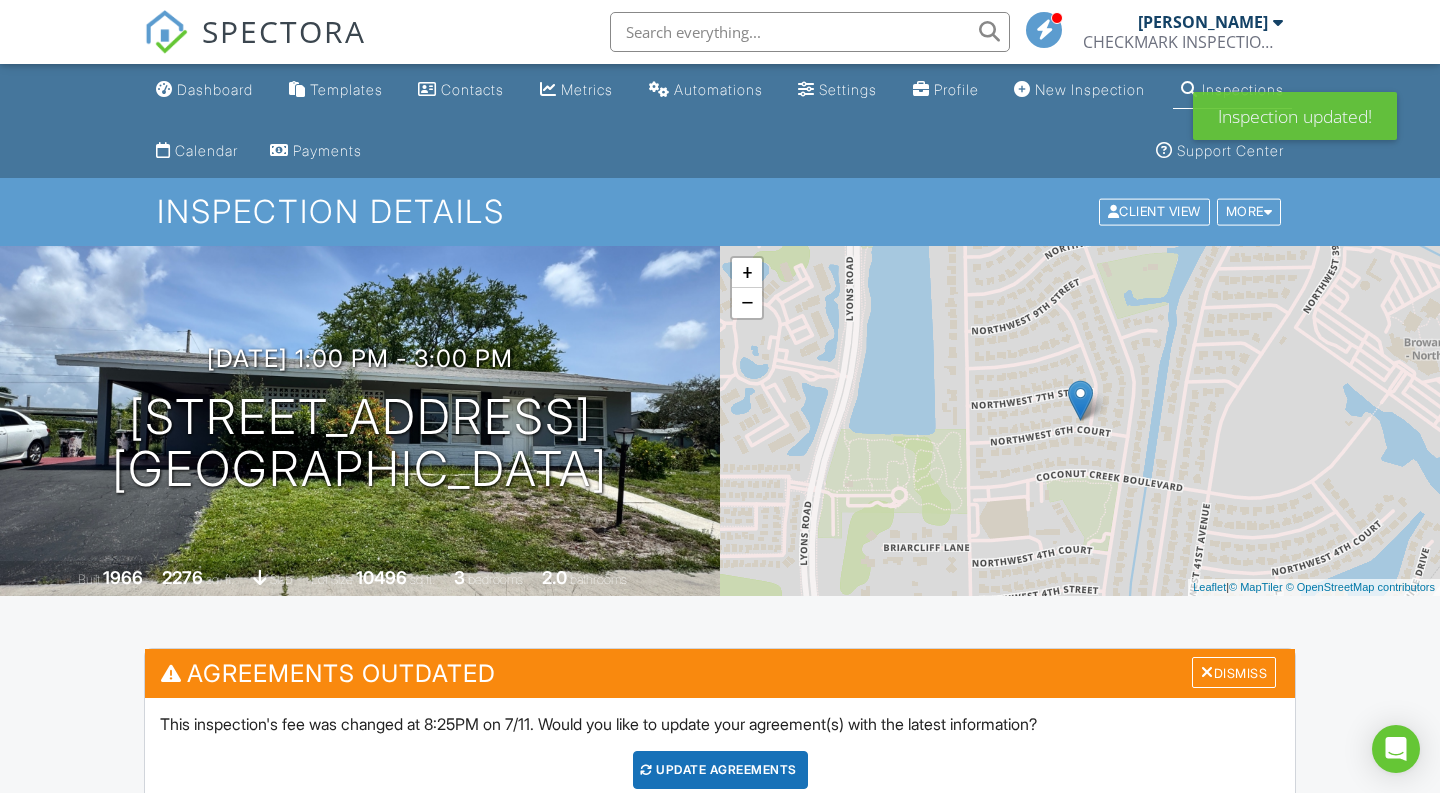 scroll, scrollTop: 0, scrollLeft: 0, axis: both 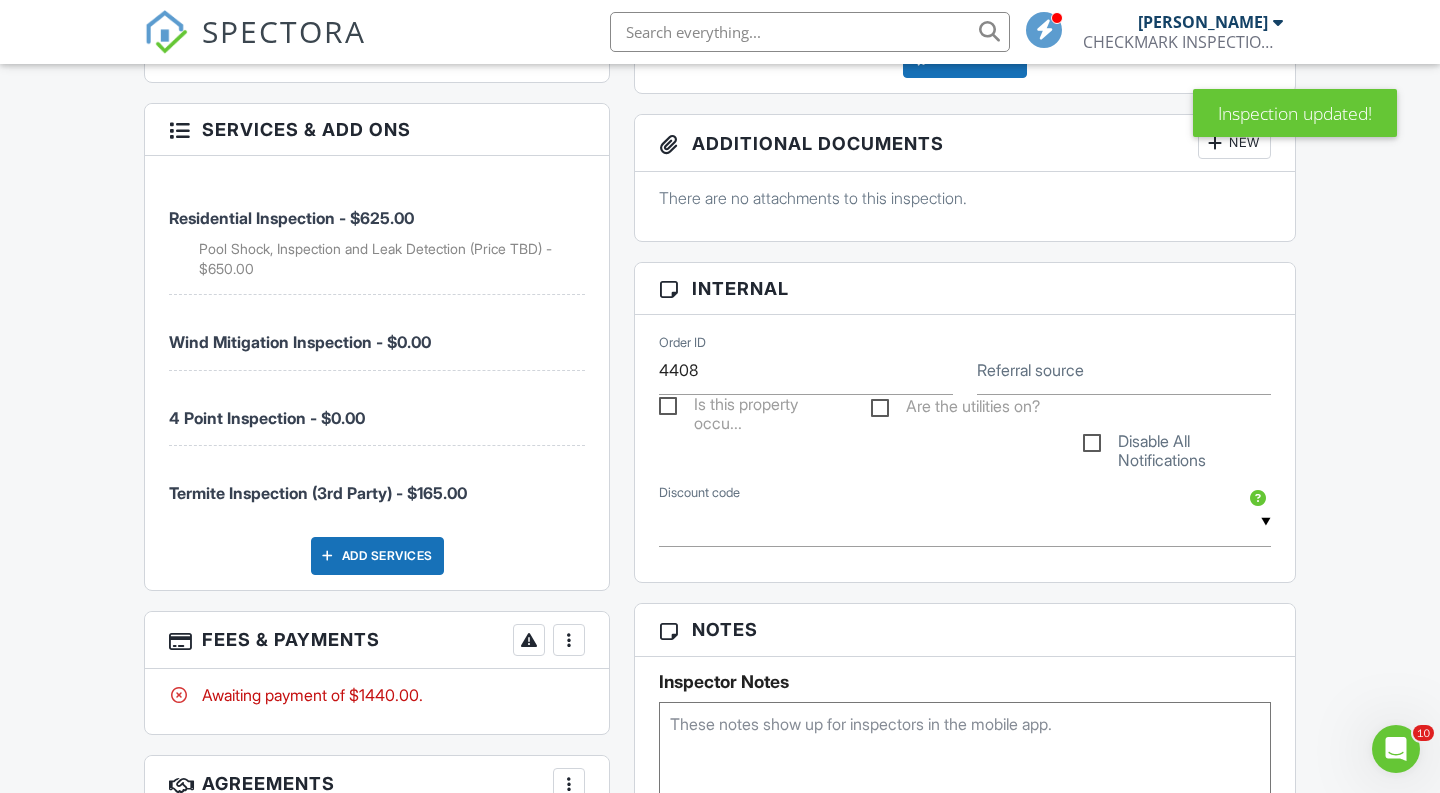 click at bounding box center (569, 640) 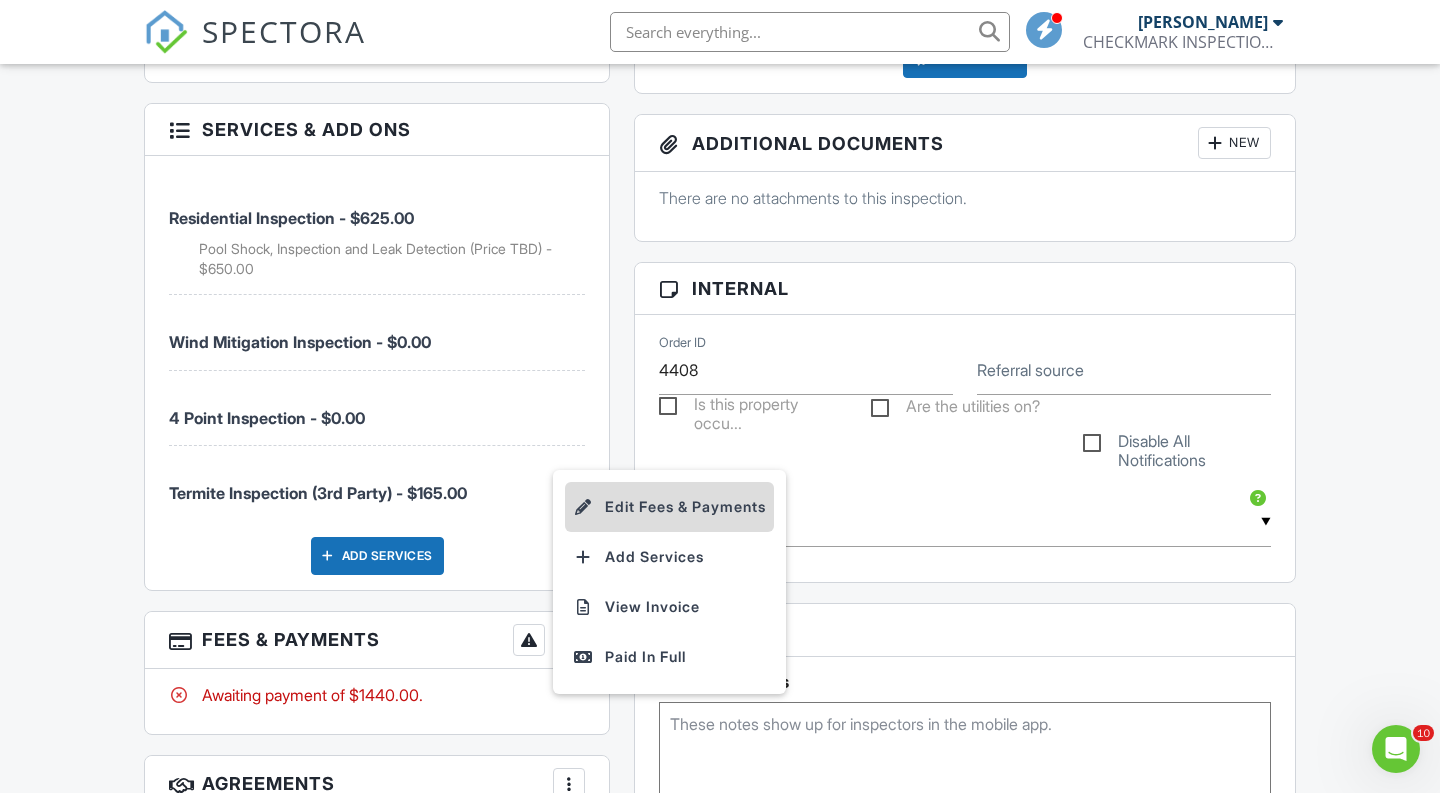 click on "Edit Fees & Payments" at bounding box center (669, 507) 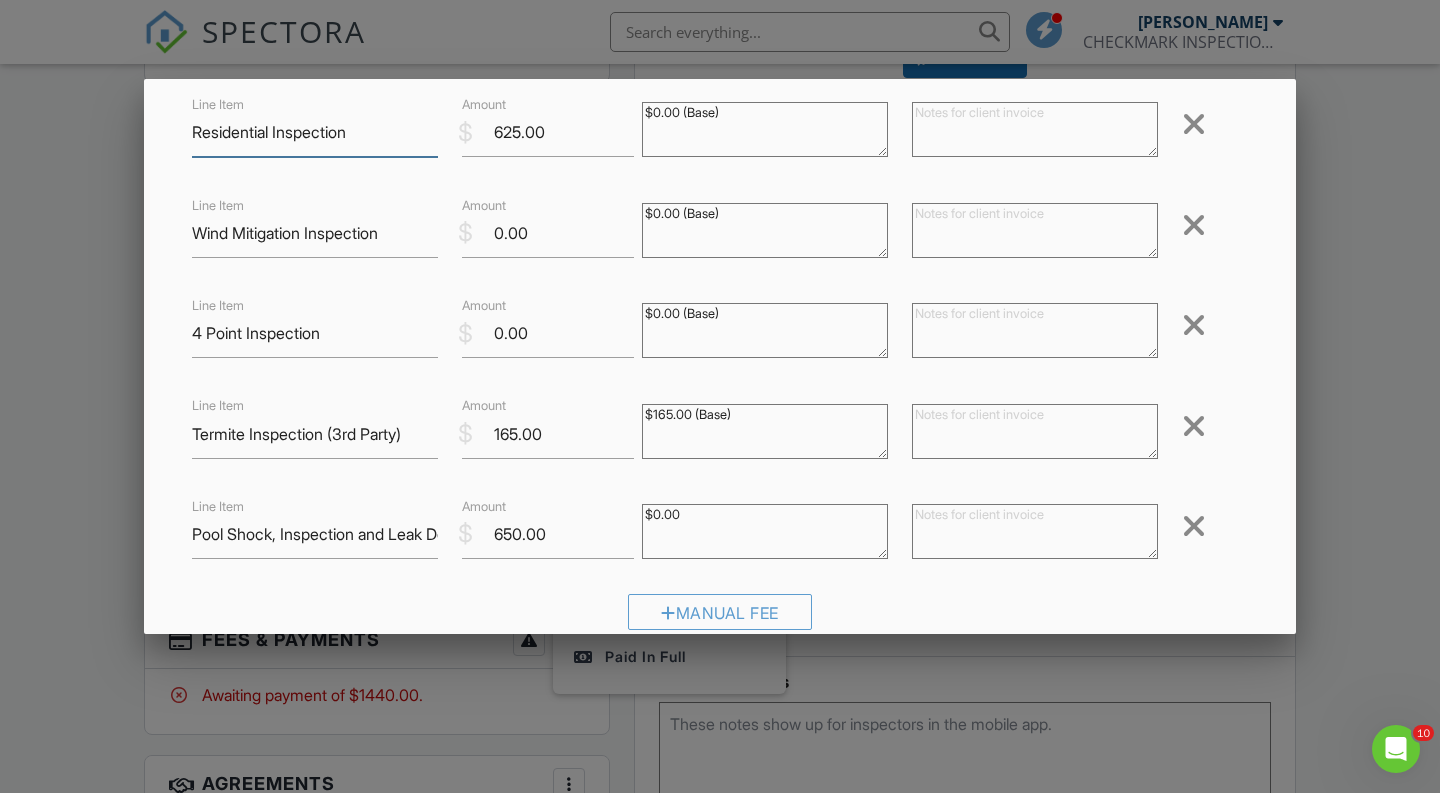 scroll, scrollTop: 307, scrollLeft: 0, axis: vertical 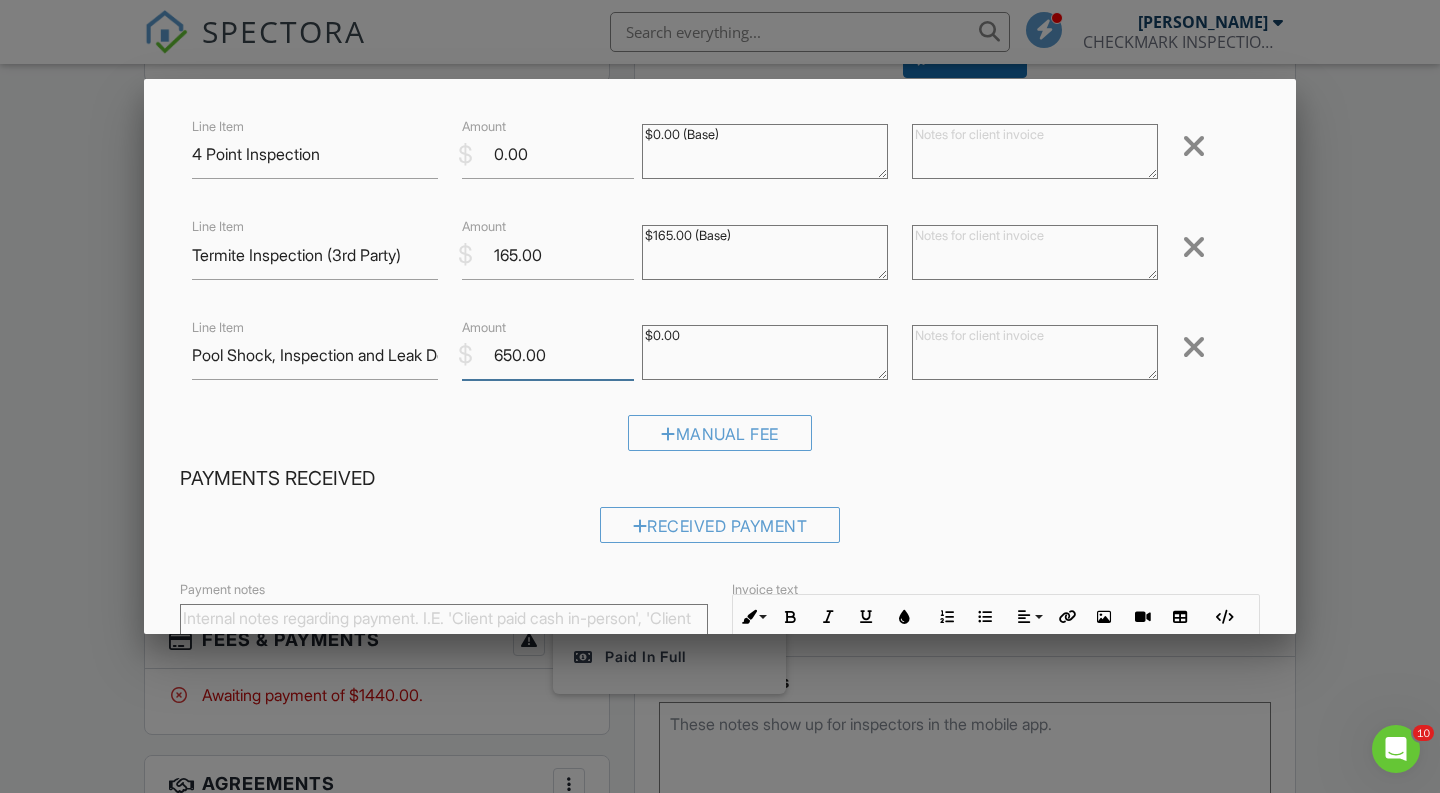 drag, startPoint x: 564, startPoint y: 361, endPoint x: 396, endPoint y: 343, distance: 168.96153 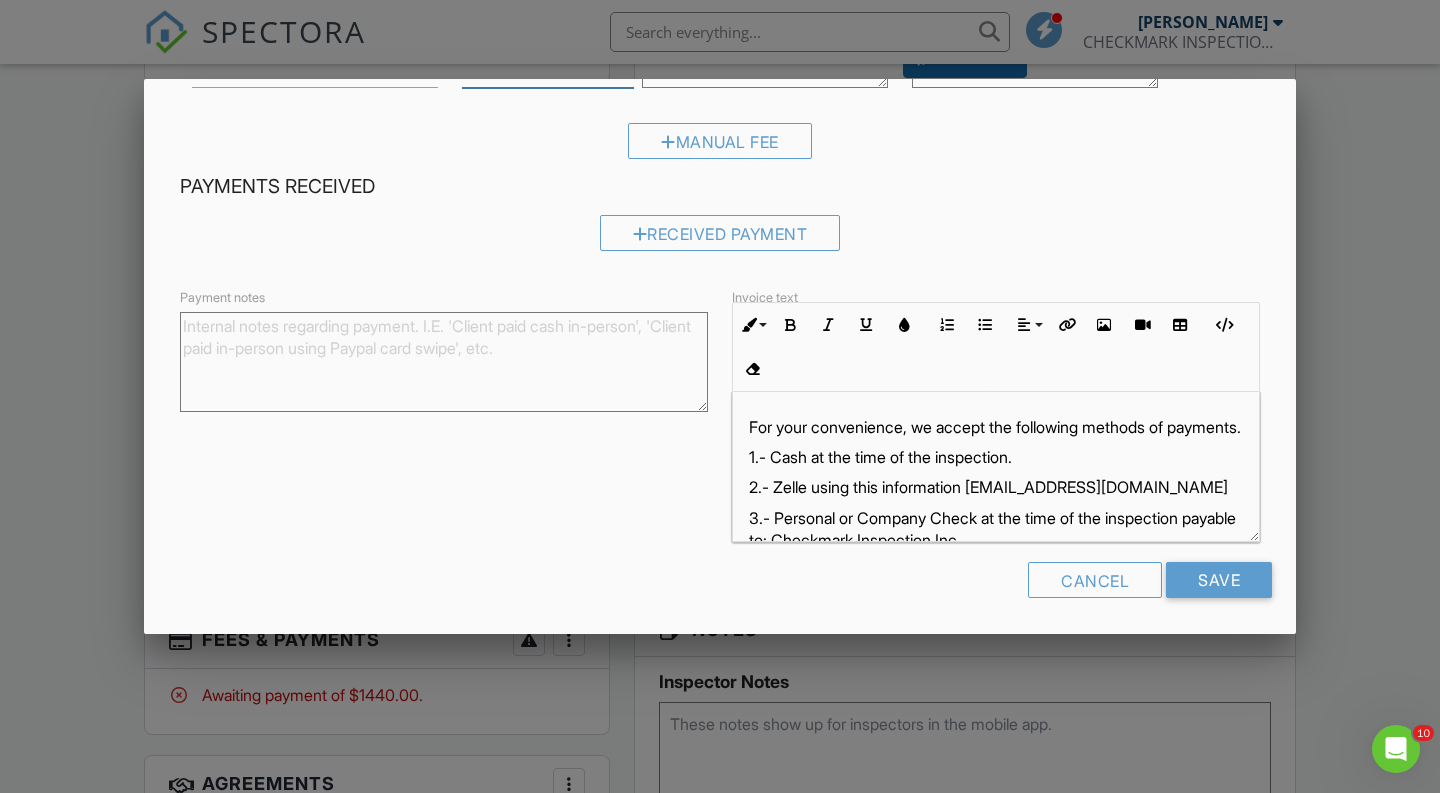 scroll, scrollTop: 598, scrollLeft: 0, axis: vertical 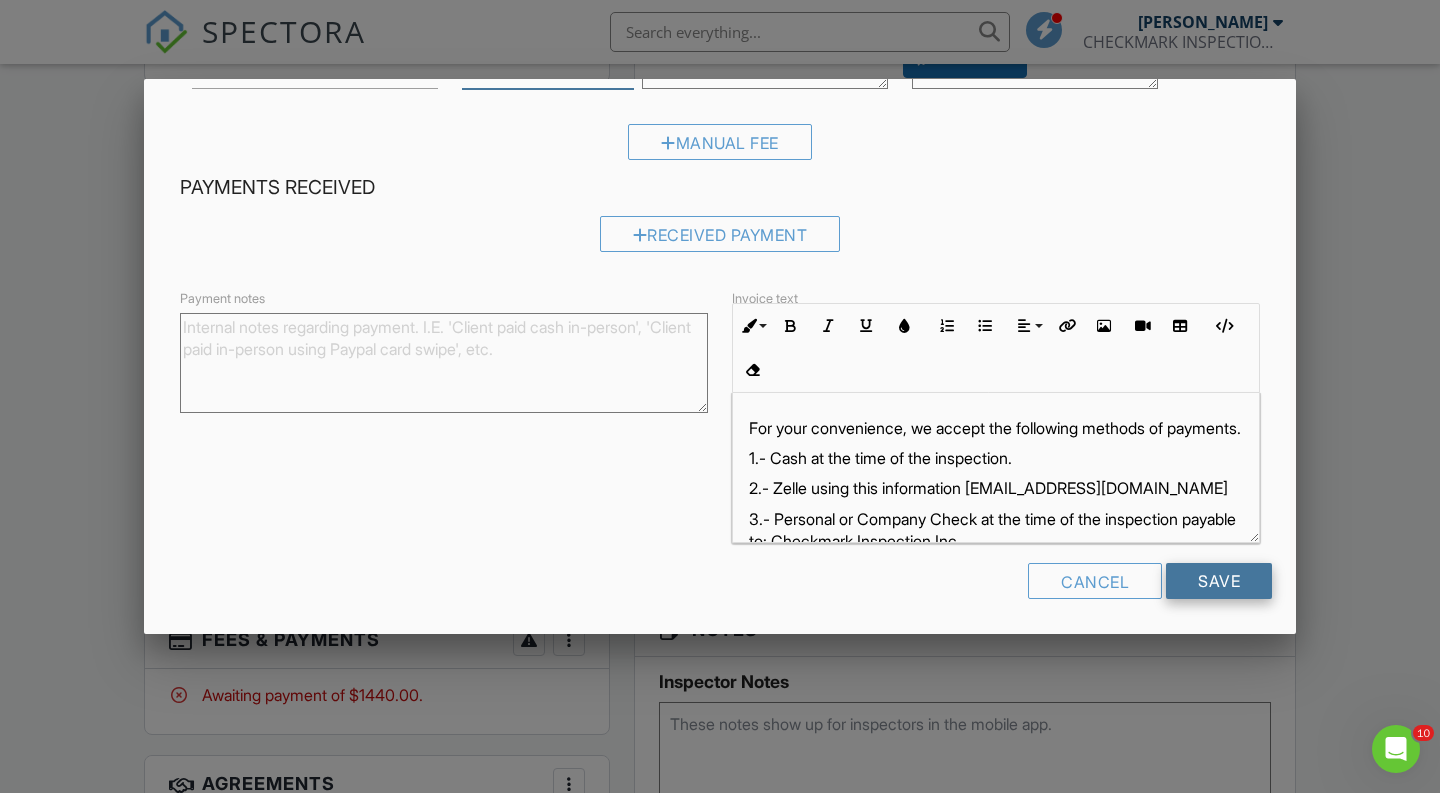 type on "600" 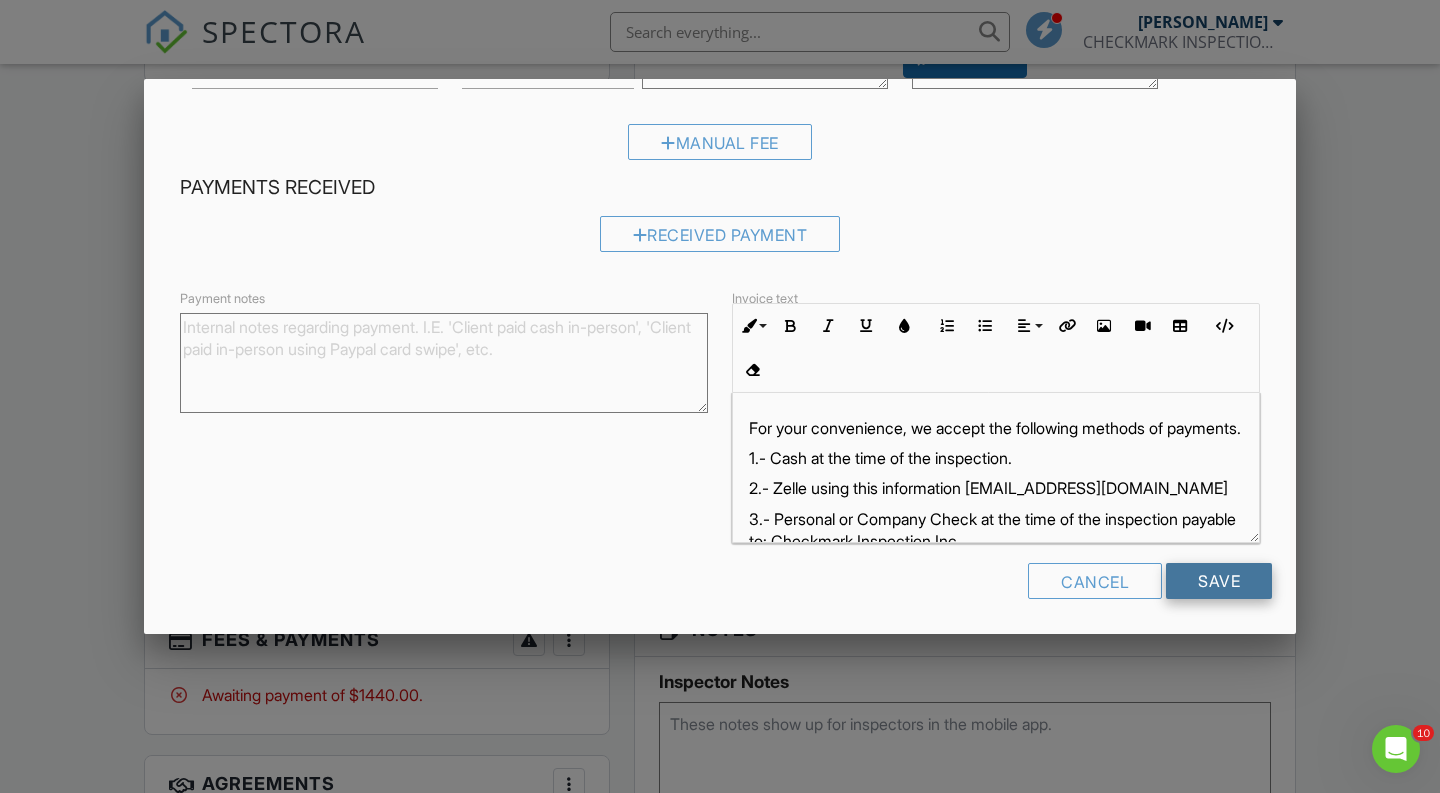 click on "Save" at bounding box center [1219, 581] 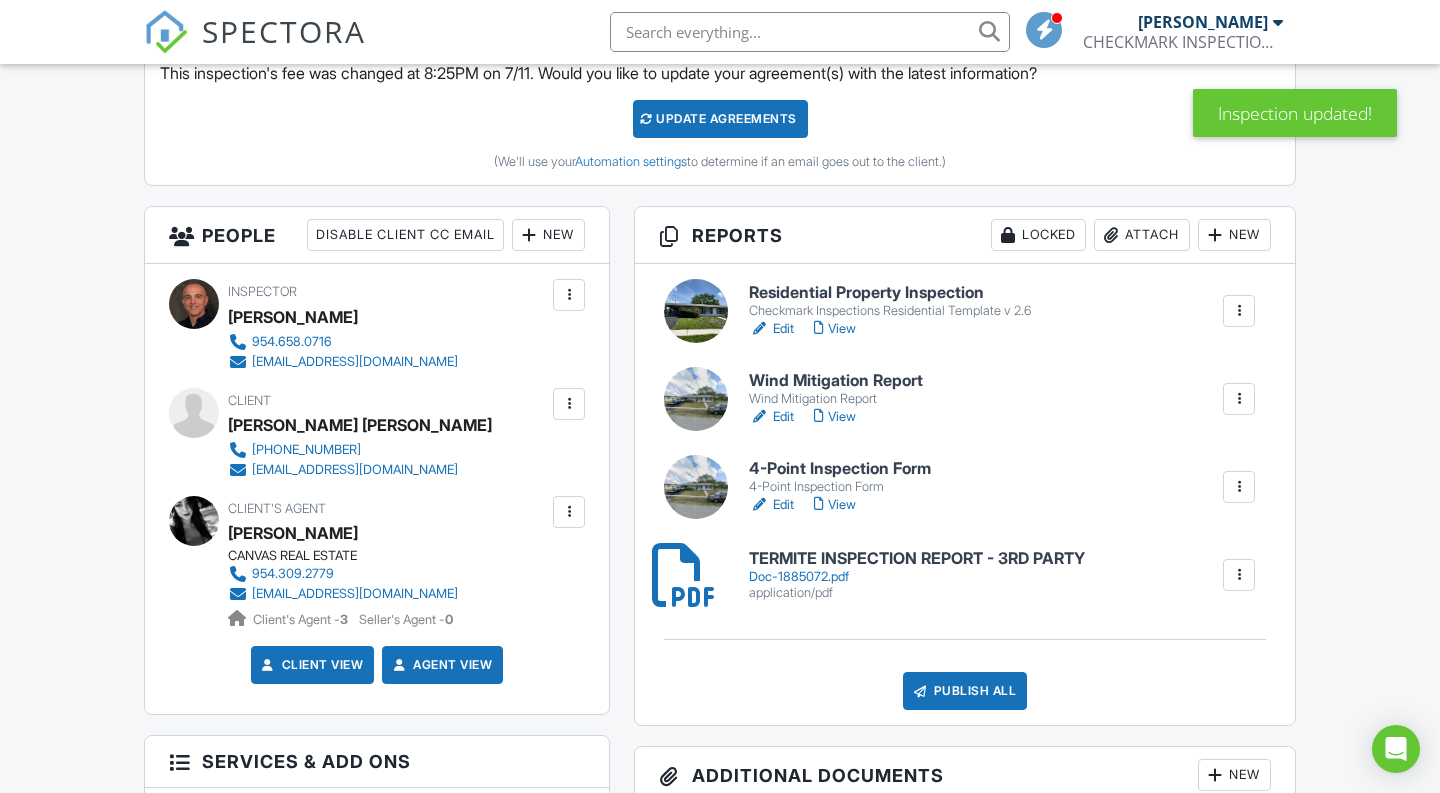 scroll, scrollTop: 792, scrollLeft: 0, axis: vertical 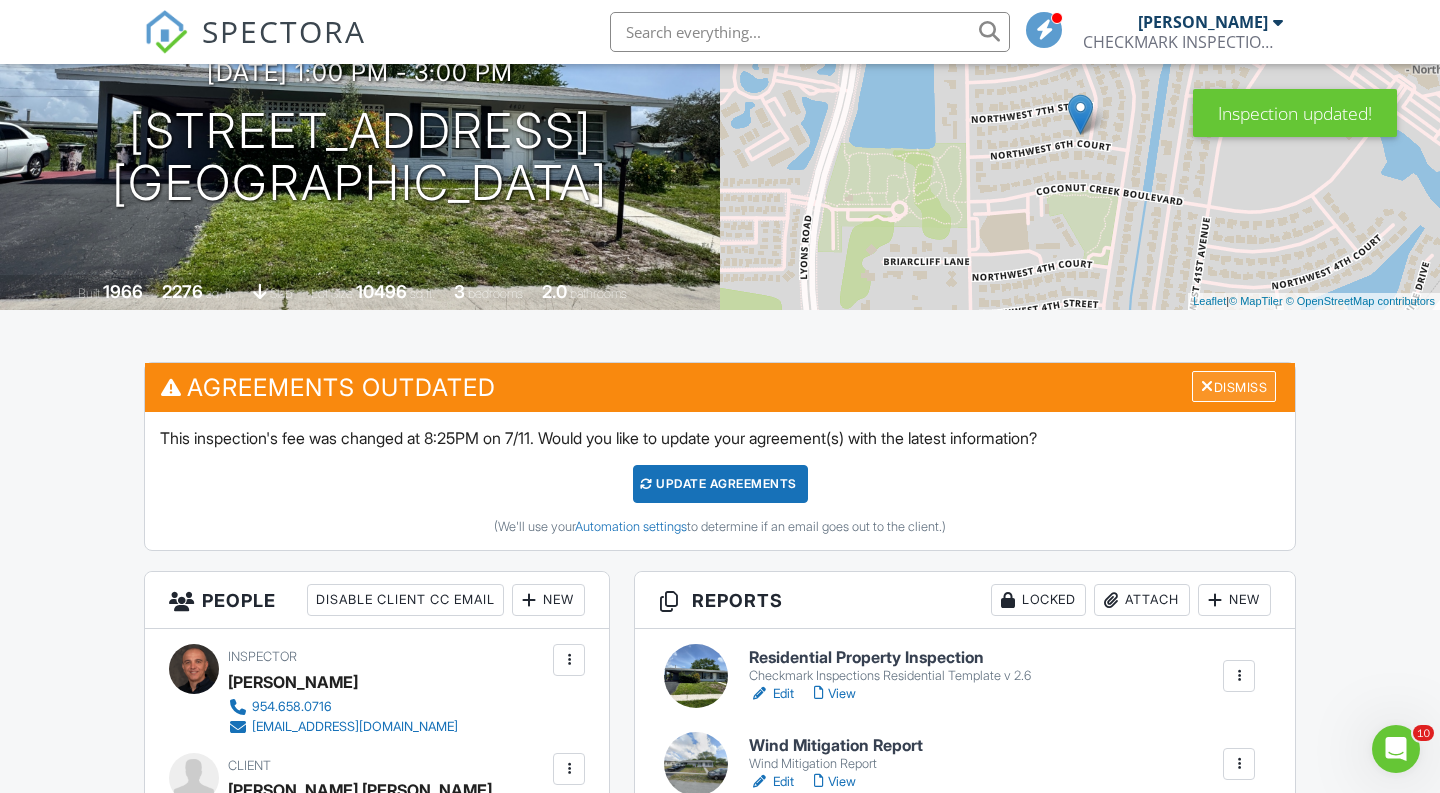 click on "Dismiss" at bounding box center (1234, 386) 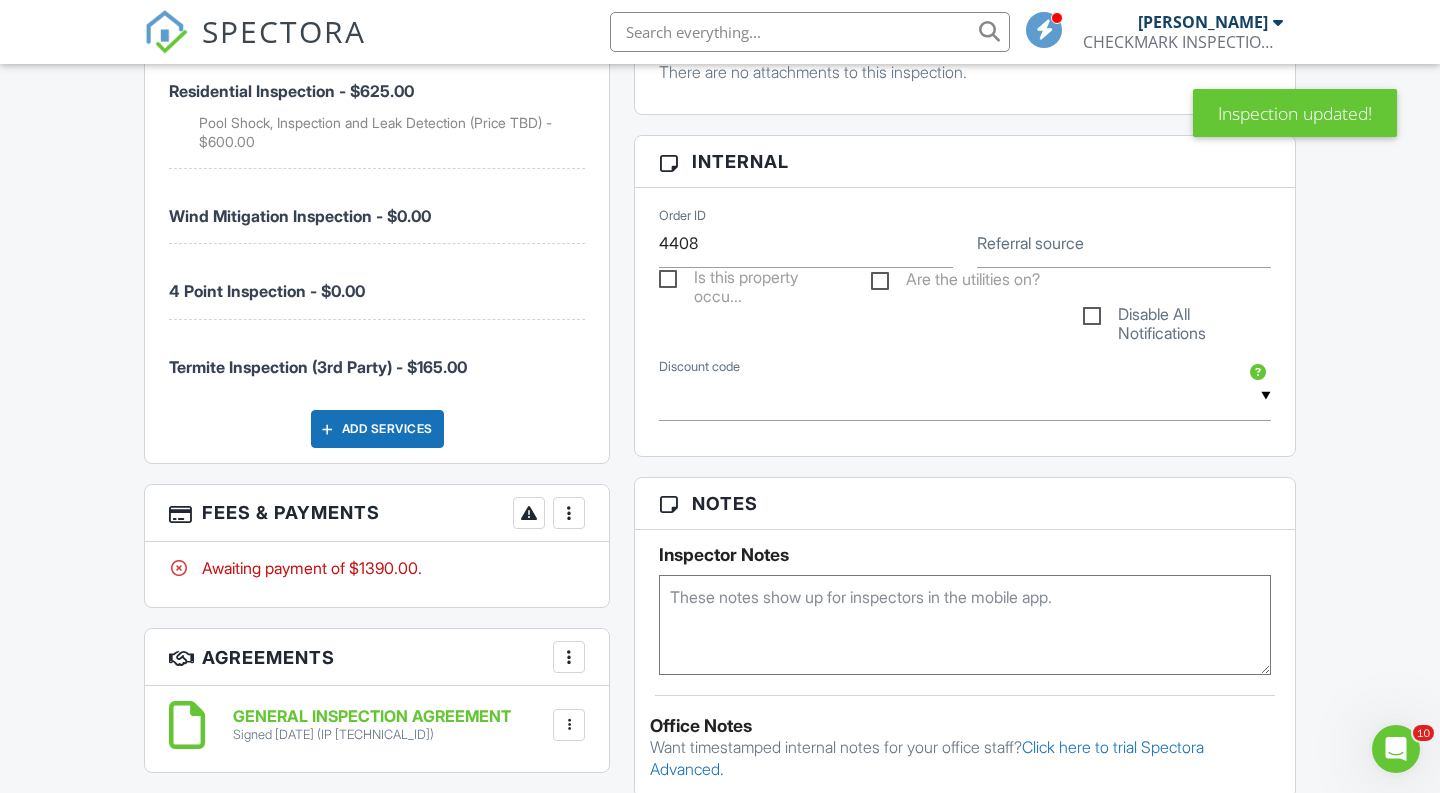 scroll, scrollTop: 1271, scrollLeft: 0, axis: vertical 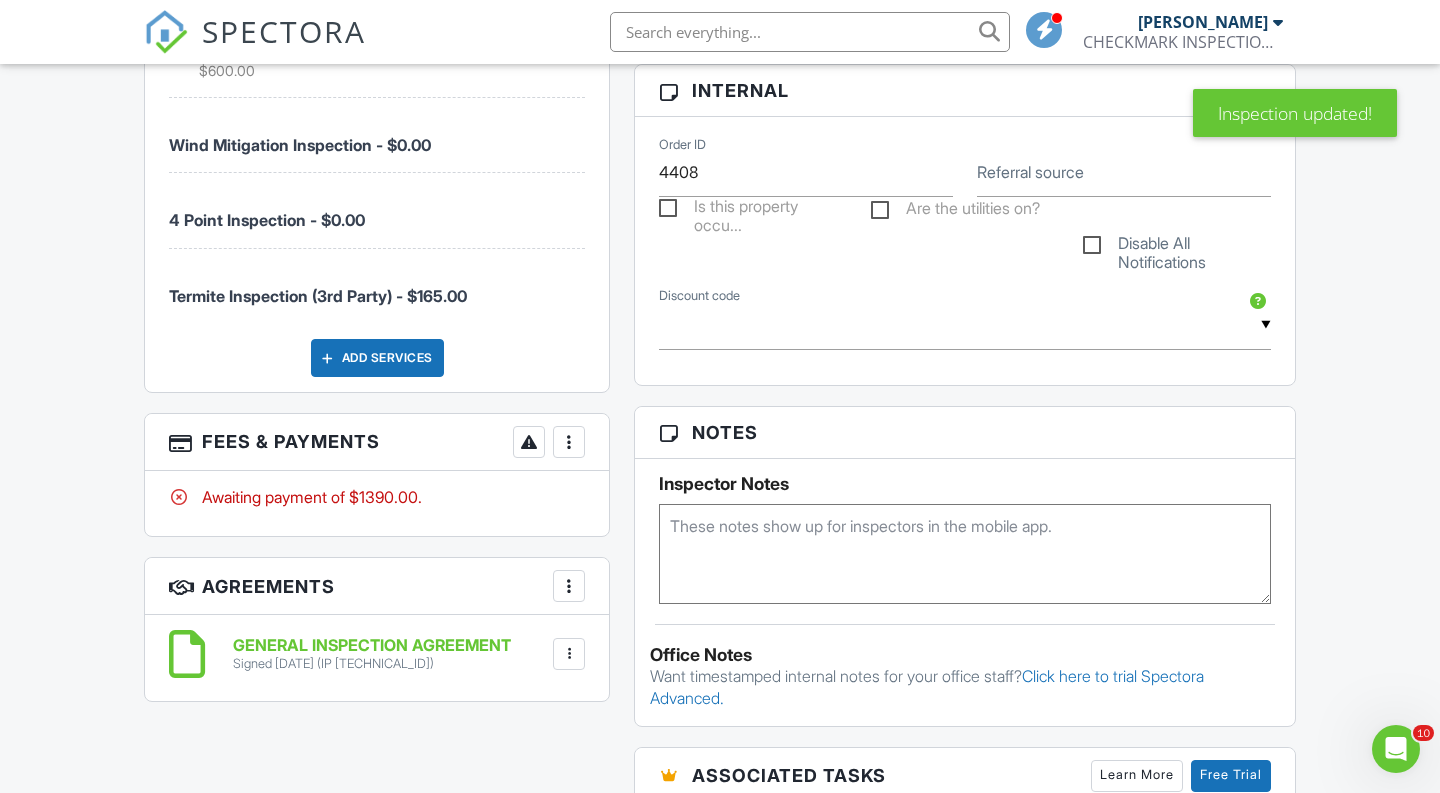 click at bounding box center (569, 442) 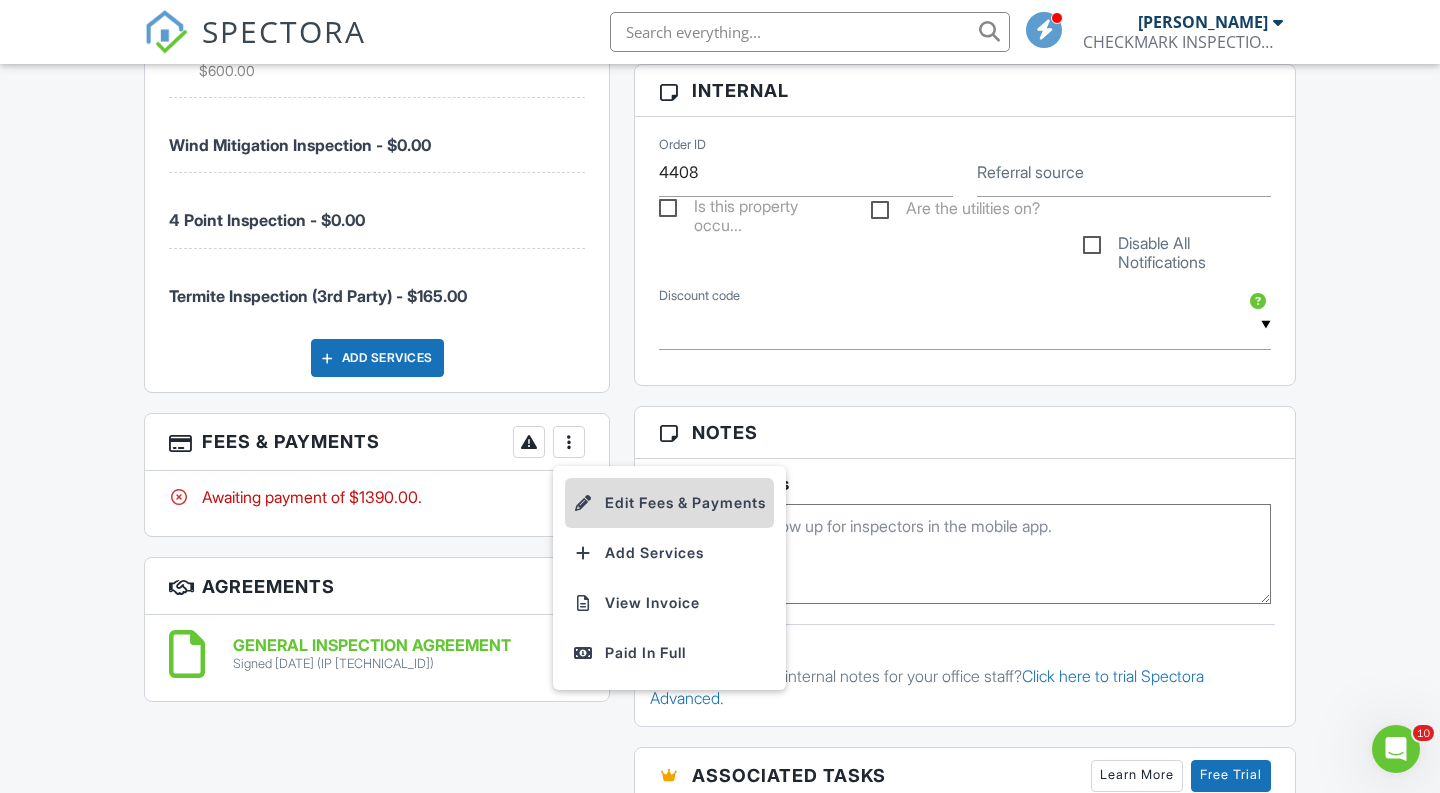 click on "Edit Fees & Payments" at bounding box center [669, 503] 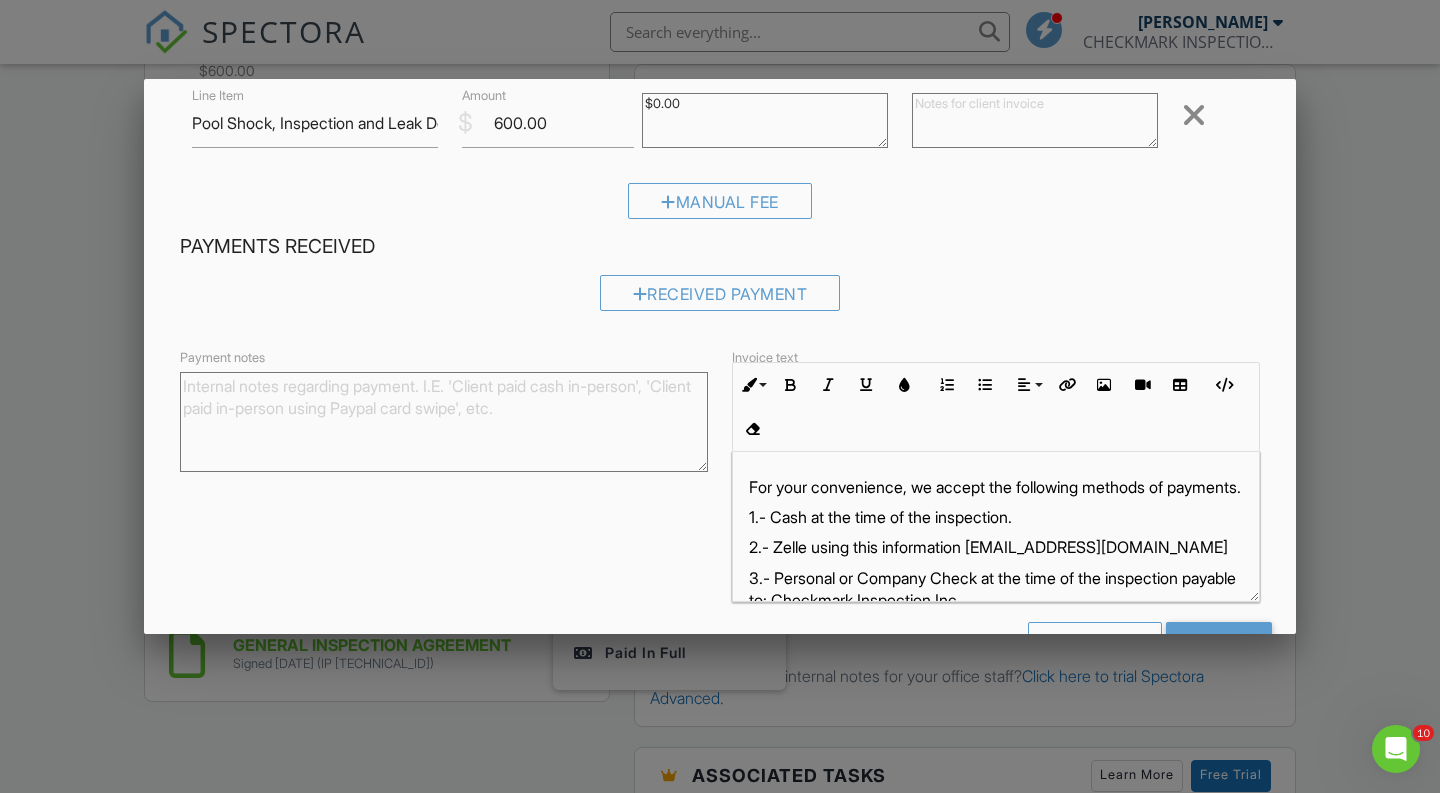 scroll, scrollTop: 219, scrollLeft: 0, axis: vertical 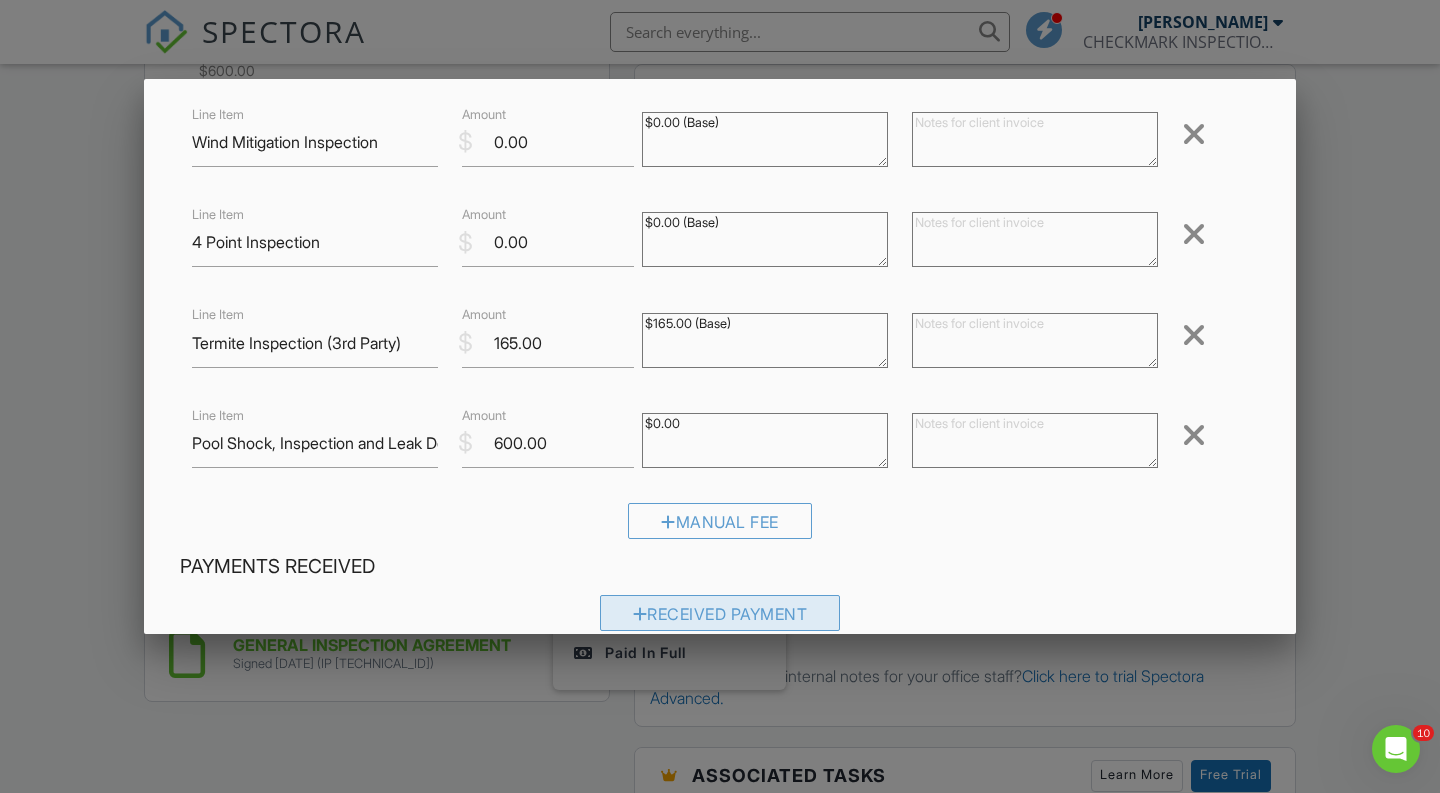 click on "Received Payment" at bounding box center (720, 613) 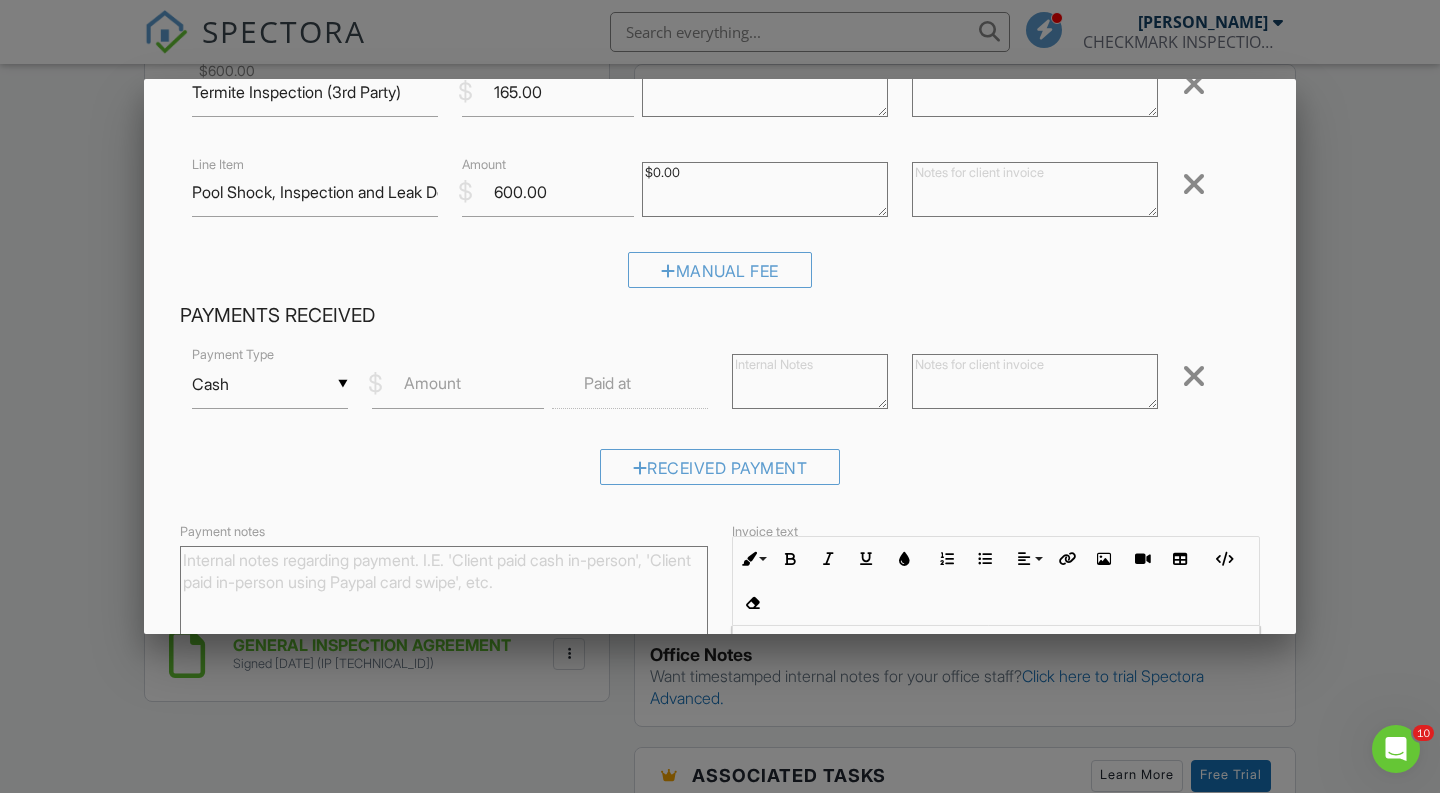 scroll, scrollTop: 483, scrollLeft: 0, axis: vertical 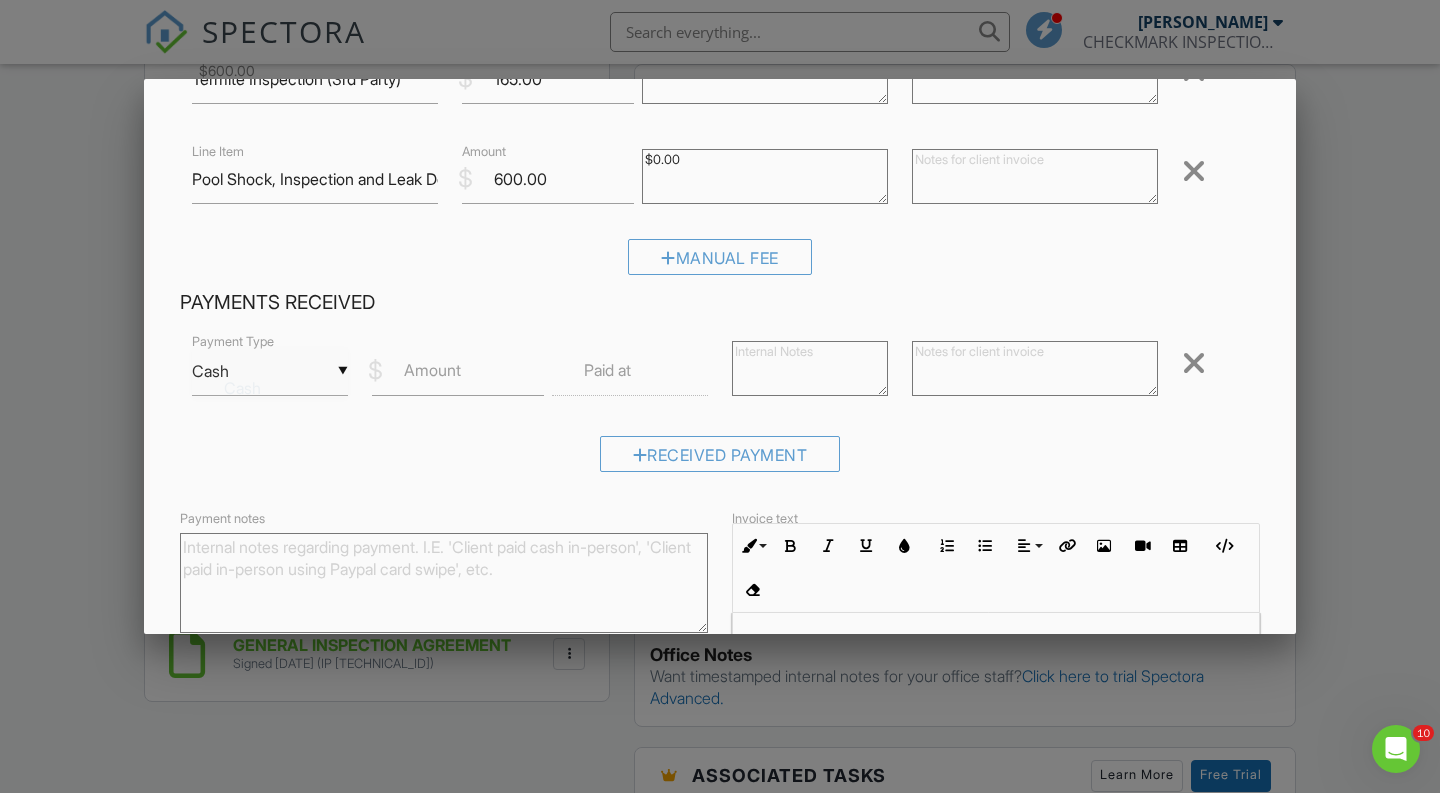 click on "▼ Cash Cash Check On-Site Card Other Cash
Check
On-Site Card
Other" at bounding box center (270, 371) 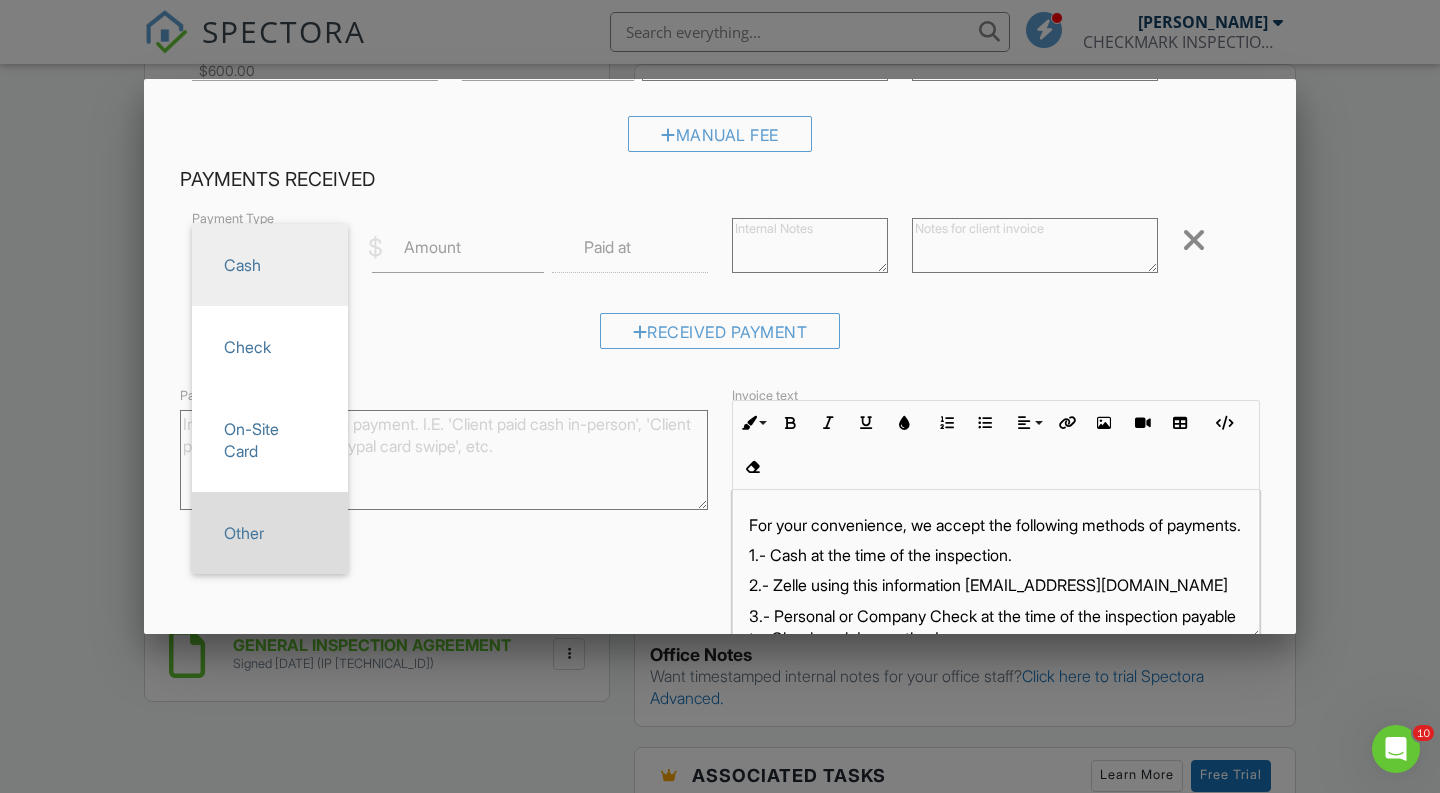 scroll, scrollTop: 631, scrollLeft: 0, axis: vertical 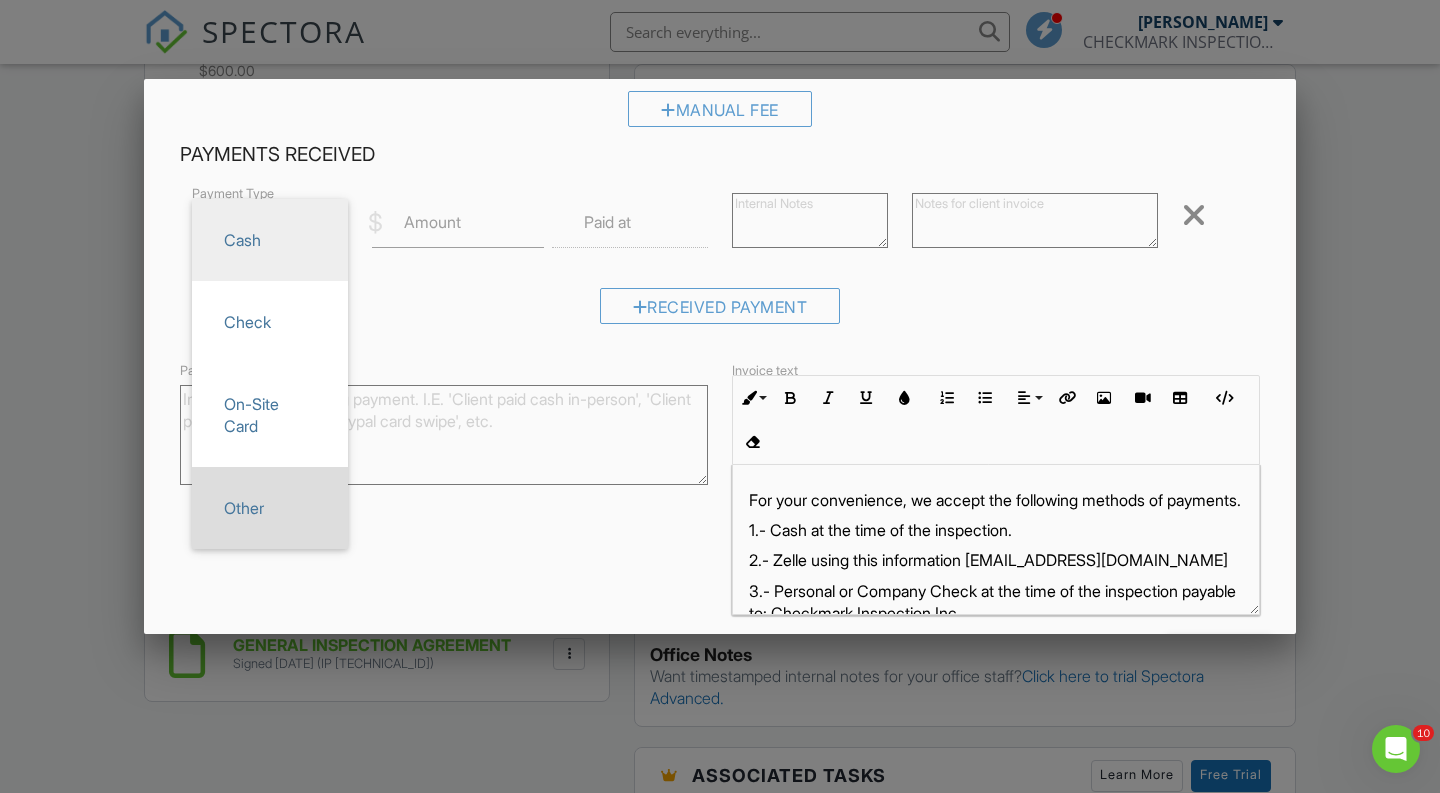 click on "Other" at bounding box center [270, 508] 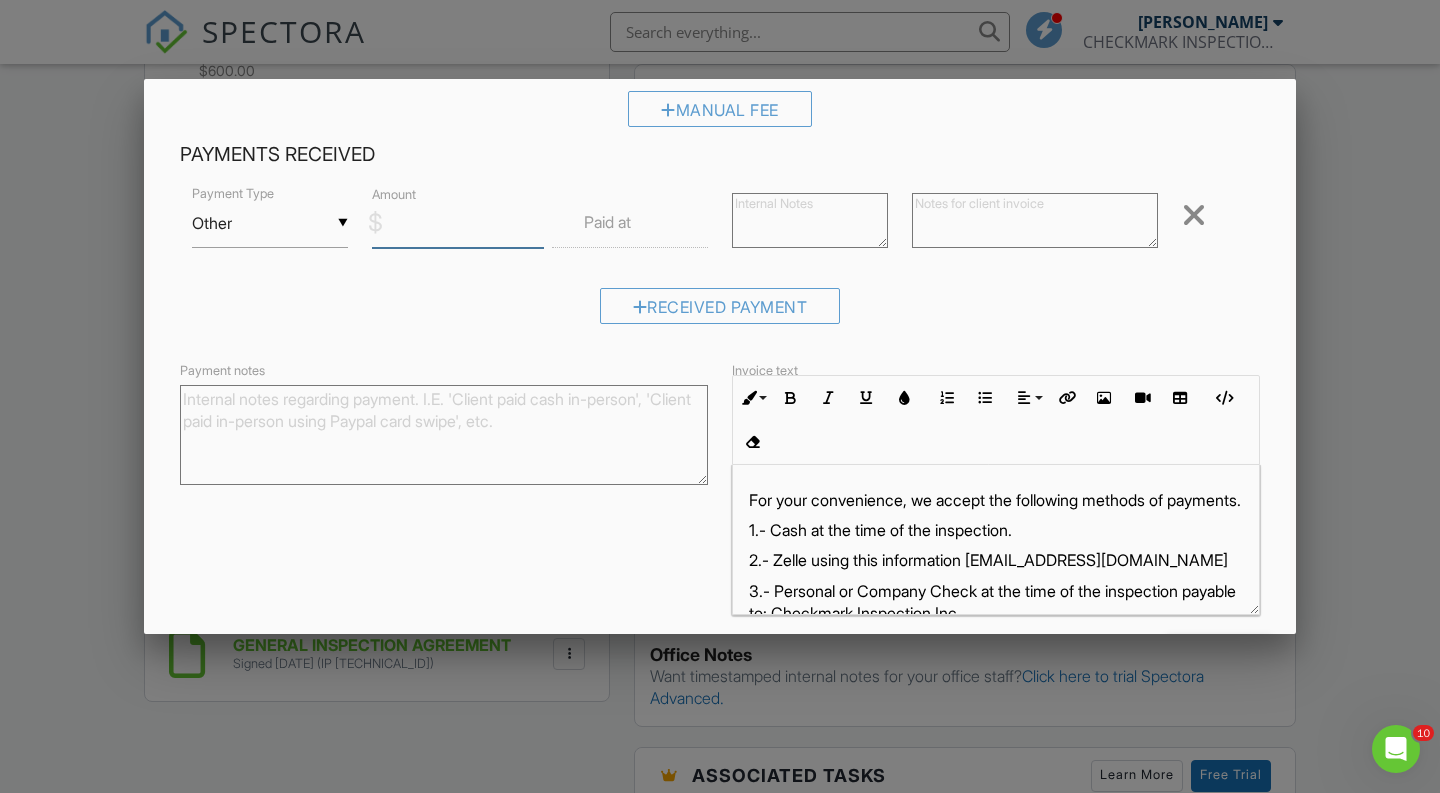 click on "Amount" at bounding box center [458, 223] 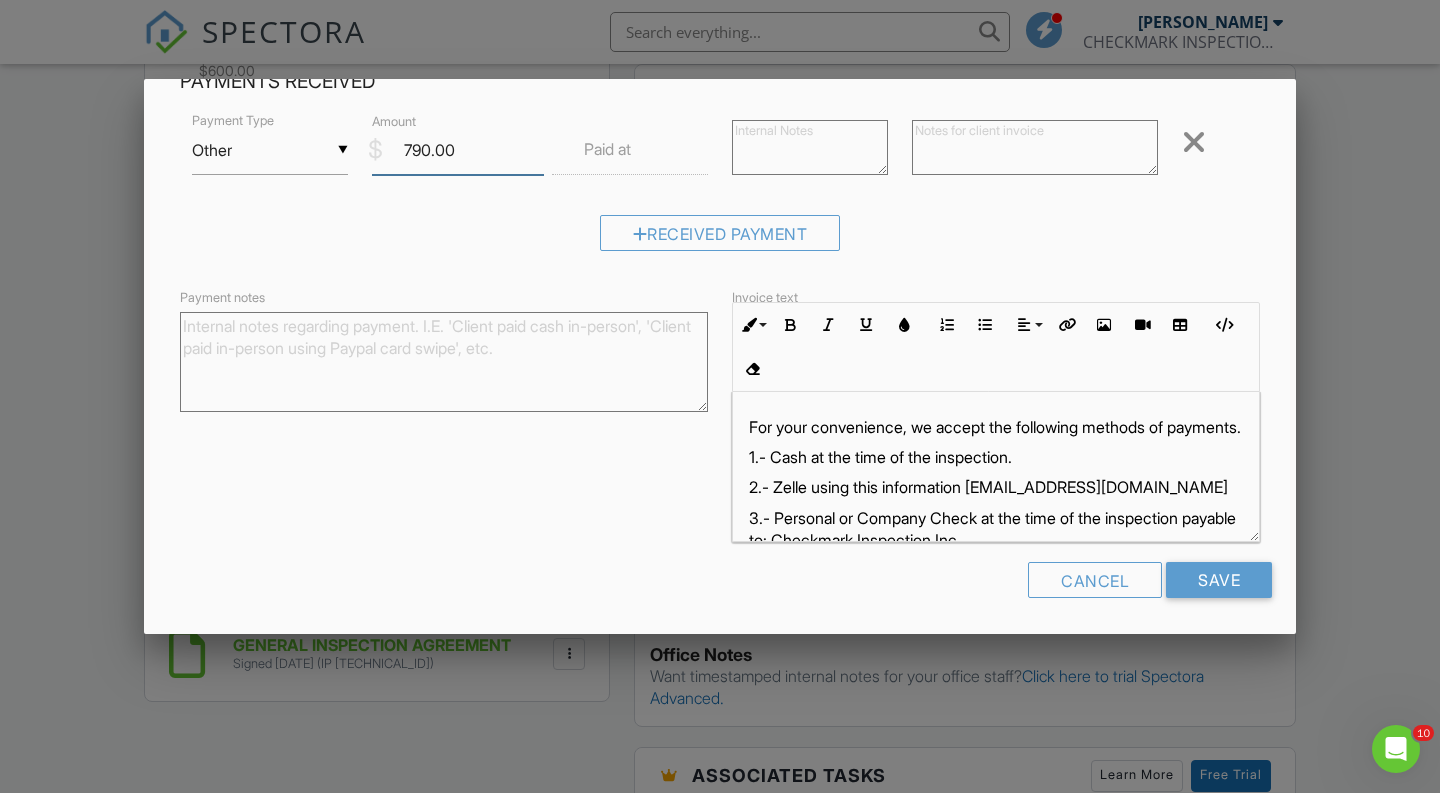 scroll, scrollTop: 703, scrollLeft: 0, axis: vertical 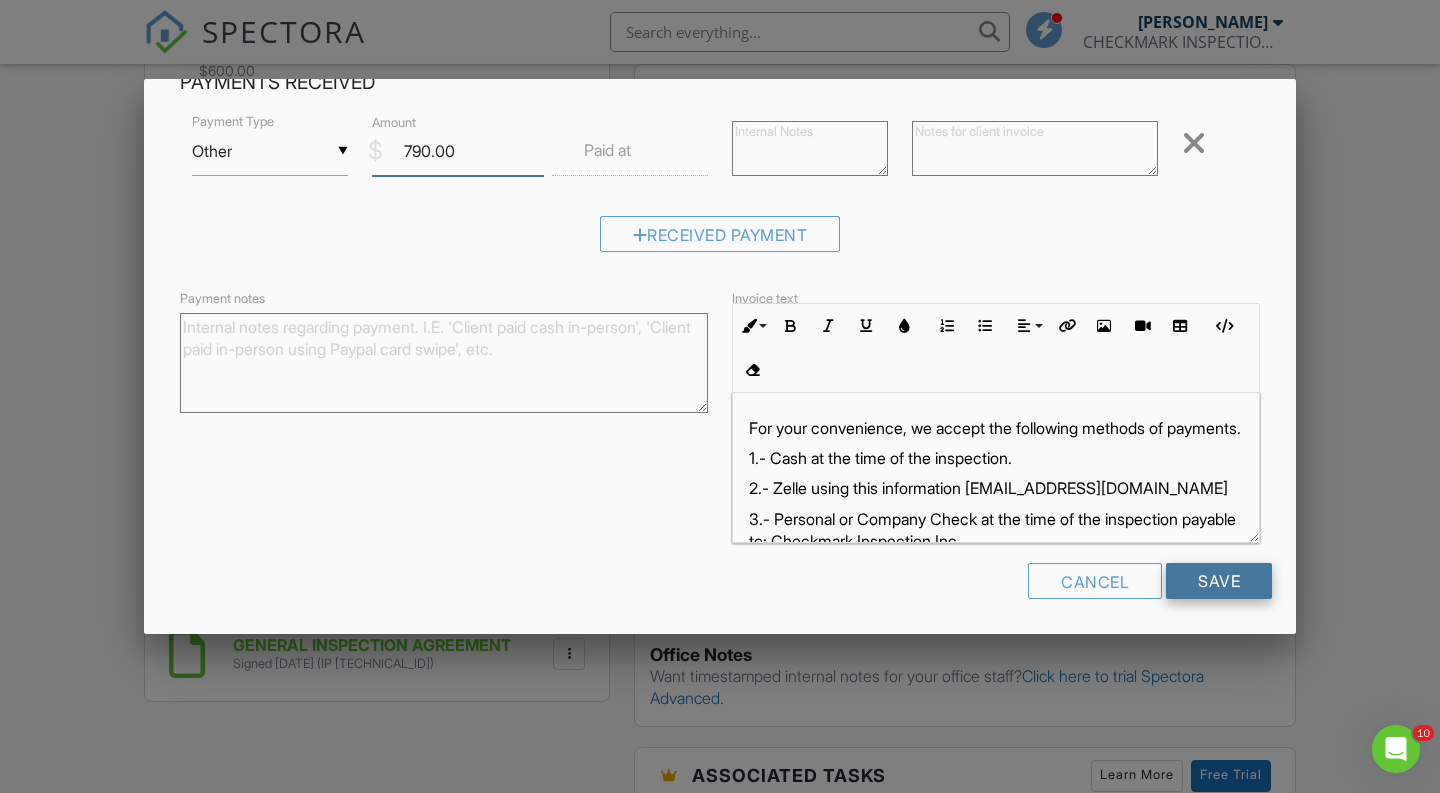 type on "790.00" 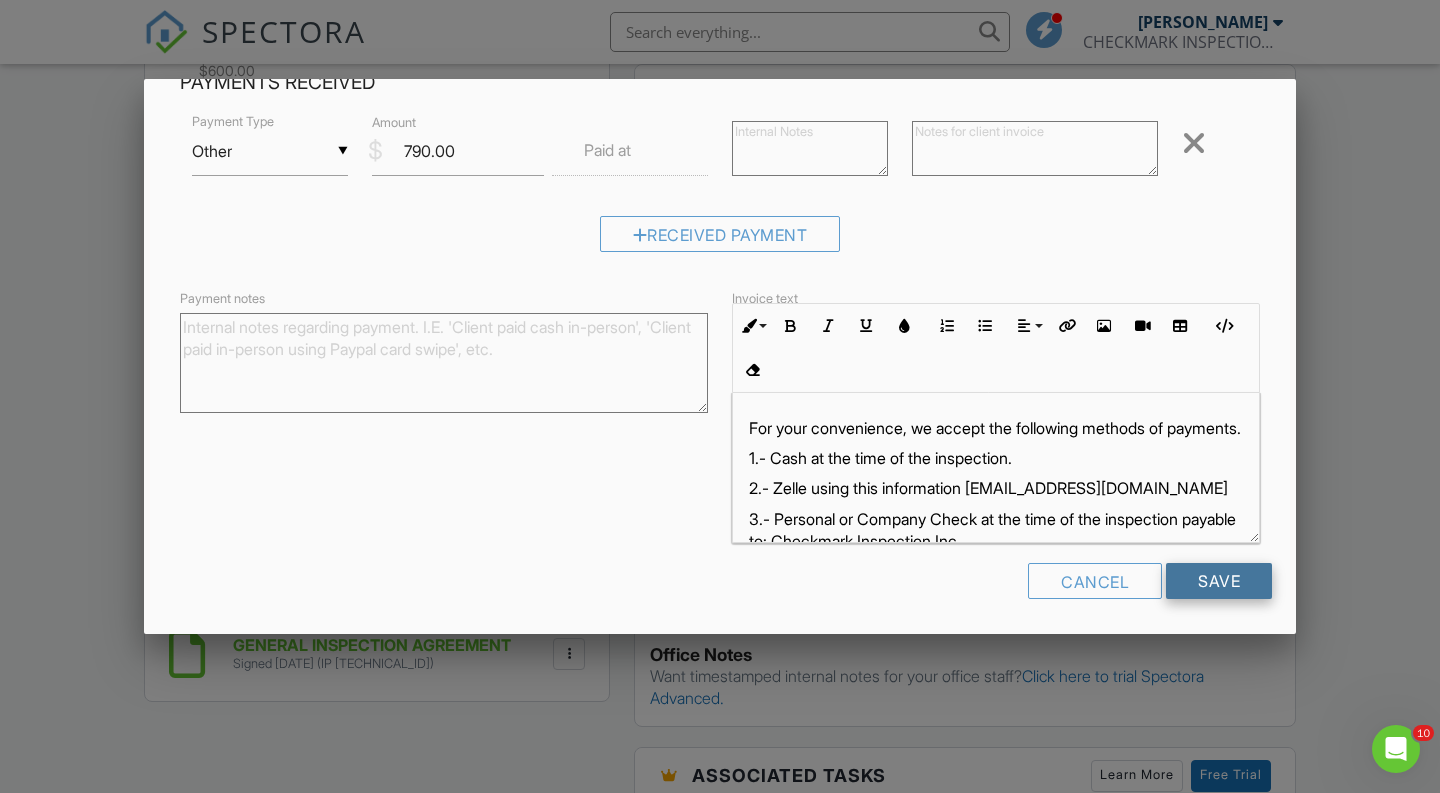 click on "Save" at bounding box center (1219, 581) 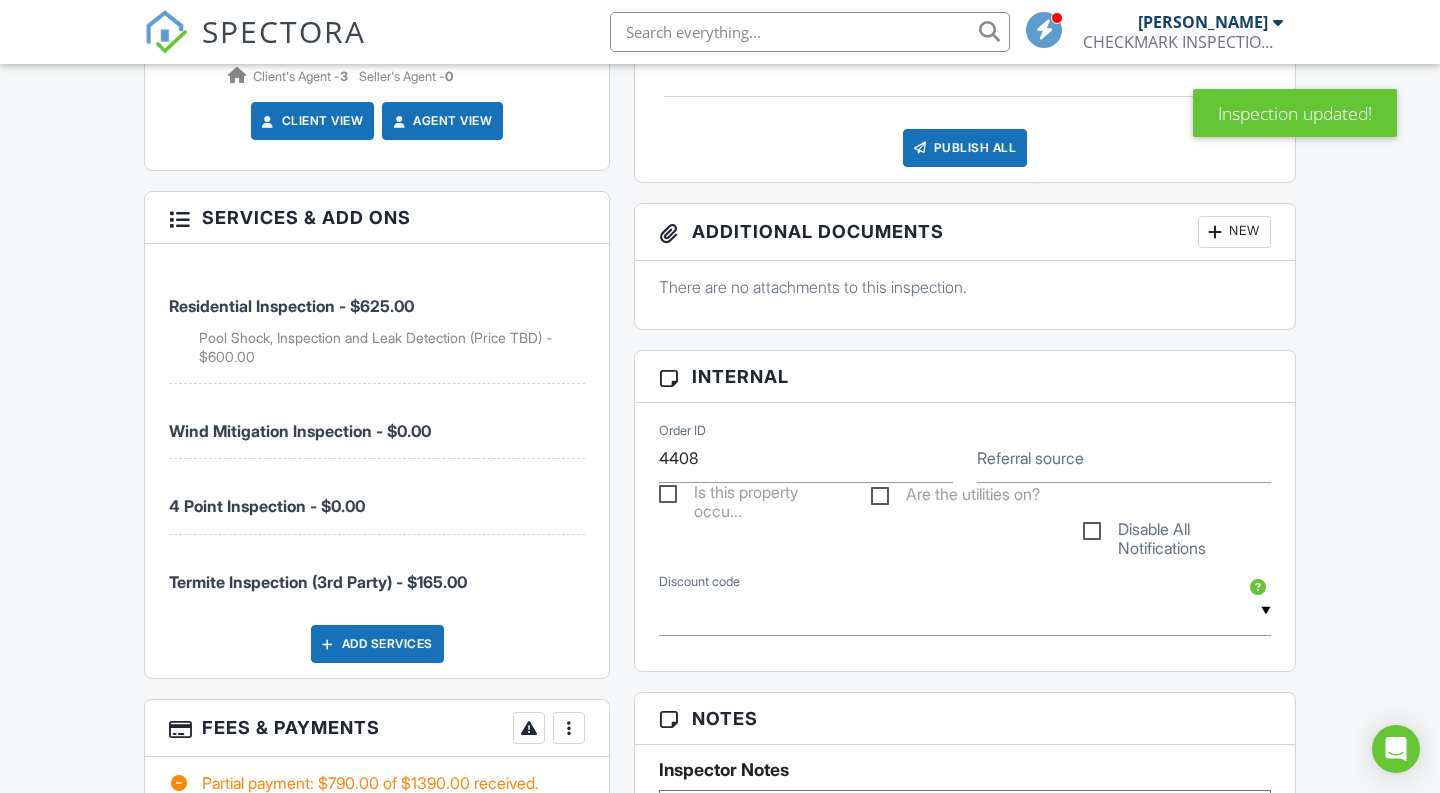 scroll, scrollTop: 1439, scrollLeft: 0, axis: vertical 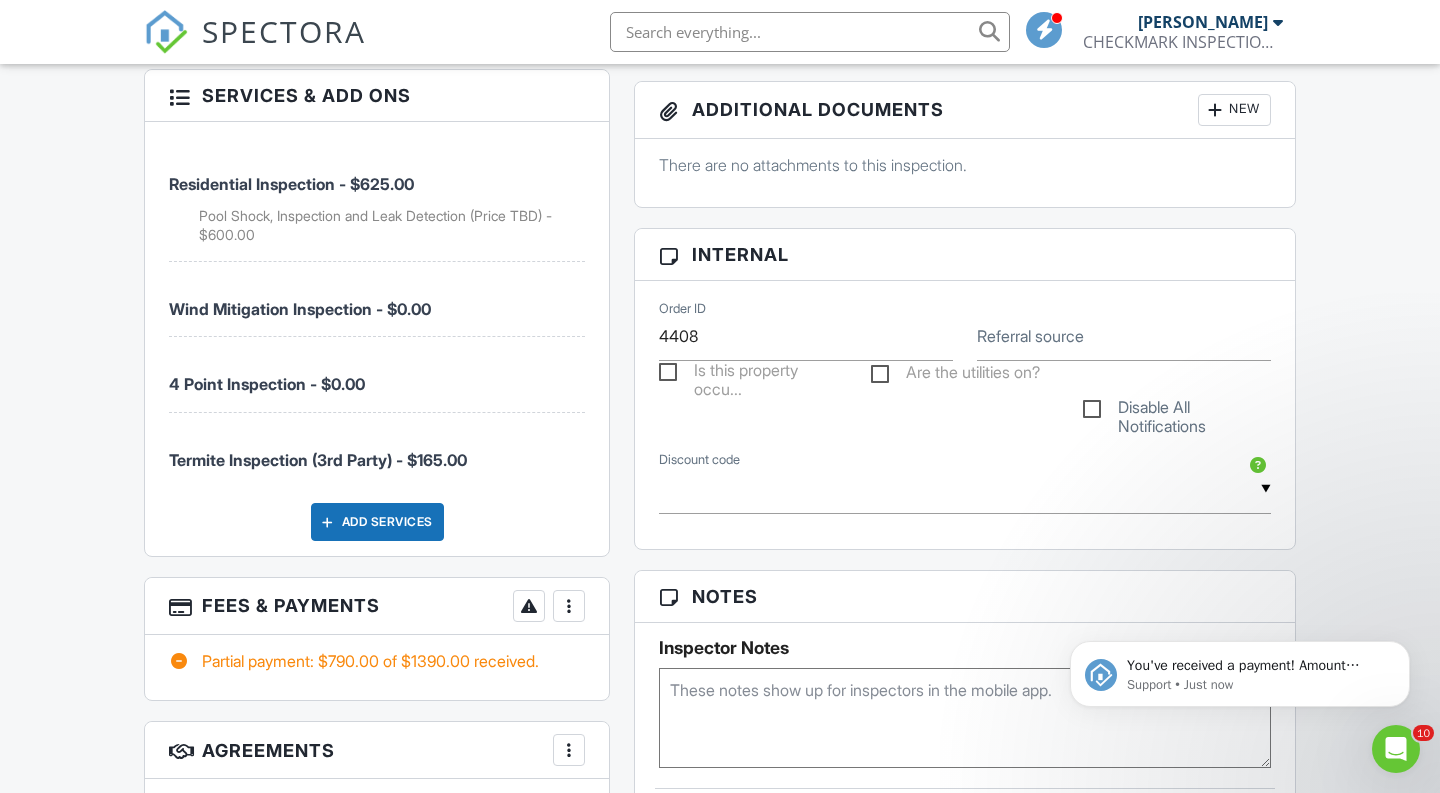 click on "Fees & Payments
More
Edit Fees & Payments
Add Services
View Invoice
Paid In Full" at bounding box center (377, 606) 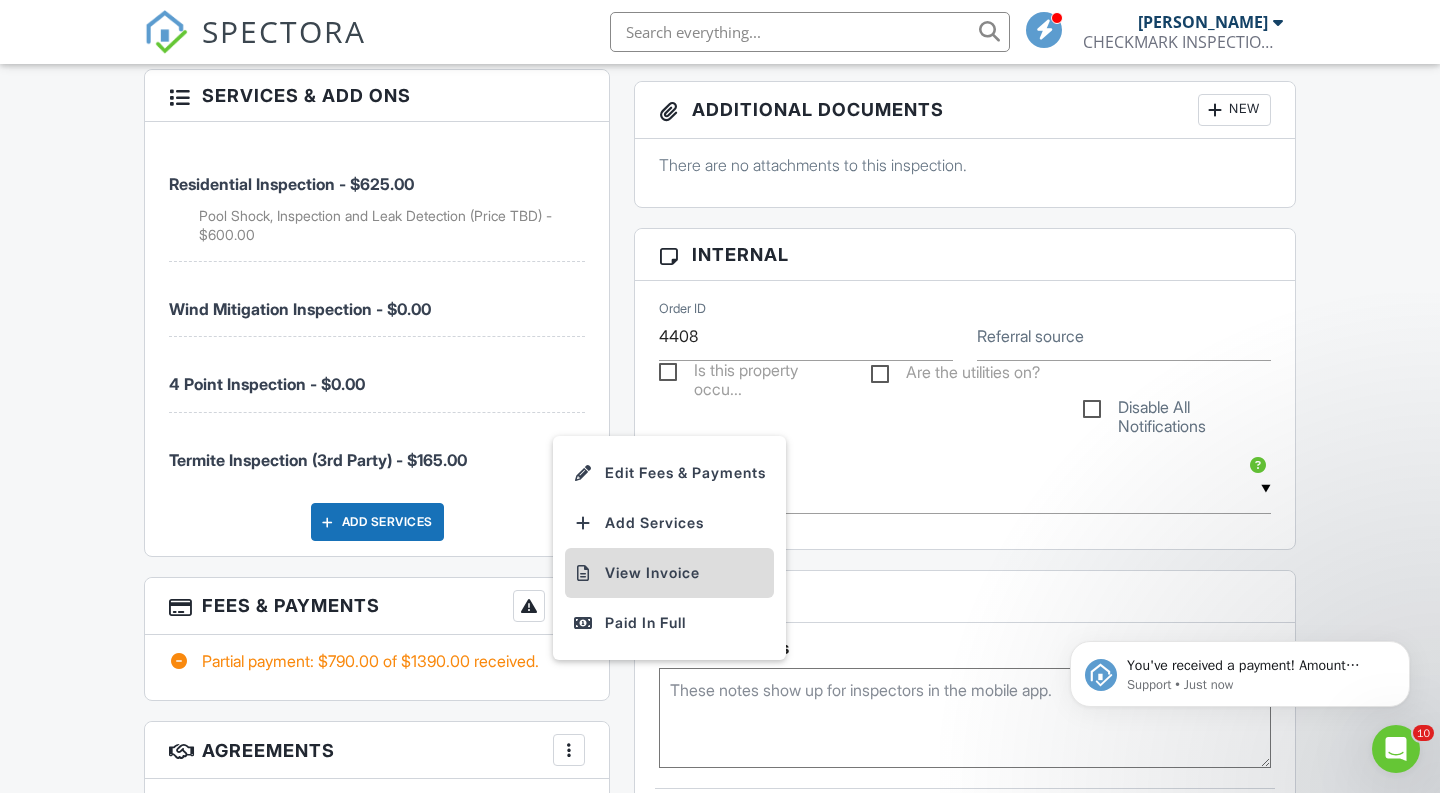 click on "View Invoice" at bounding box center [669, 573] 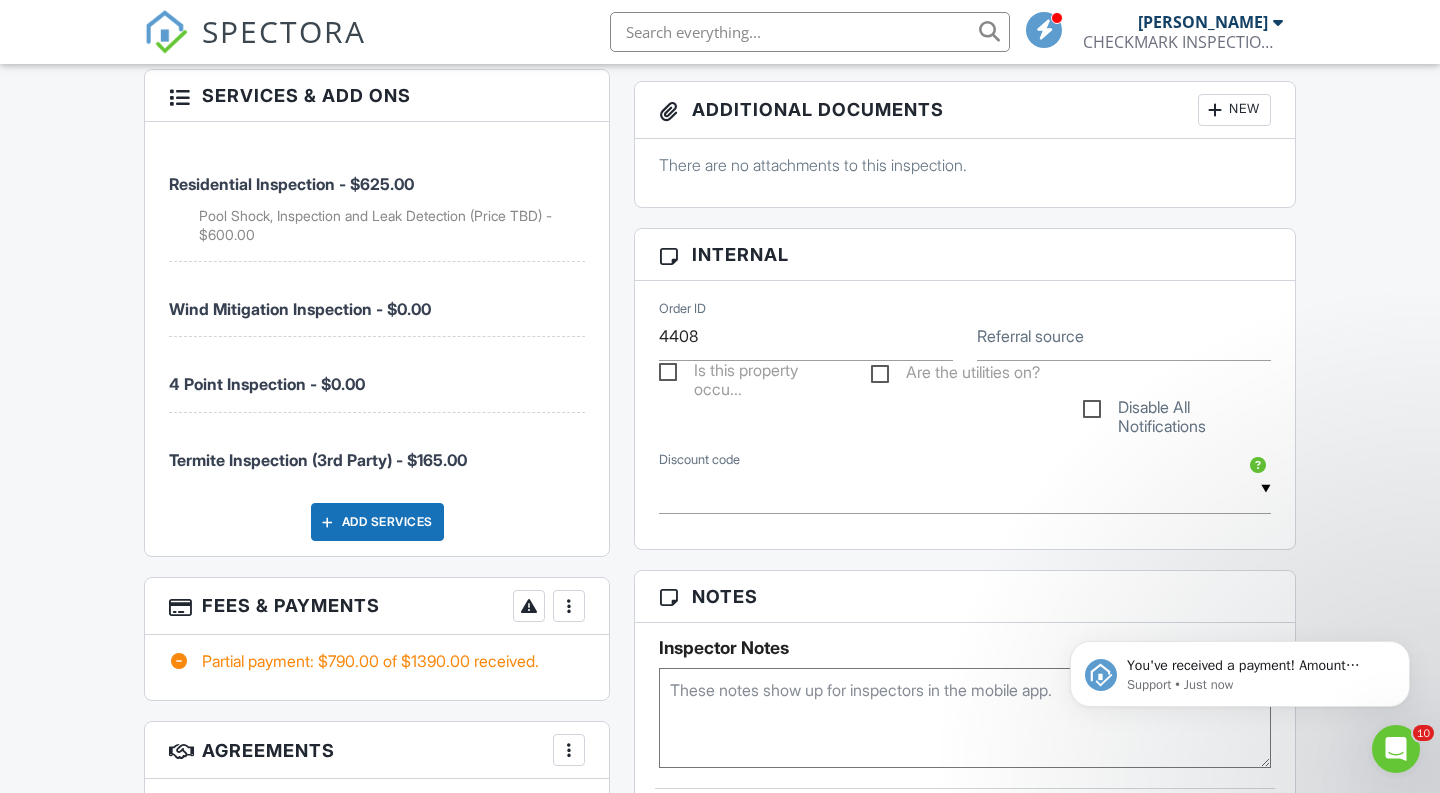 click at bounding box center [569, 606] 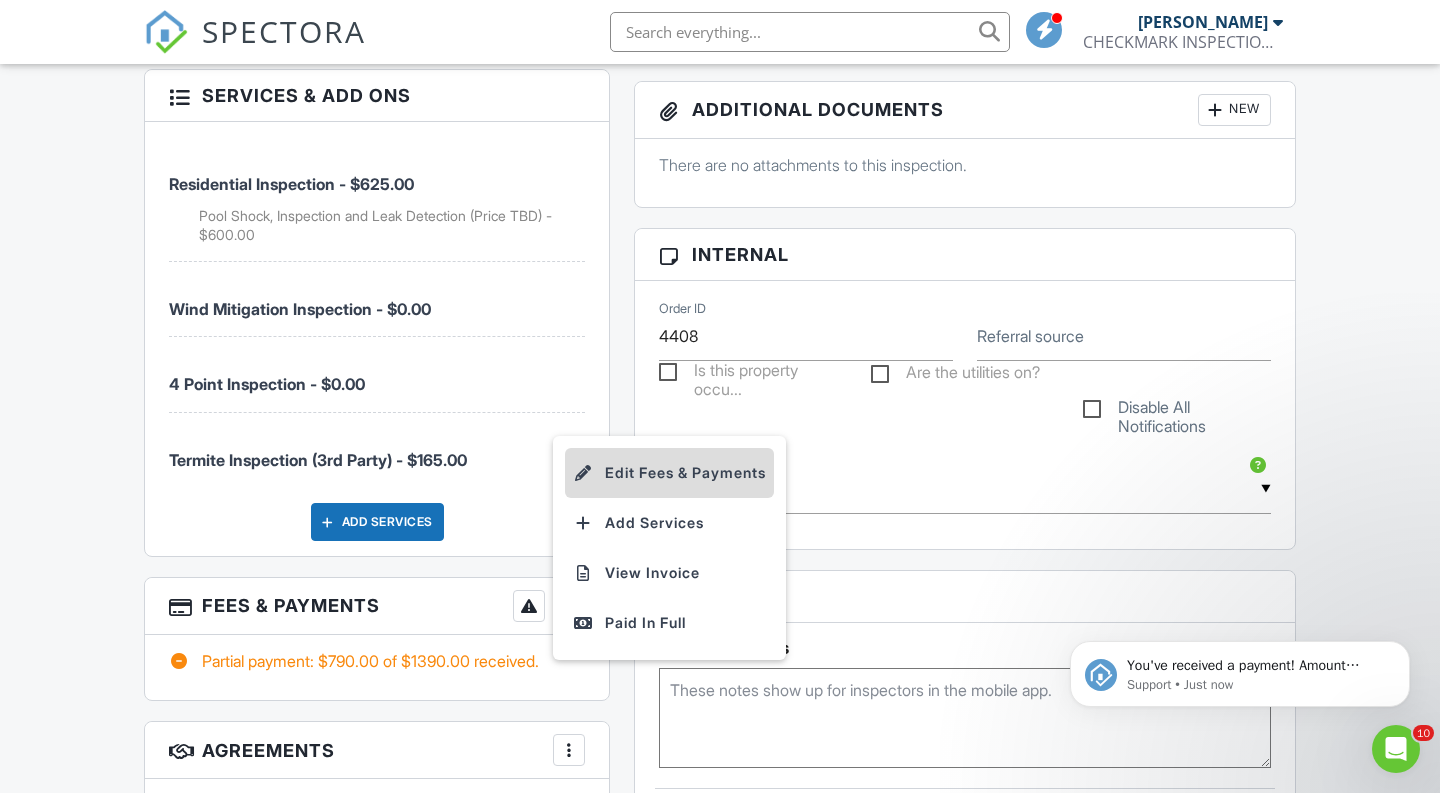 click on "Edit Fees & Payments" at bounding box center [669, 473] 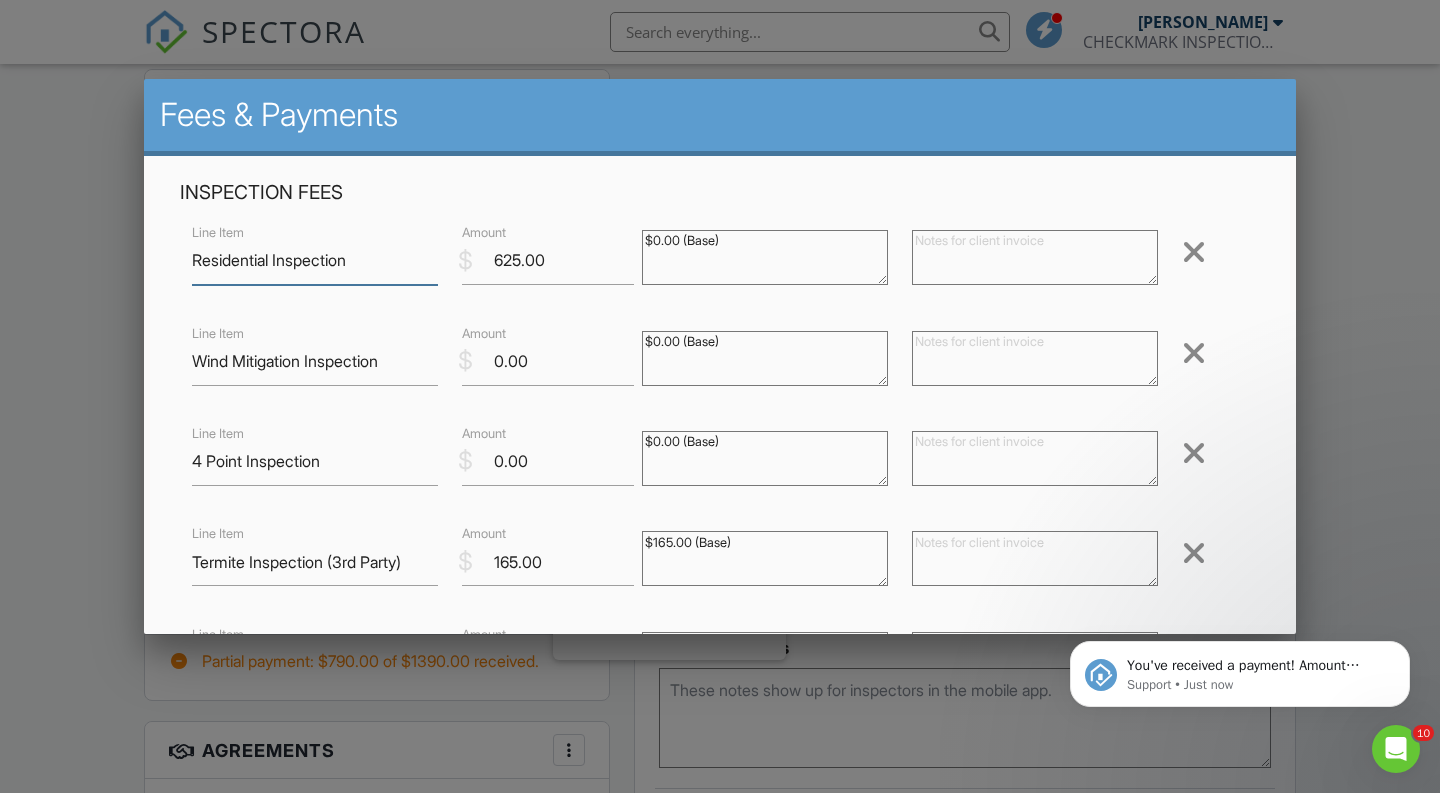 scroll, scrollTop: 189, scrollLeft: 0, axis: vertical 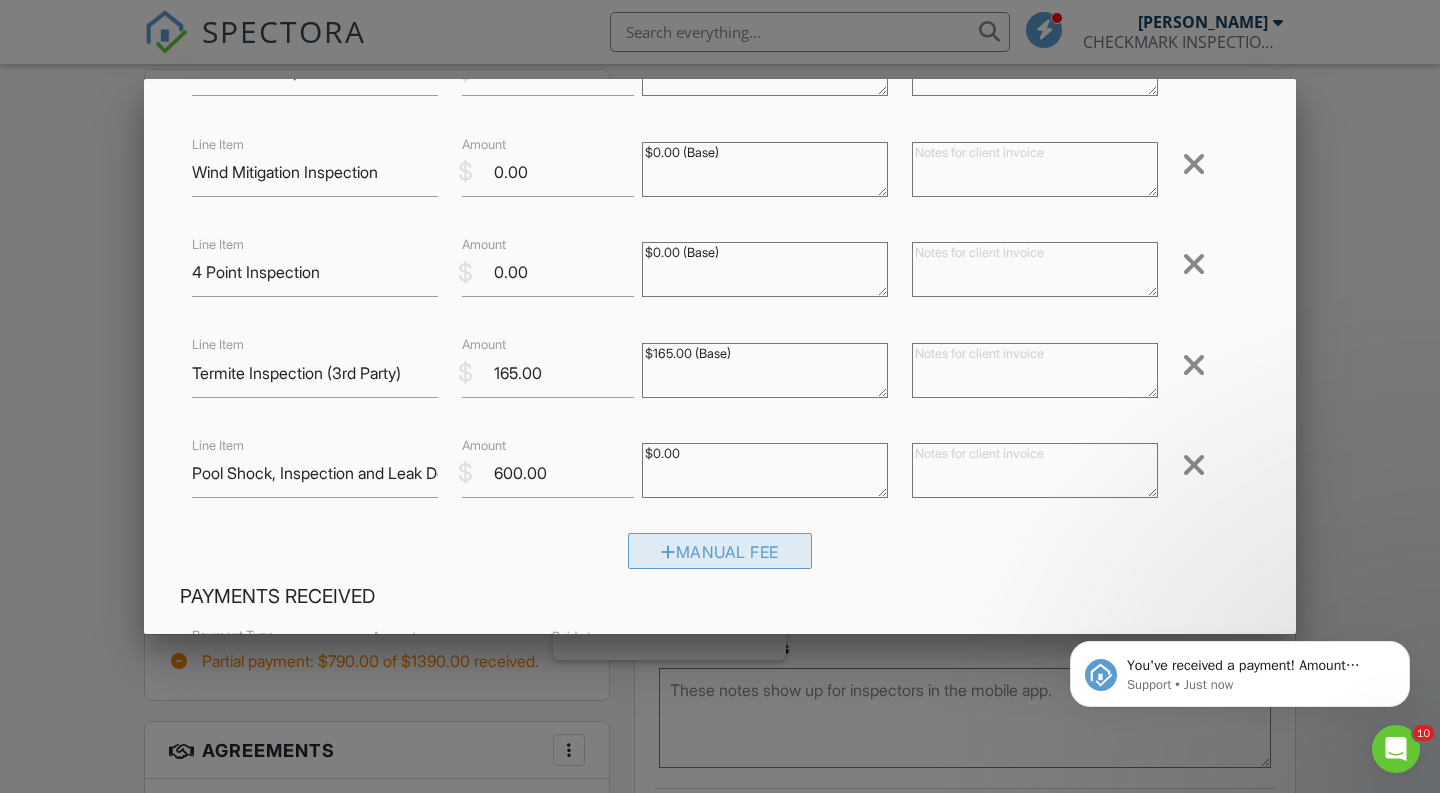 click on "Manual Fee" at bounding box center (720, 551) 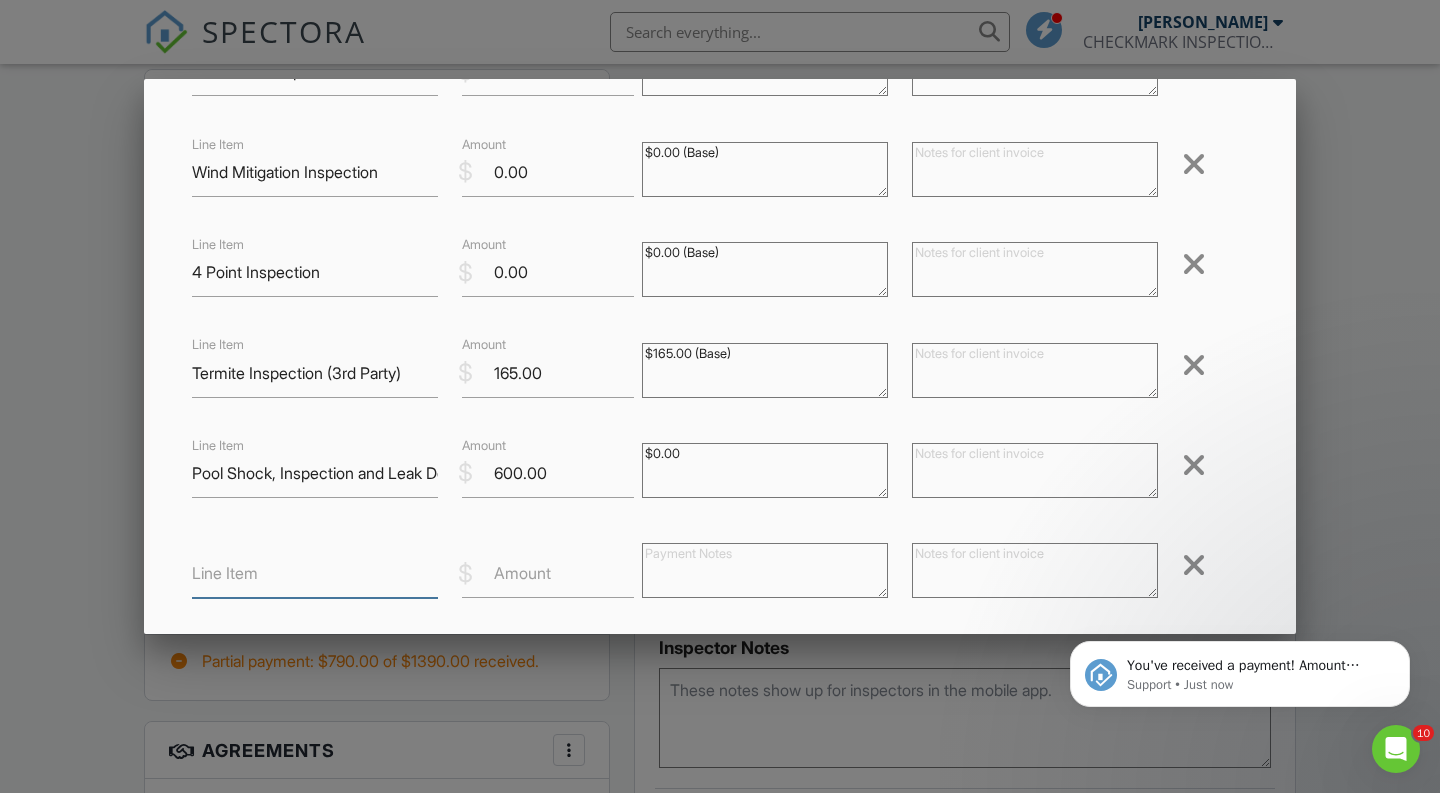 click on "Line Item" at bounding box center (315, 573) 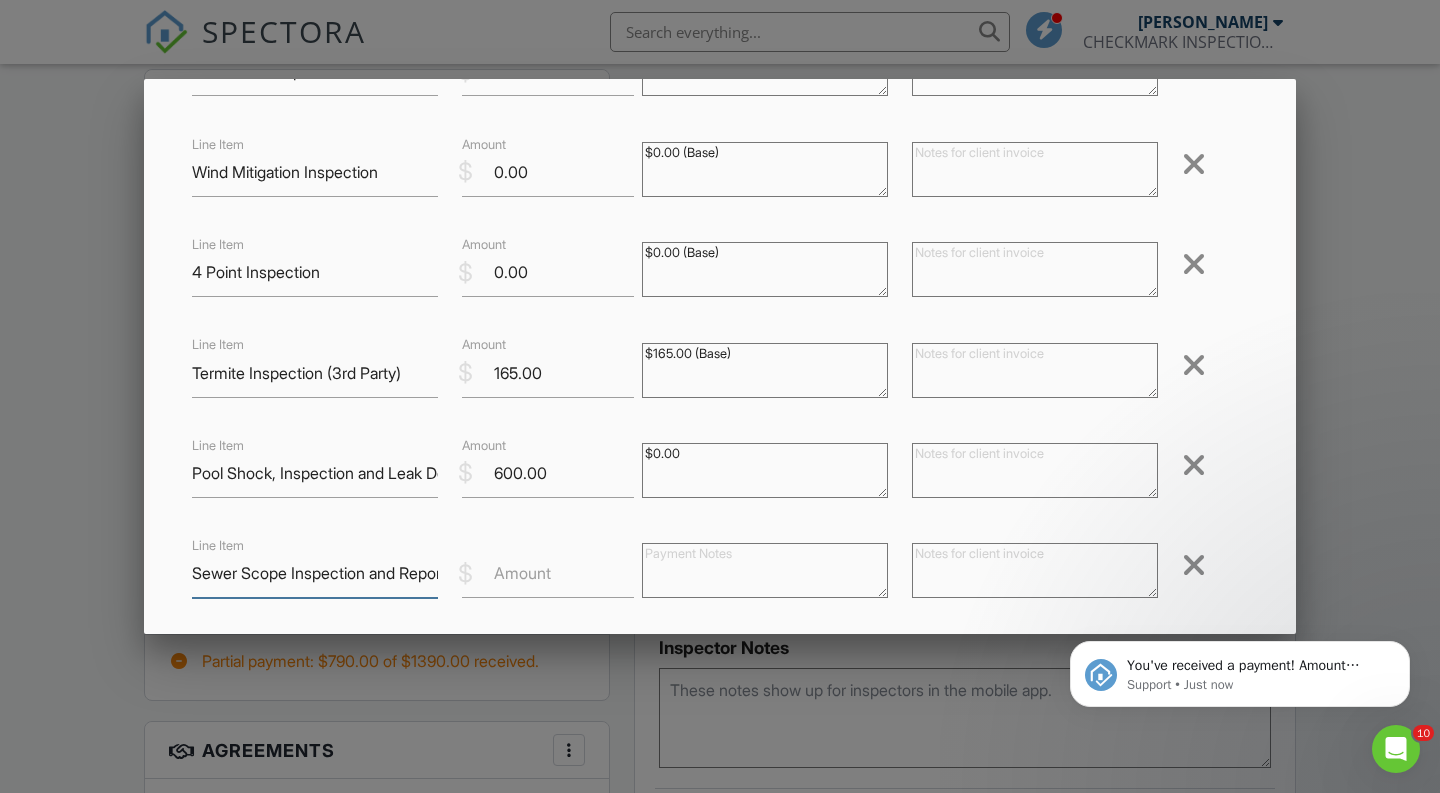 type on "Sewer Scope Inspection and Report" 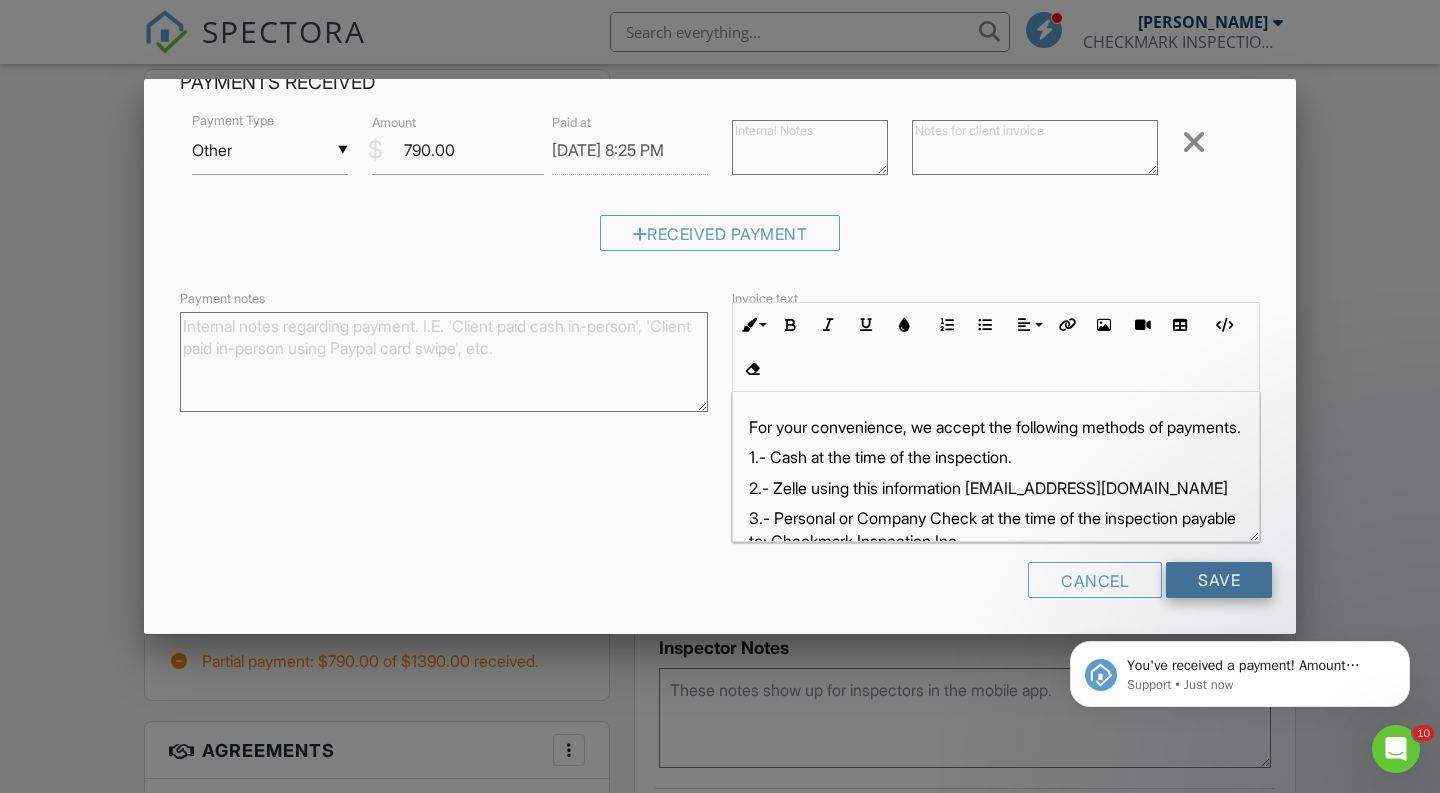 type on "400" 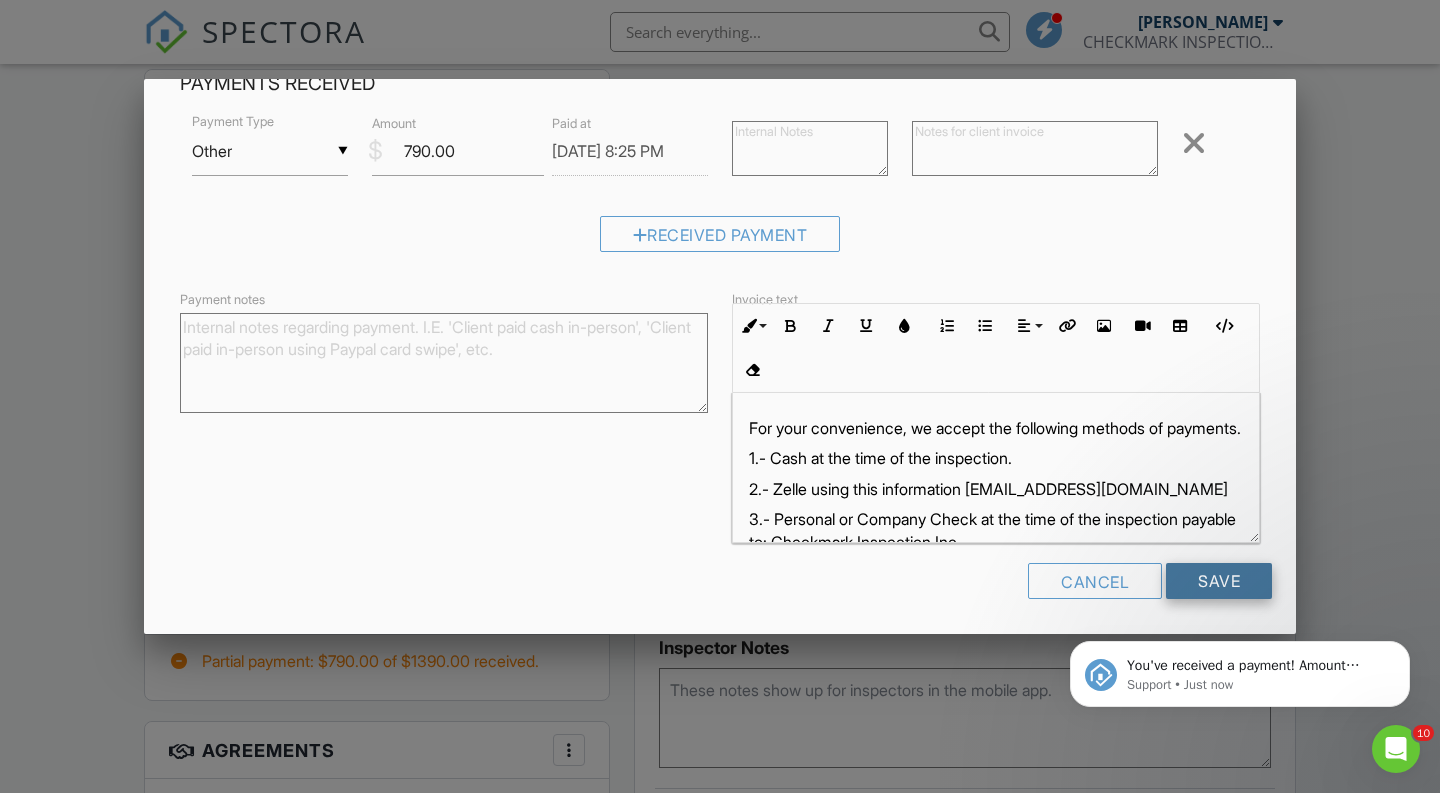 click on "Save" at bounding box center [1219, 581] 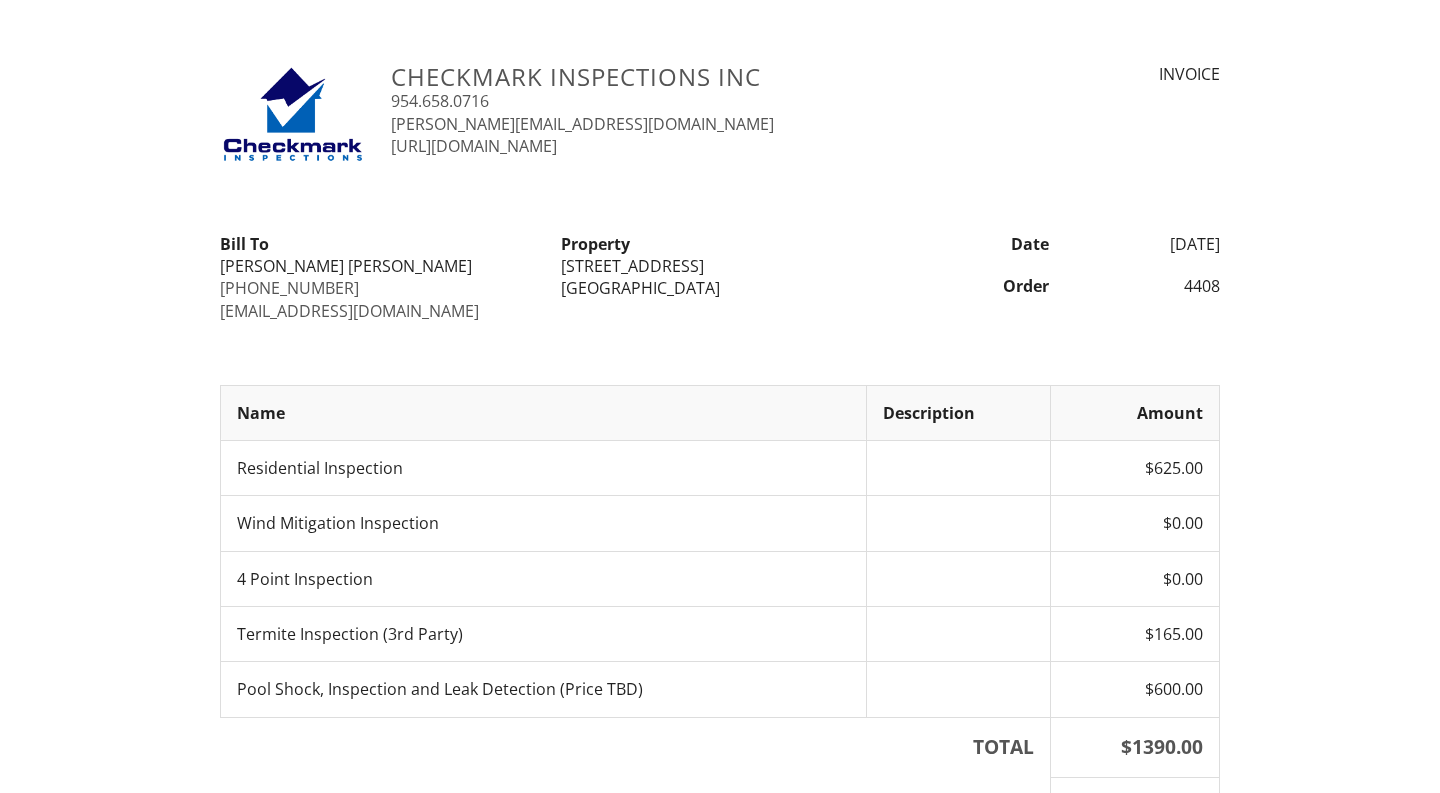 scroll, scrollTop: 0, scrollLeft: 0, axis: both 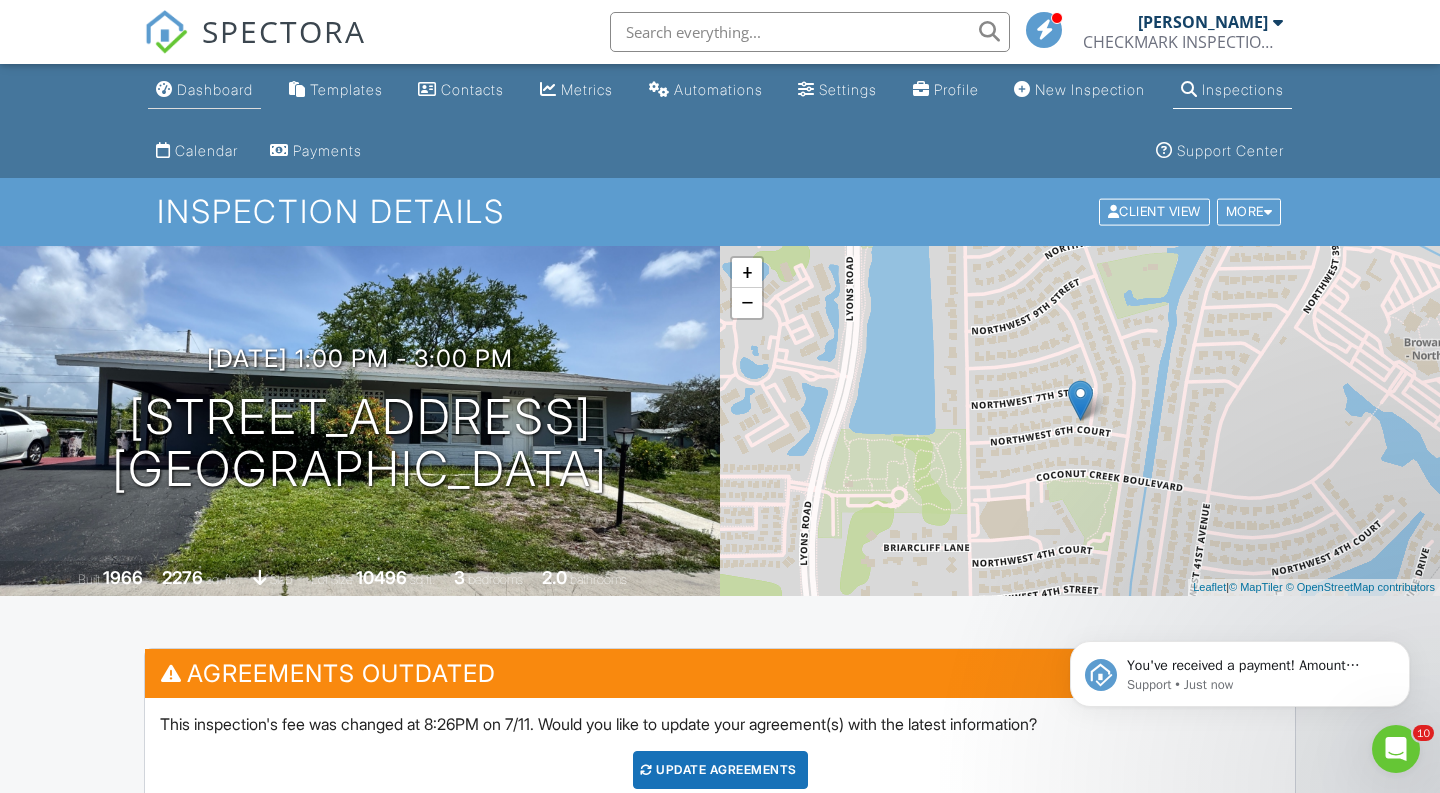 click on "Dashboard" at bounding box center [215, 89] 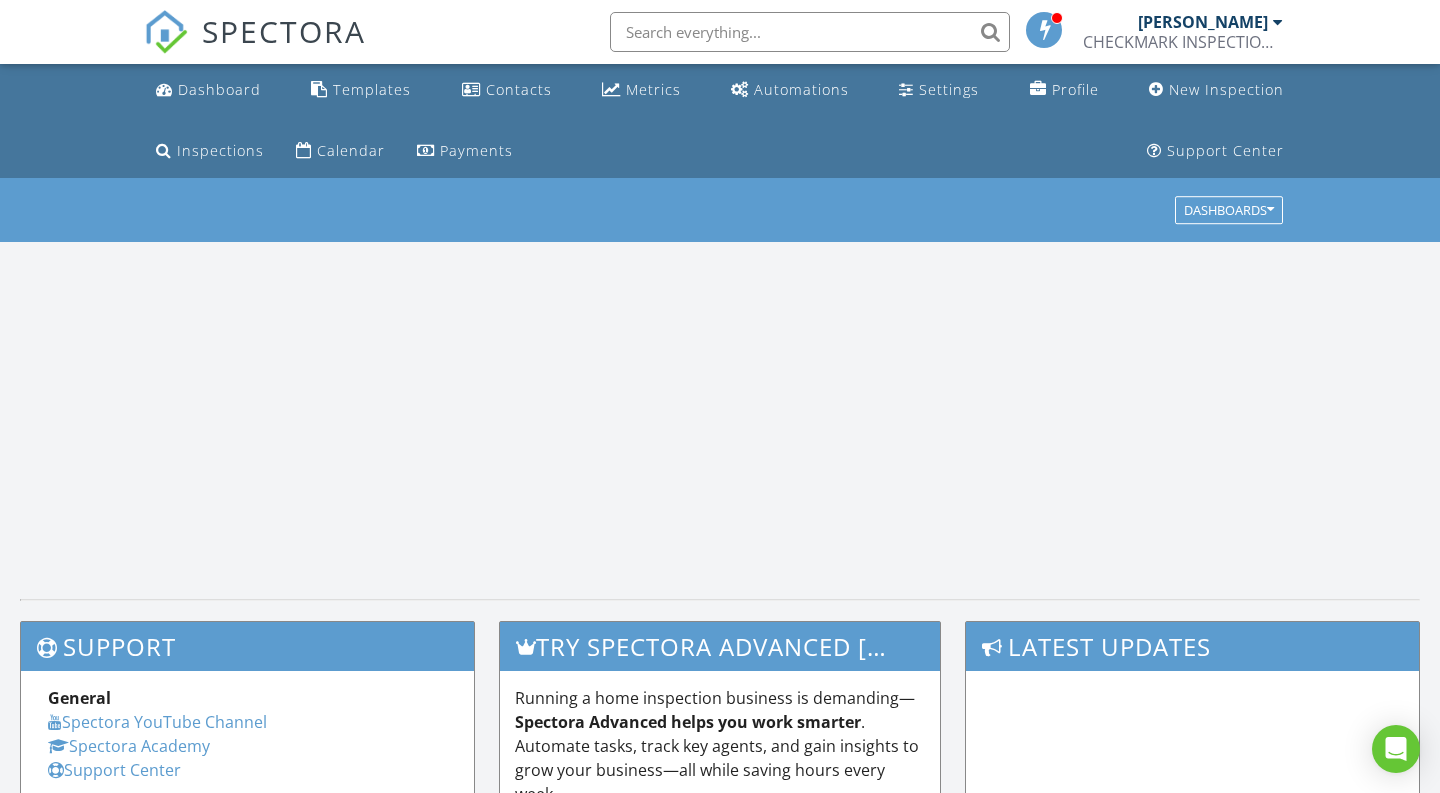 scroll, scrollTop: 0, scrollLeft: 0, axis: both 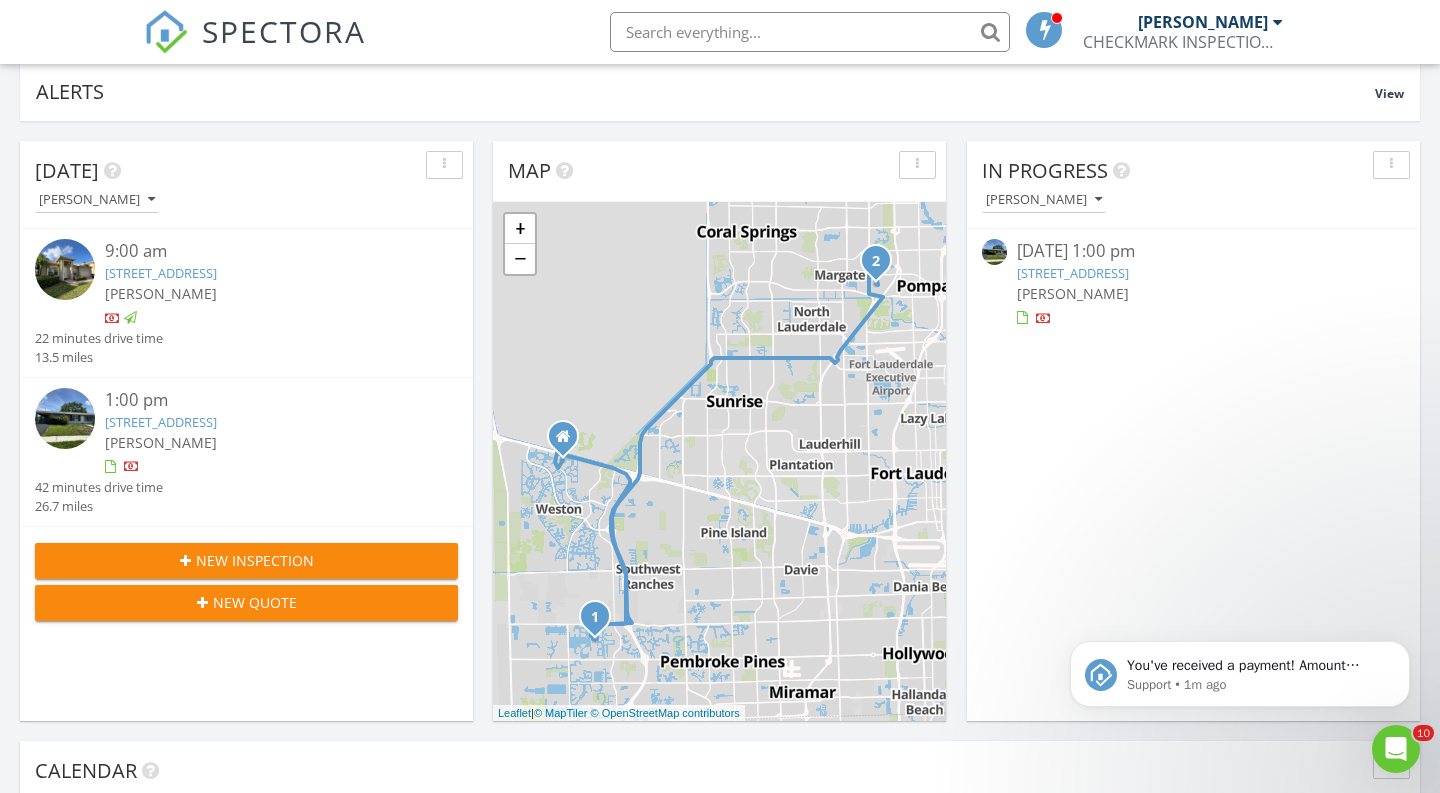 click at bounding box center (65, 269) 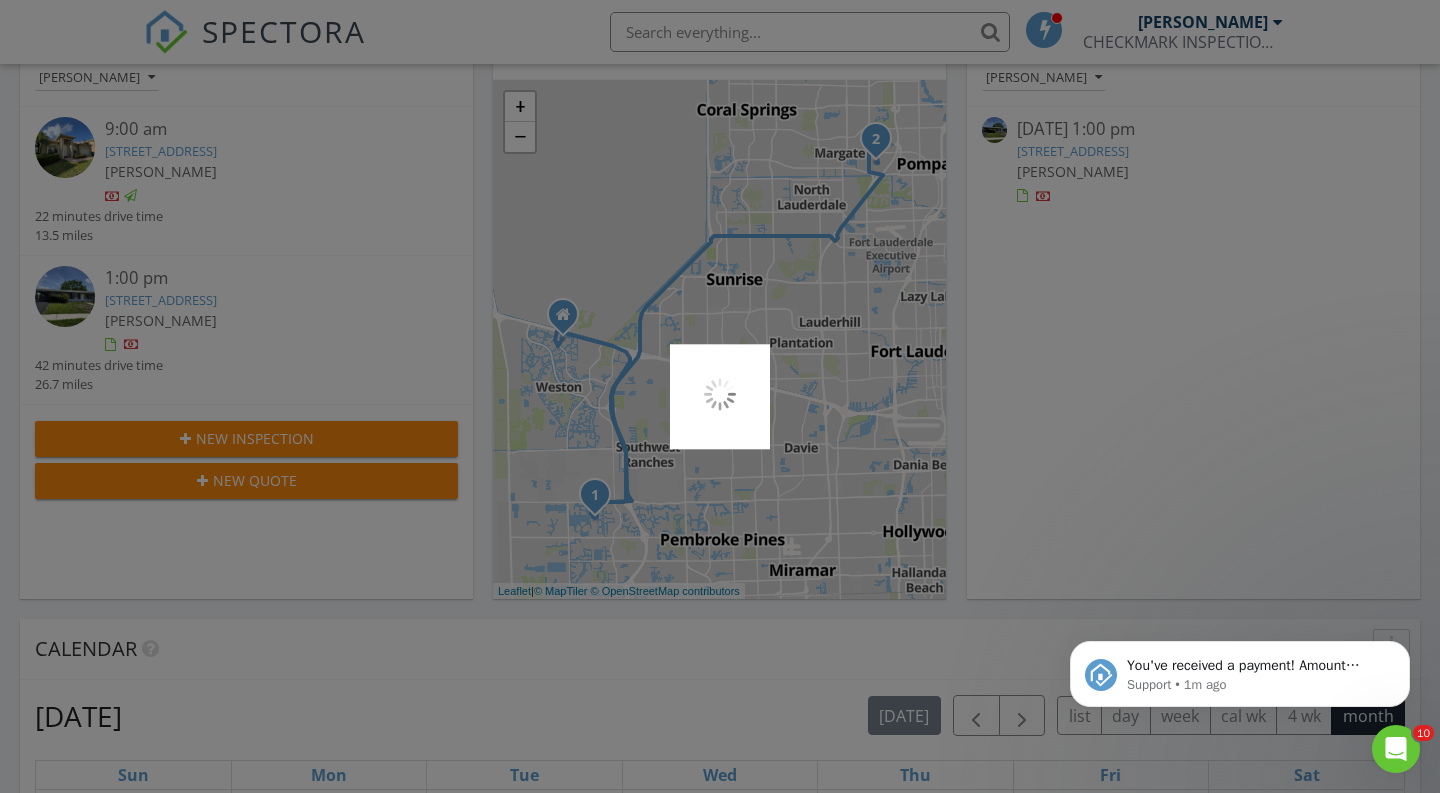 scroll, scrollTop: 353, scrollLeft: 0, axis: vertical 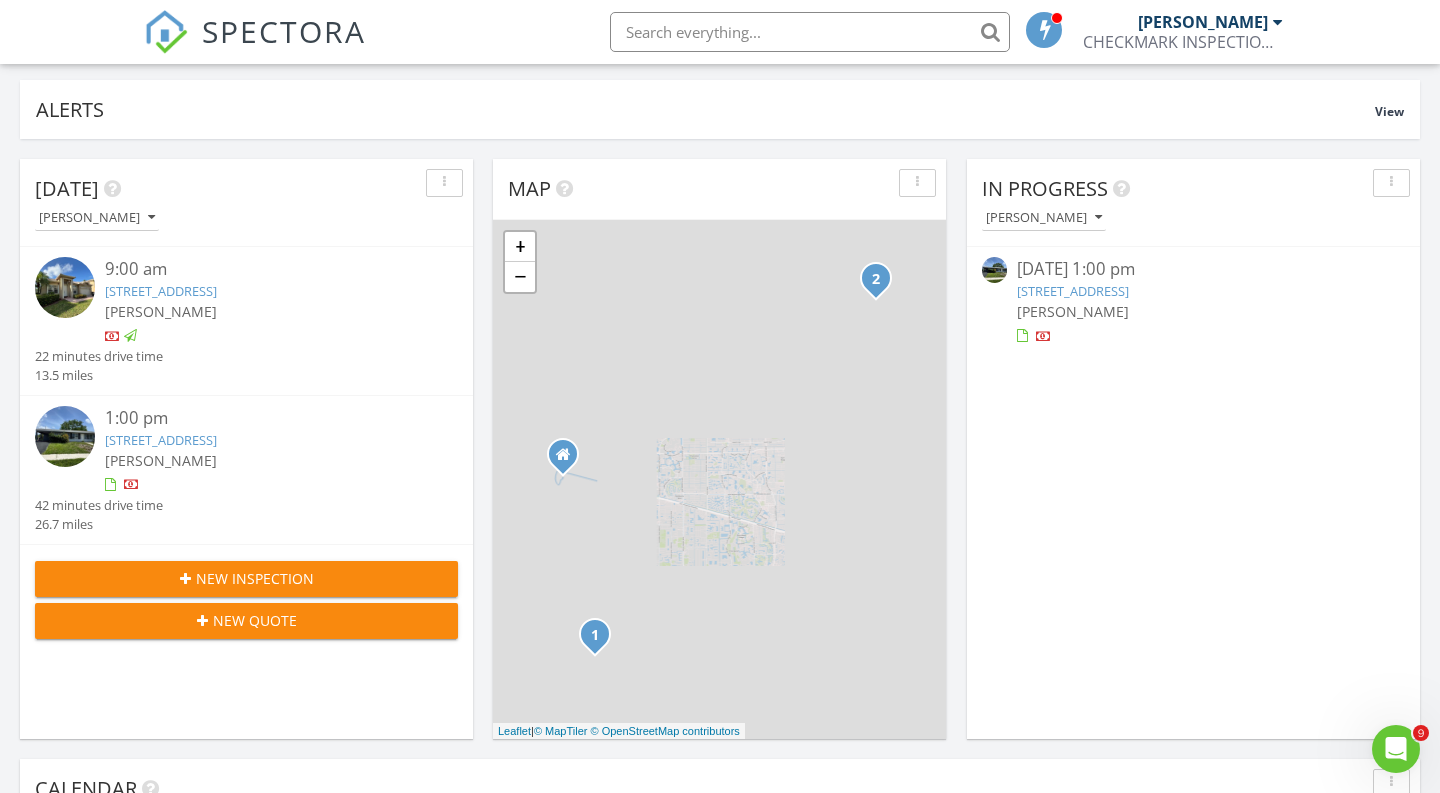 click at bounding box center (65, 436) 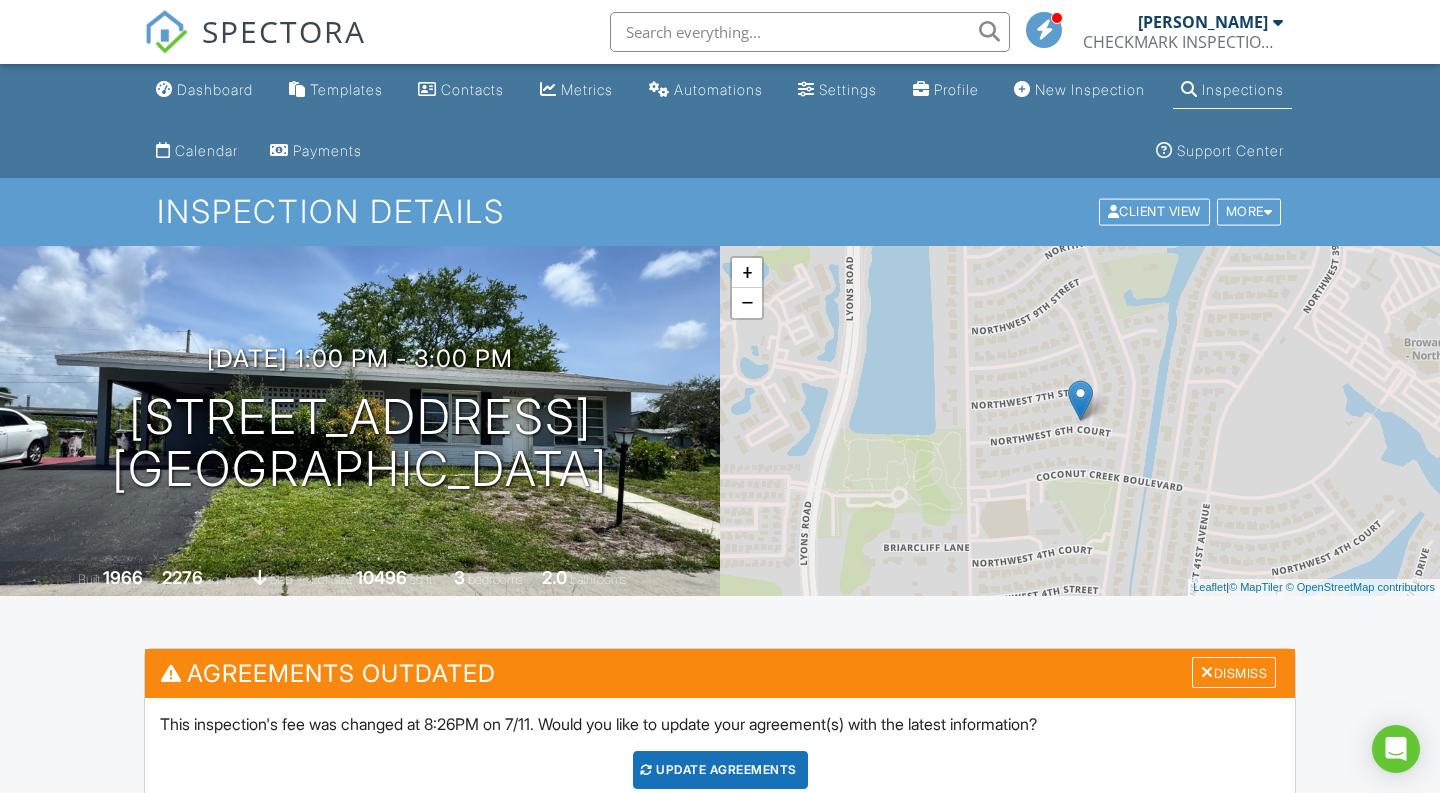 scroll, scrollTop: 0, scrollLeft: 0, axis: both 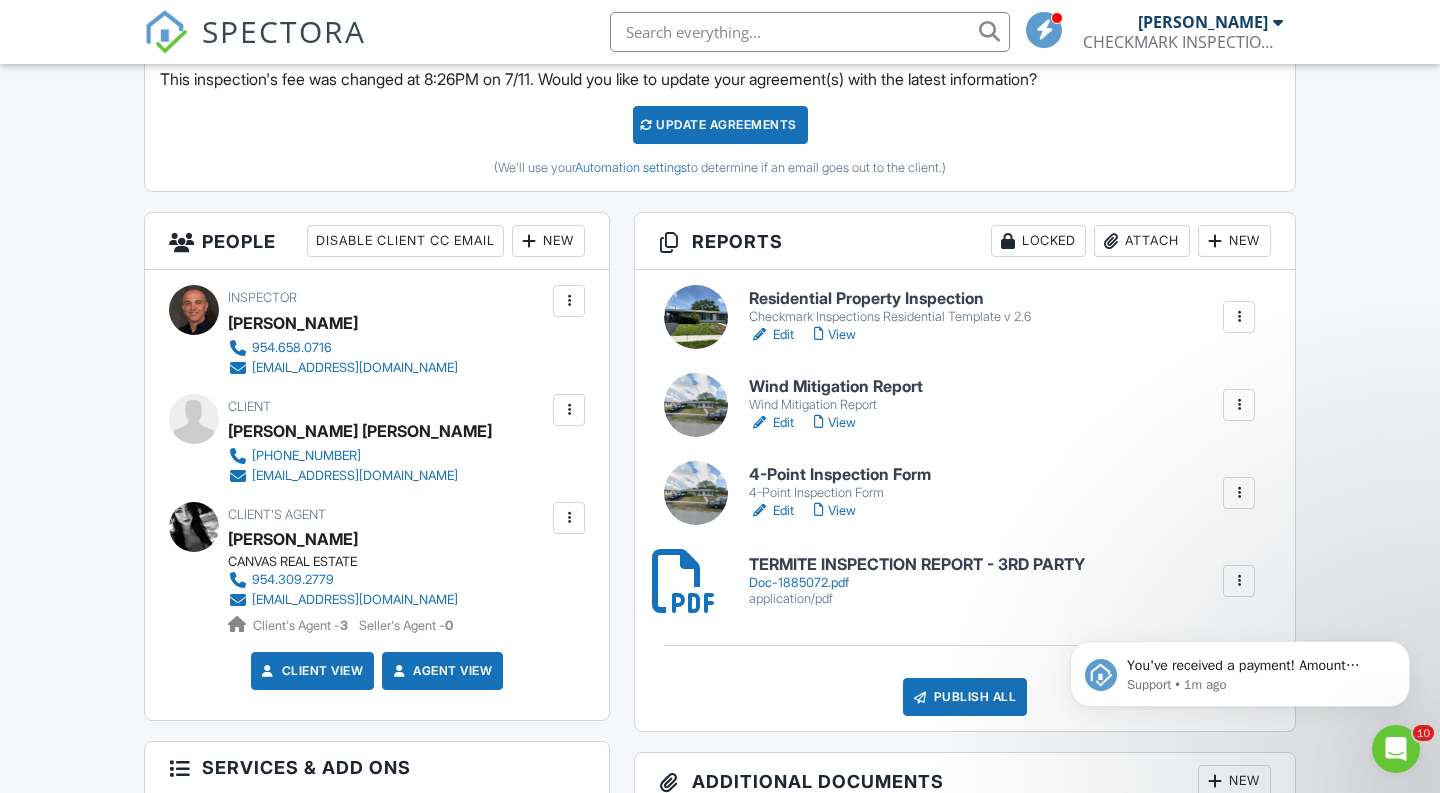 click on "Edit" at bounding box center (771, 423) 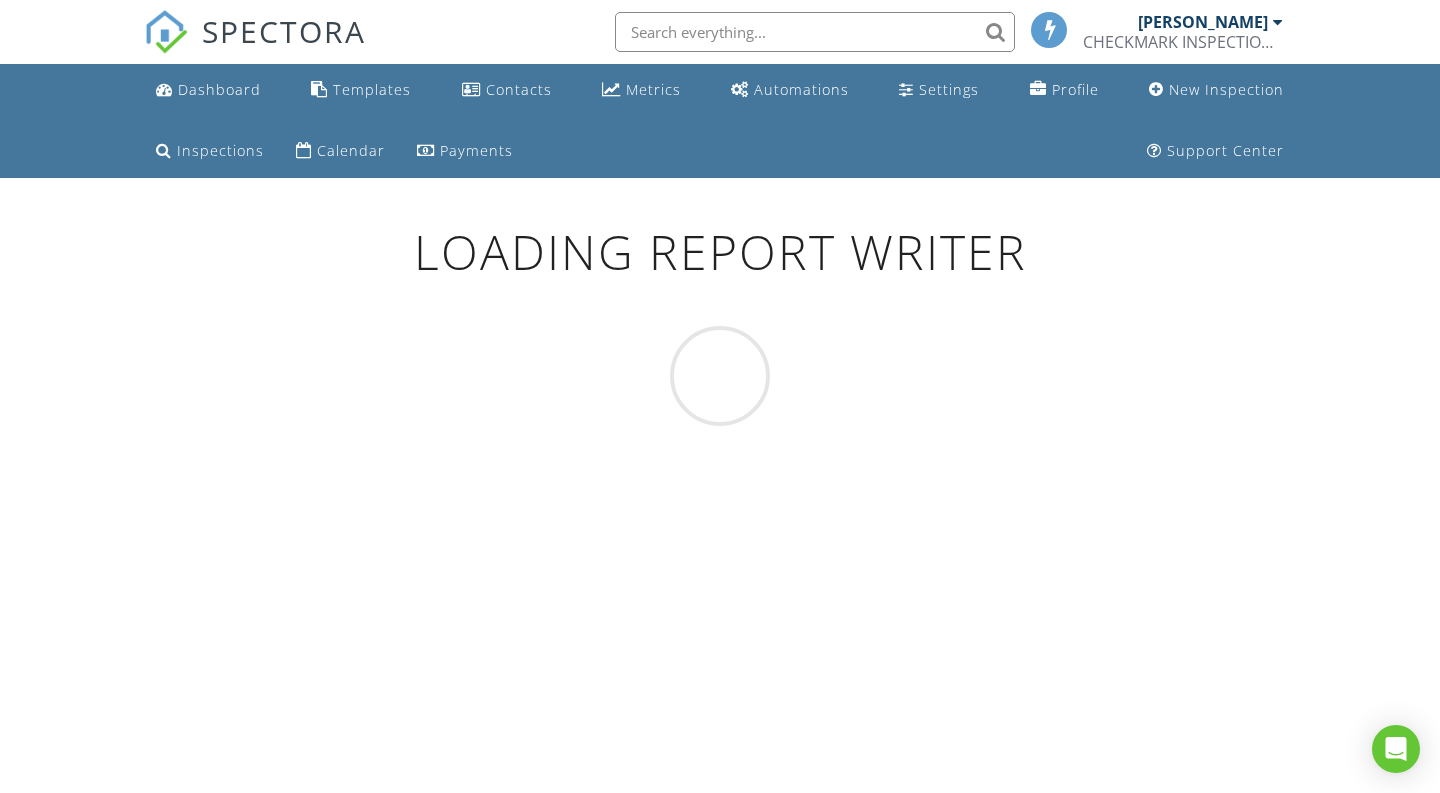 scroll, scrollTop: 0, scrollLeft: 0, axis: both 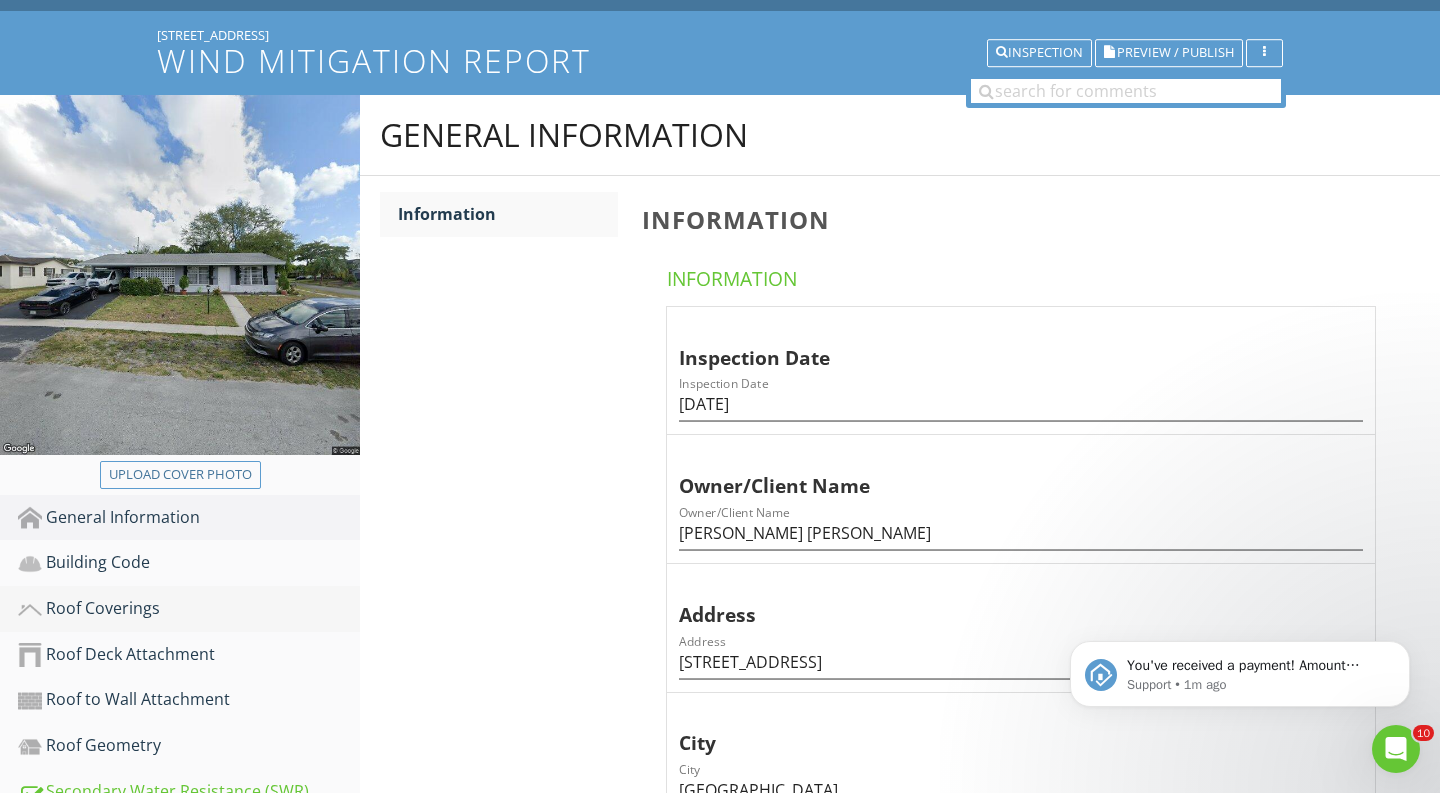 click on "Roof Coverings" at bounding box center (189, 609) 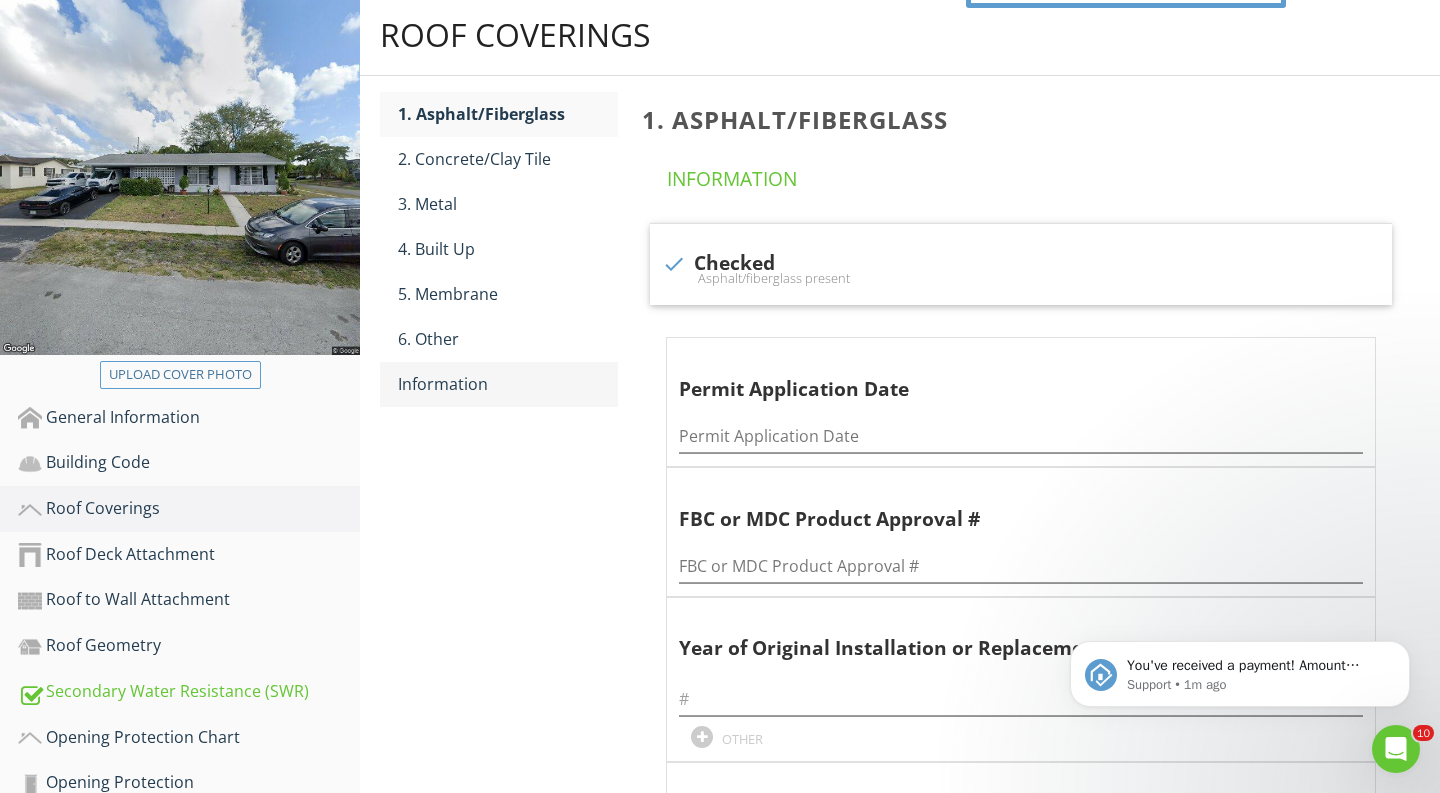 scroll, scrollTop: 274, scrollLeft: 0, axis: vertical 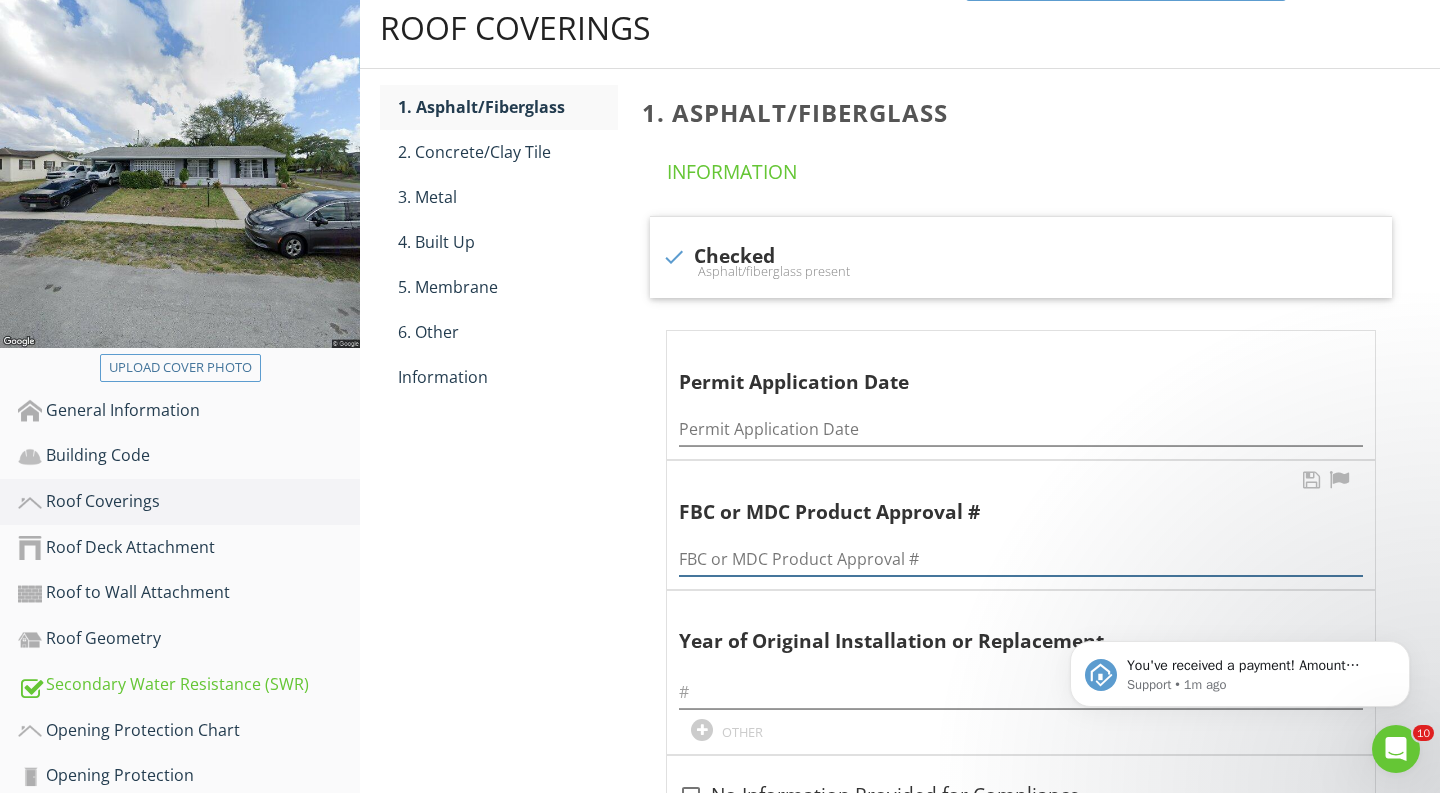 click at bounding box center [1021, 559] 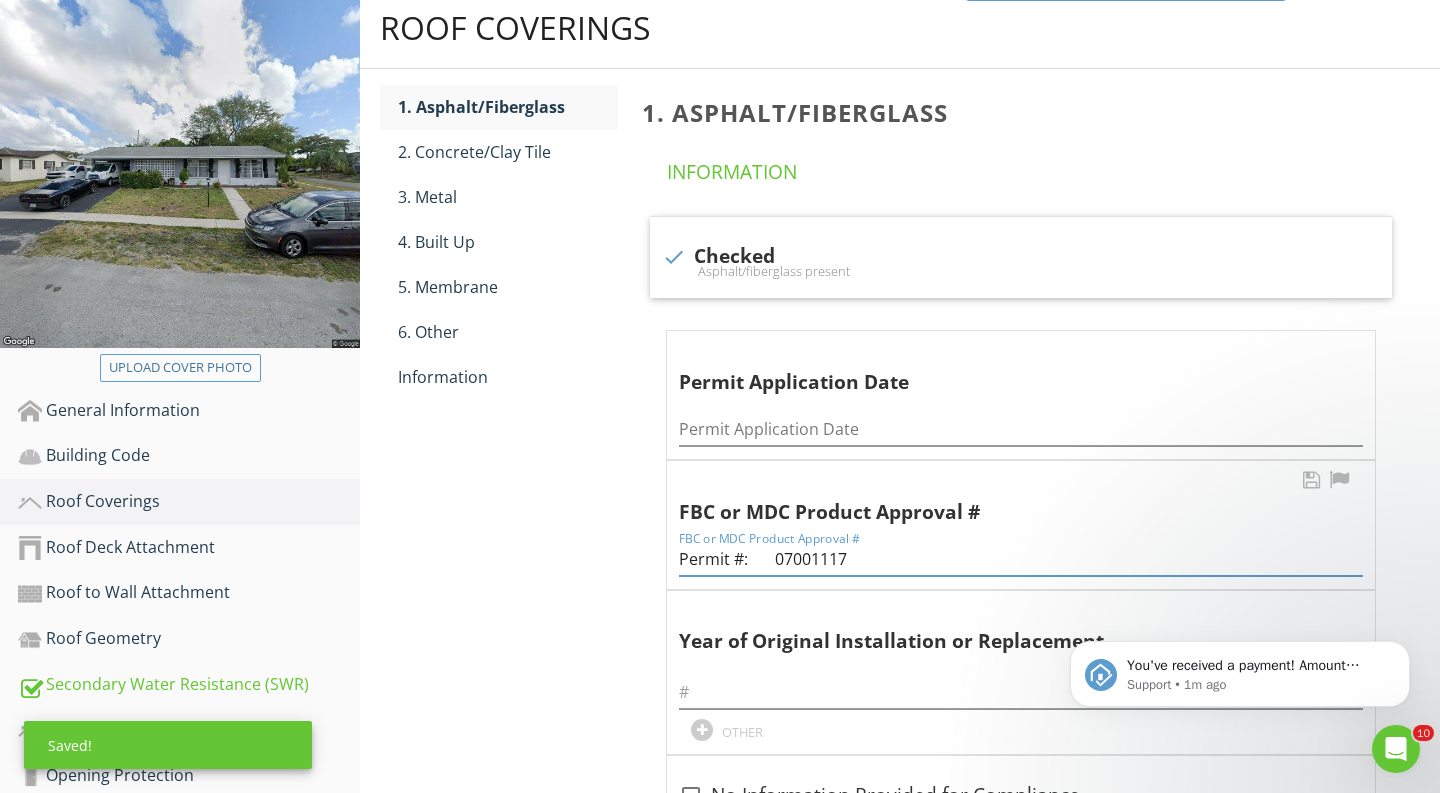 click on "Permit #:	07001117" at bounding box center [1021, 559] 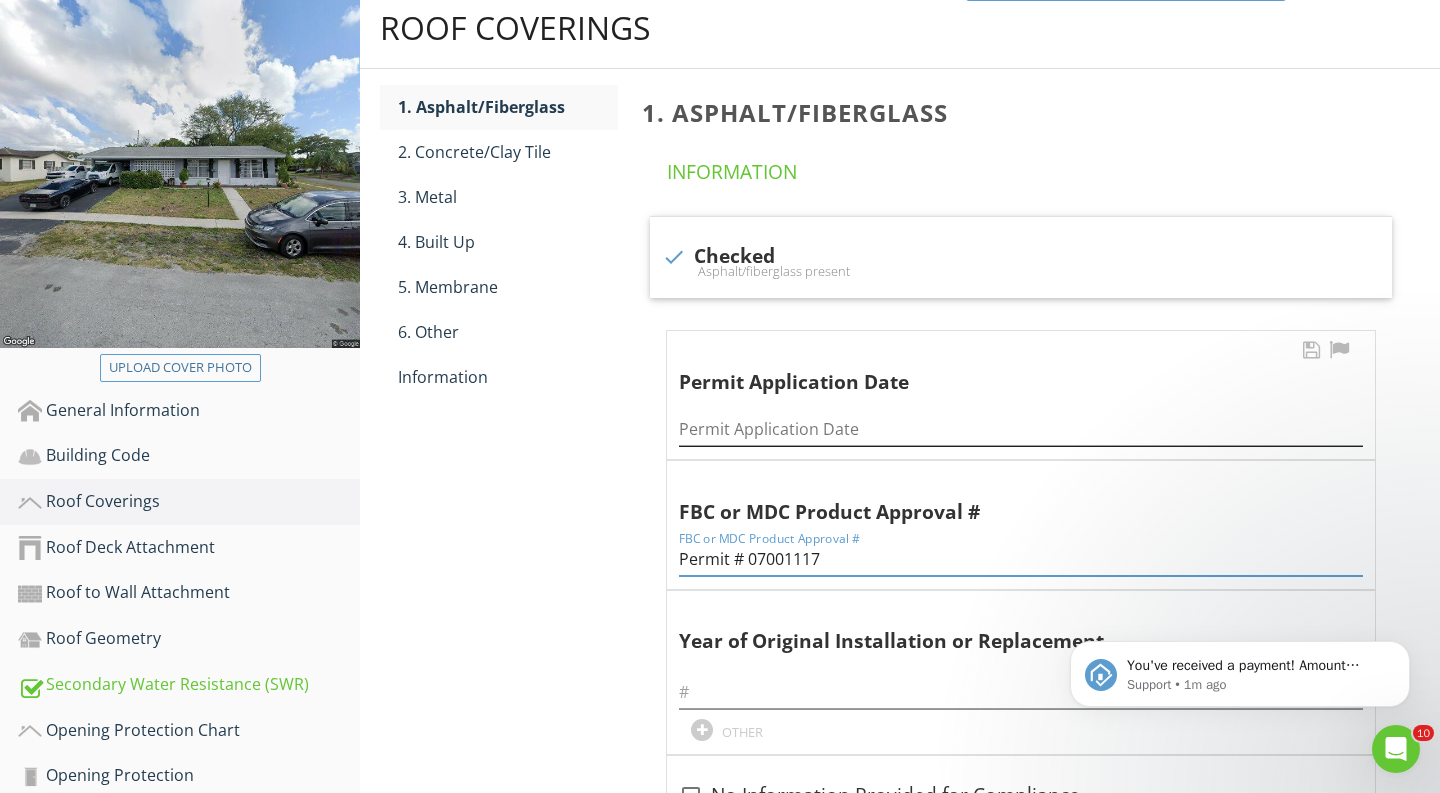 type on "Permit # 07001117" 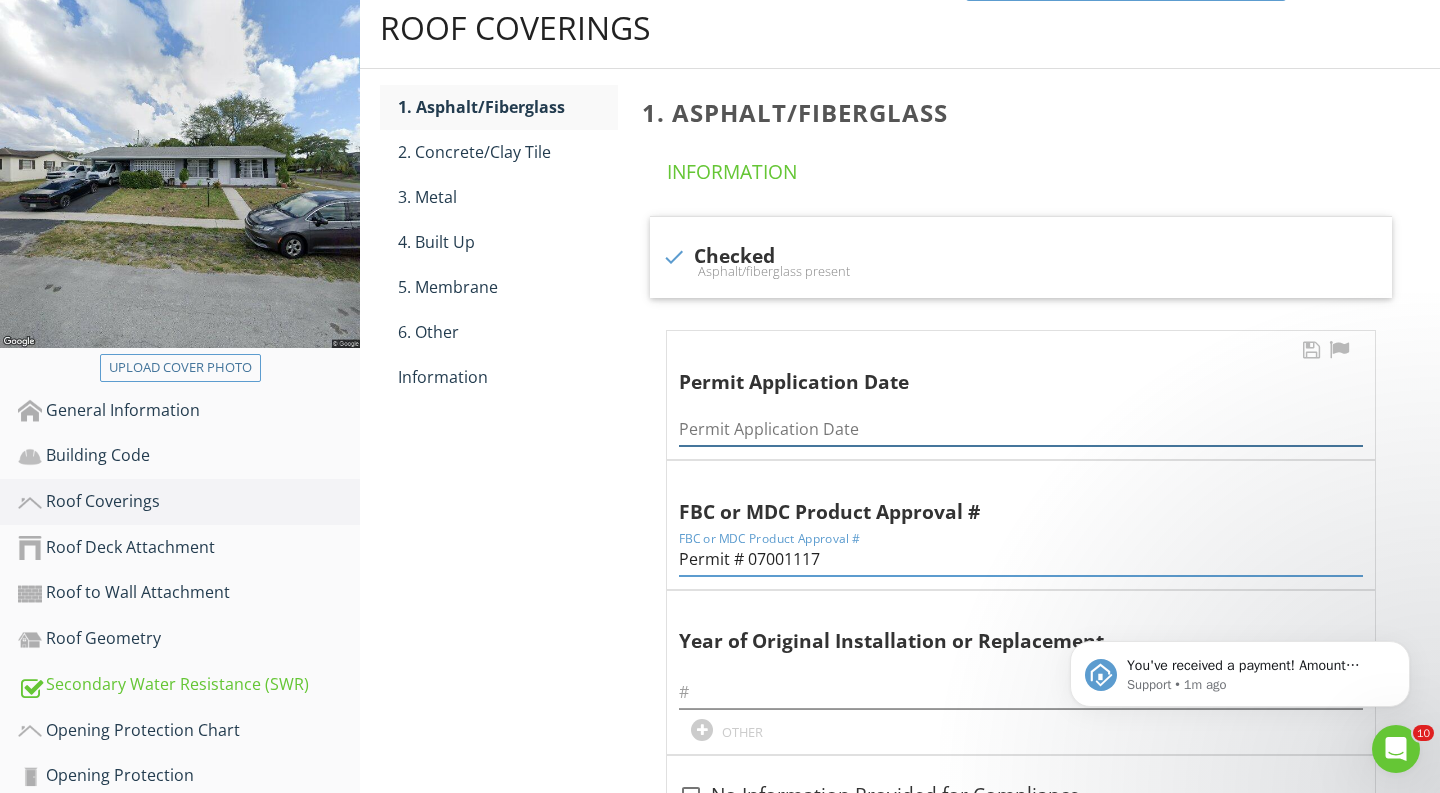 click at bounding box center (1021, 429) 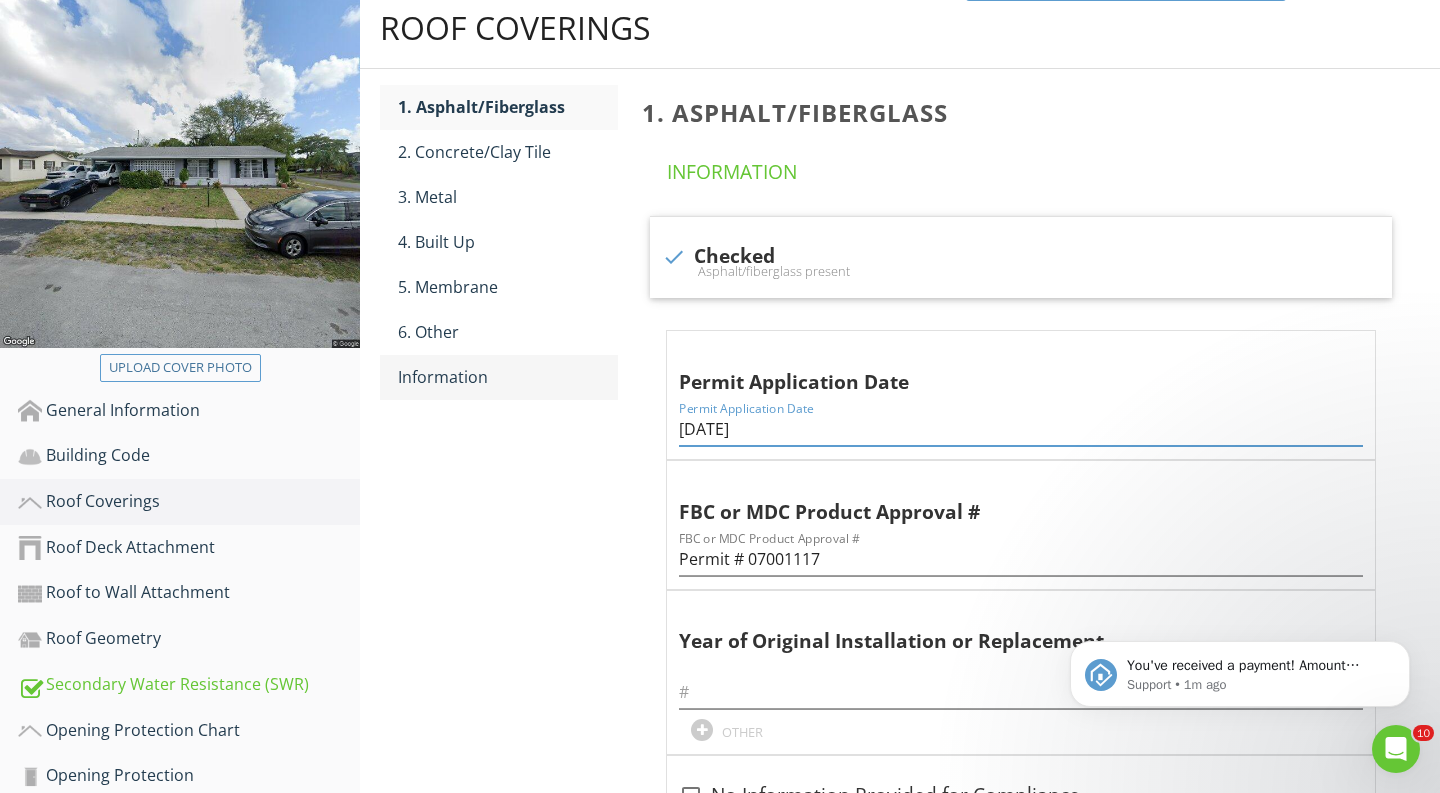 type on "4/16/2007" 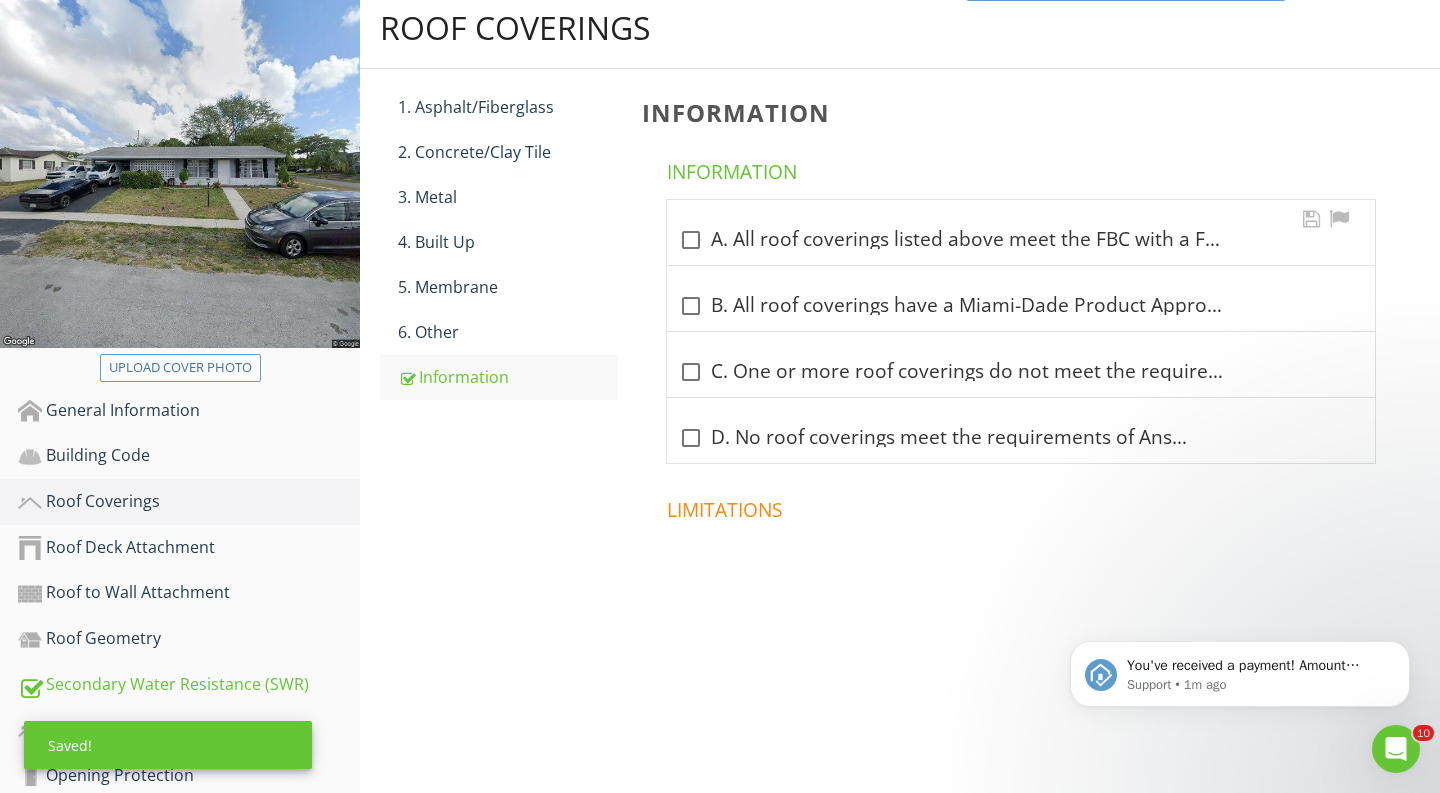 click at bounding box center (691, 240) 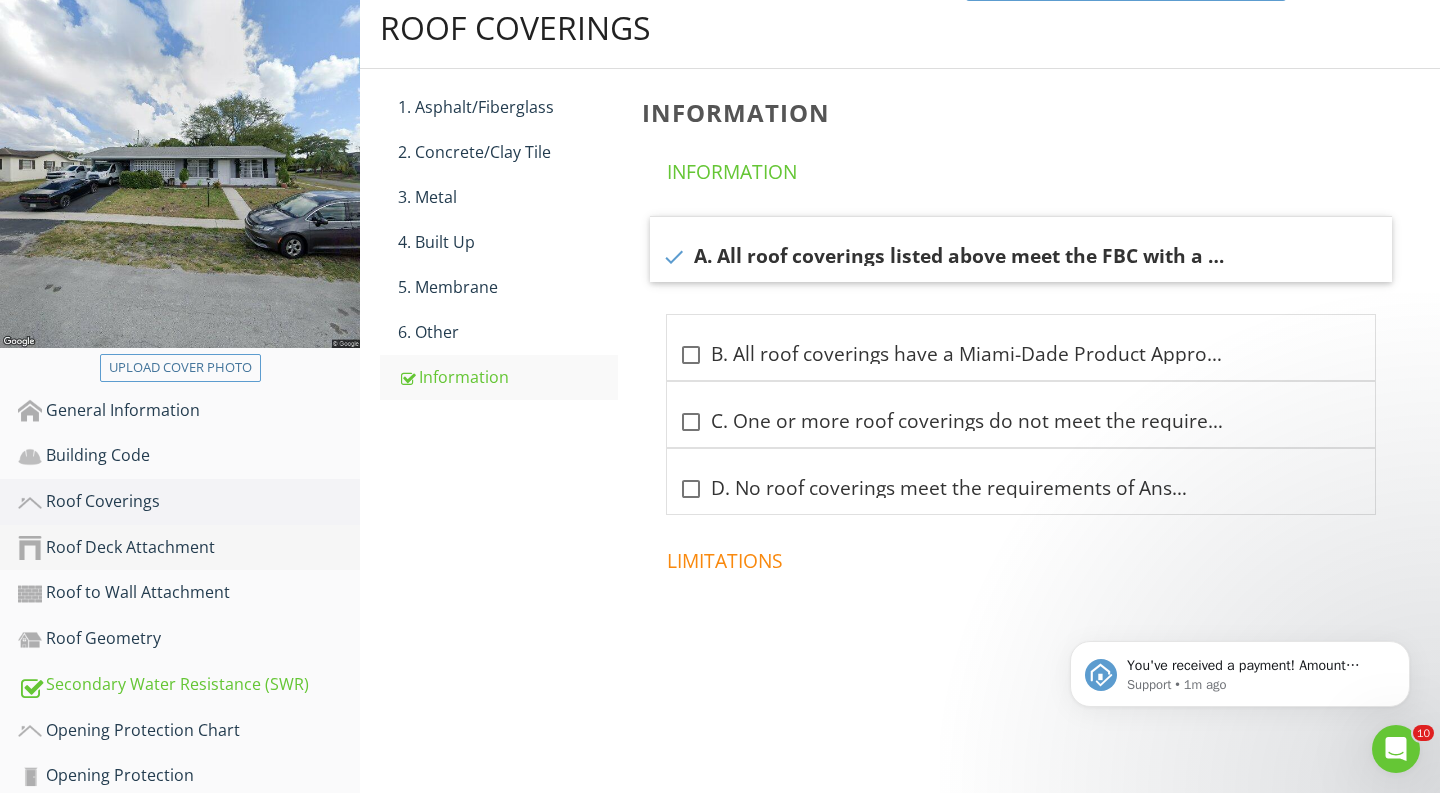click on "Roof Deck Attachment" at bounding box center (189, 548) 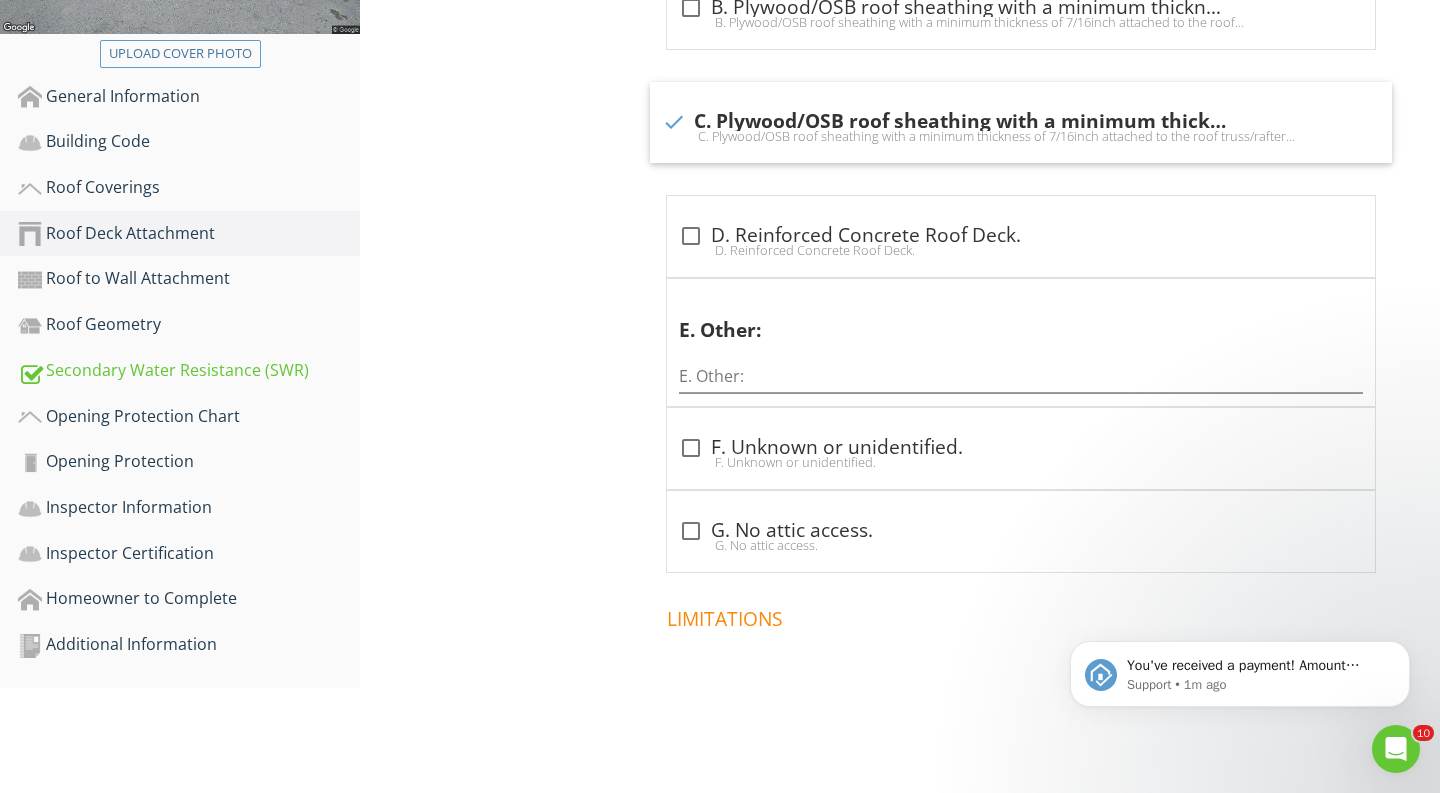 scroll, scrollTop: 586, scrollLeft: 0, axis: vertical 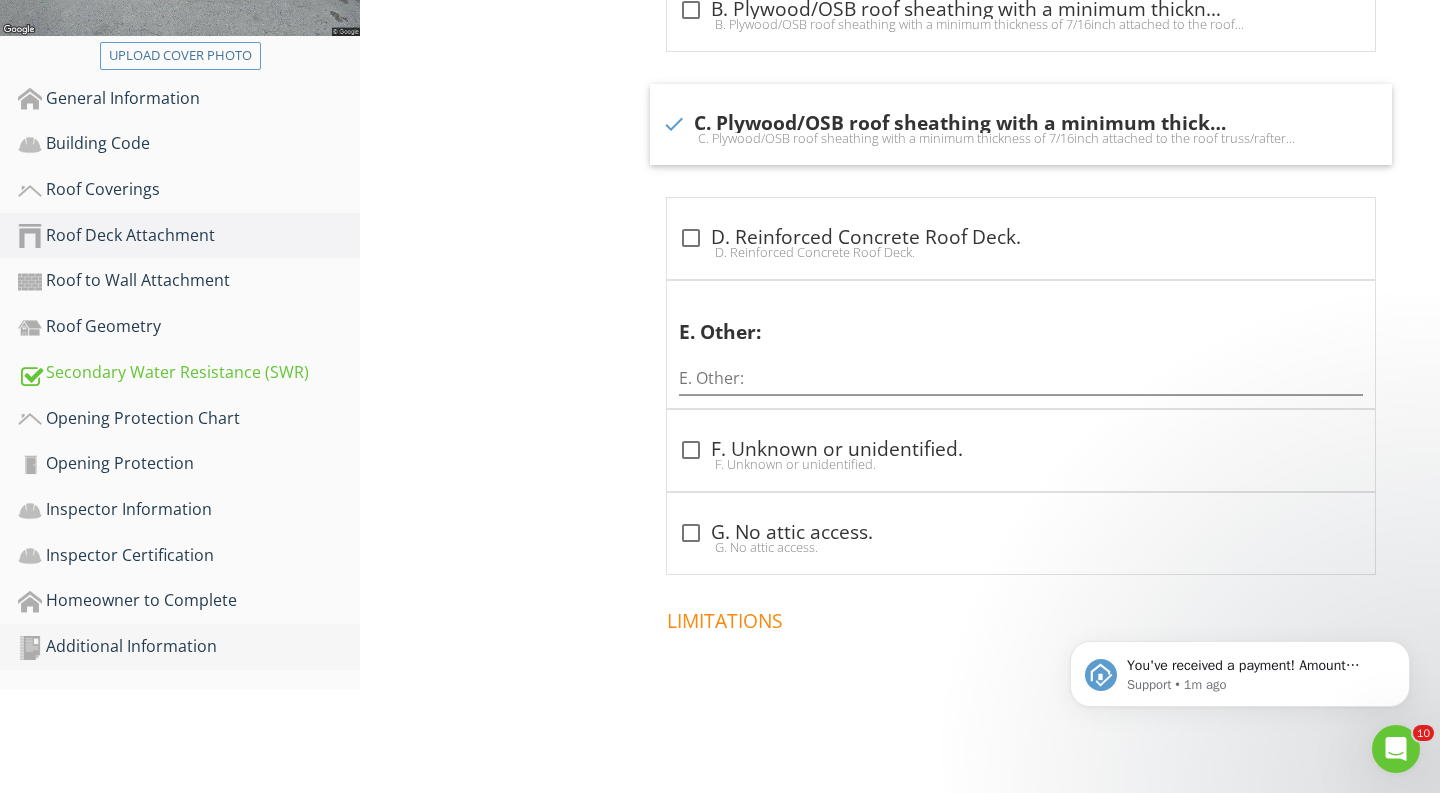 click on "Additional Information" at bounding box center (189, 647) 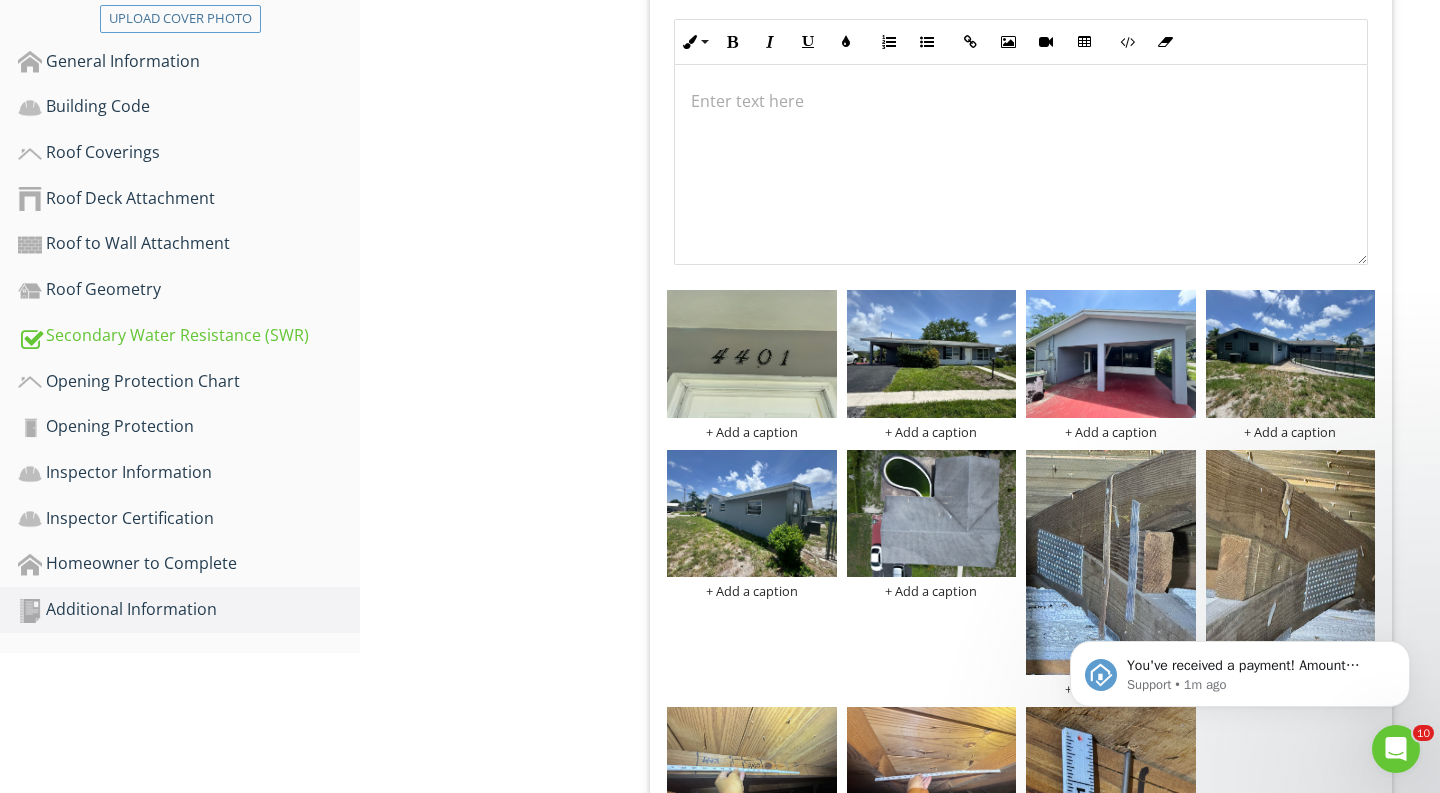 scroll, scrollTop: 633, scrollLeft: 0, axis: vertical 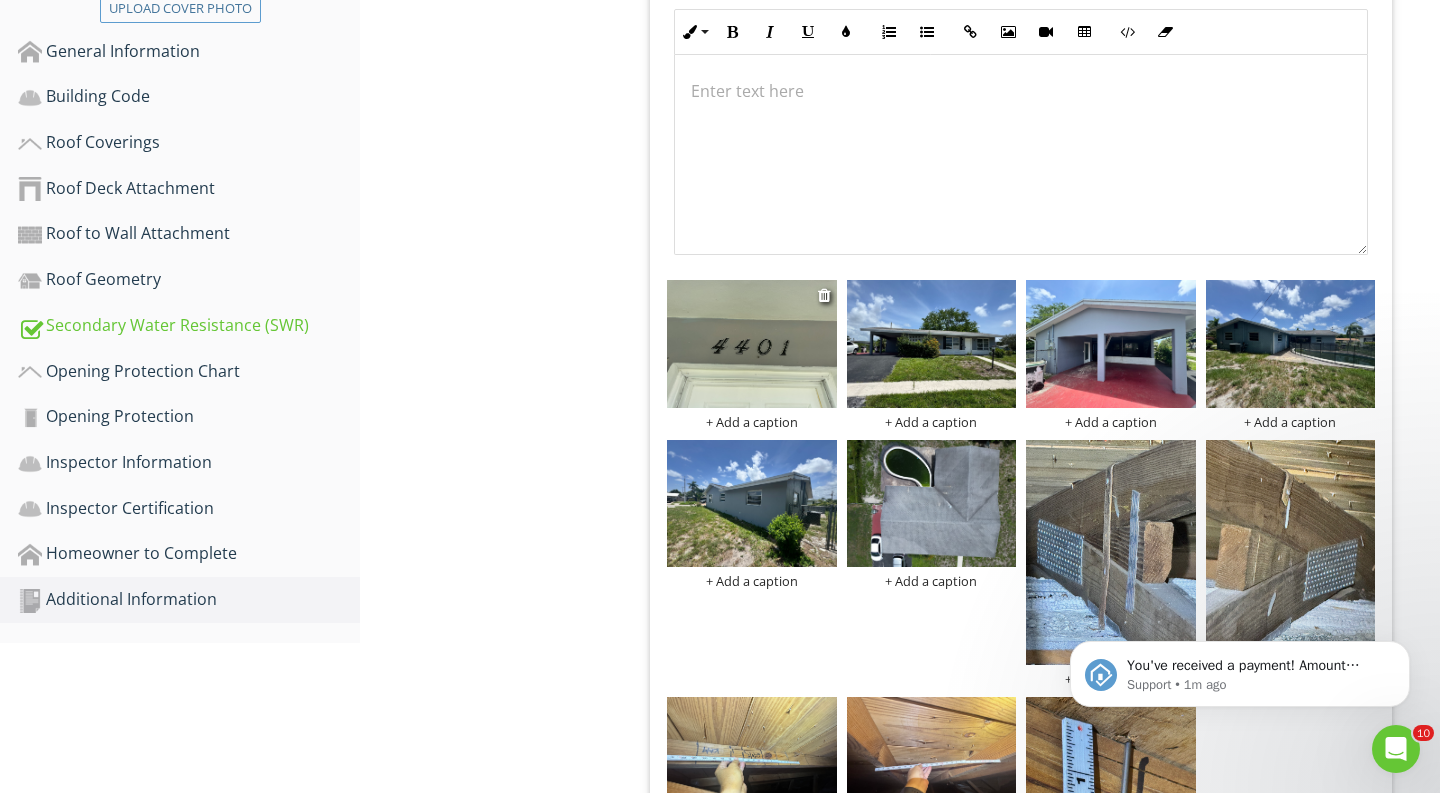 click on "+ Add a caption" at bounding box center (752, 422) 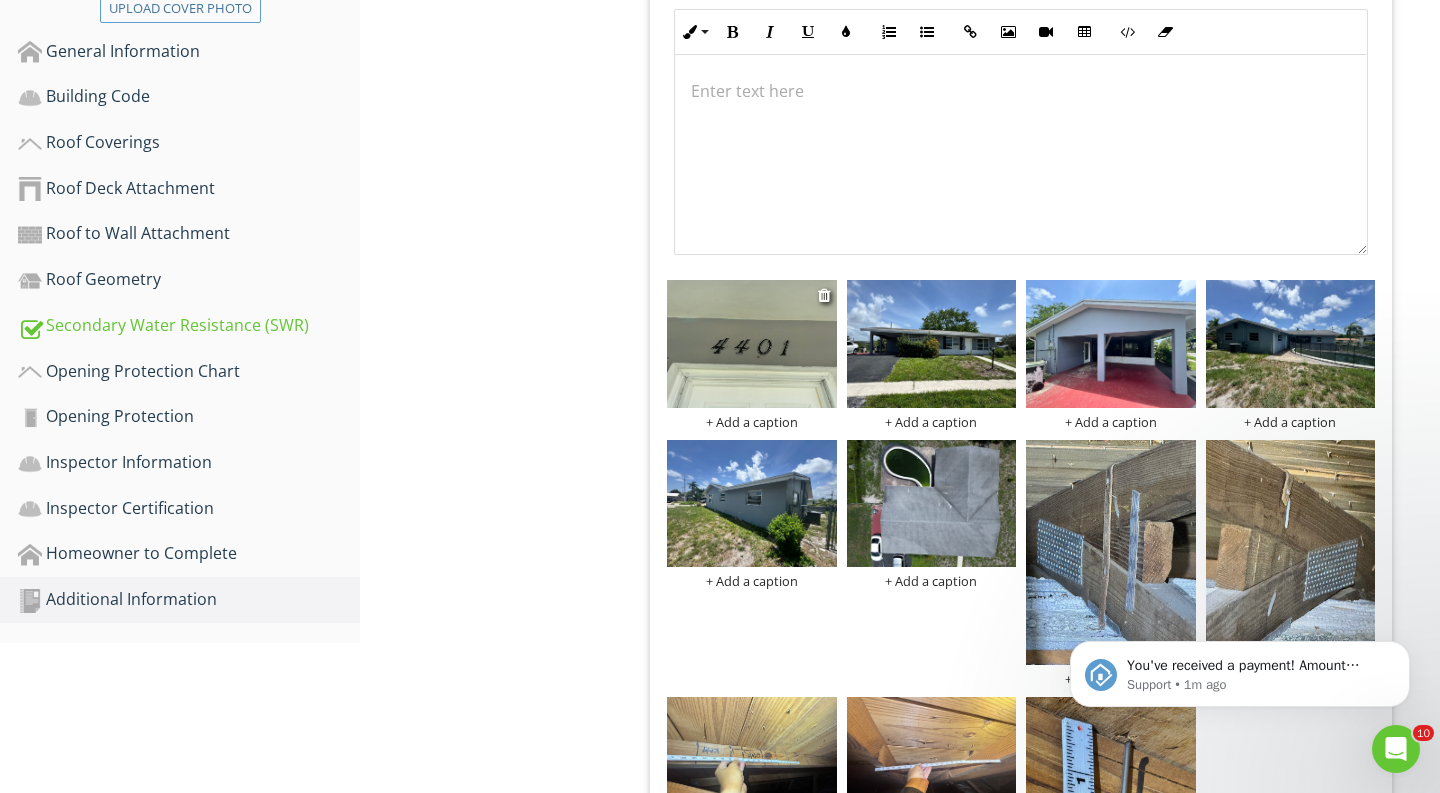 scroll, scrollTop: 510, scrollLeft: 0, axis: vertical 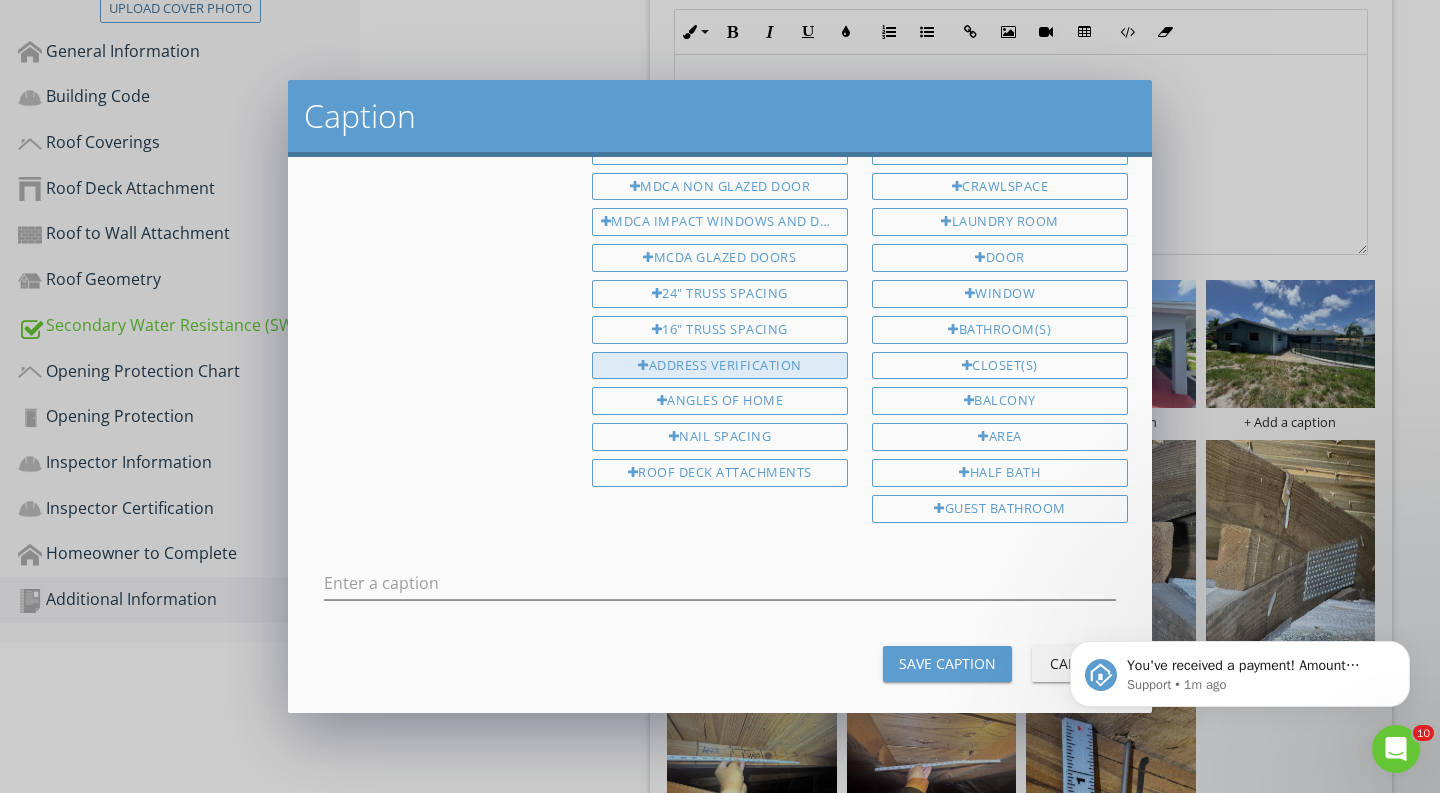 click on "ADDRESS VERIFICATION" at bounding box center (720, 366) 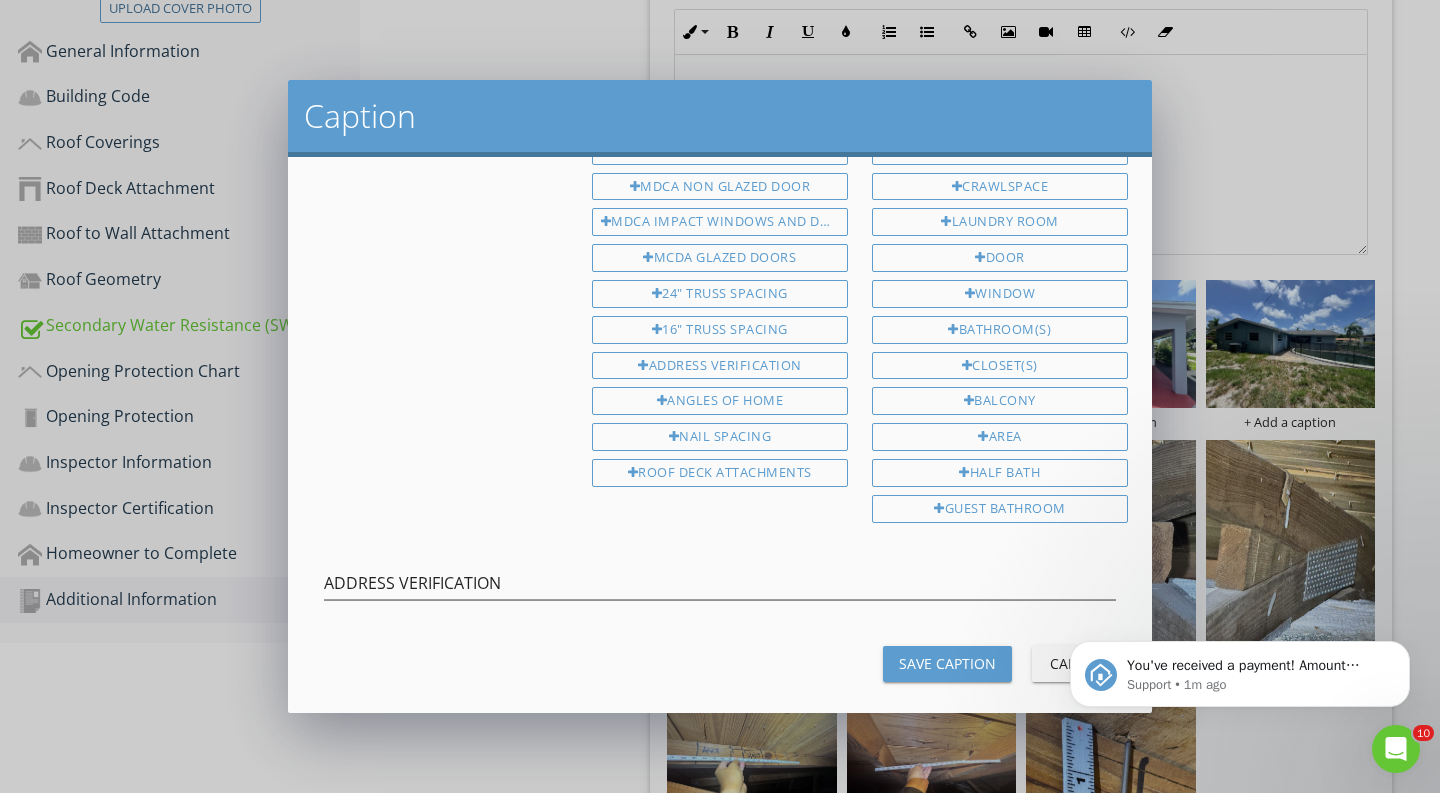 click on "Save Caption" at bounding box center (947, 664) 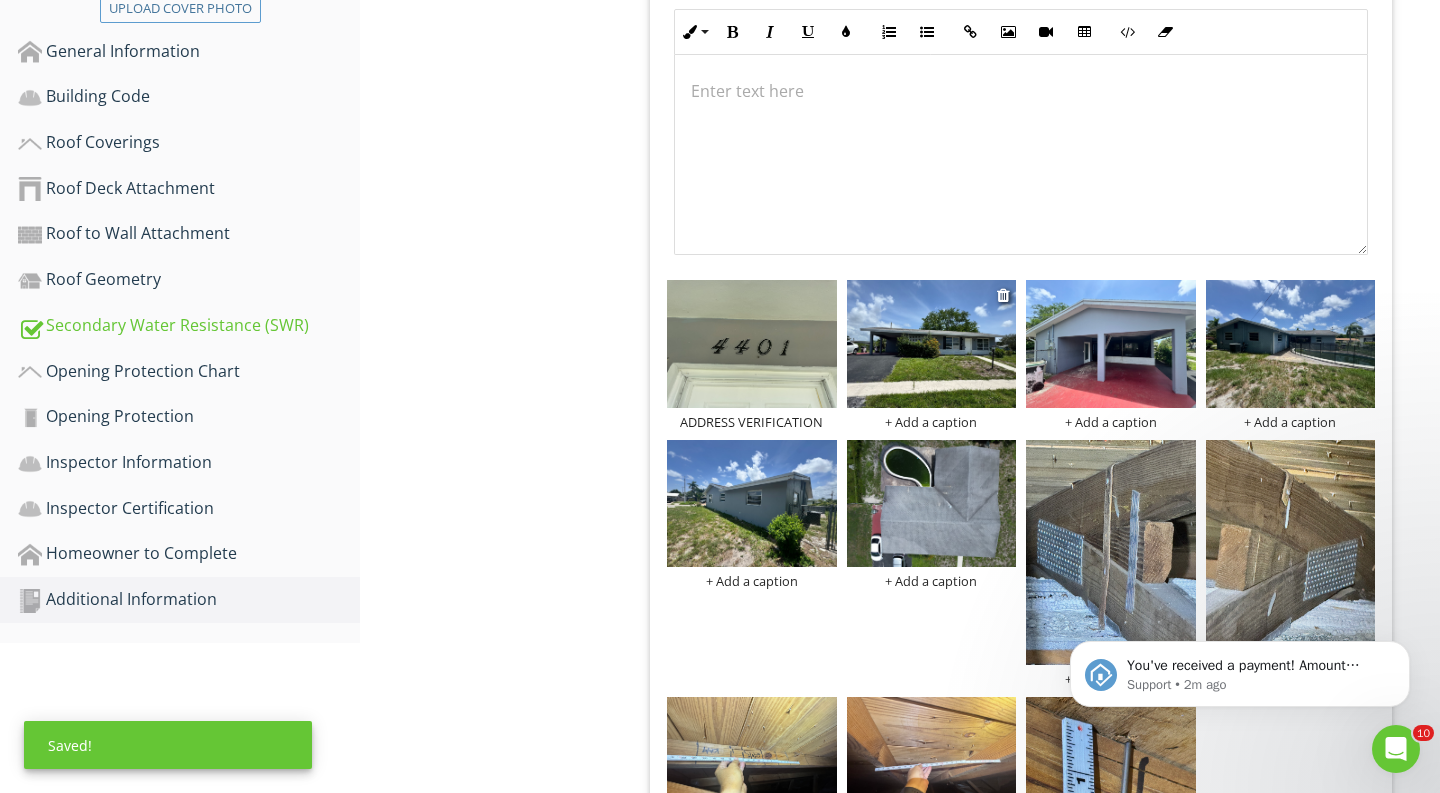 click on "+ Add a caption" at bounding box center [932, 422] 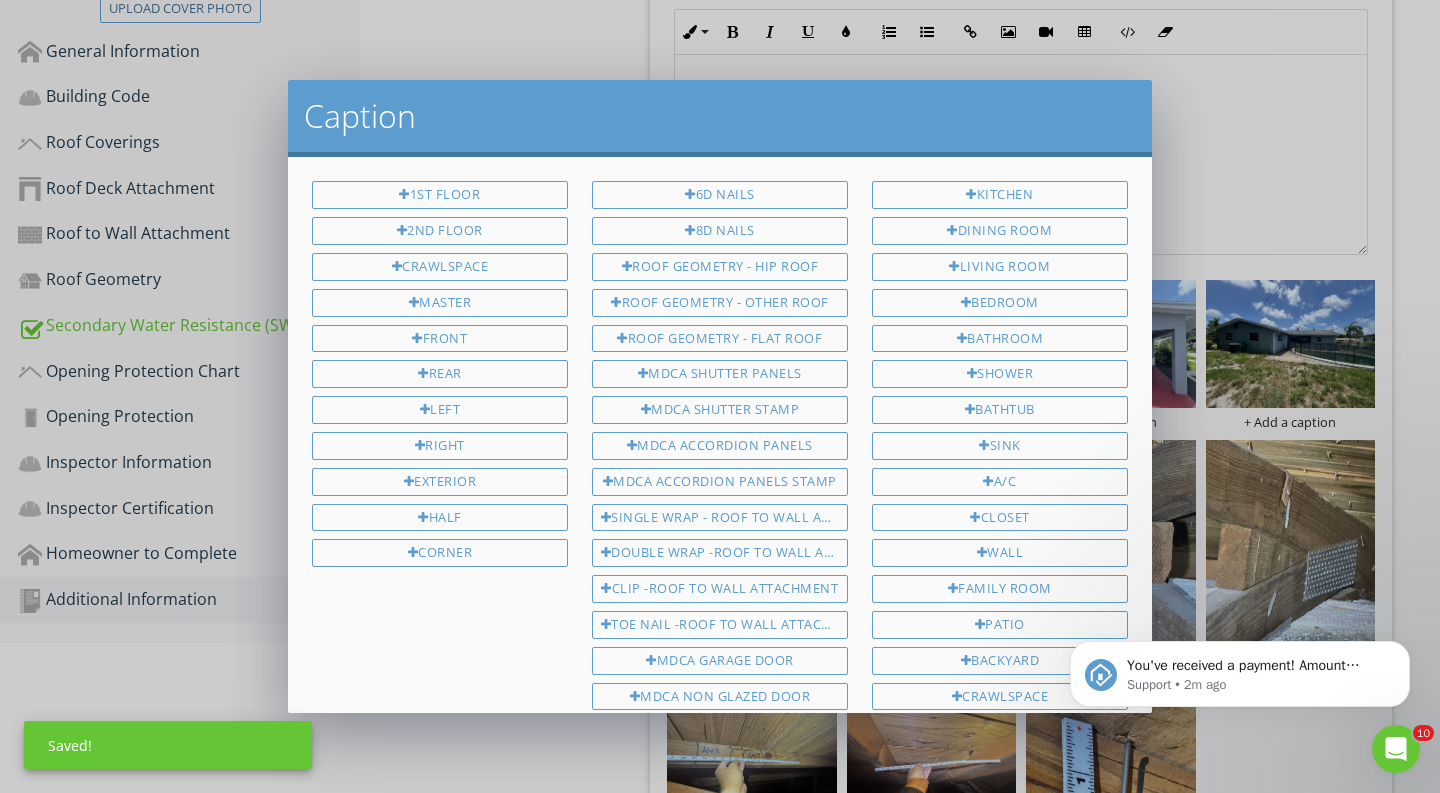scroll, scrollTop: 510, scrollLeft: 0, axis: vertical 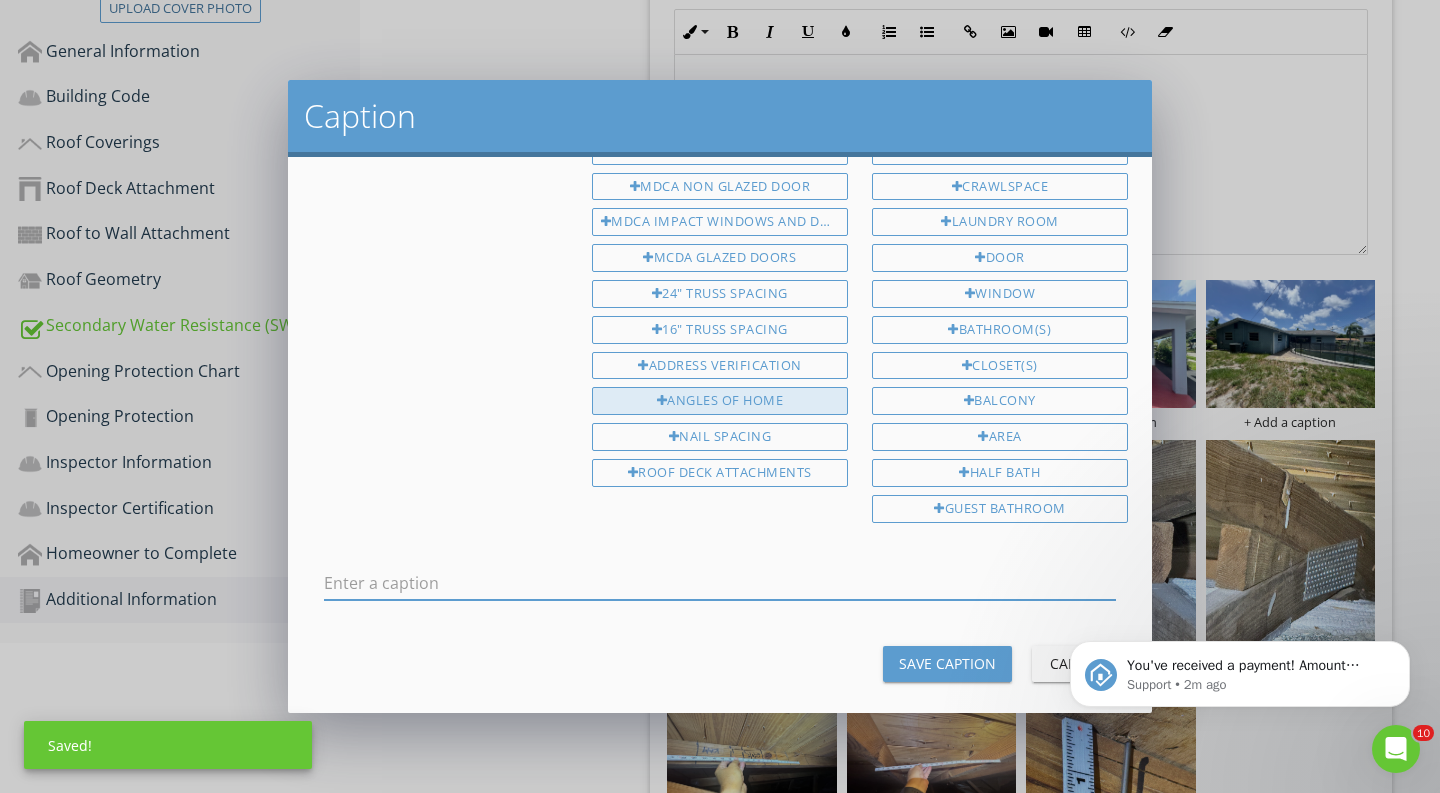 click on "ANGLES OF HOME" at bounding box center [720, 401] 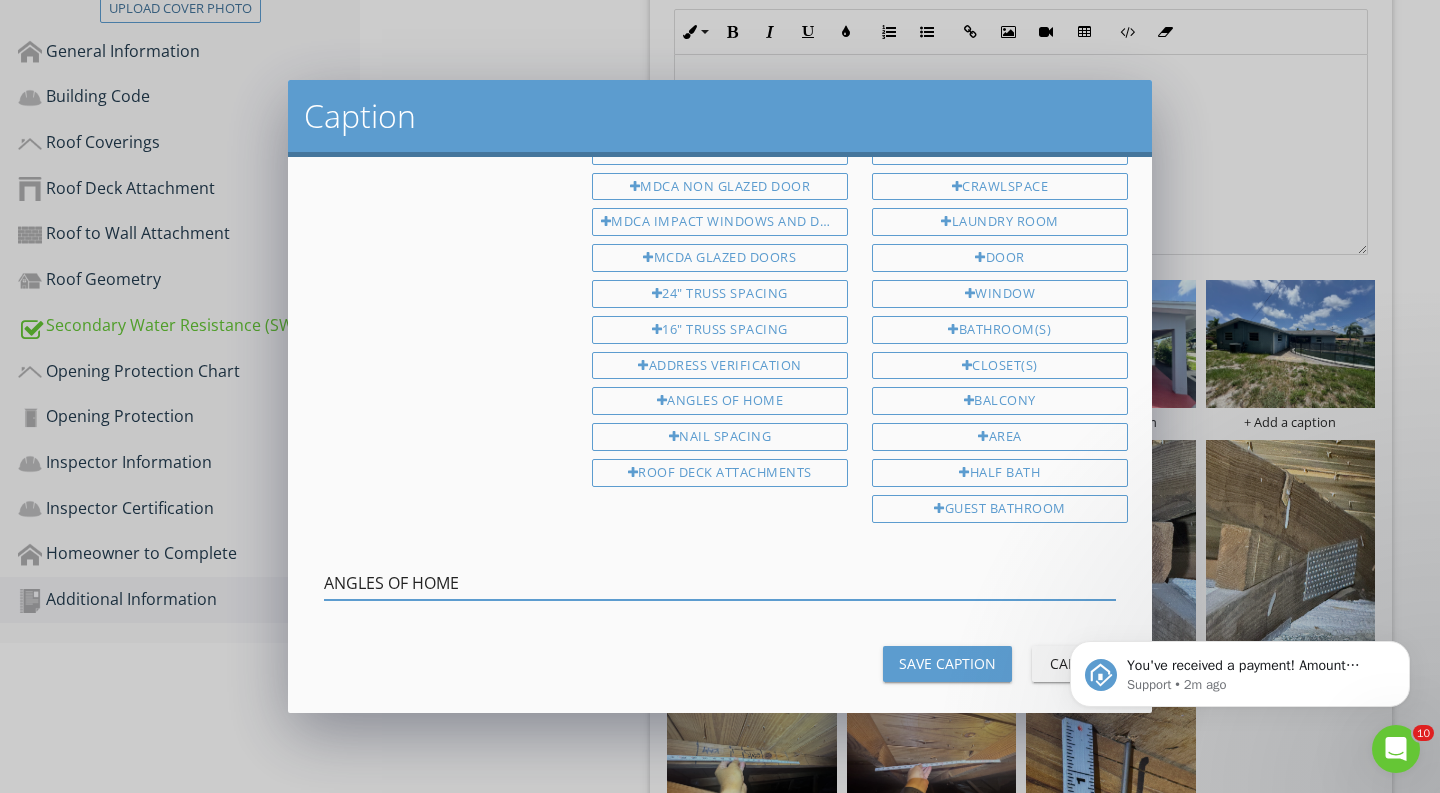 drag, startPoint x: 517, startPoint y: 568, endPoint x: 232, endPoint y: 542, distance: 286.1835 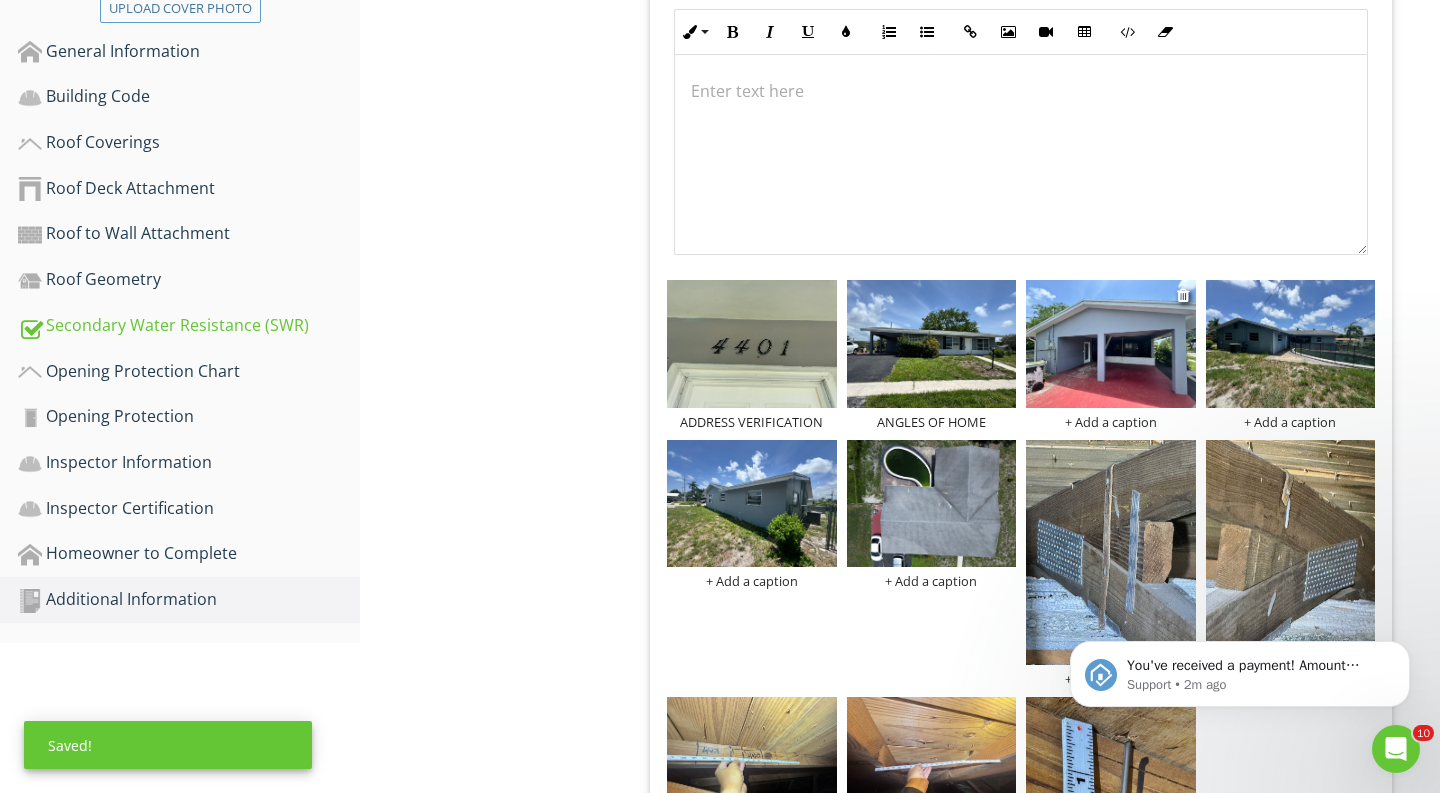 click on "+ Add a caption" at bounding box center (1111, 422) 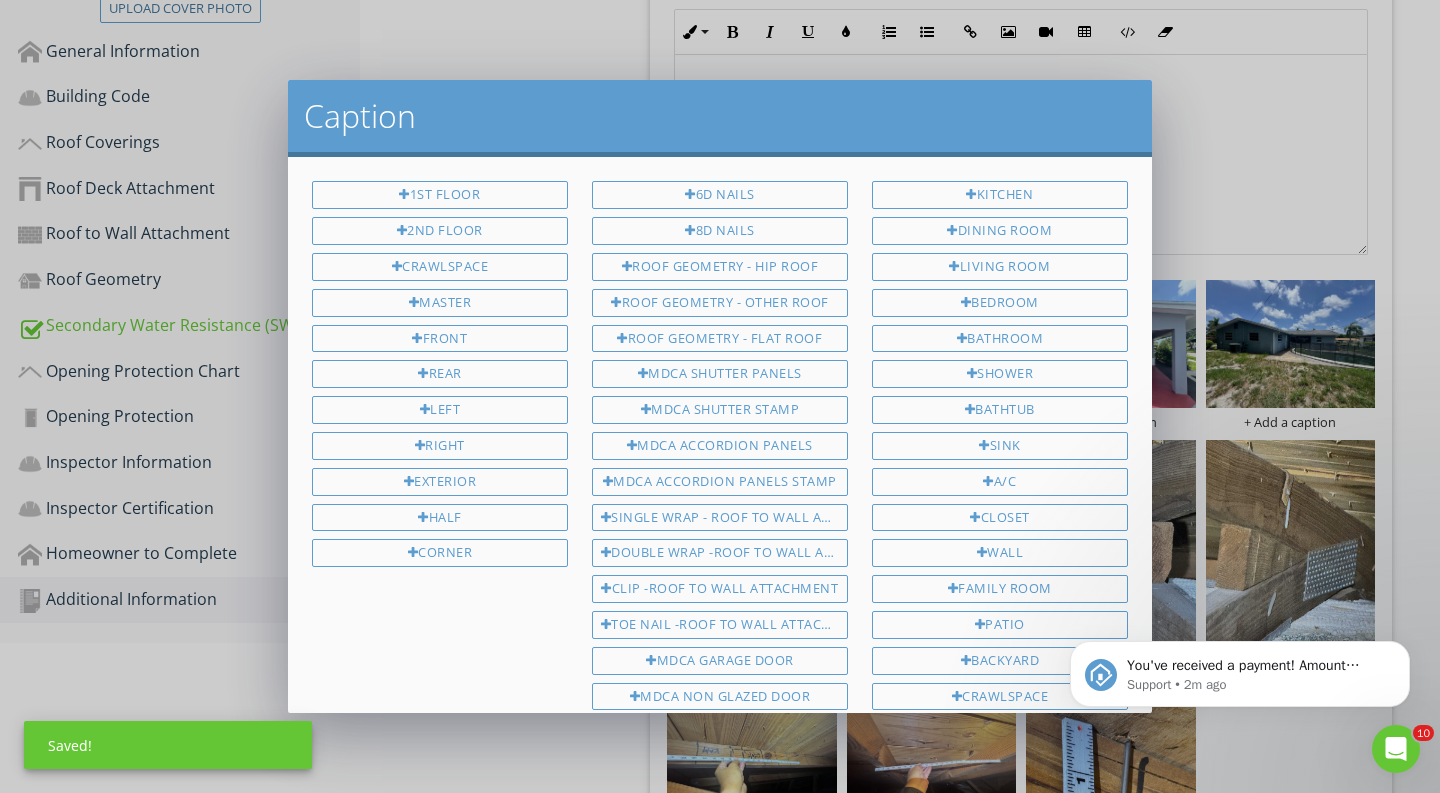 scroll, scrollTop: 510, scrollLeft: 0, axis: vertical 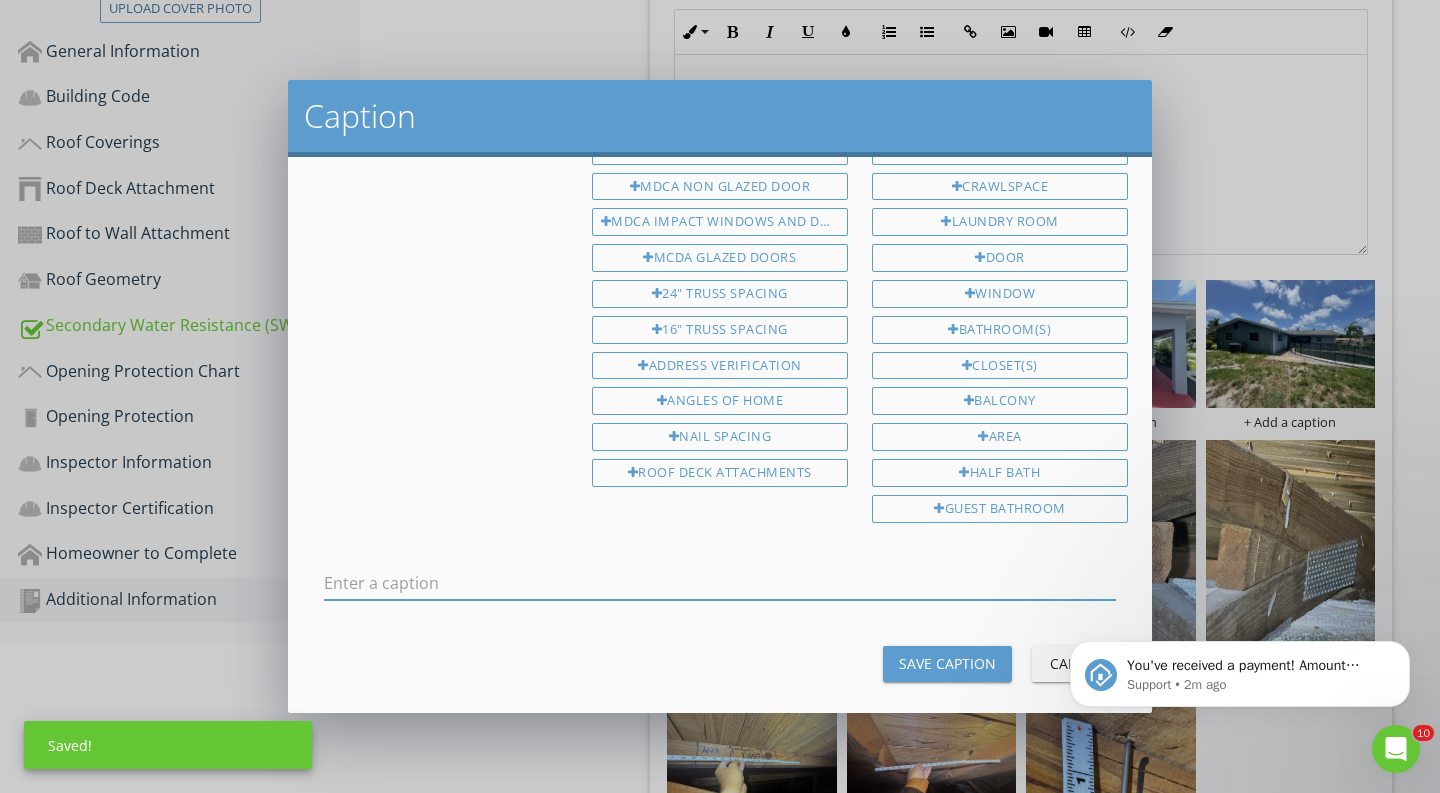 click at bounding box center [720, 583] 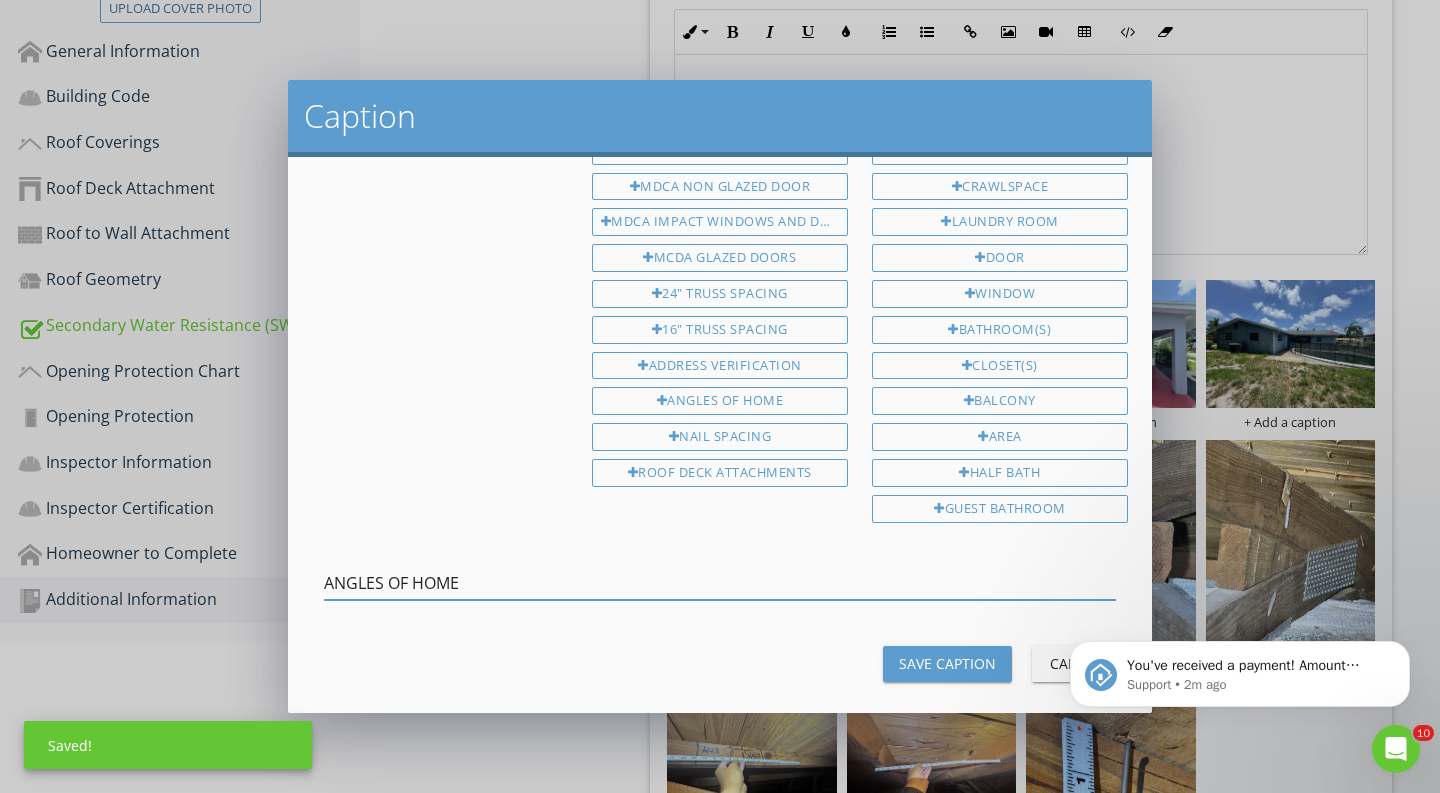 type on "ANGLES OF HOME" 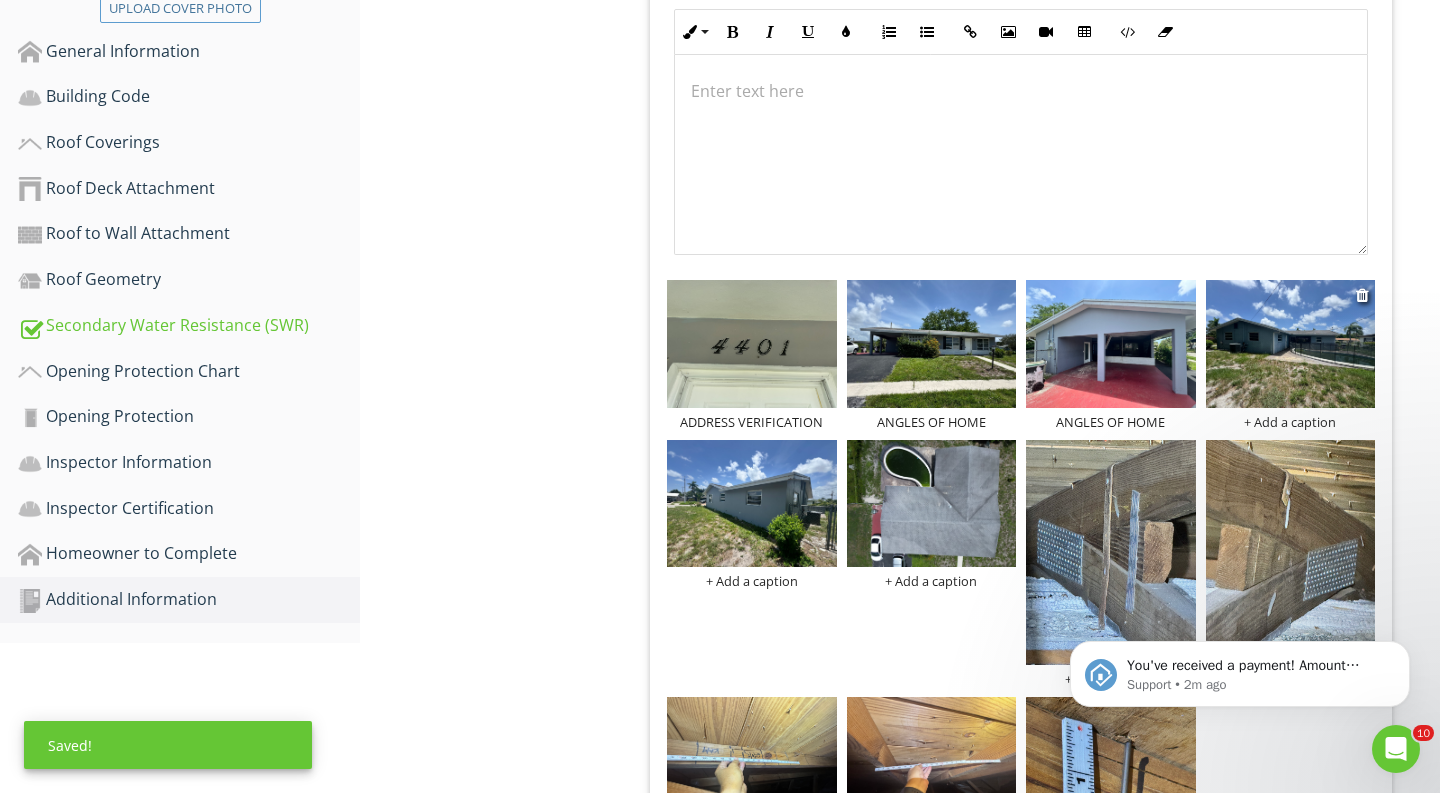 click on "+ Add a caption" at bounding box center (1291, 422) 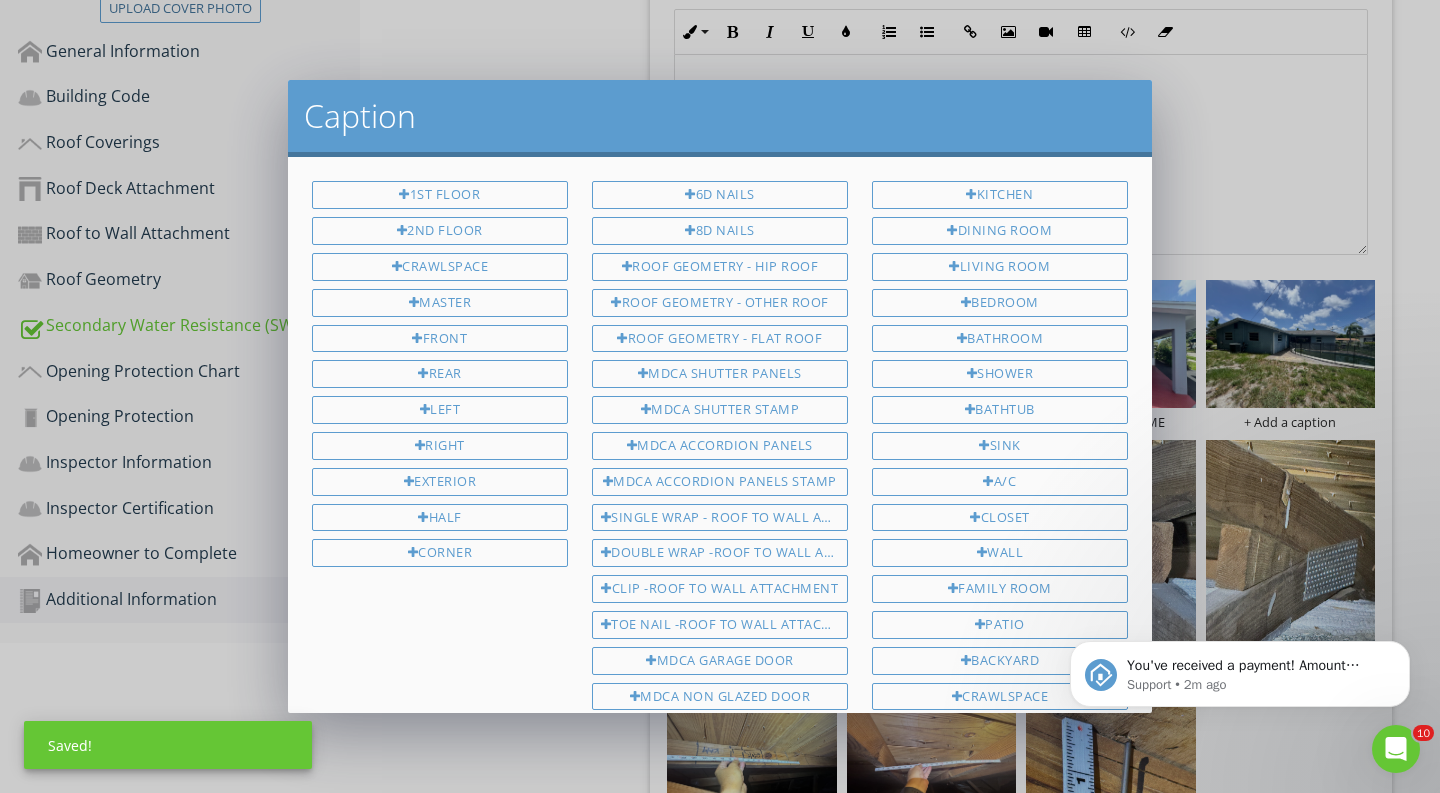 scroll, scrollTop: 510, scrollLeft: 0, axis: vertical 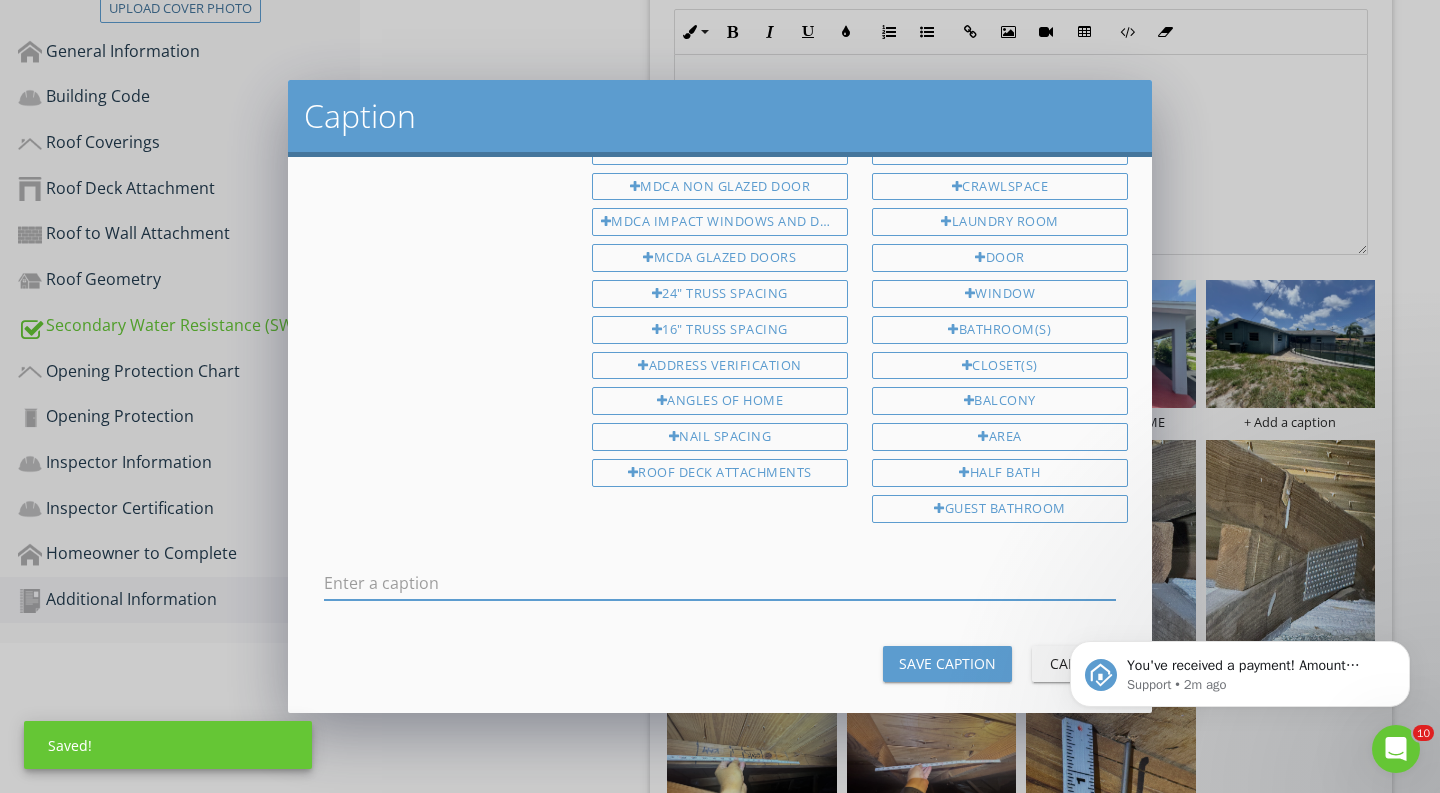 click at bounding box center [720, 583] 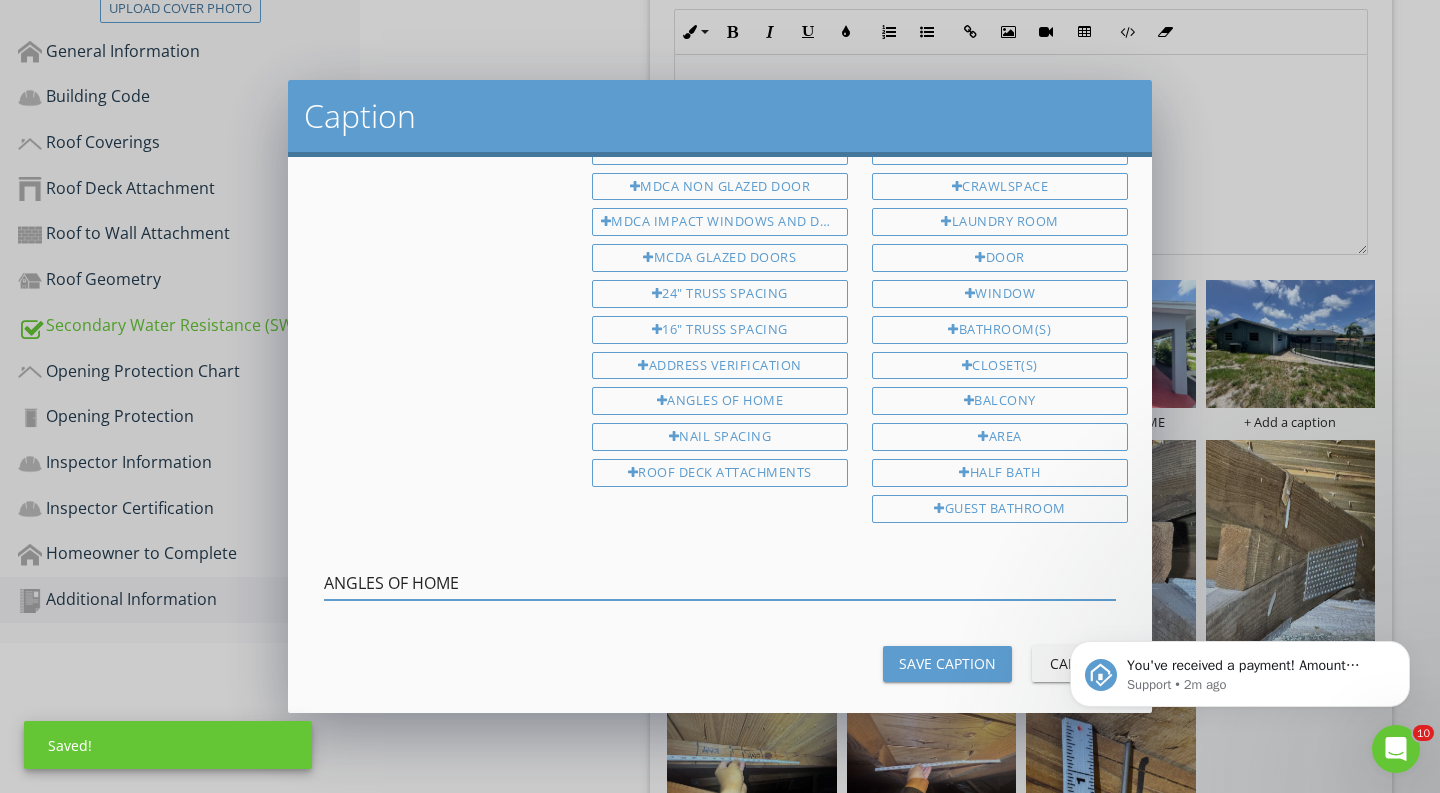 type on "ANGLES OF HOME" 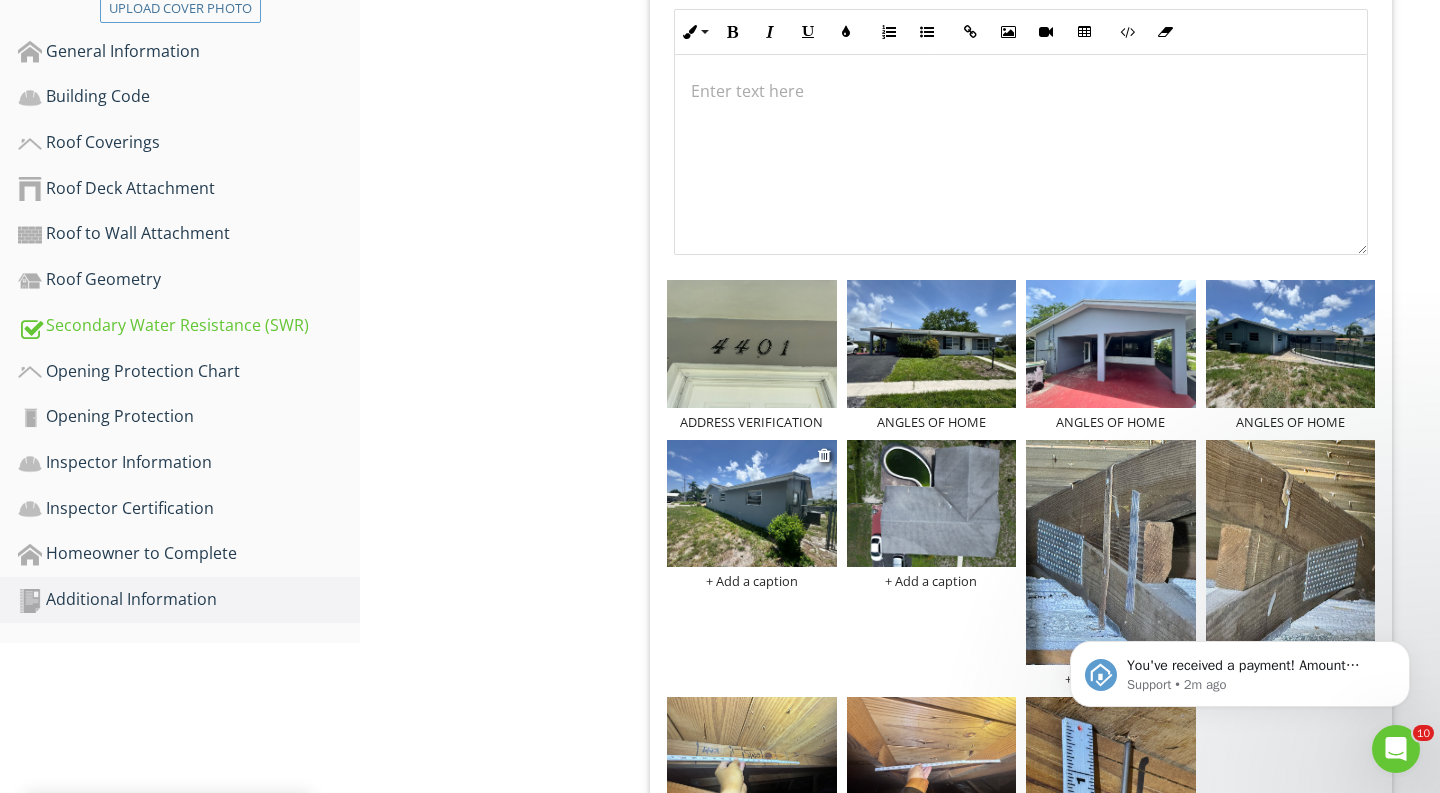 click on "+ Add a caption" at bounding box center (752, 581) 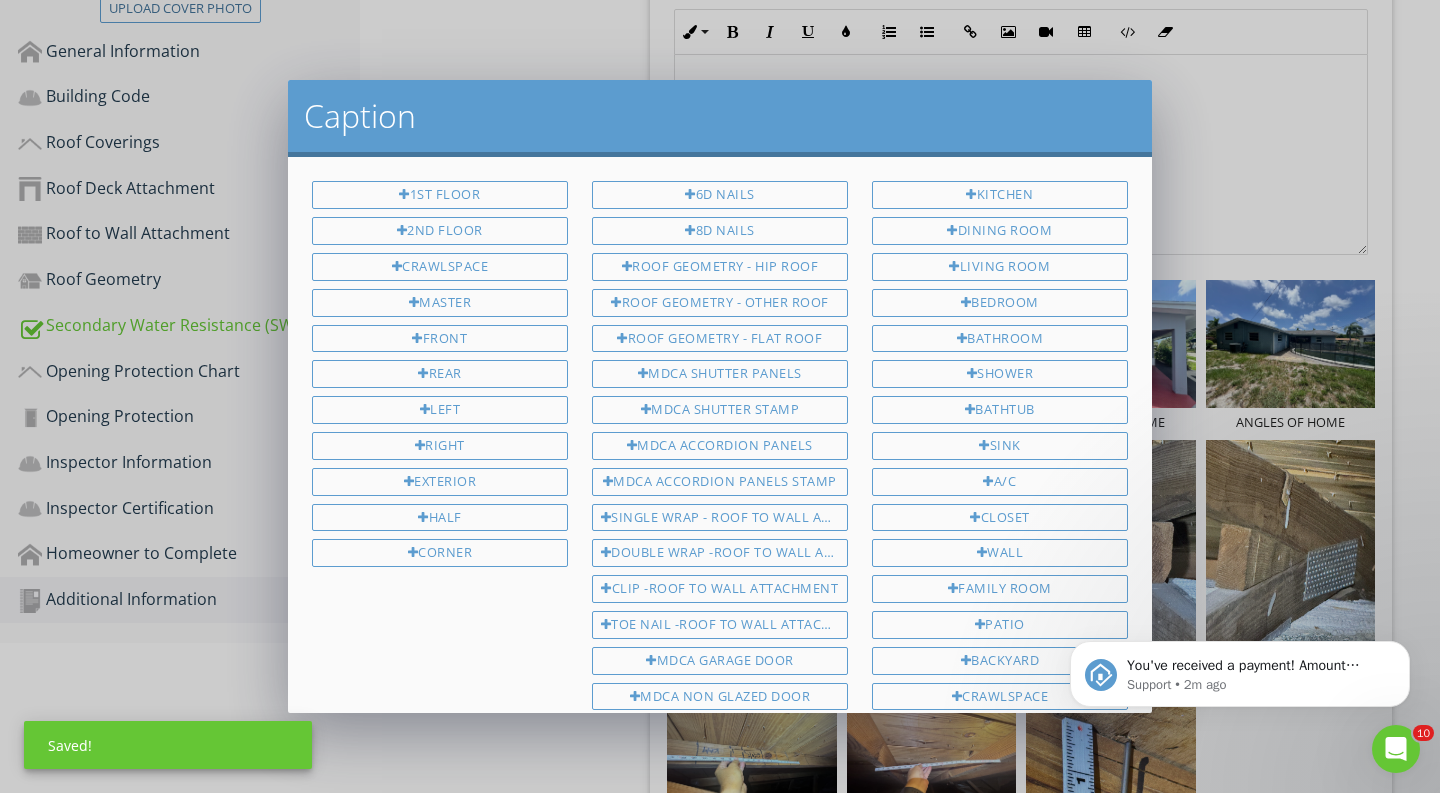 scroll, scrollTop: 510, scrollLeft: 0, axis: vertical 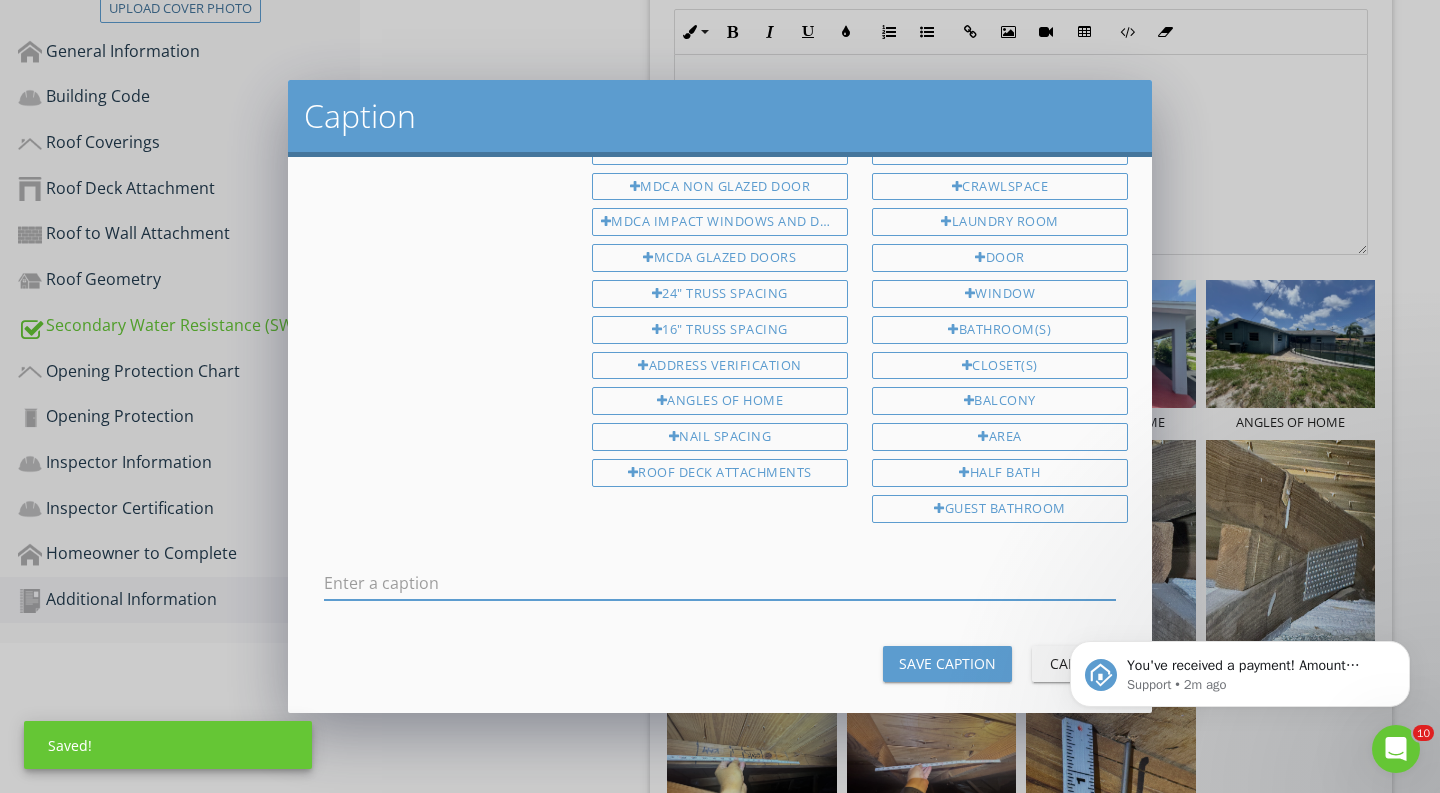 click at bounding box center (720, 587) 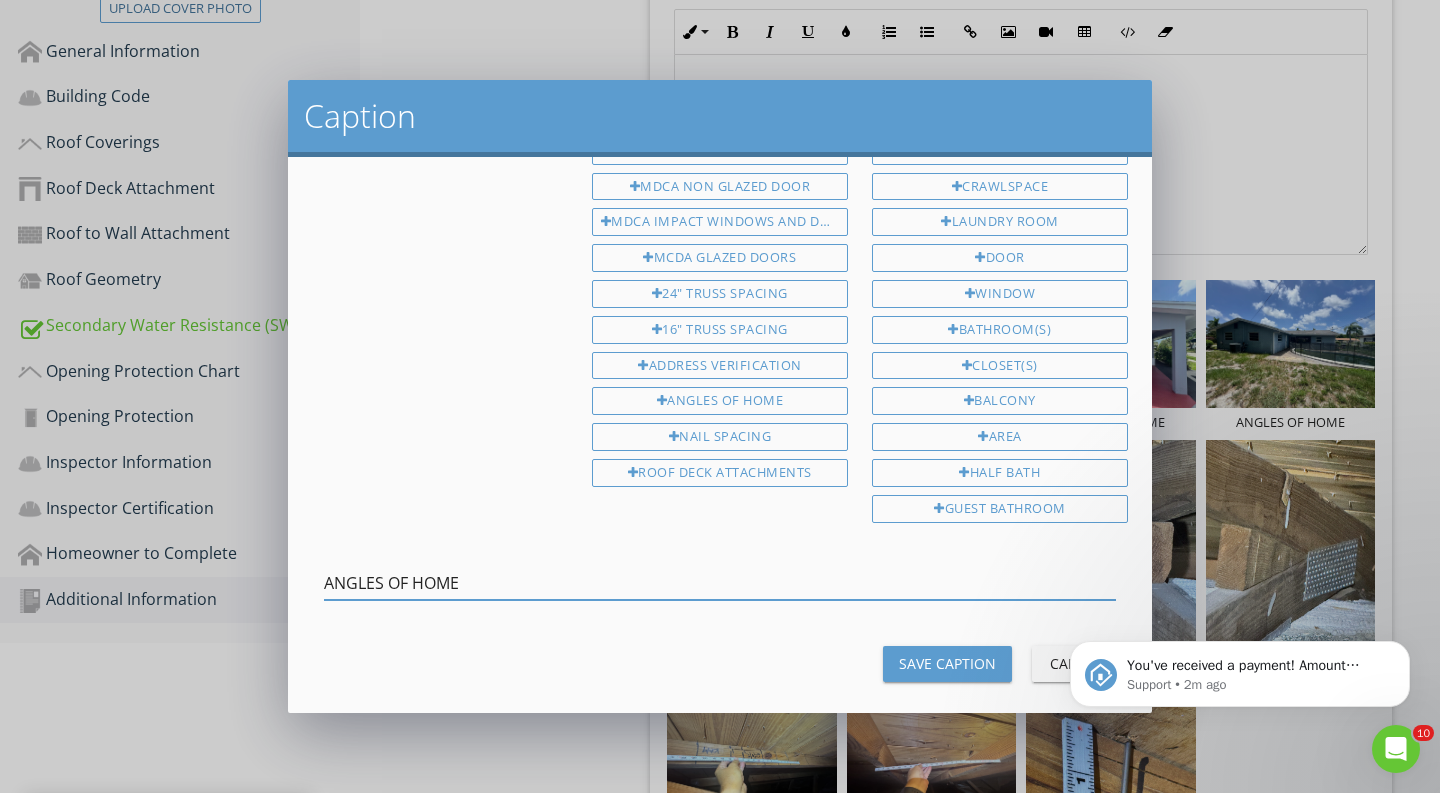 type on "ANGLES OF HOME" 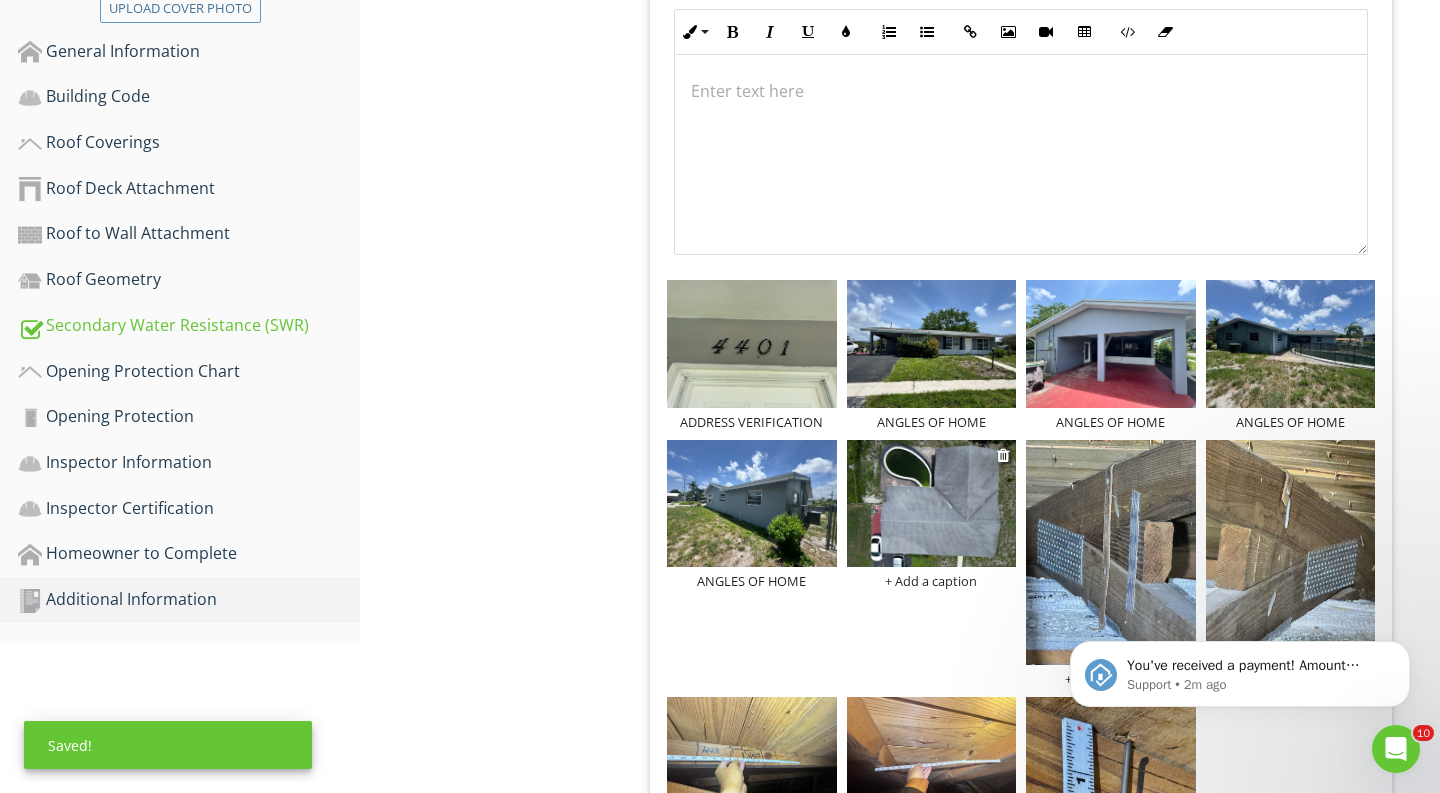 click on "+ Add a caption" at bounding box center [932, 581] 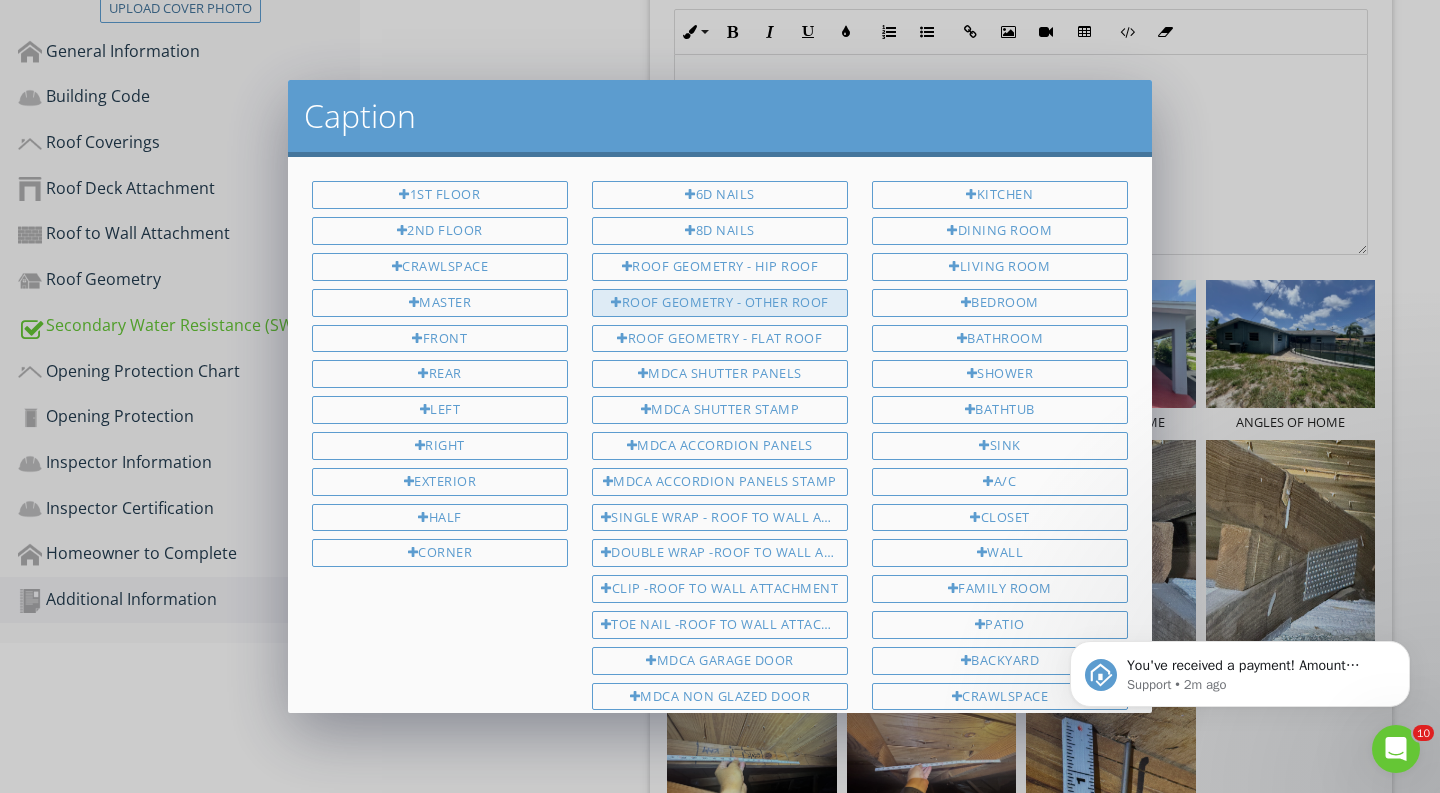 scroll, scrollTop: 0, scrollLeft: 0, axis: both 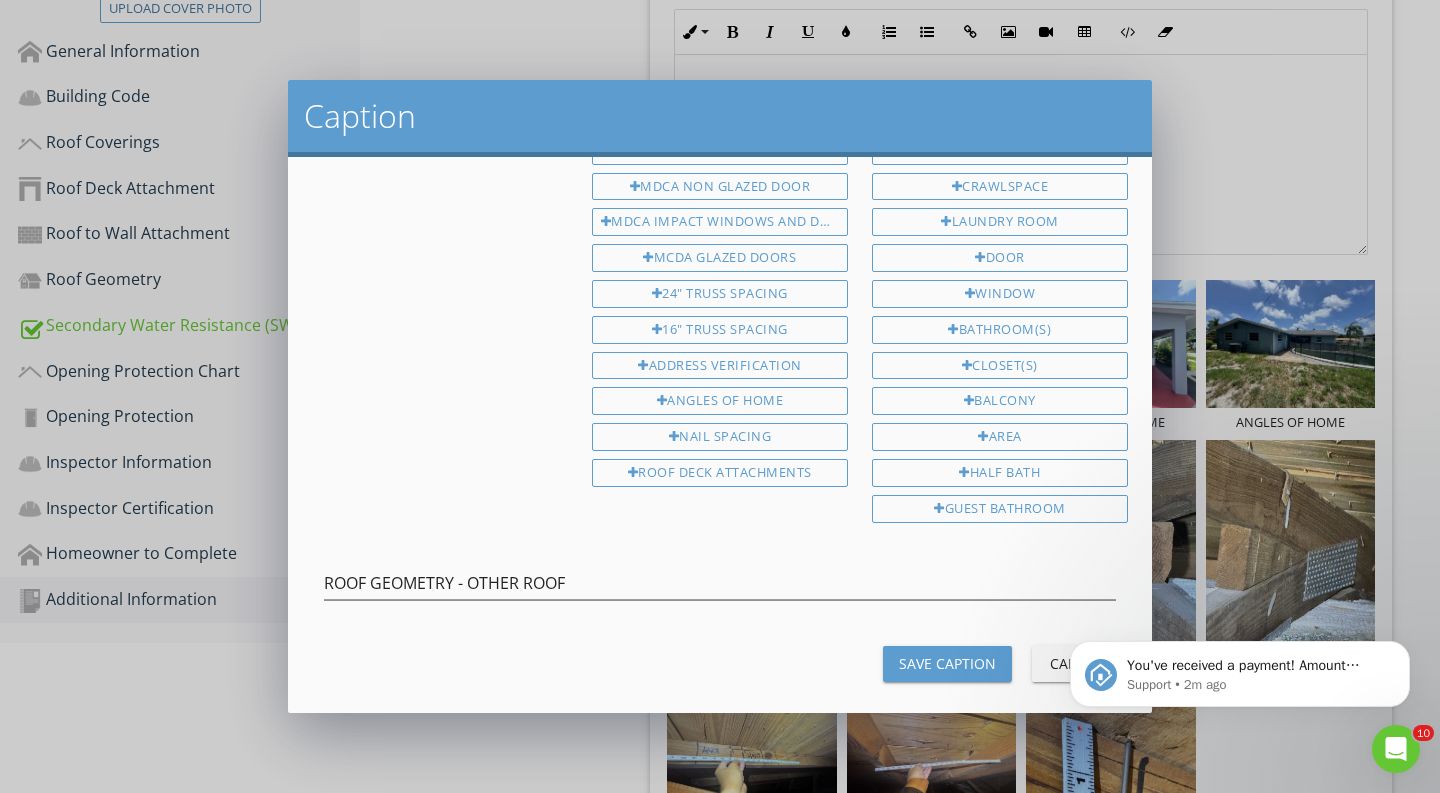 click on "Save Caption" at bounding box center (947, 663) 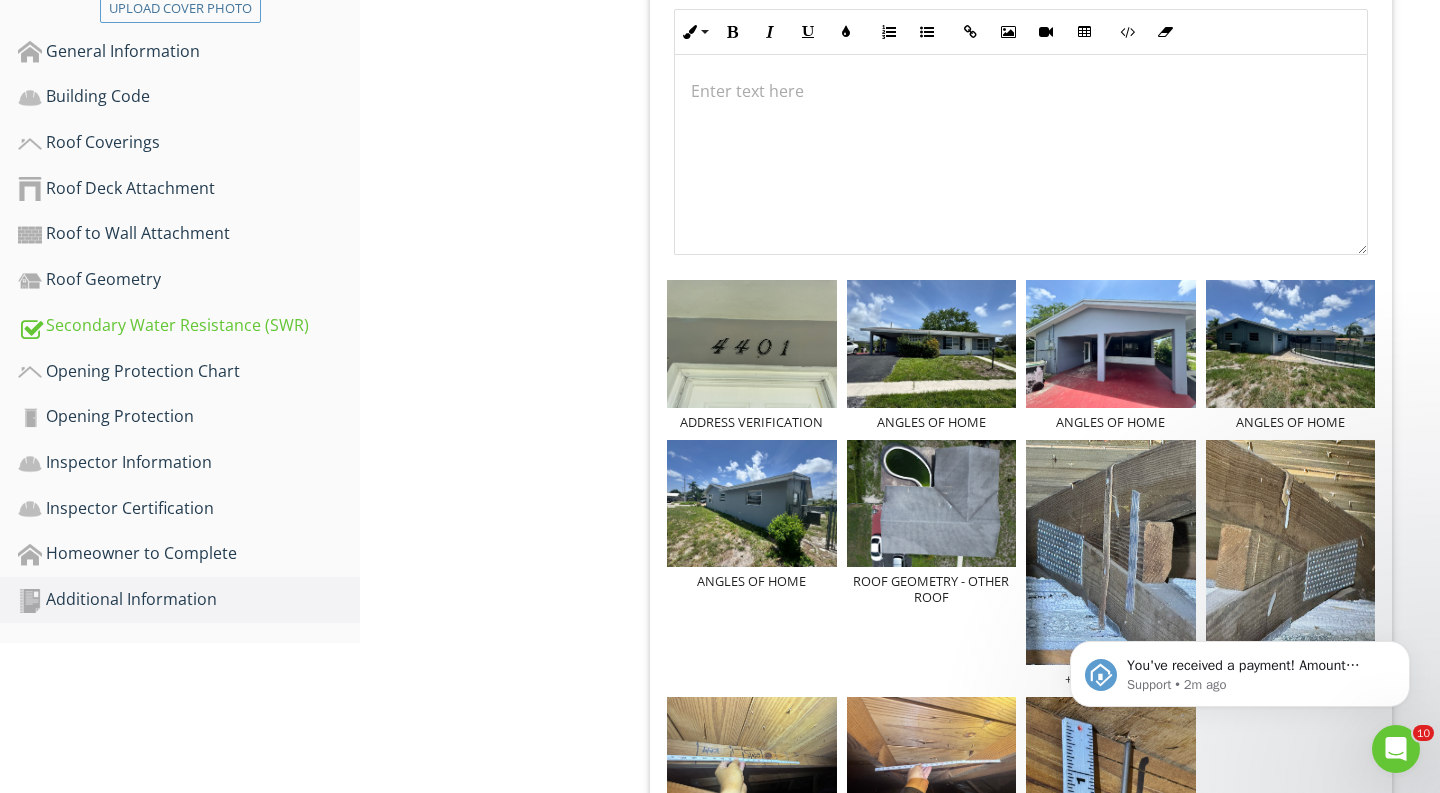 scroll, scrollTop: 706, scrollLeft: 0, axis: vertical 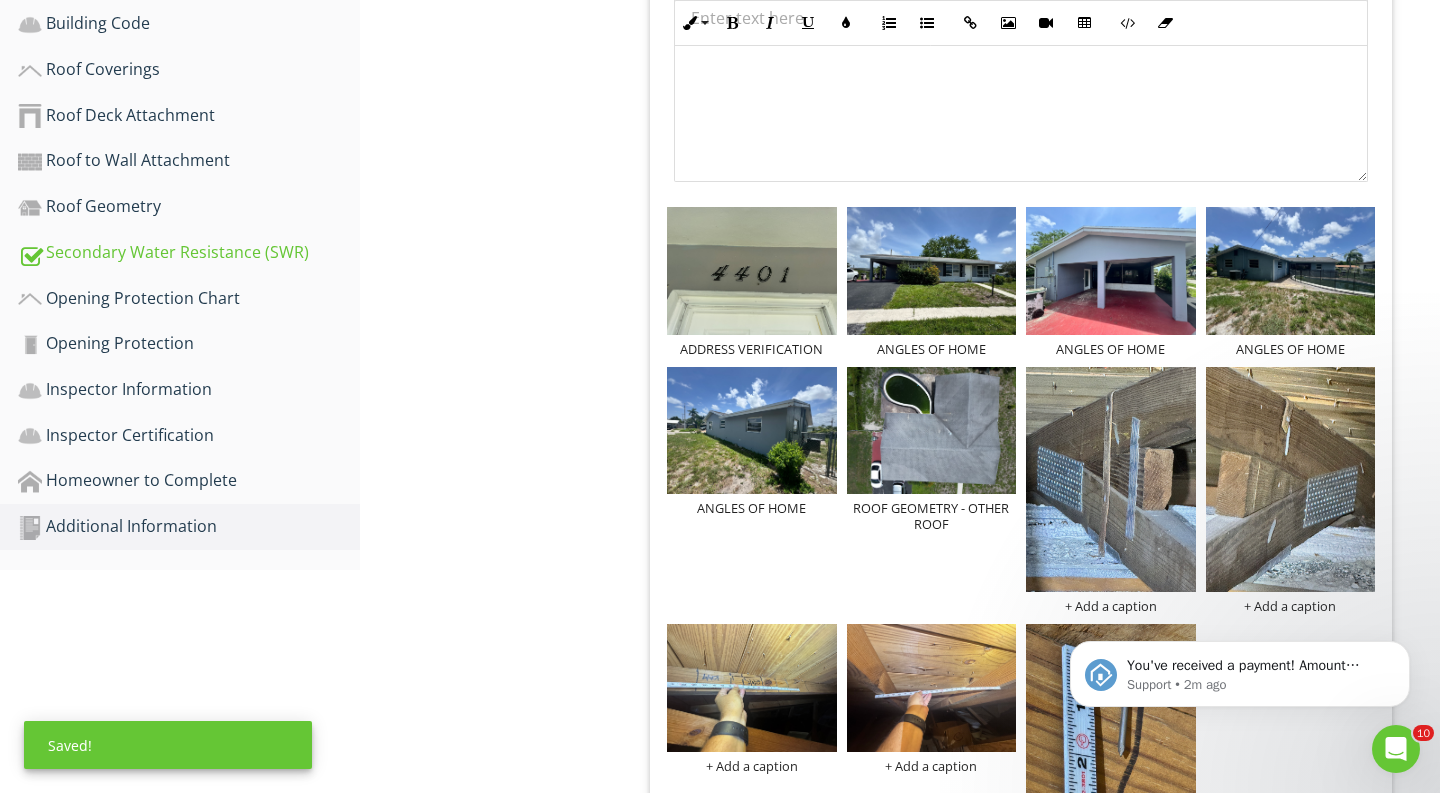 click on "You've received a payment!  Amount  $790.00  Fee  $0.00  Net  $790.00  Transaction #    Inspection  4401 NW 6th Ct, Coconut Creek, FL 33066 Support • 2m ago" at bounding box center (1240, 582) 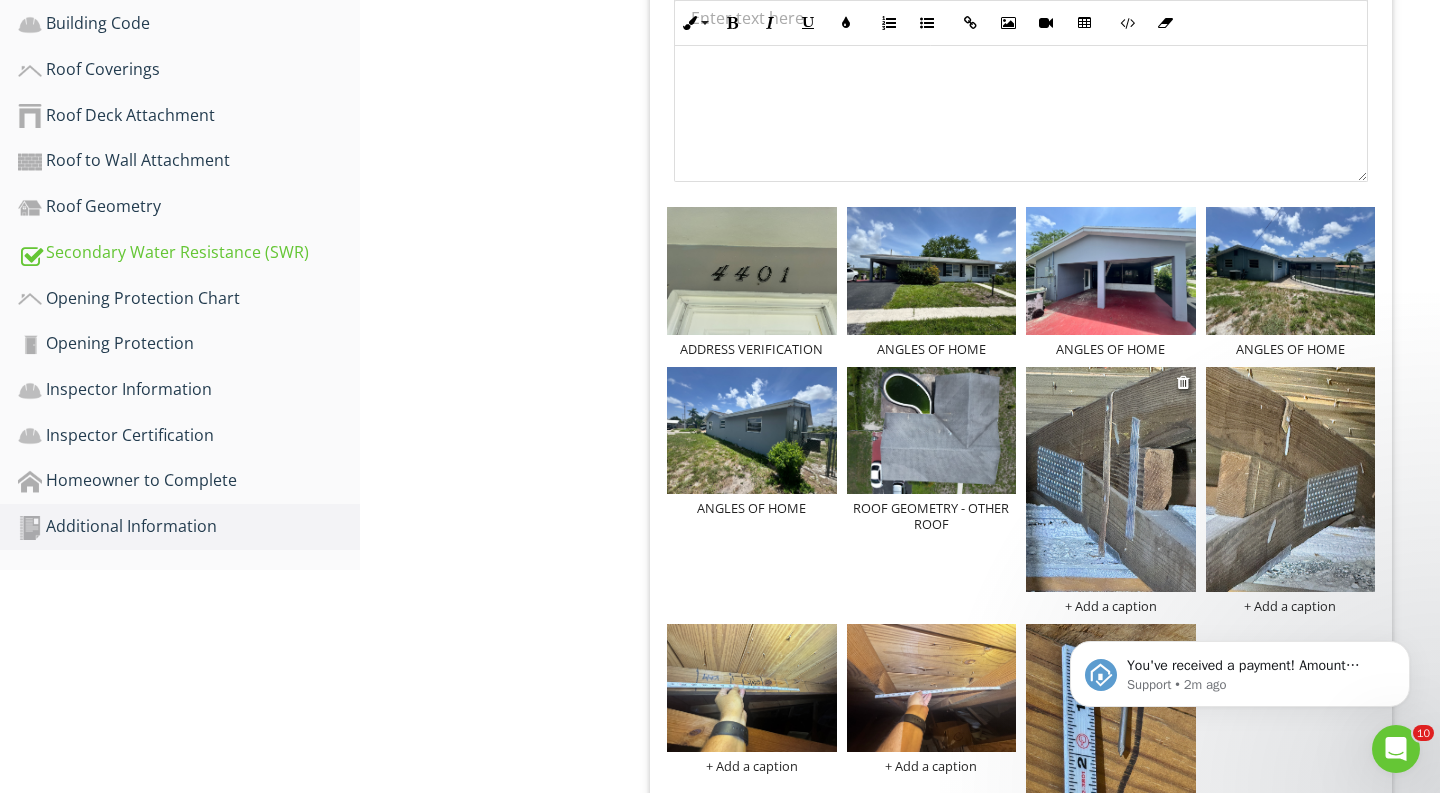 click on "+ Add a caption" at bounding box center (1111, 606) 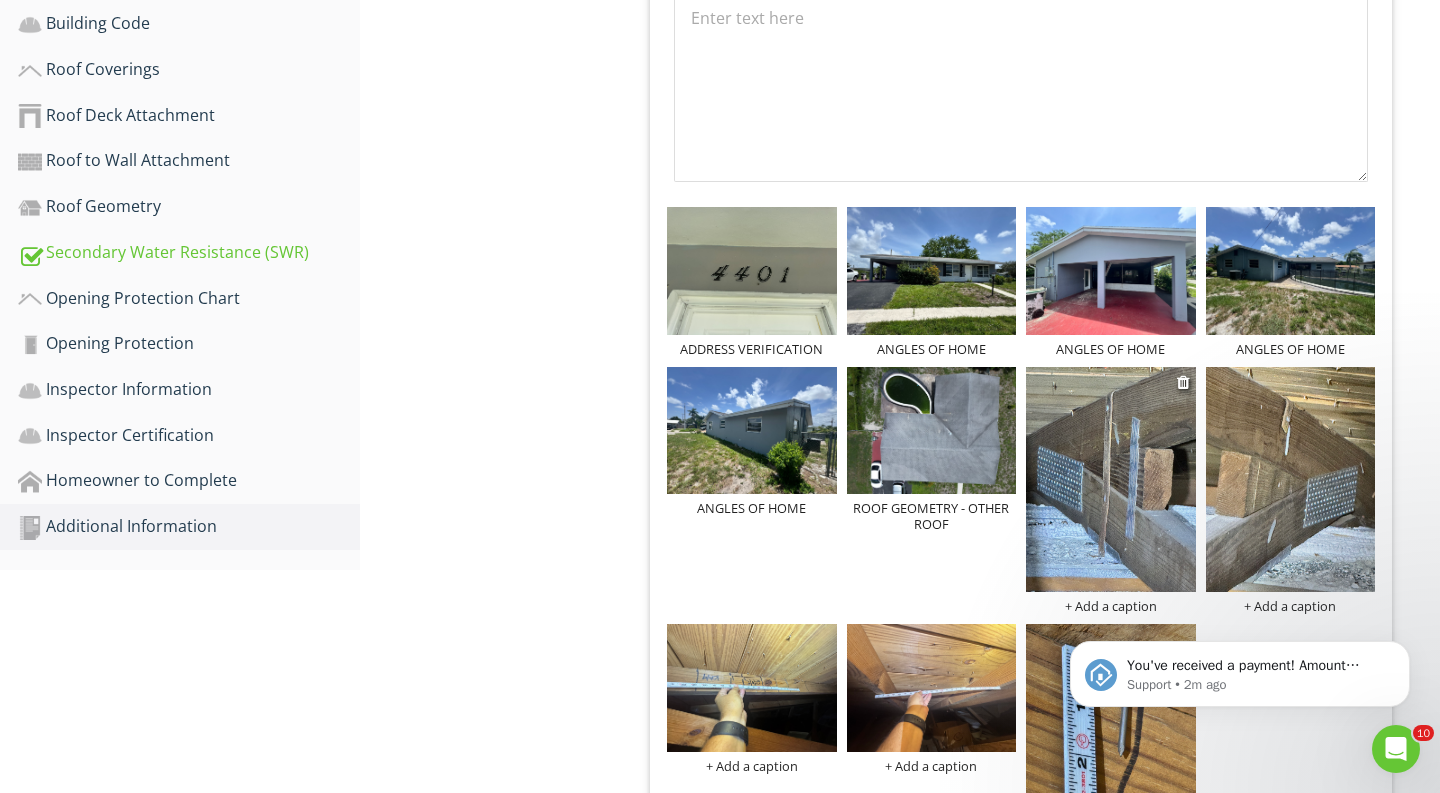 scroll, scrollTop: 510, scrollLeft: 0, axis: vertical 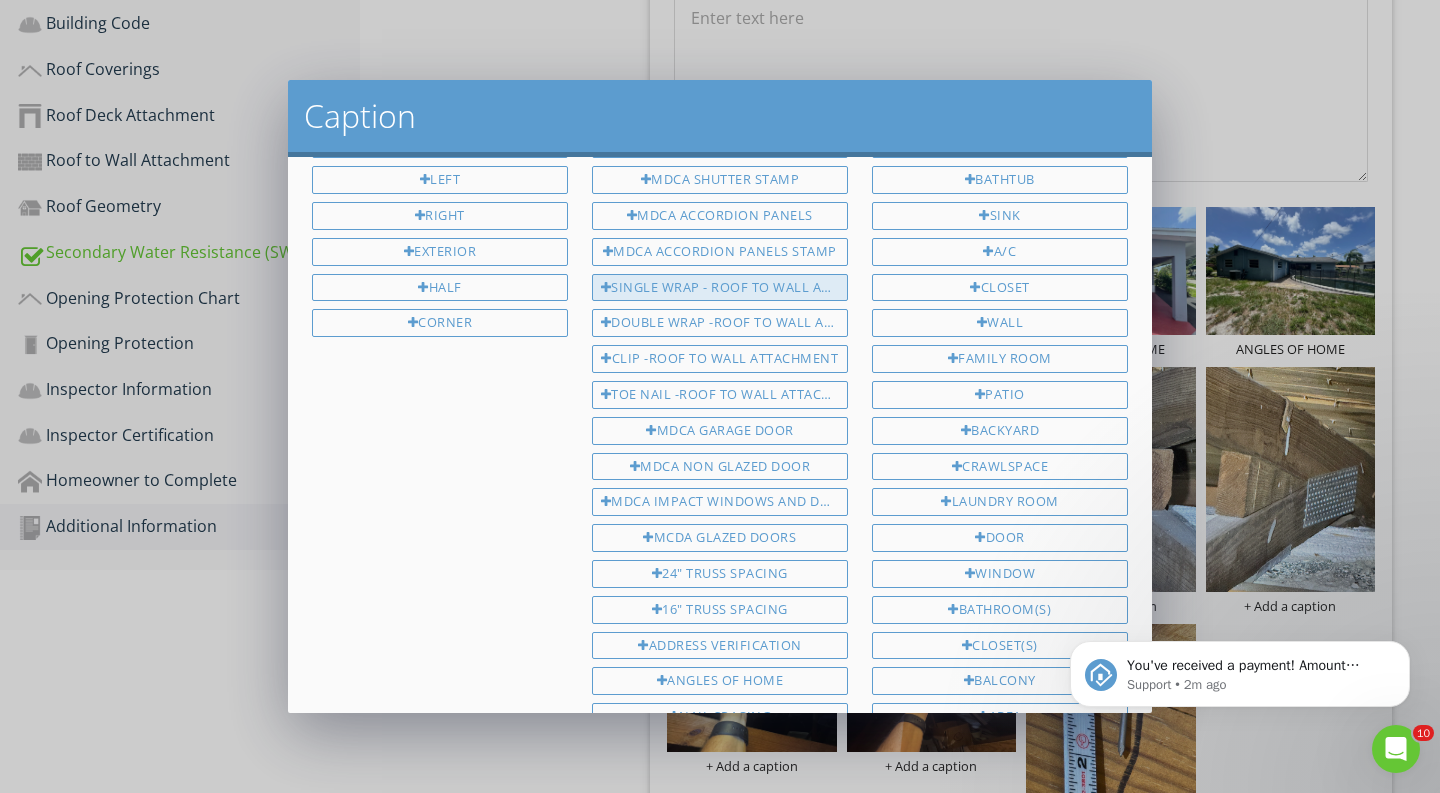 click on "SINGLE WRAP - ROOF TO WALL ATTACHMENT" at bounding box center [720, 288] 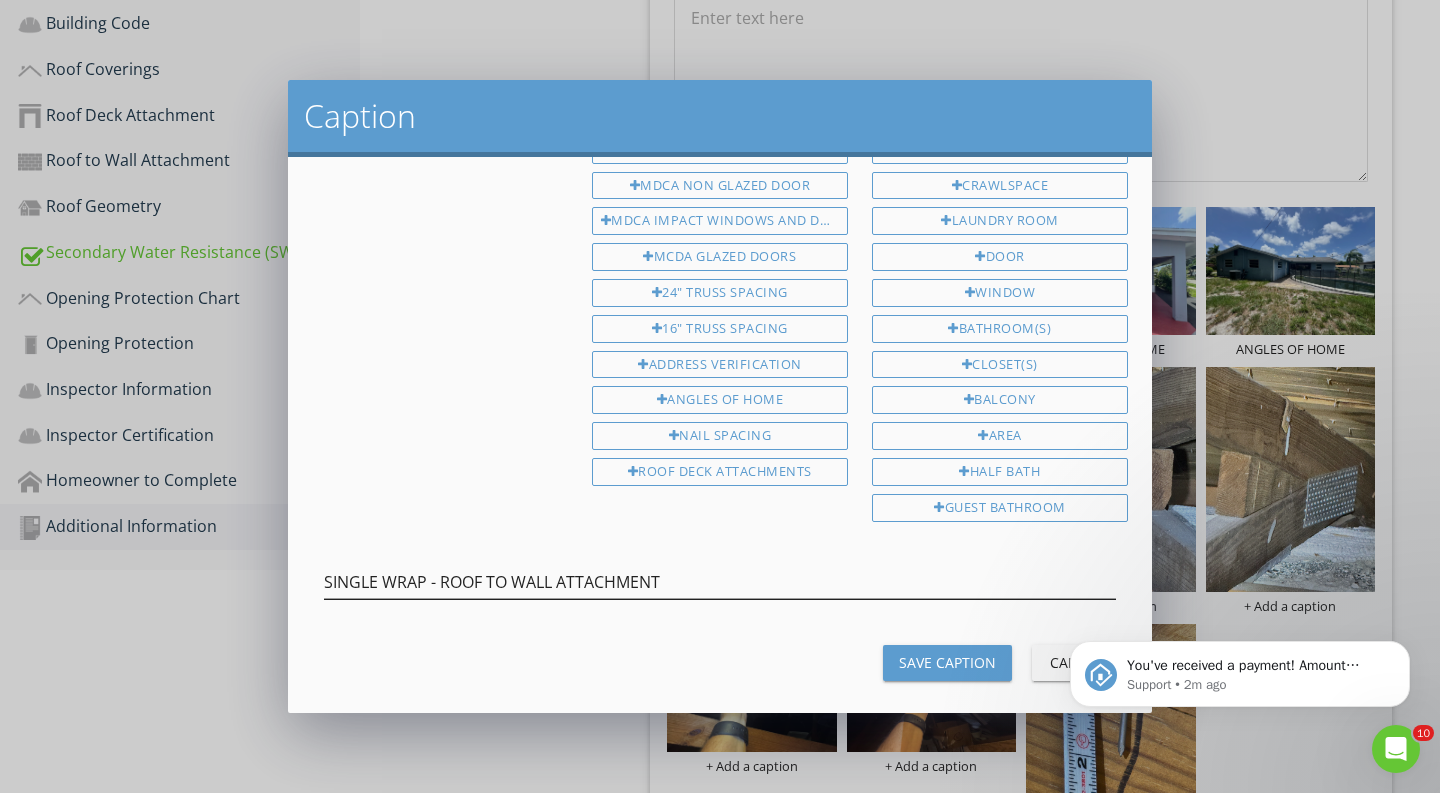 scroll, scrollTop: 510, scrollLeft: 0, axis: vertical 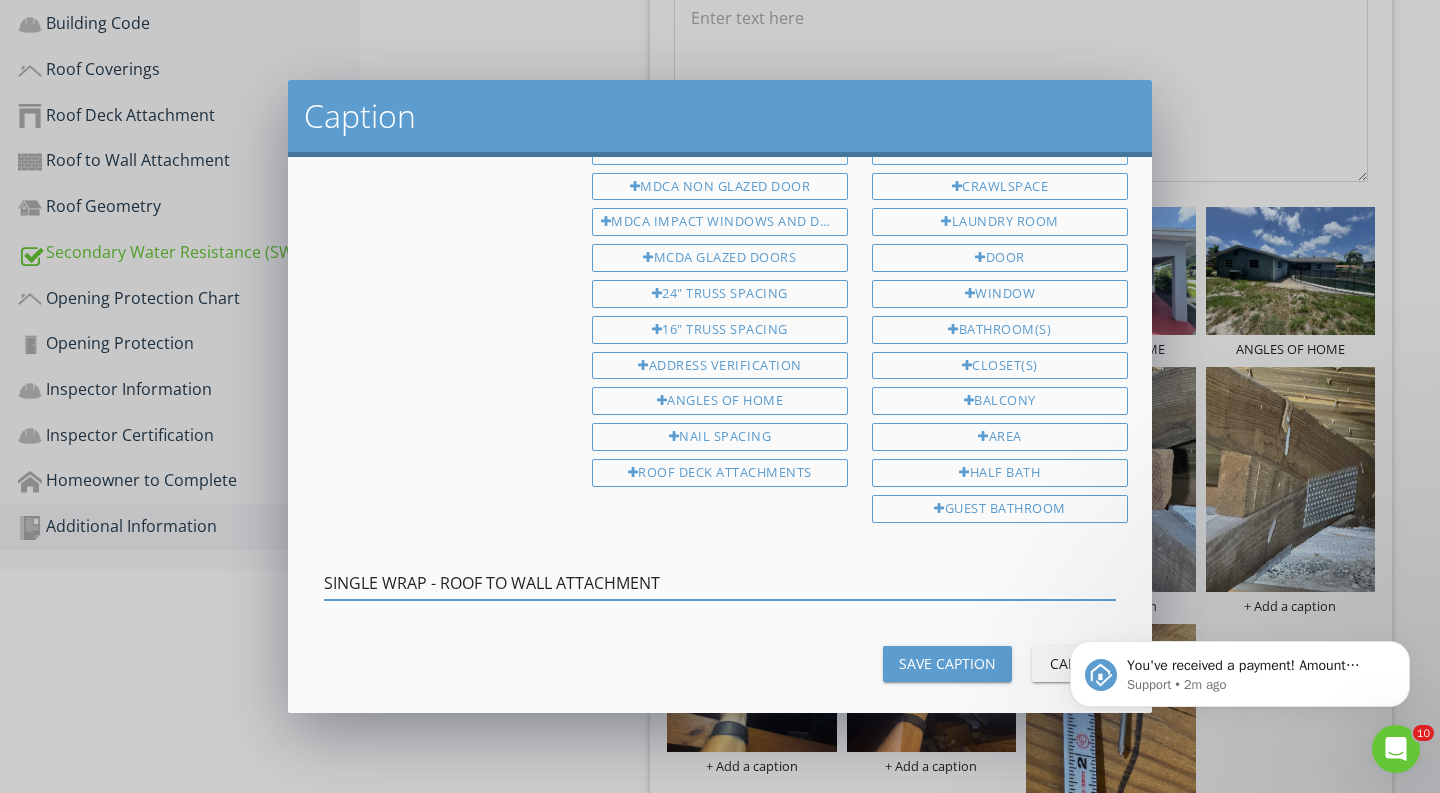 drag, startPoint x: 694, startPoint y: 562, endPoint x: 246, endPoint y: 526, distance: 449.4441 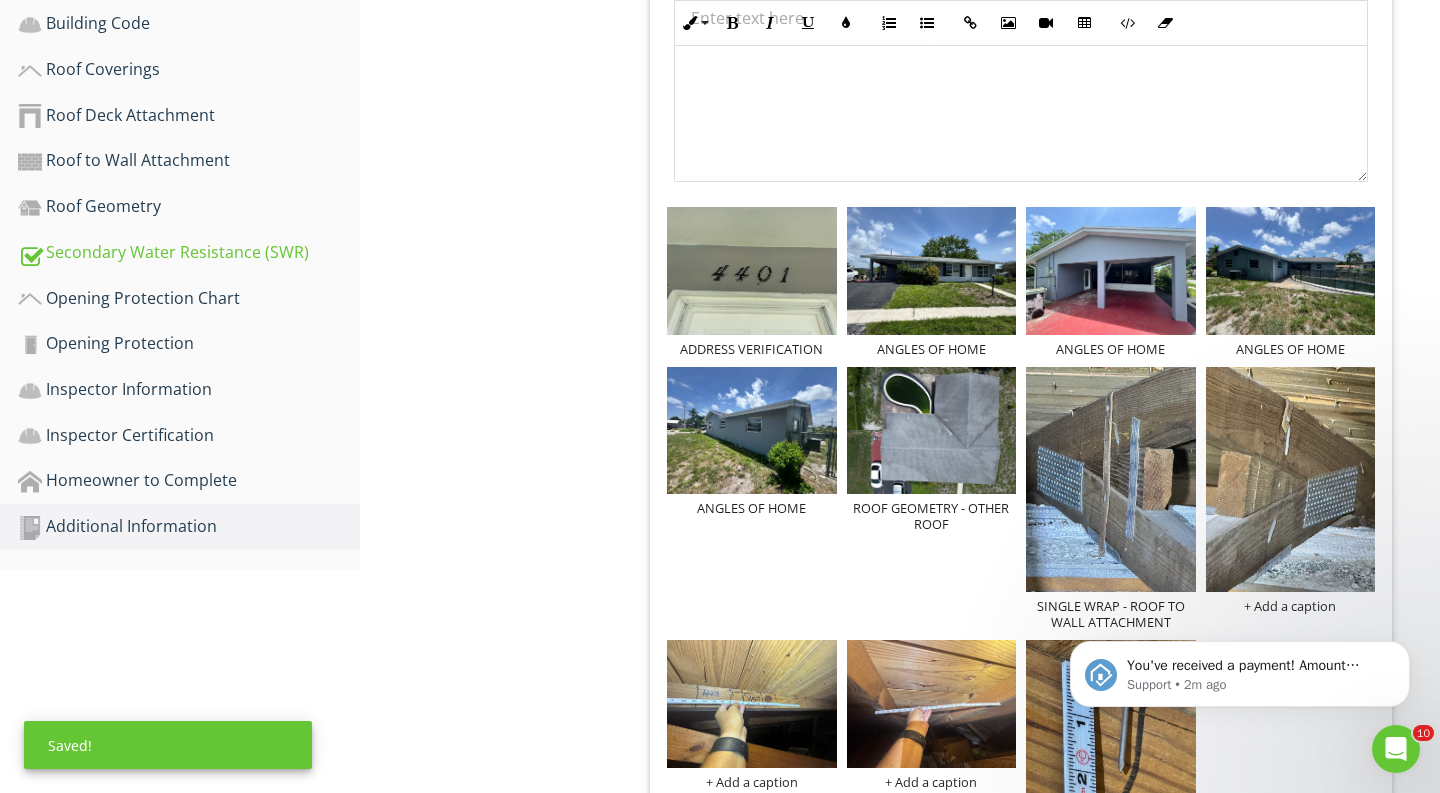click on "You've received a payment!  Amount  $790.00  Fee  $0.00  Net  $790.00  Transaction #    Inspection  4401 NW 6th Ct, Coconut Creek, FL 33066 Support • 2m ago" at bounding box center (1240, 582) 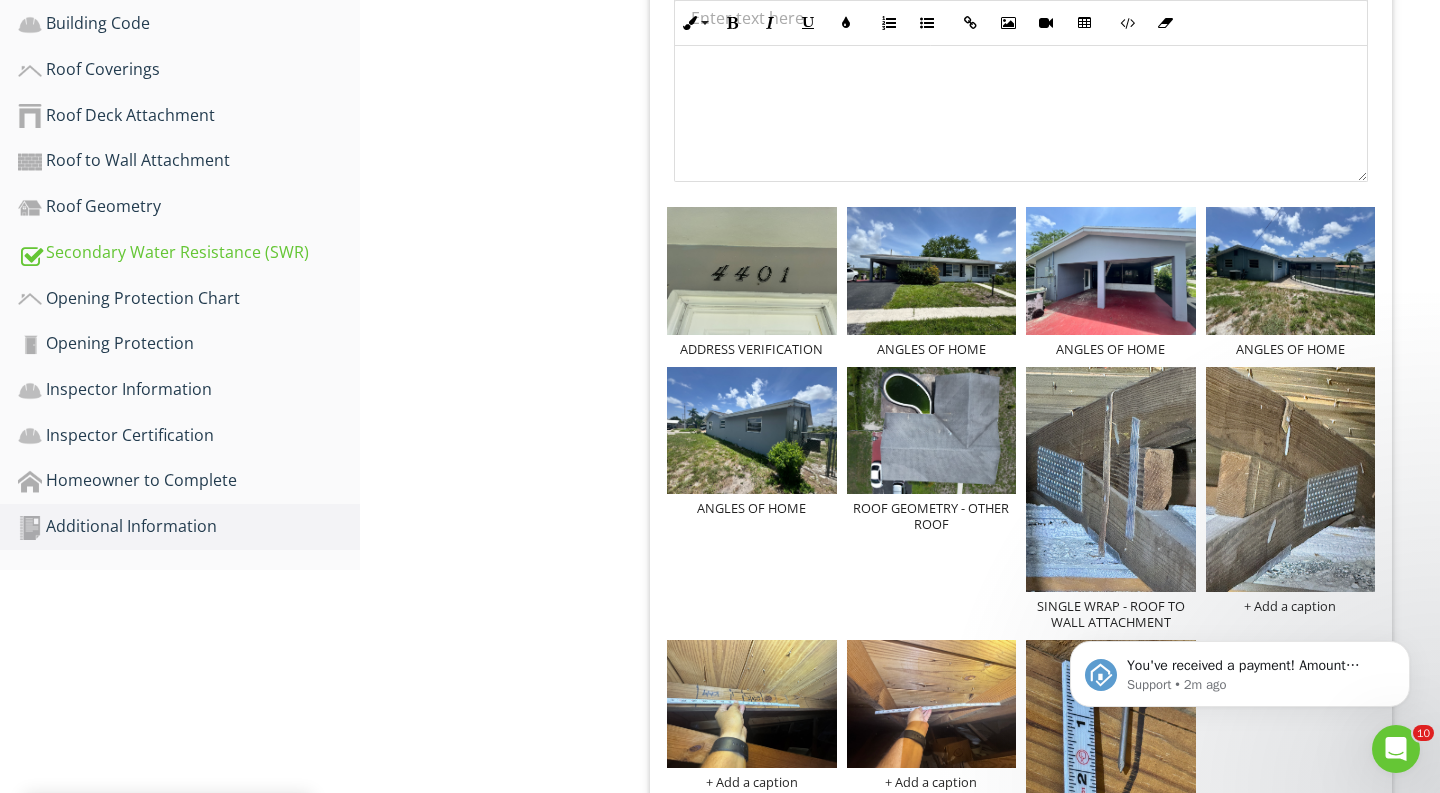 click on "You've received a payment!  Amount  $790.00  Fee  $0.00  Net  $790.00  Transaction #    Inspection  4401 NW 6th Ct, Coconut Creek, FL 33066 Support • 2m ago" at bounding box center (1240, 582) 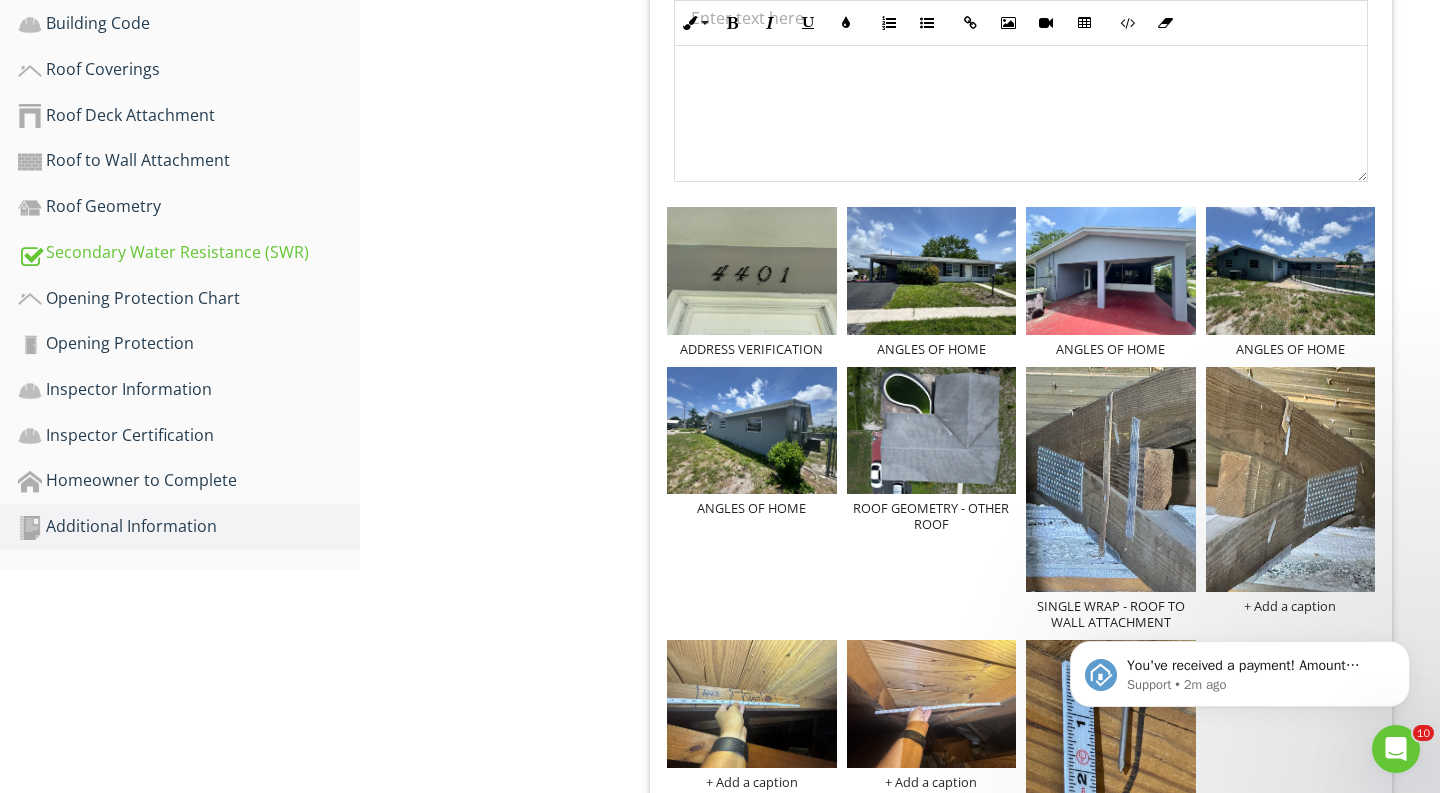 scroll, scrollTop: 791, scrollLeft: 0, axis: vertical 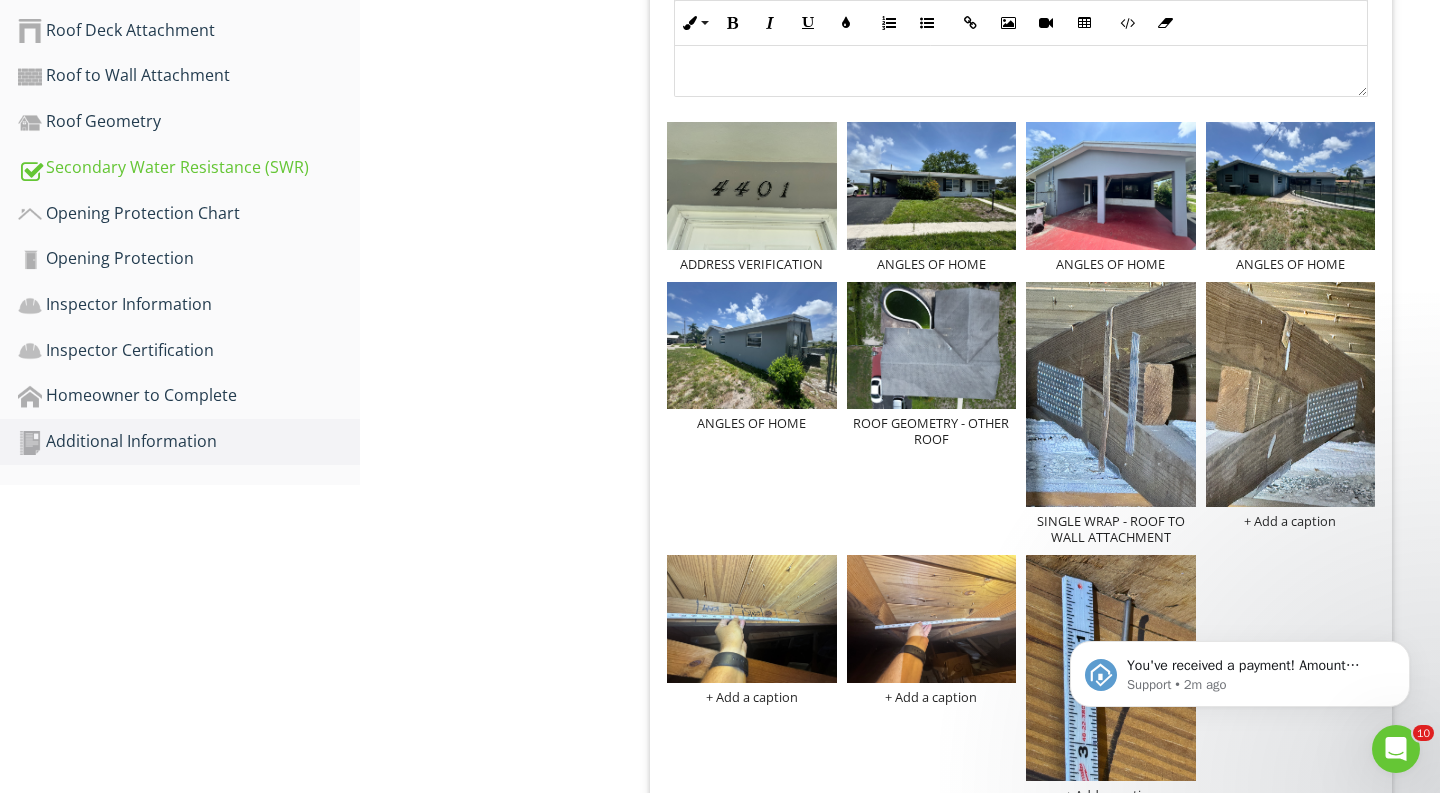 click on "ADDRESS VERIFICATION
ANGLES OF HOME
ANGLES OF HOME
ANGLES OF HOME
ANGLES OF HOME
ROOF GEOMETRY - OTHER ROOF
SINGLE WRAP - ROOF TO WALL ATTACHMENT
+ Add a caption         + Add a caption         + Add a caption         + Add a caption" at bounding box center (1021, 462) 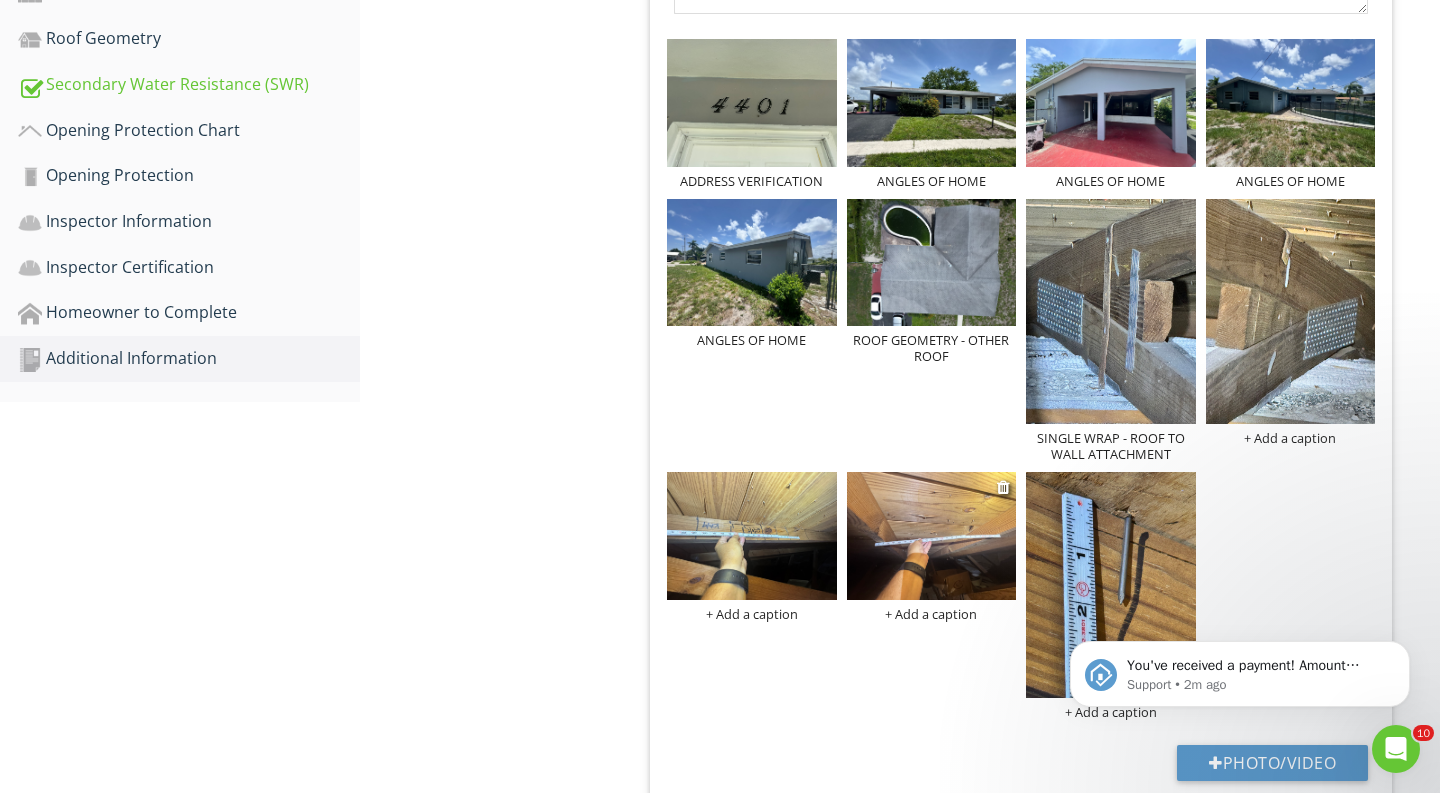 scroll, scrollTop: 885, scrollLeft: 0, axis: vertical 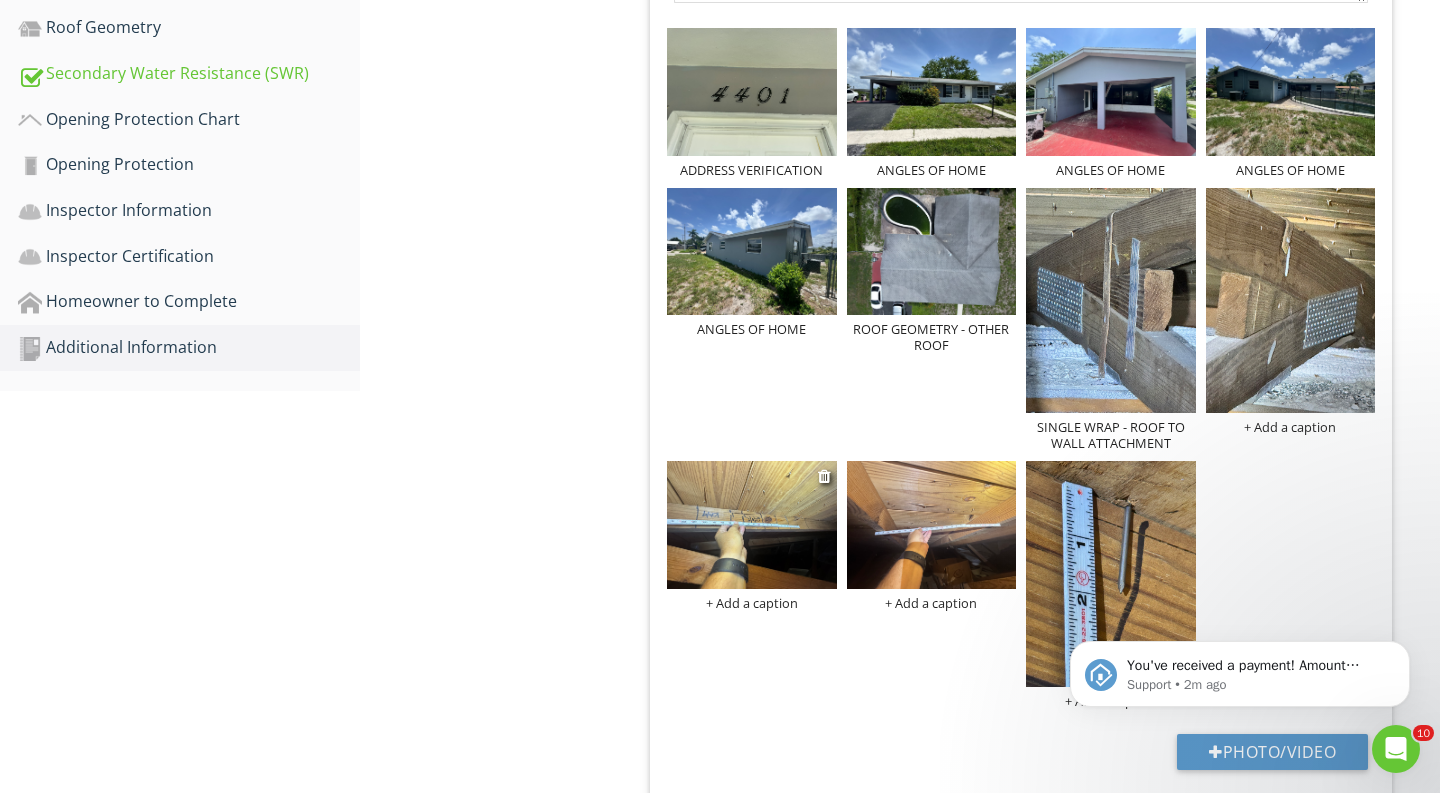 click on "+ Add a caption" at bounding box center [752, 603] 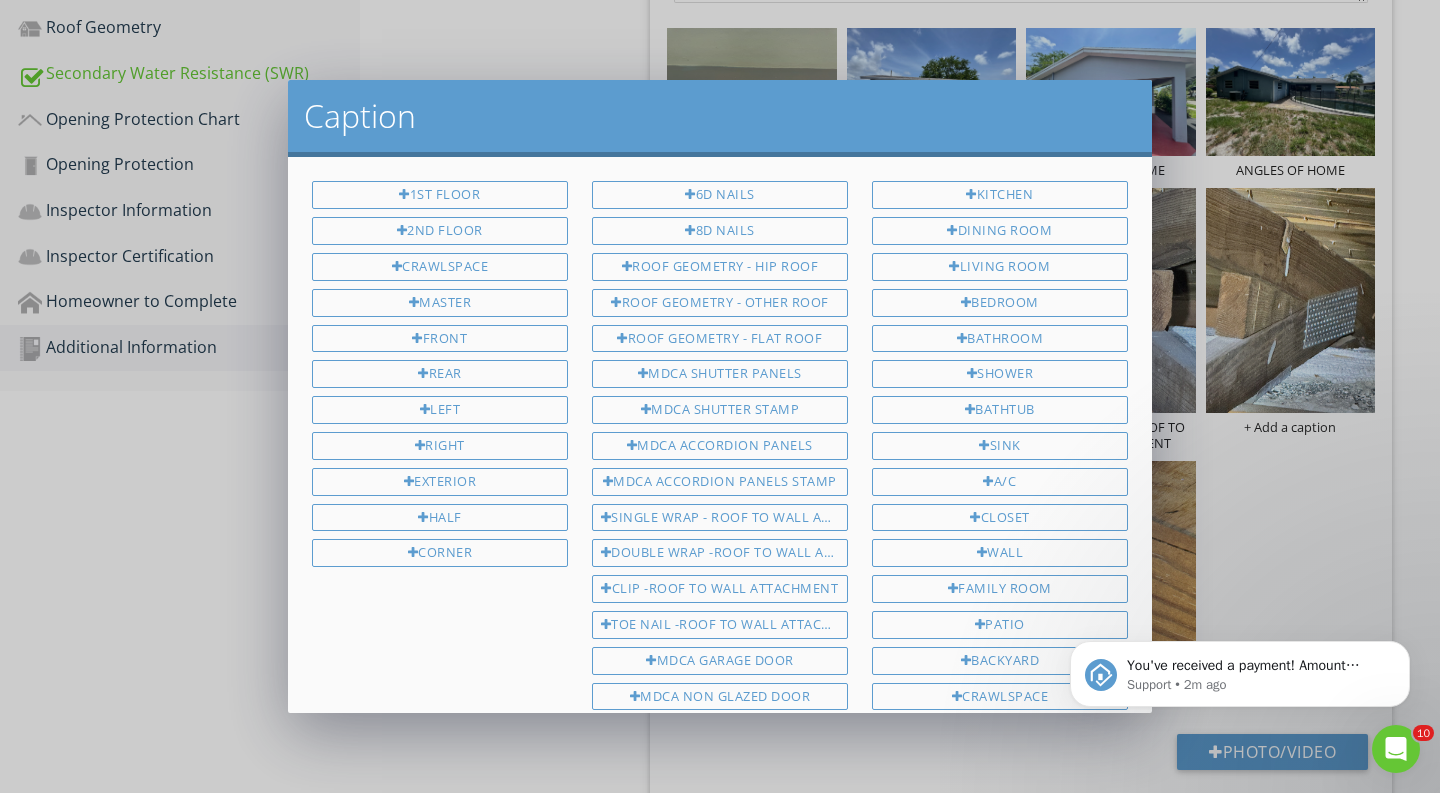 scroll, scrollTop: 510, scrollLeft: 0, axis: vertical 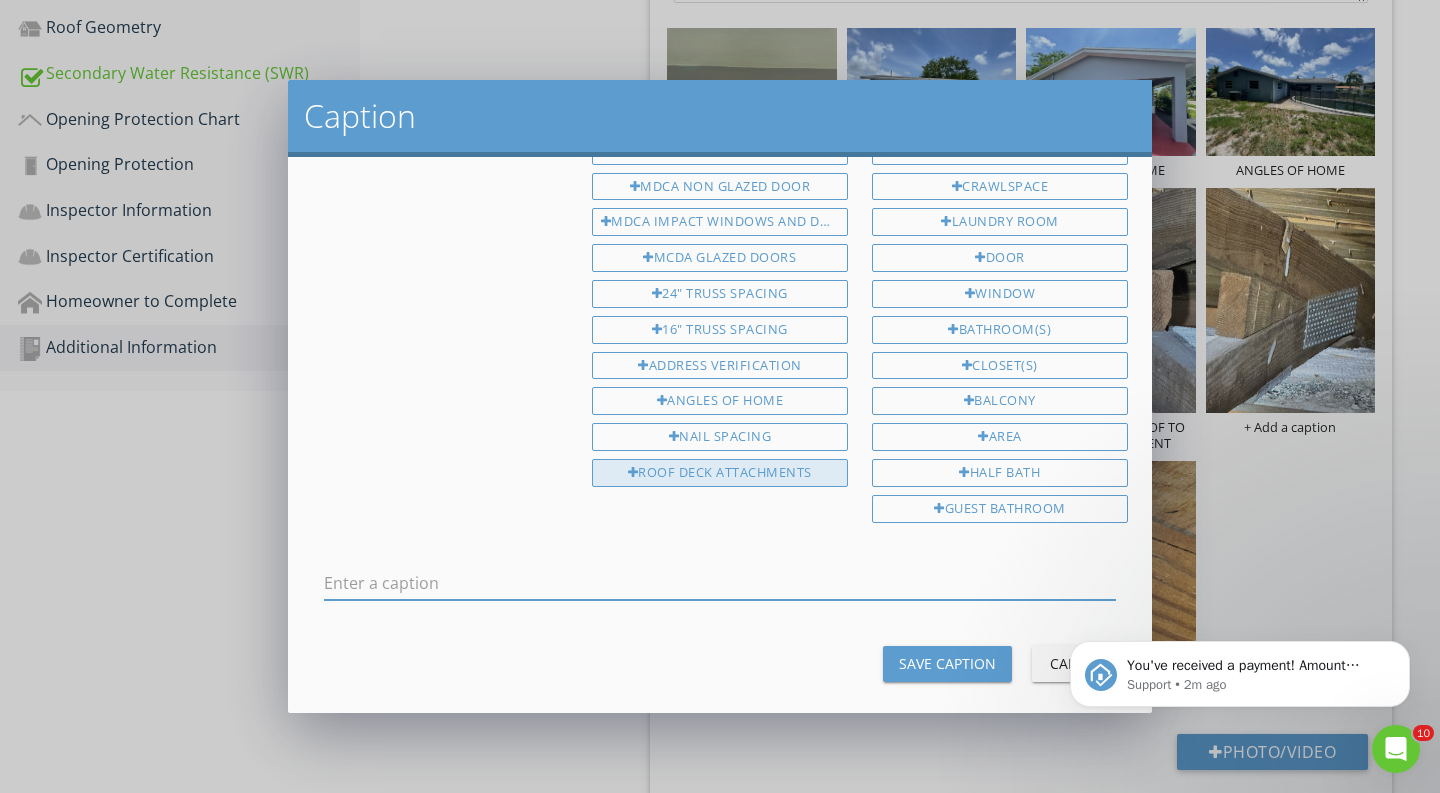 click on "ROOF DECK ATTACHMENTS" at bounding box center (720, 473) 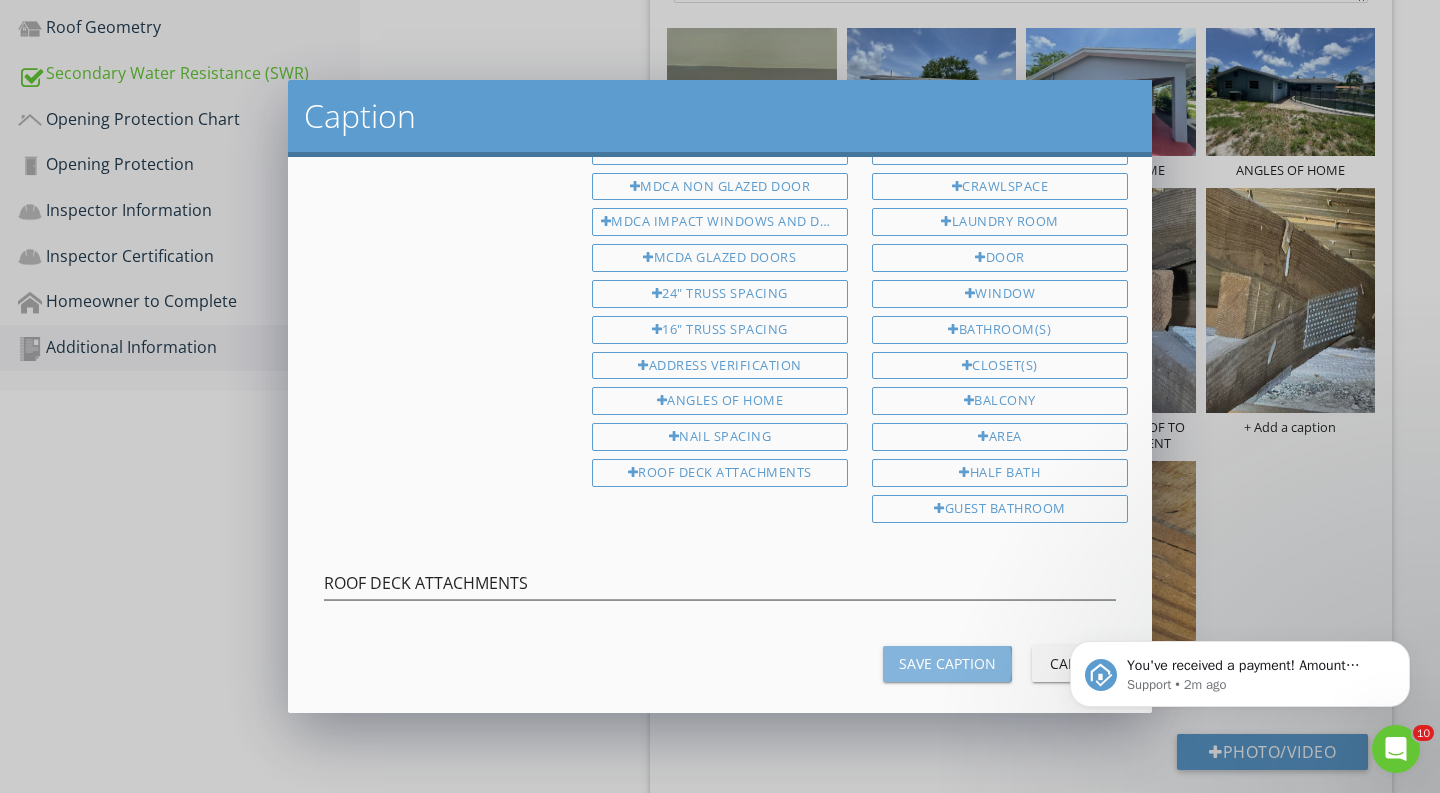 click on "Save Caption" at bounding box center (947, 664) 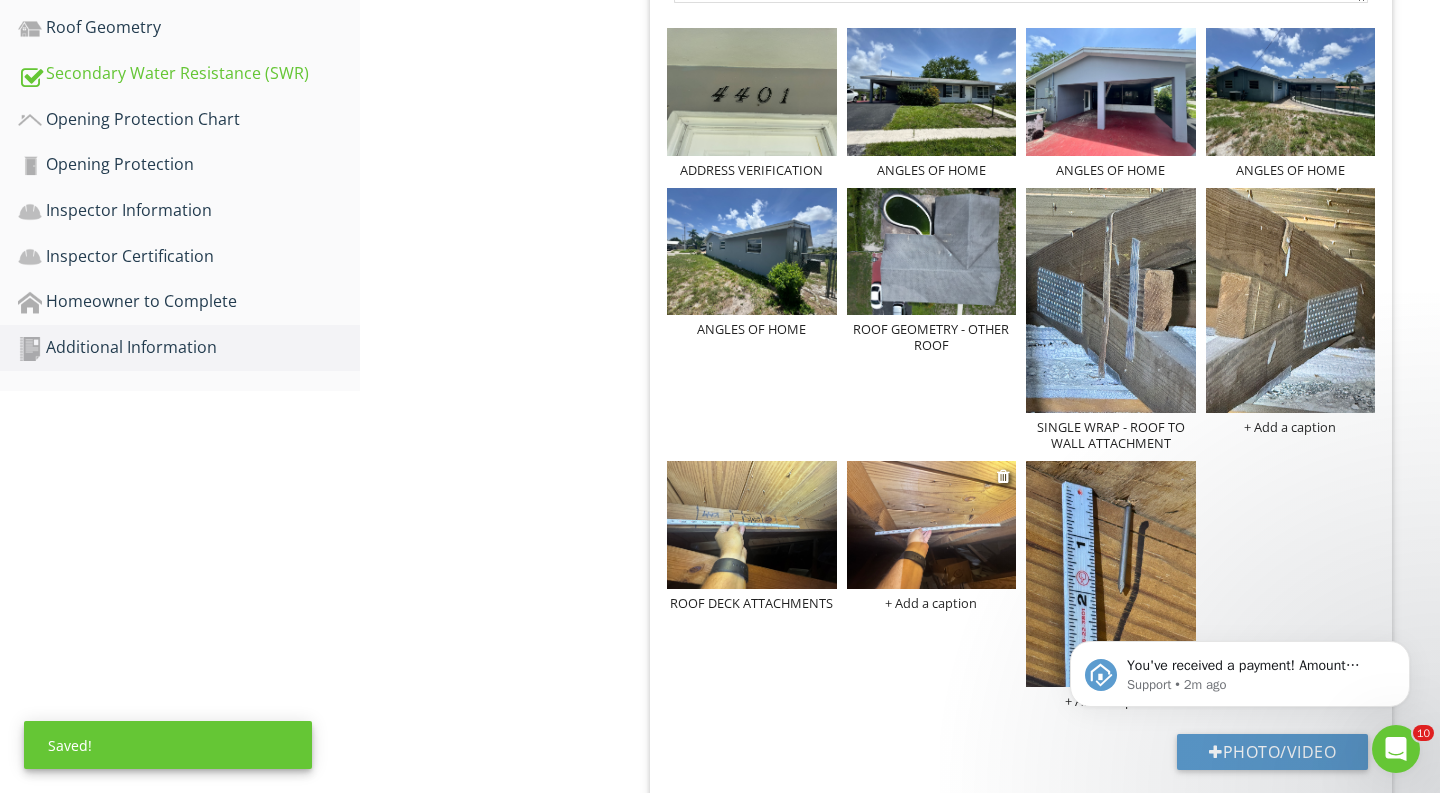 click on "+ Add a caption" at bounding box center (932, 603) 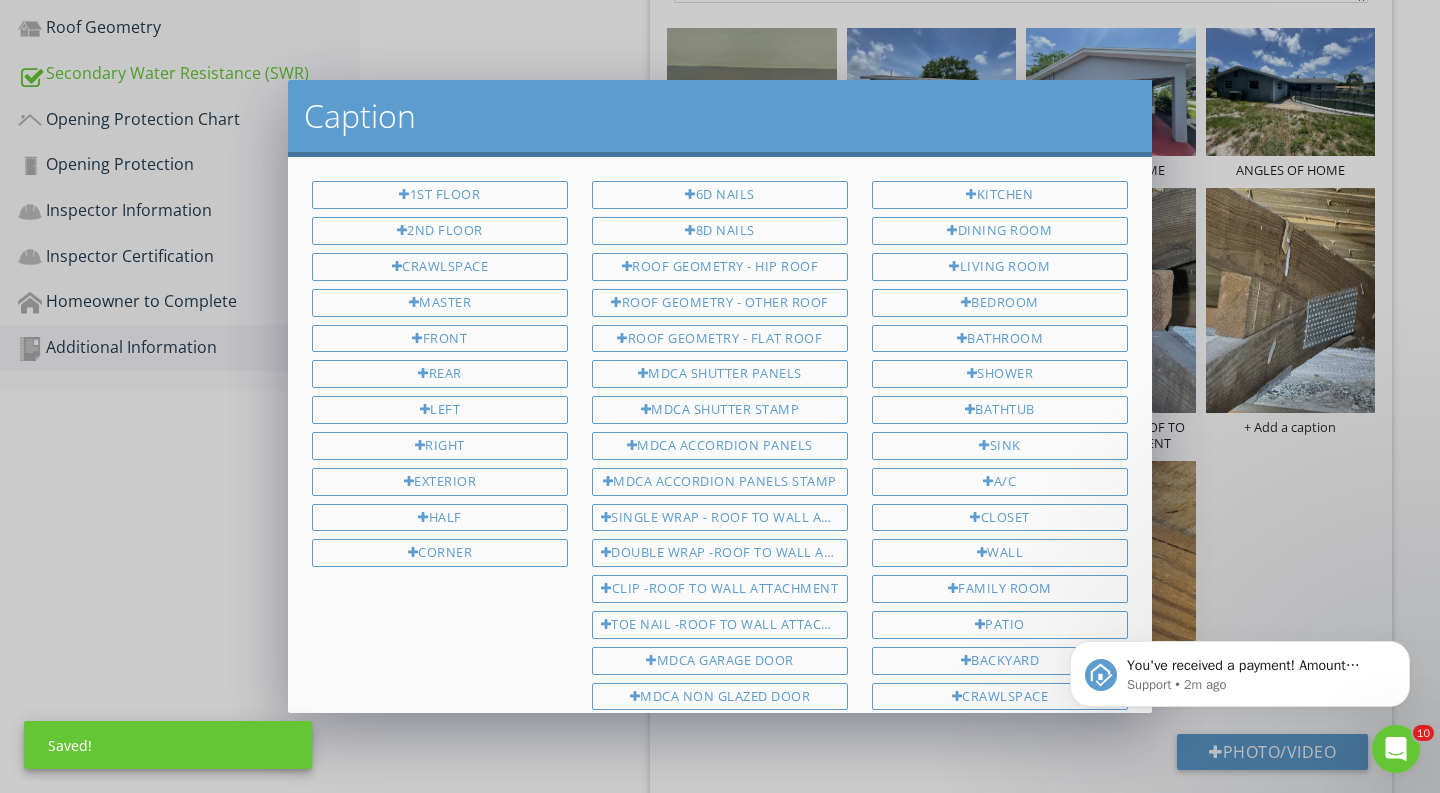 scroll, scrollTop: 510, scrollLeft: 0, axis: vertical 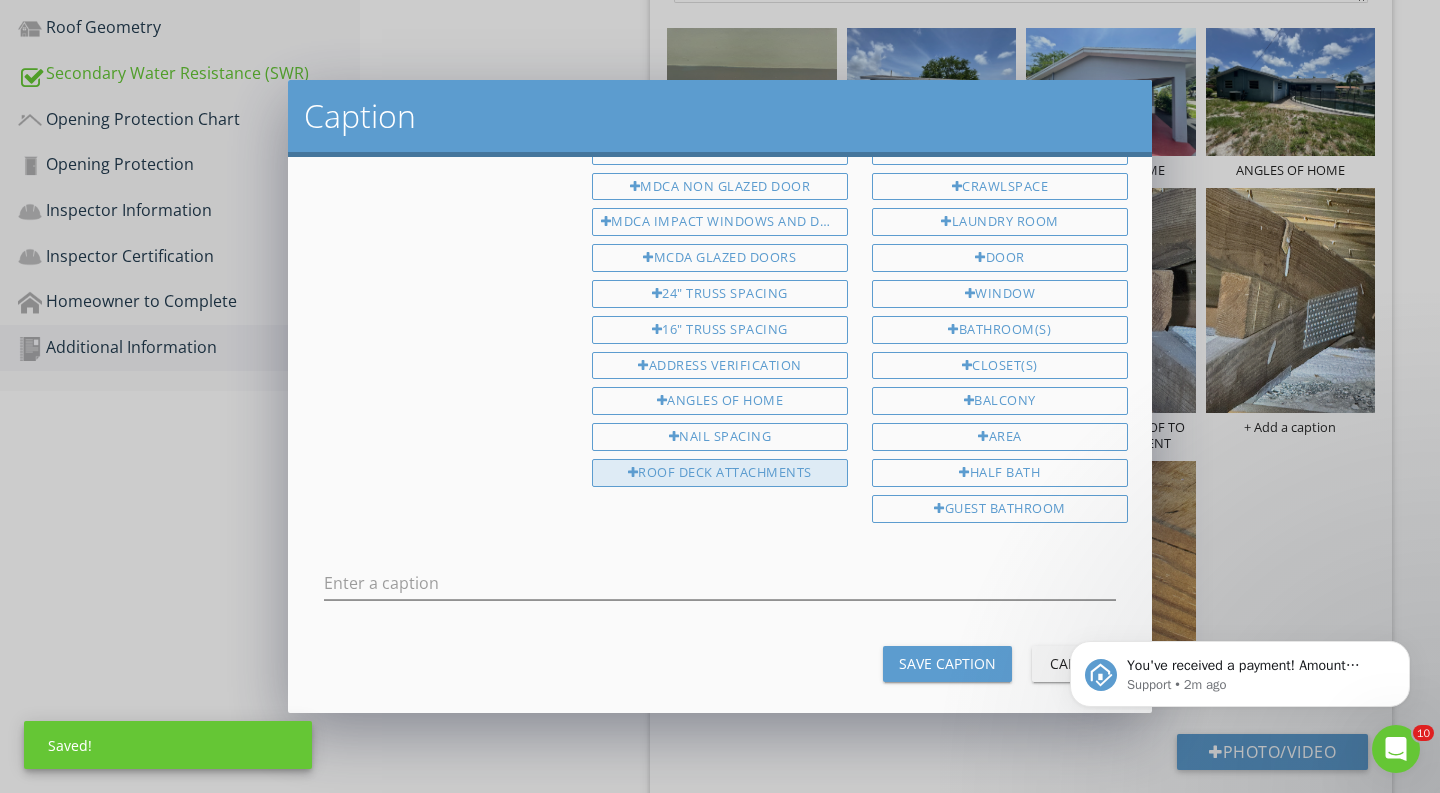 click on "ROOF DECK ATTACHMENTS" at bounding box center (720, 473) 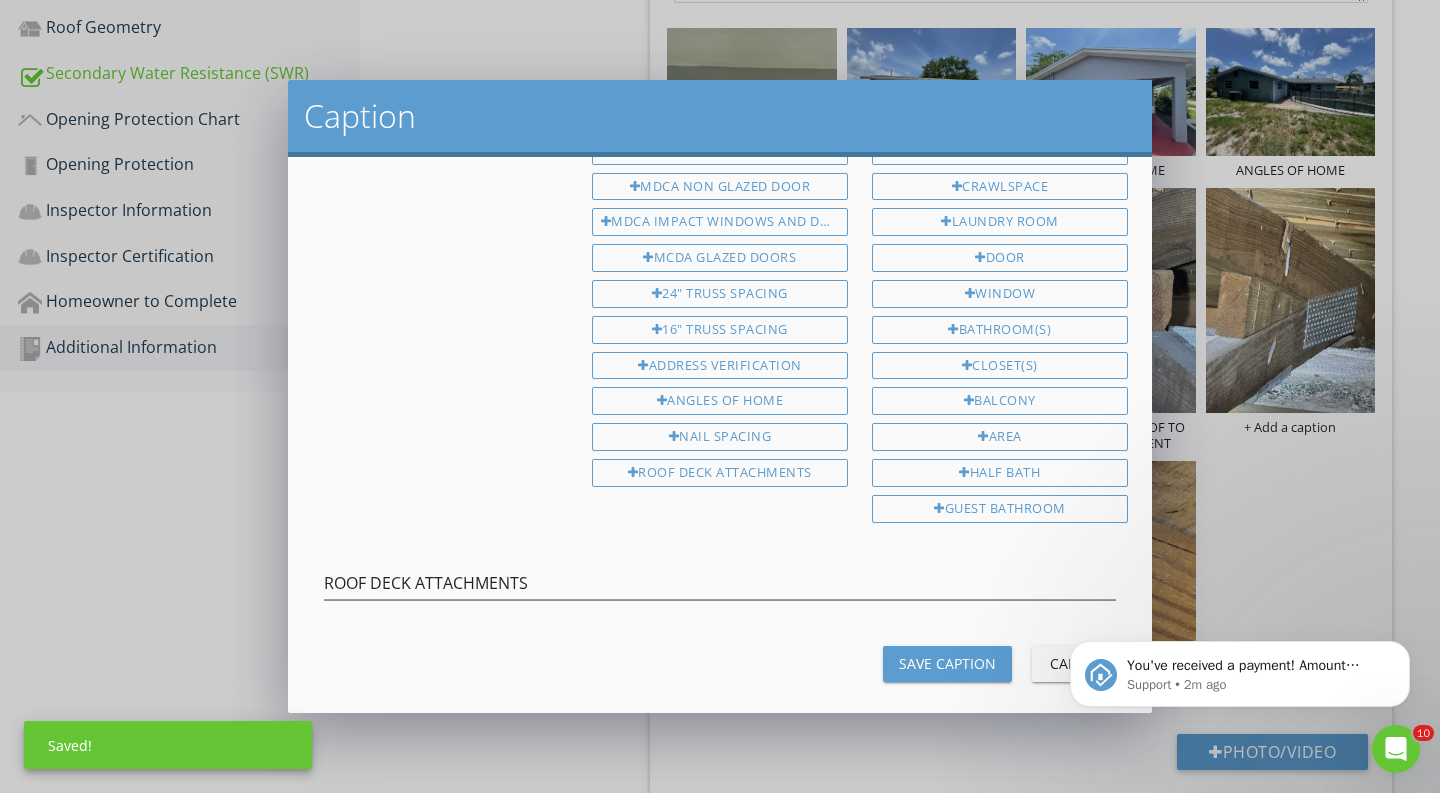 click on "Save Caption" at bounding box center (947, 663) 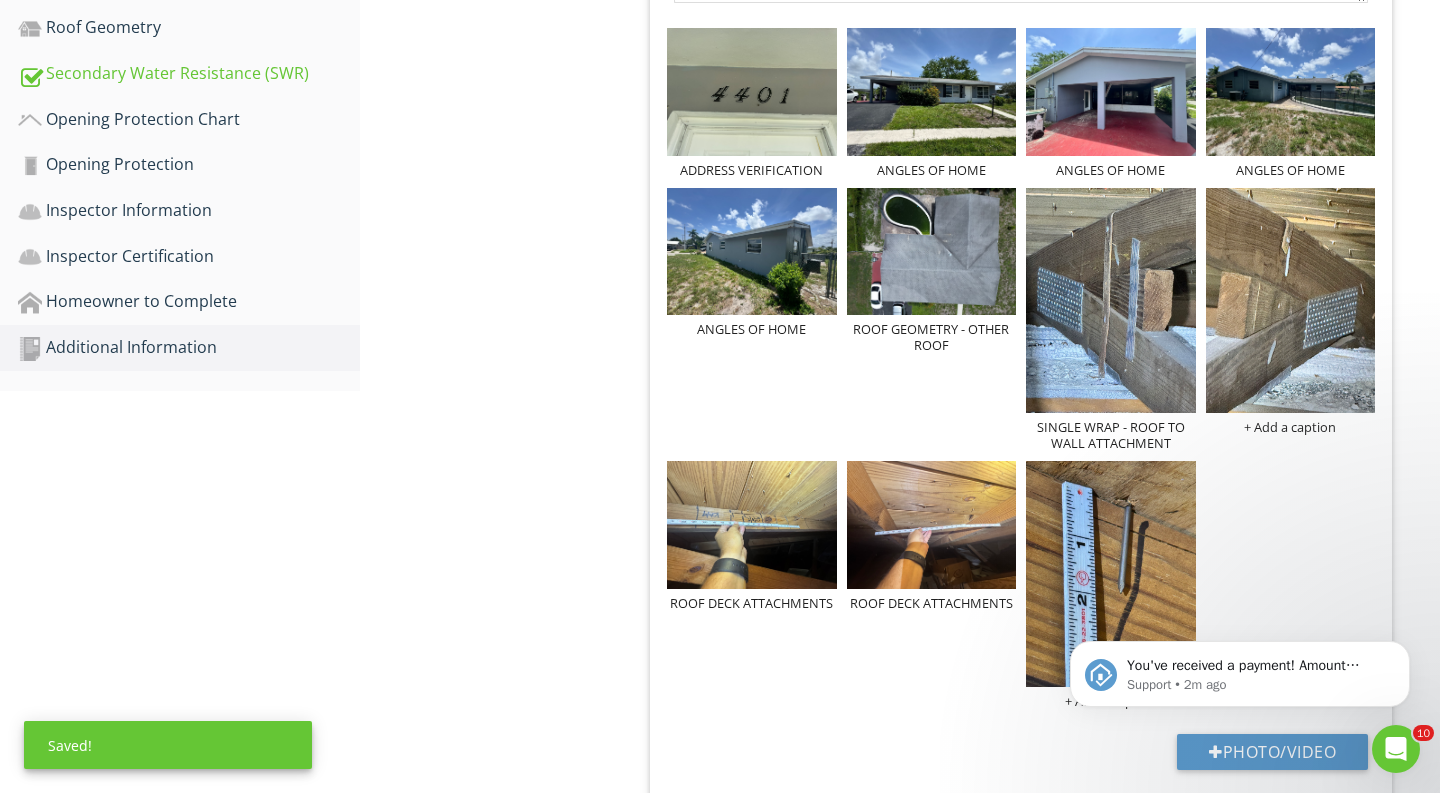 click on "You've received a payment!  Amount  $790.00  Fee  $0.00  Net  $790.00  Transaction #    Inspection  4401 NW 6th Ct, Coconut Creek, FL 33066 Support • 2m ago" at bounding box center (1240, 669) 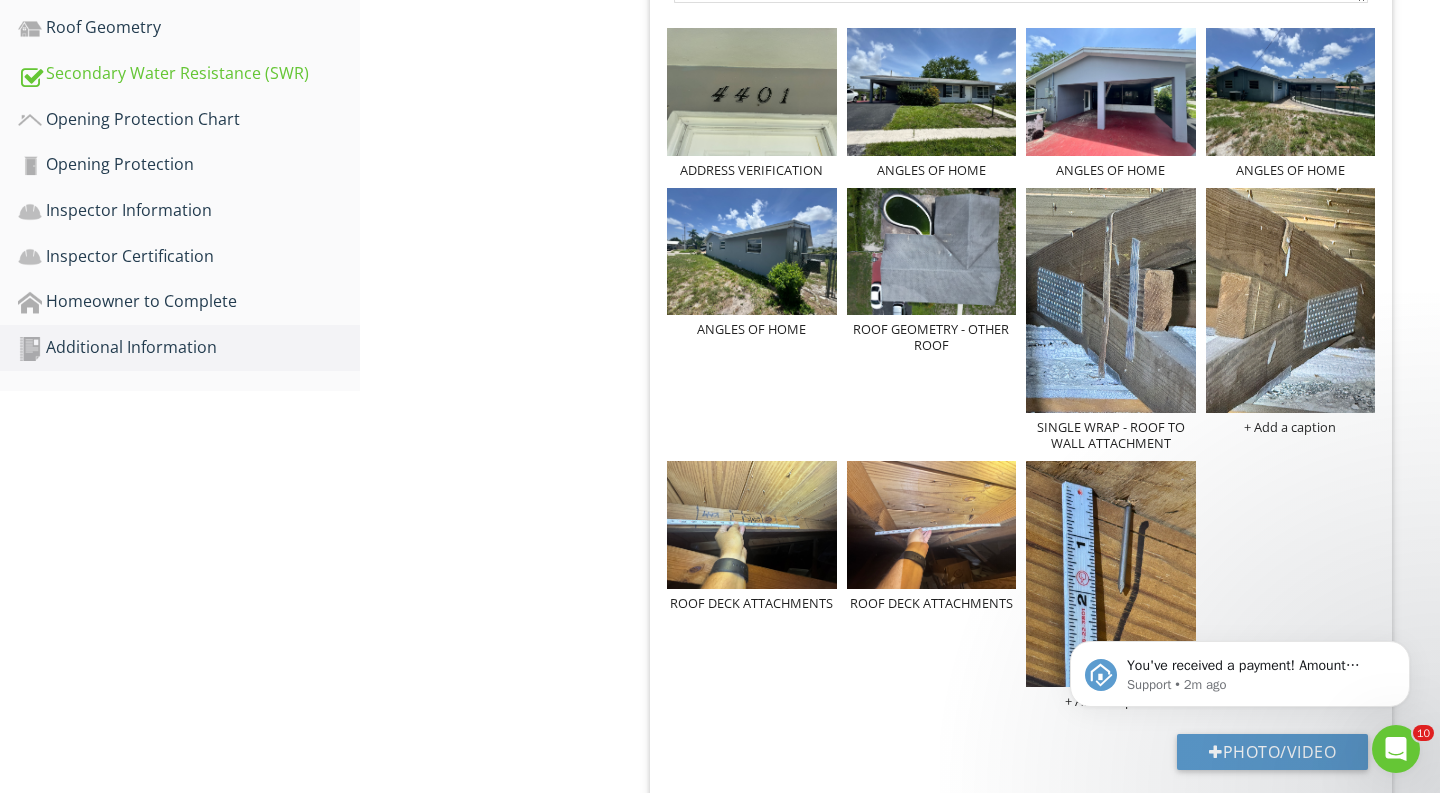 click on "You've received a payment!  Amount  $790.00  Fee  $0.00  Net  $790.00  Transaction #    Inspection  4401 NW 6th Ct, Coconut Creek, FL 33066 Support • 2m ago" at bounding box center (1240, 582) 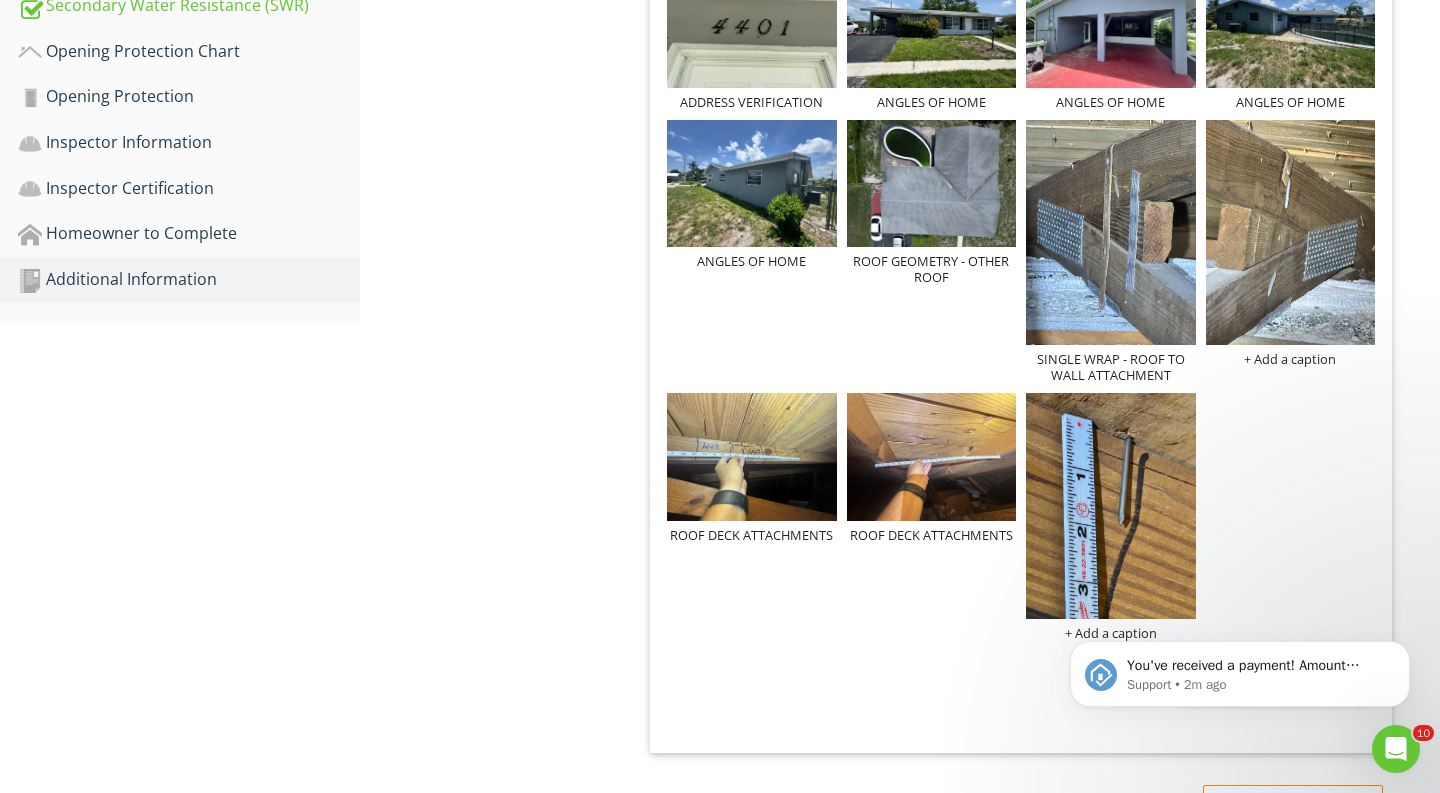 scroll, scrollTop: 993, scrollLeft: 0, axis: vertical 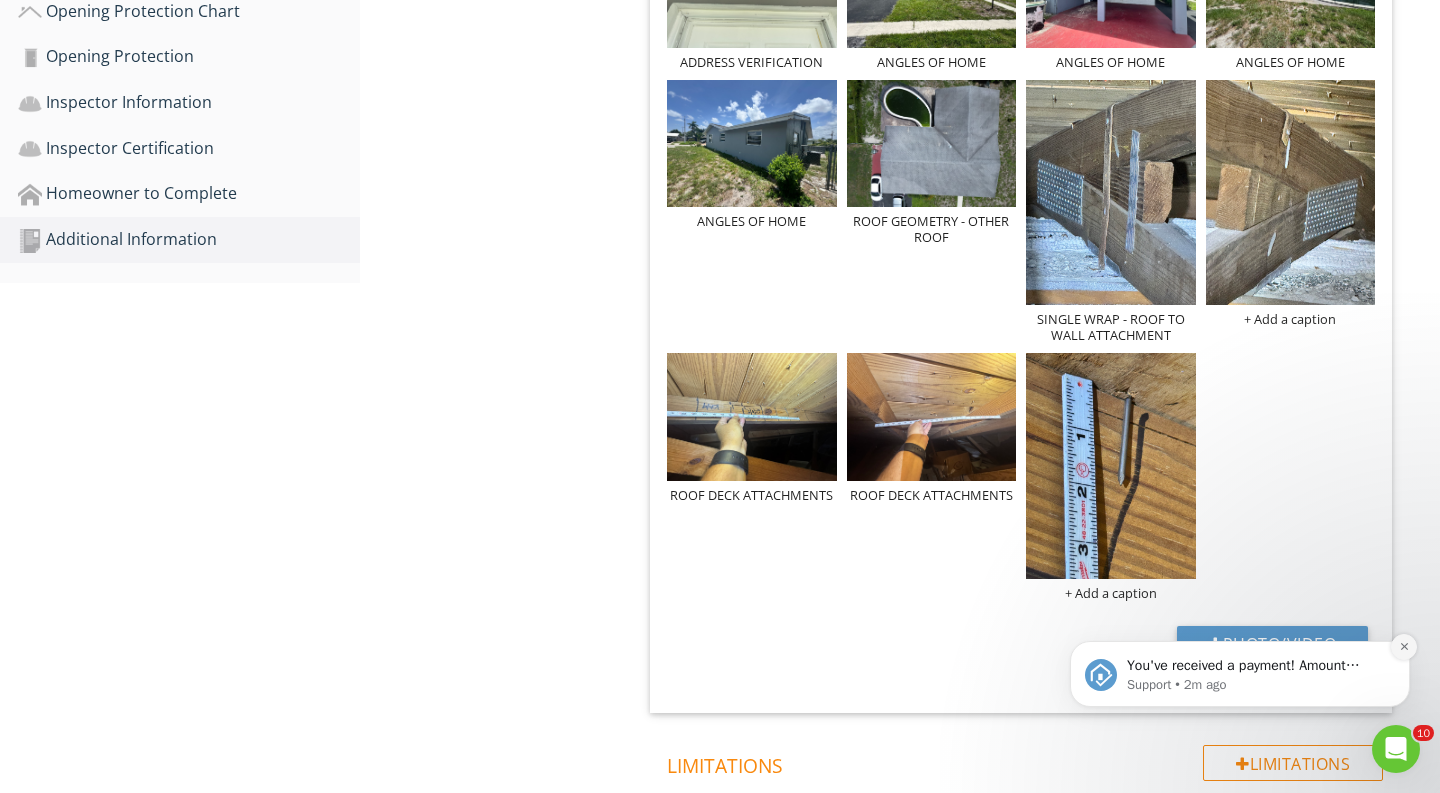 click at bounding box center [1404, 647] 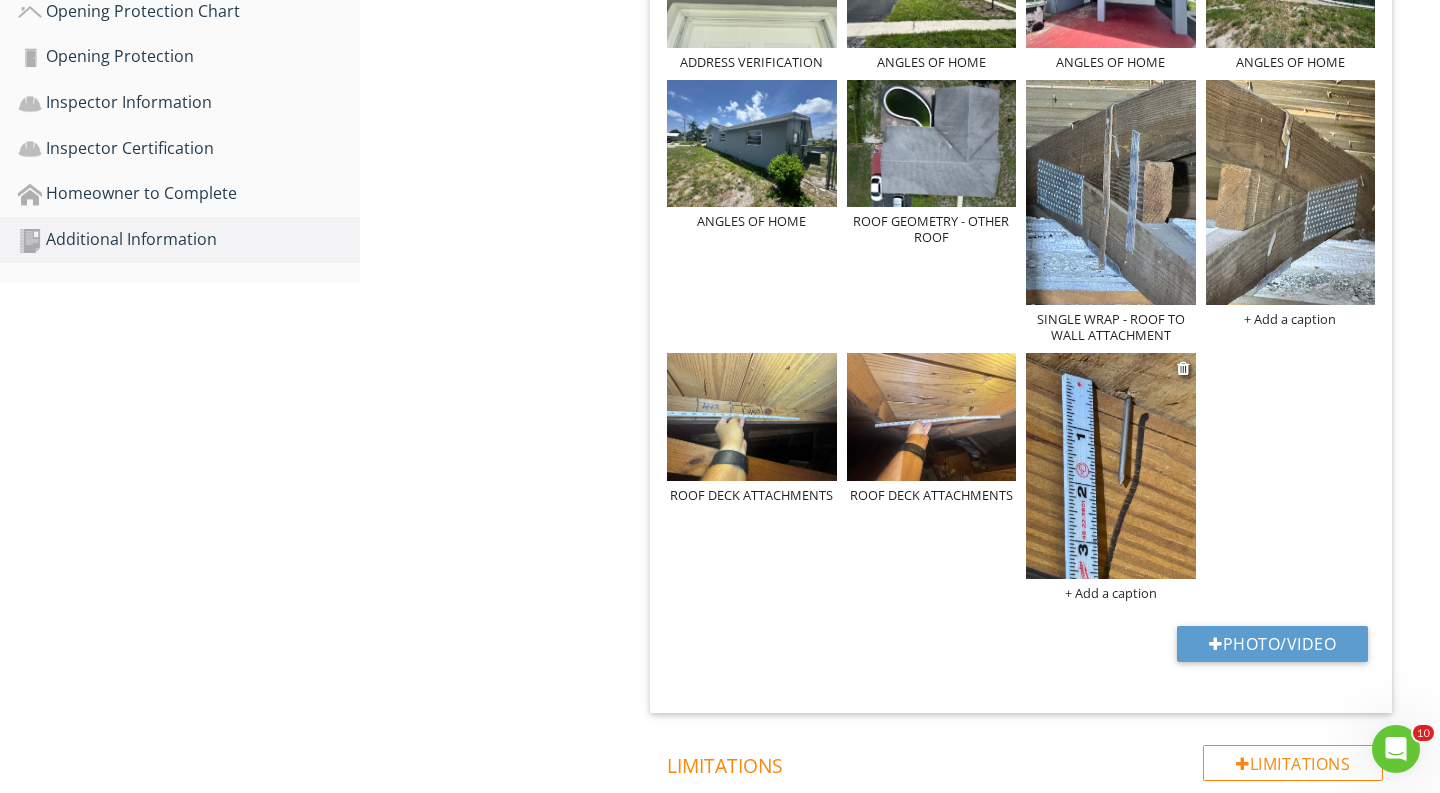 click on "+ Add a caption" at bounding box center (1111, 593) 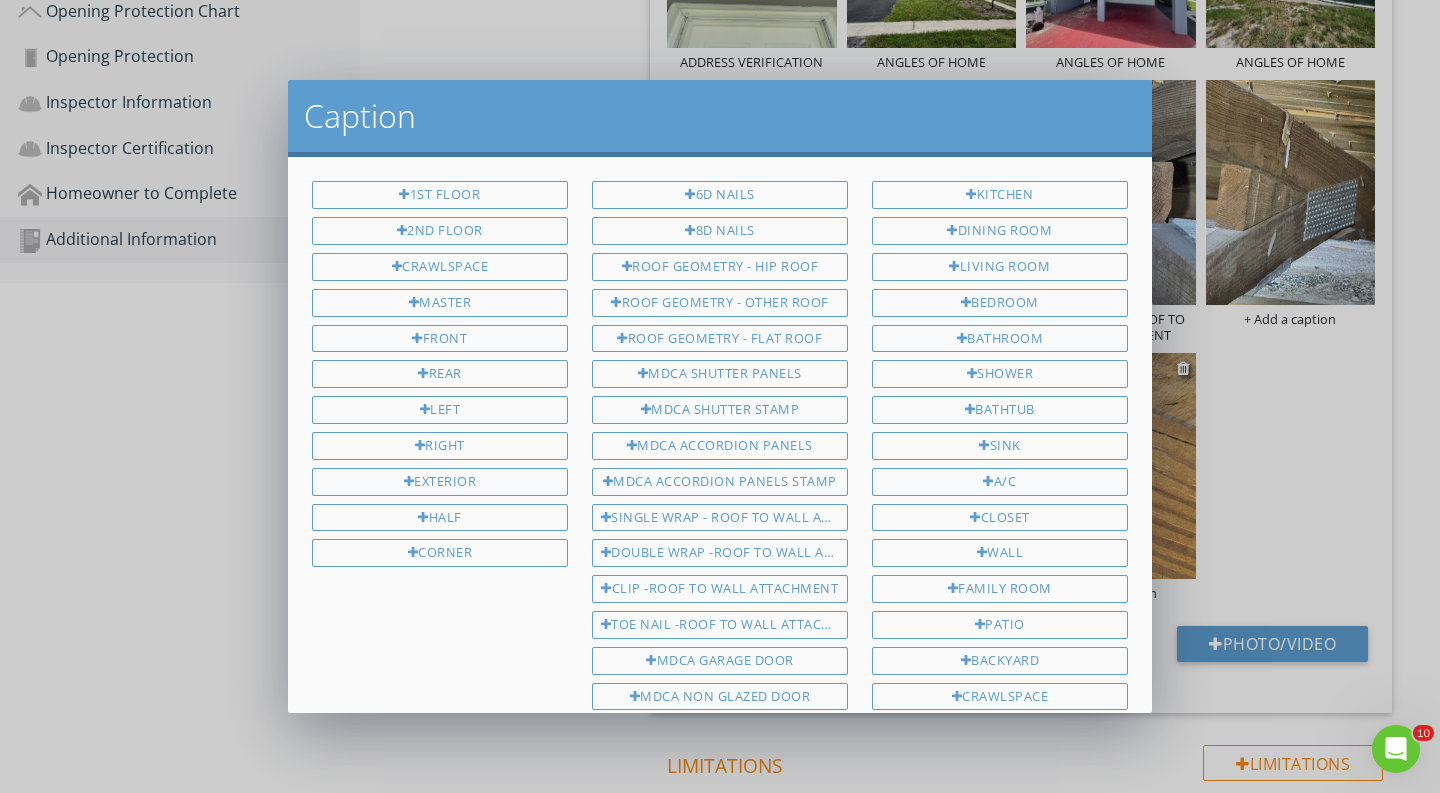 scroll, scrollTop: 510, scrollLeft: 0, axis: vertical 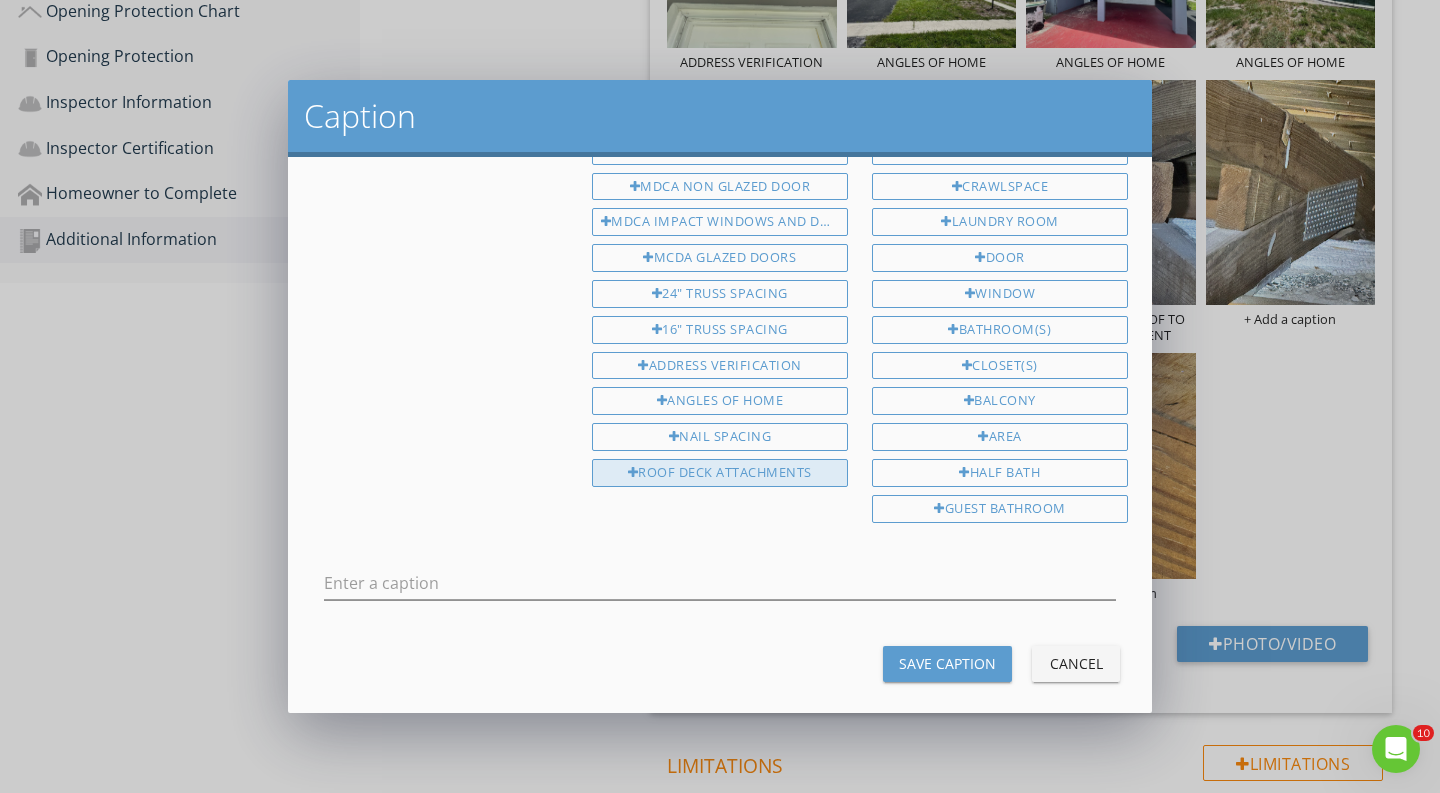 click on "ROOF DECK ATTACHMENTS" at bounding box center [720, 473] 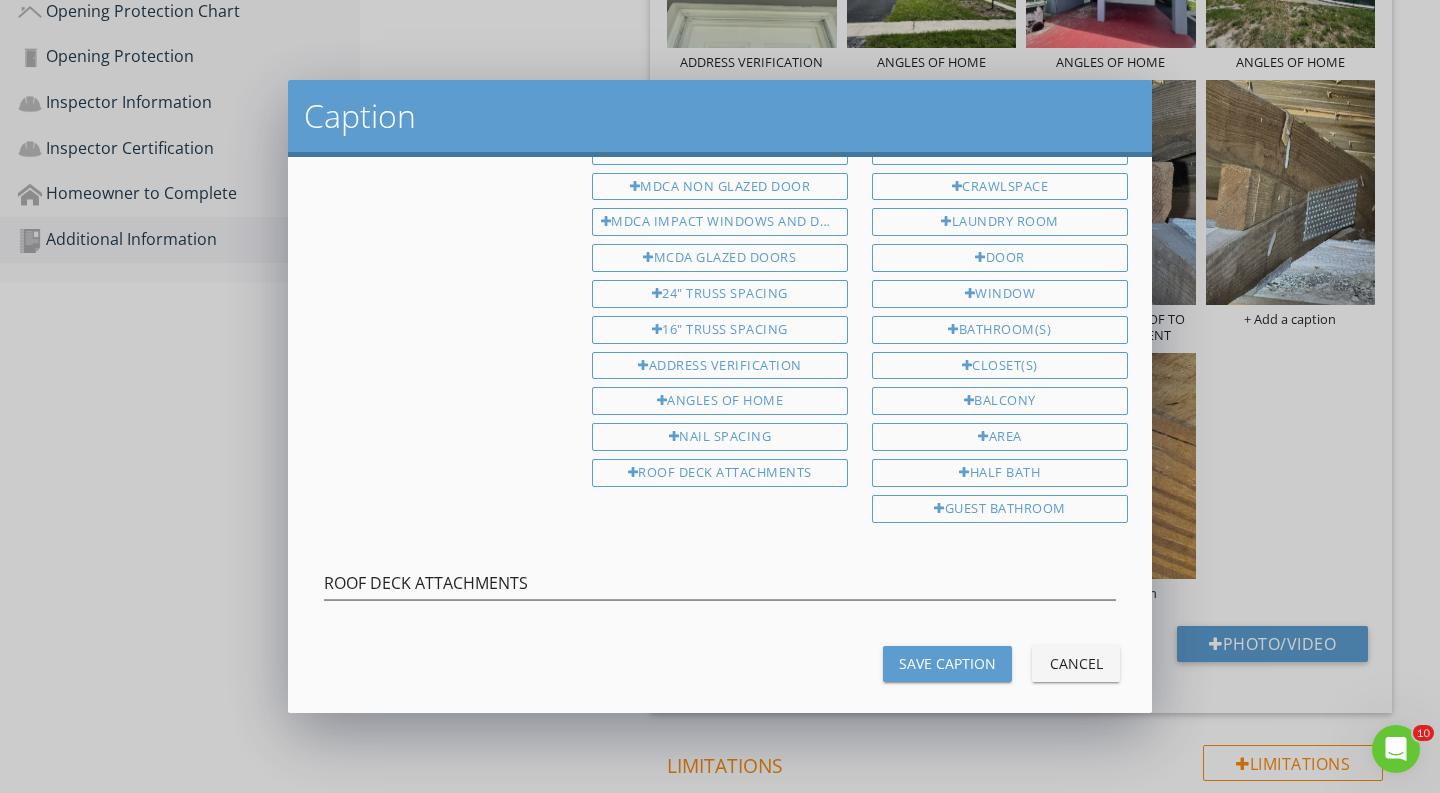 click on "Save Caption" at bounding box center (947, 664) 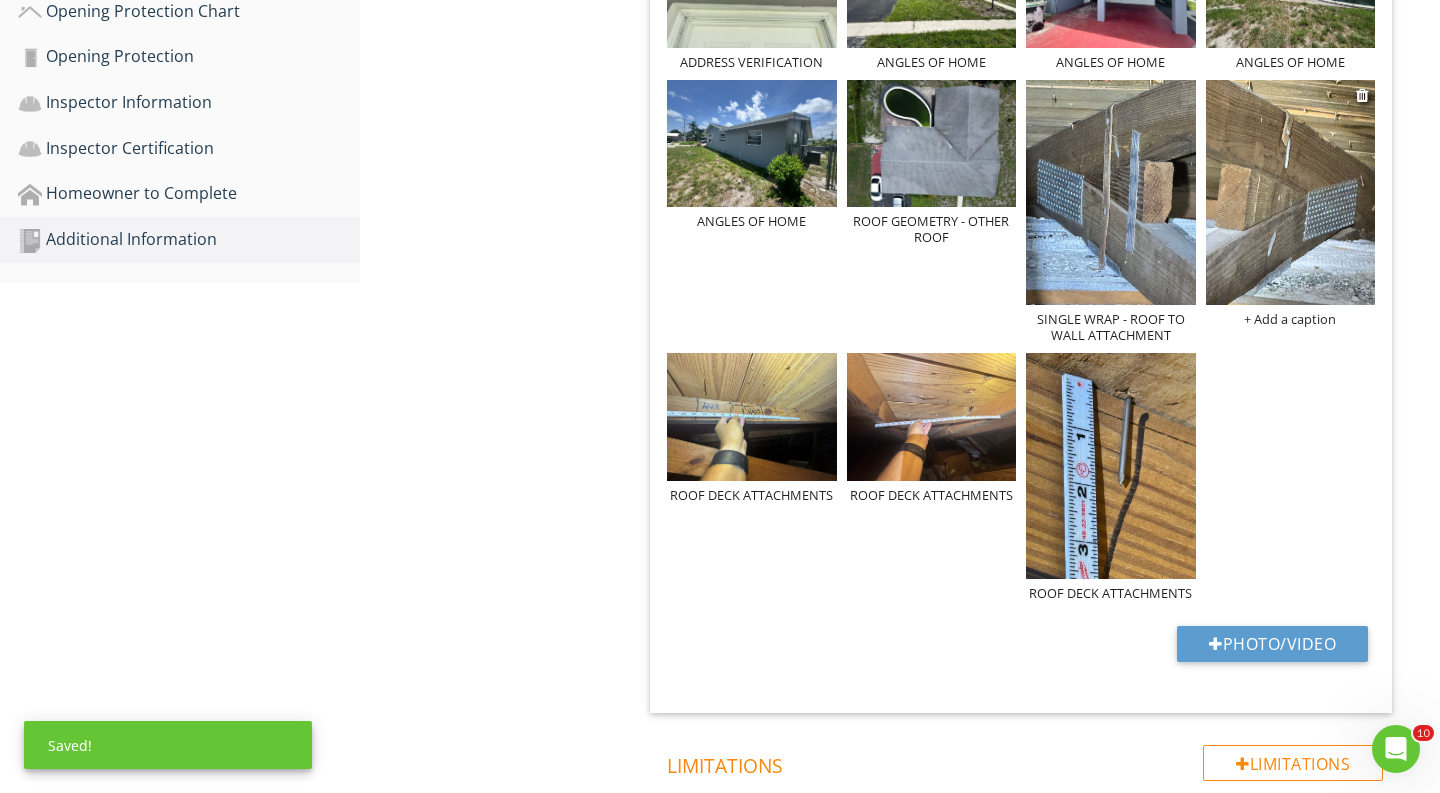click on "+ Add a caption" at bounding box center [1291, 319] 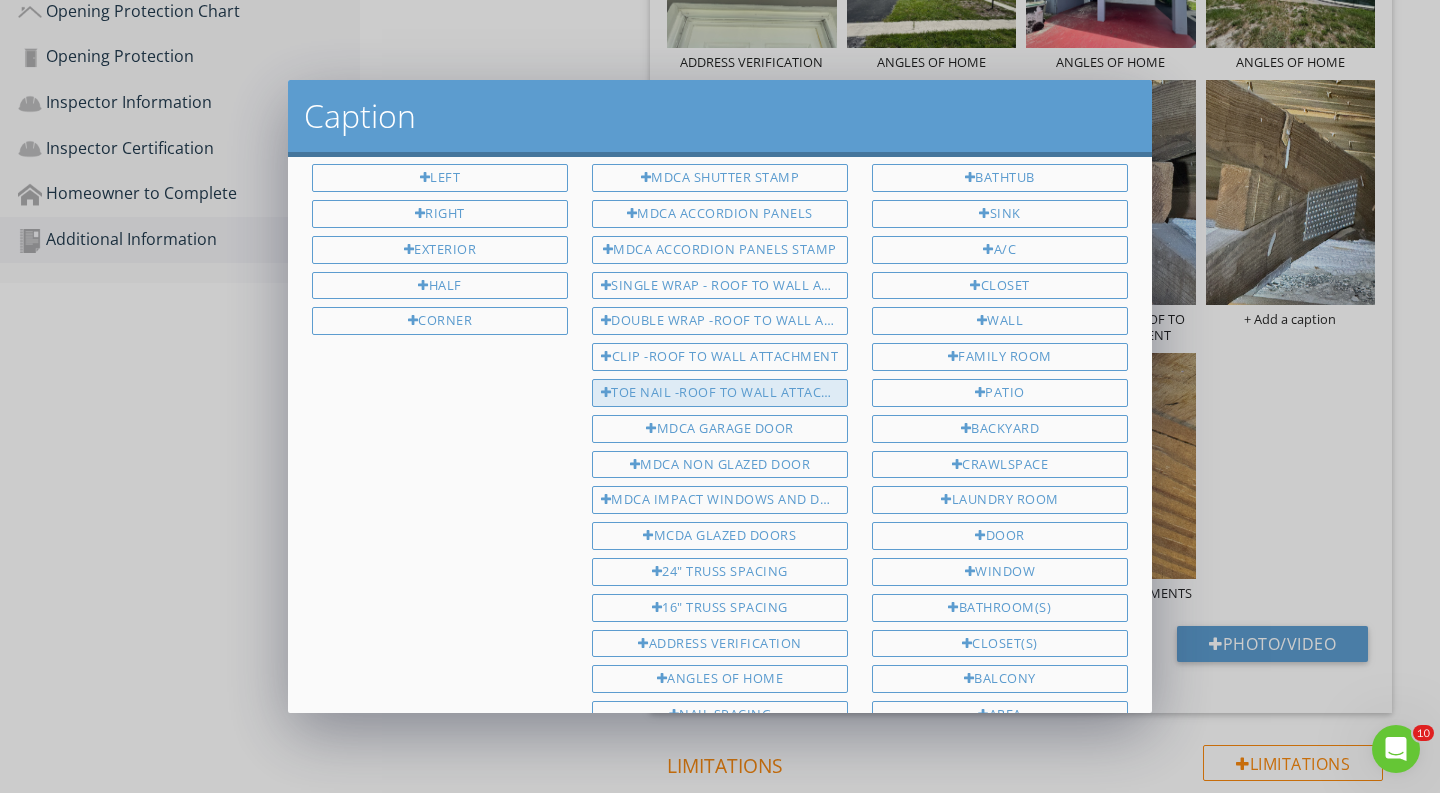 scroll, scrollTop: 215, scrollLeft: 0, axis: vertical 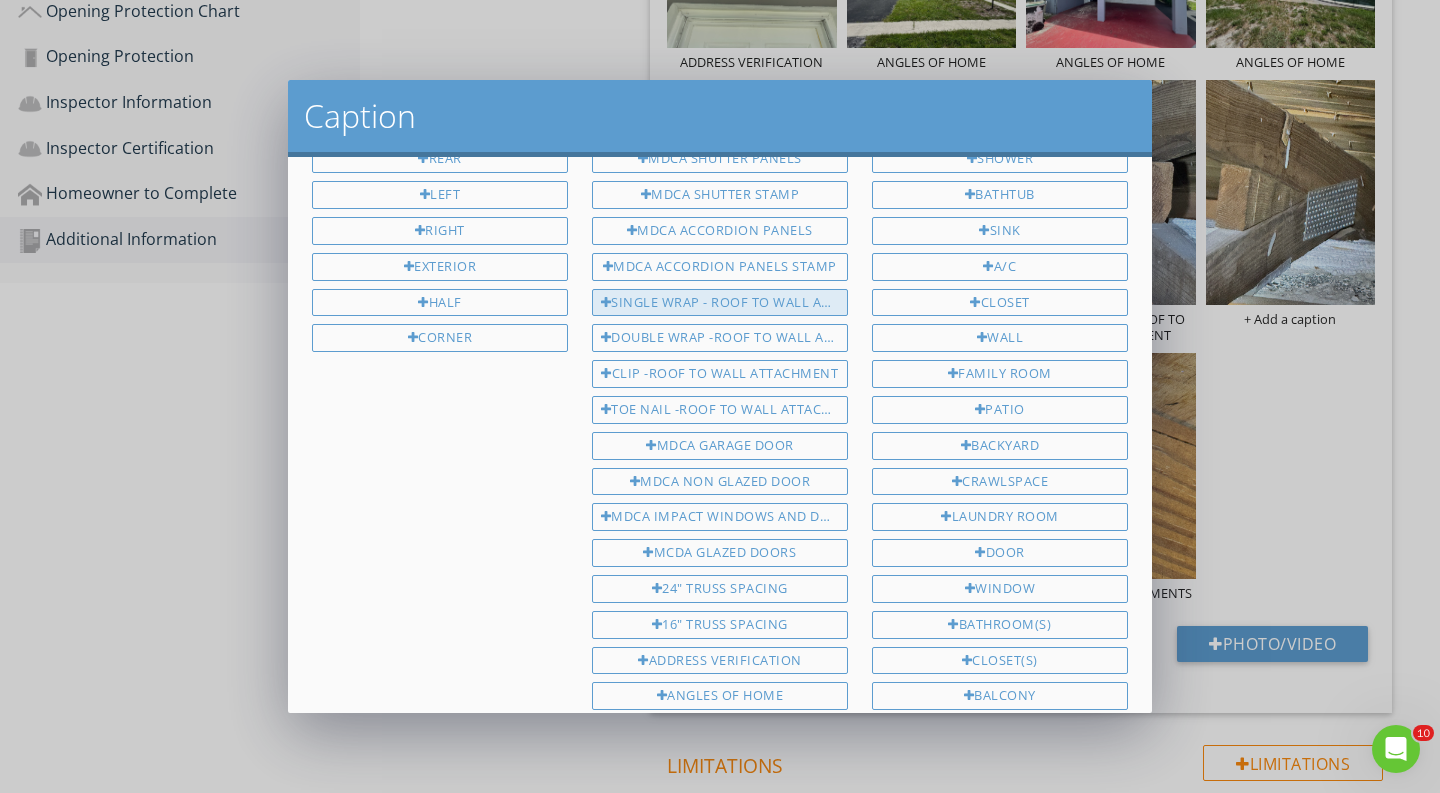 click on "SINGLE WRAP - ROOF TO WALL ATTACHMENT" at bounding box center [720, 303] 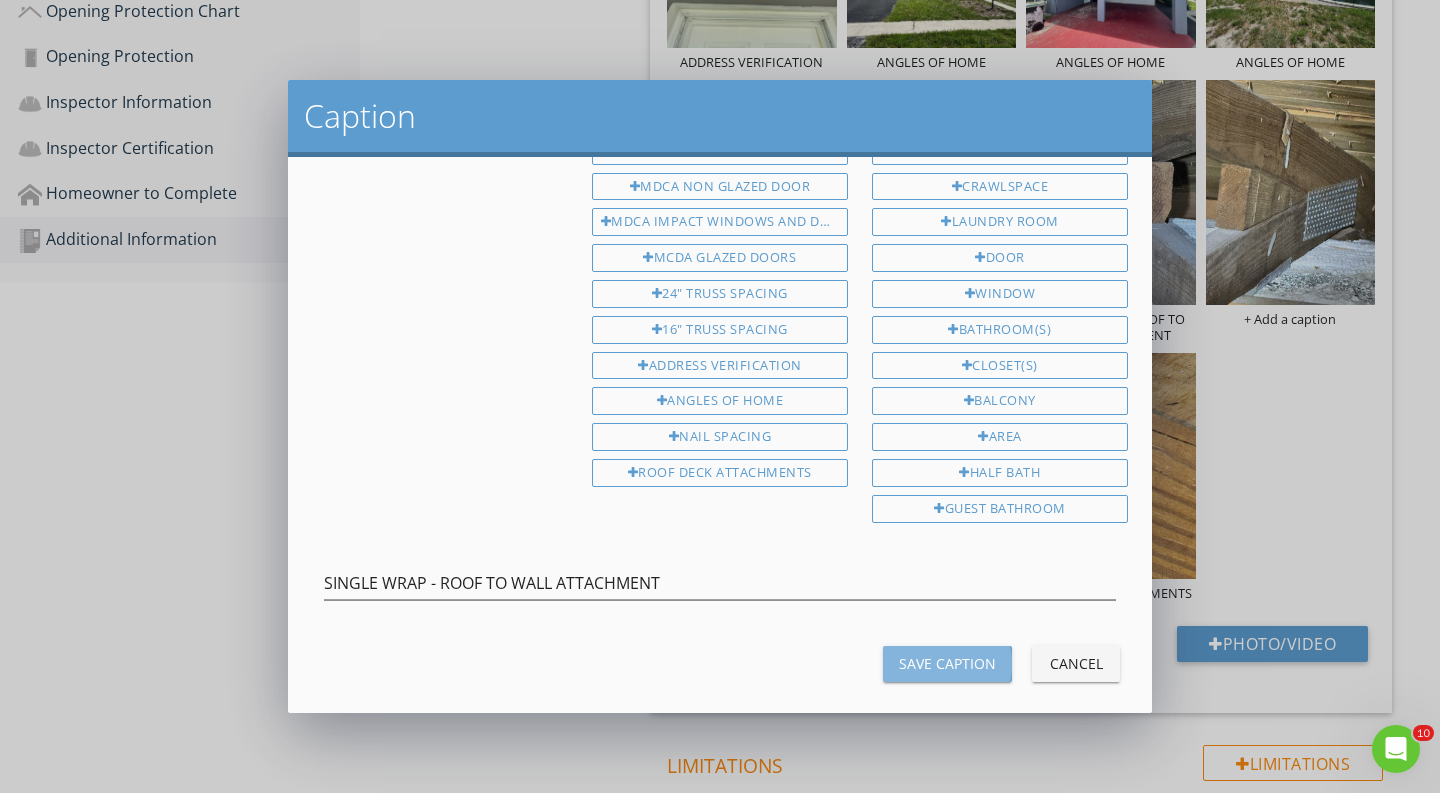 scroll, scrollTop: 510, scrollLeft: 0, axis: vertical 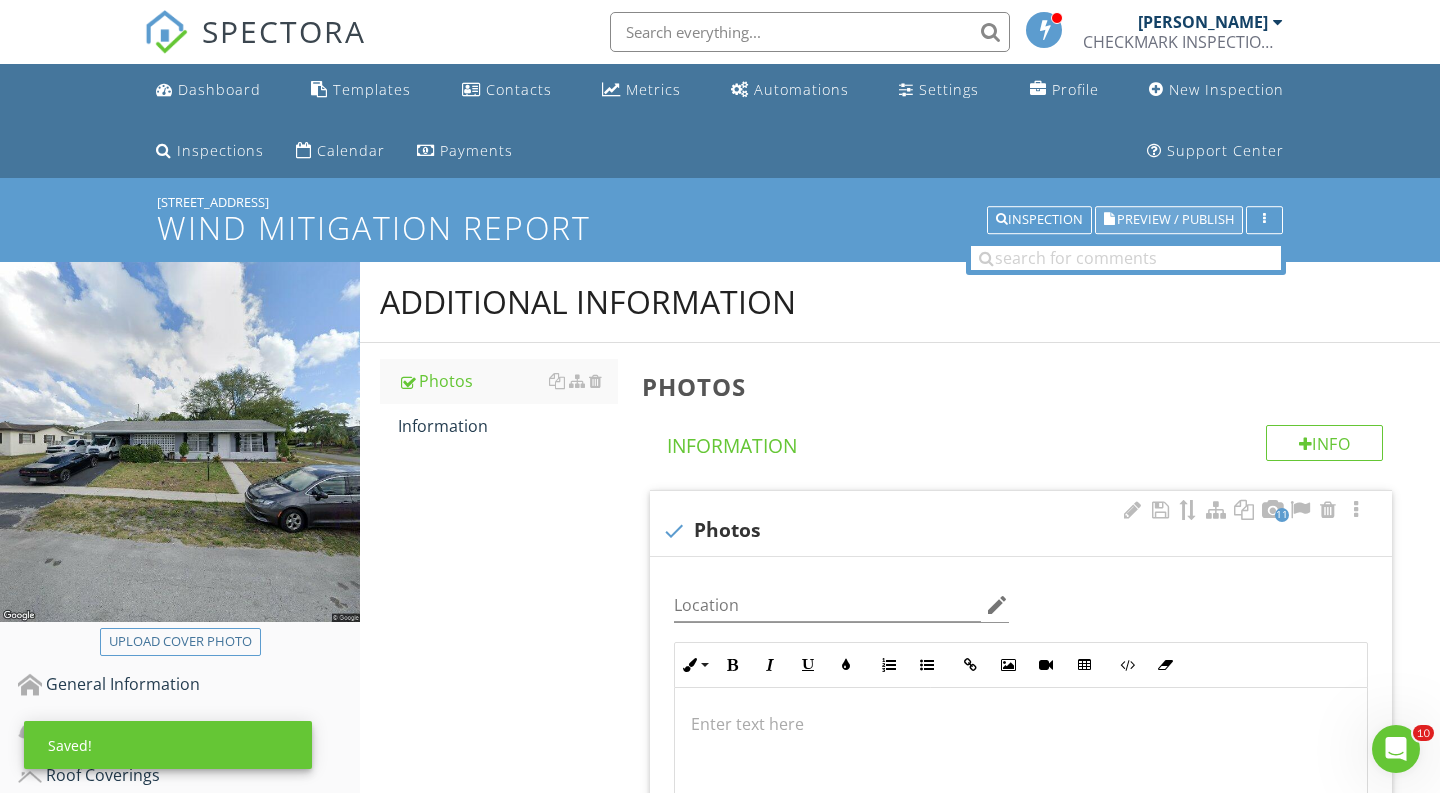 click on "Preview / Publish" at bounding box center (1175, 220) 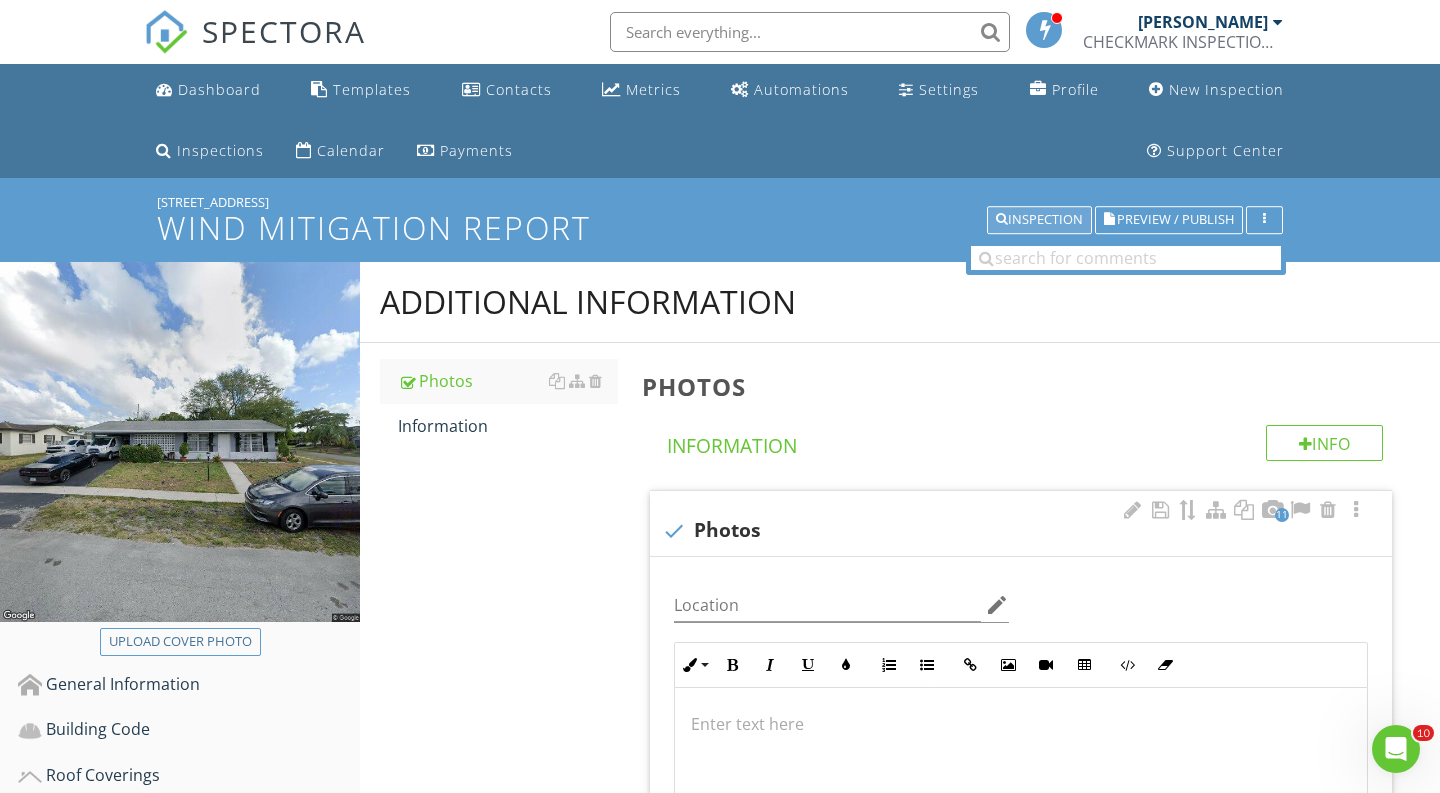 click on "Inspection" at bounding box center (1039, 220) 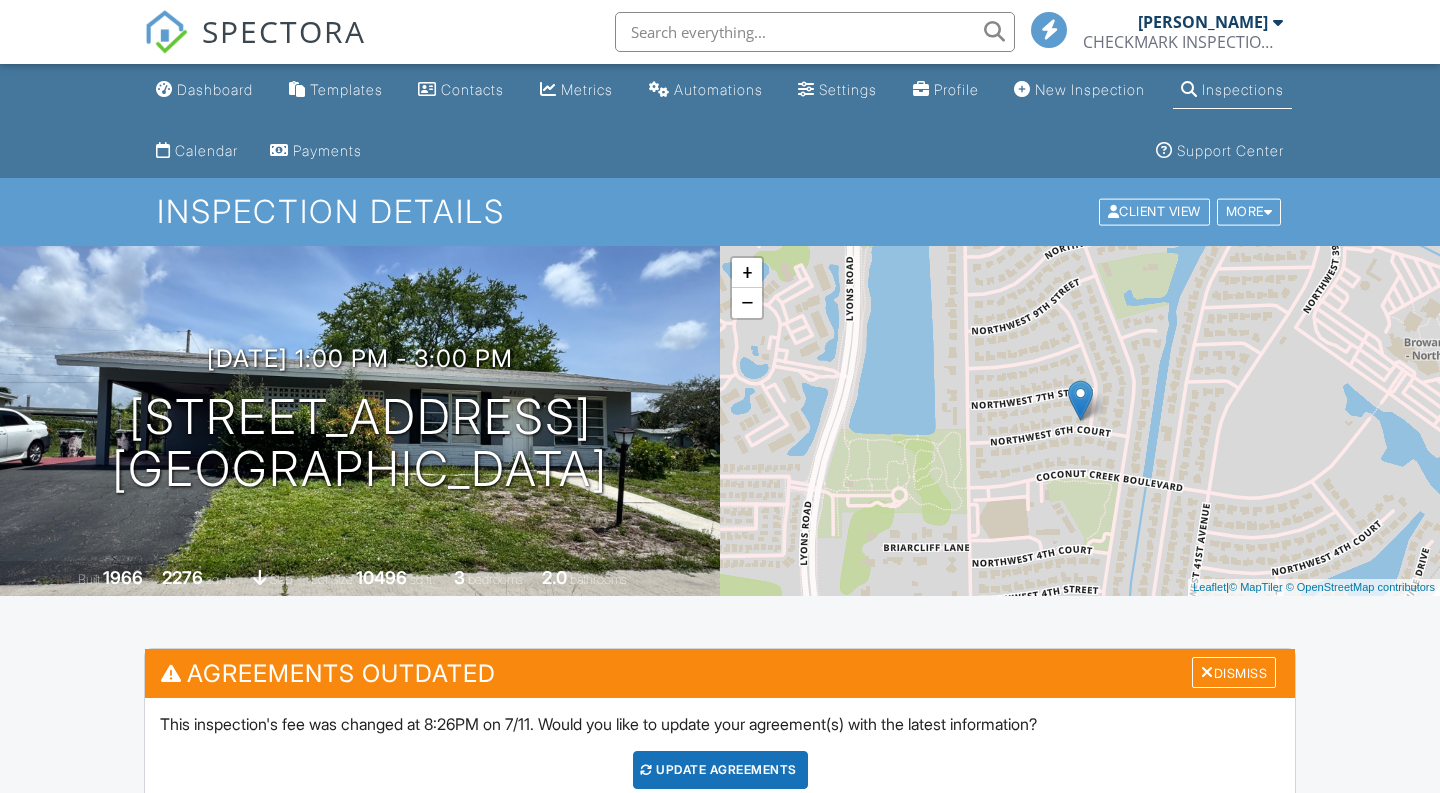 scroll, scrollTop: 492, scrollLeft: 0, axis: vertical 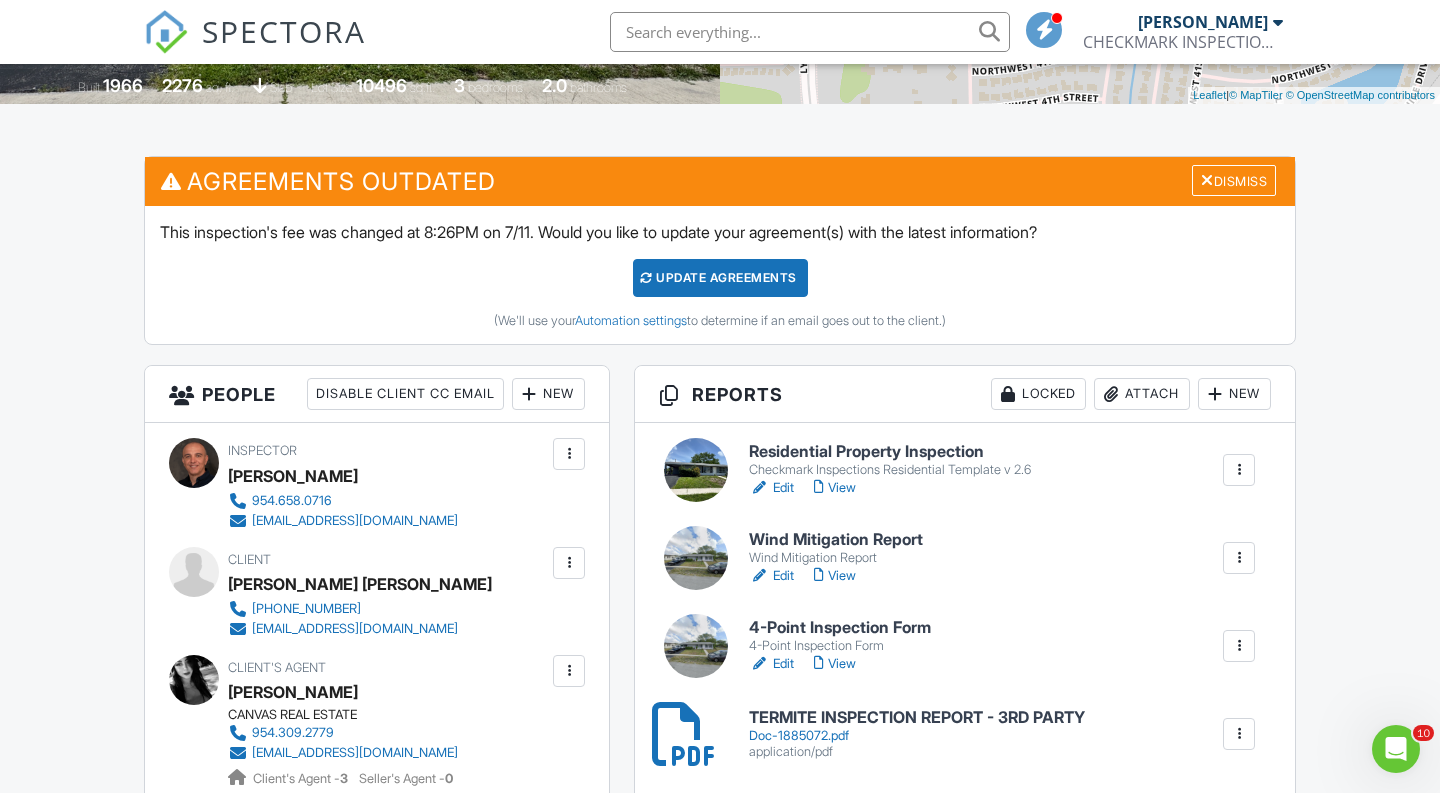 click on "Edit" at bounding box center [771, 664] 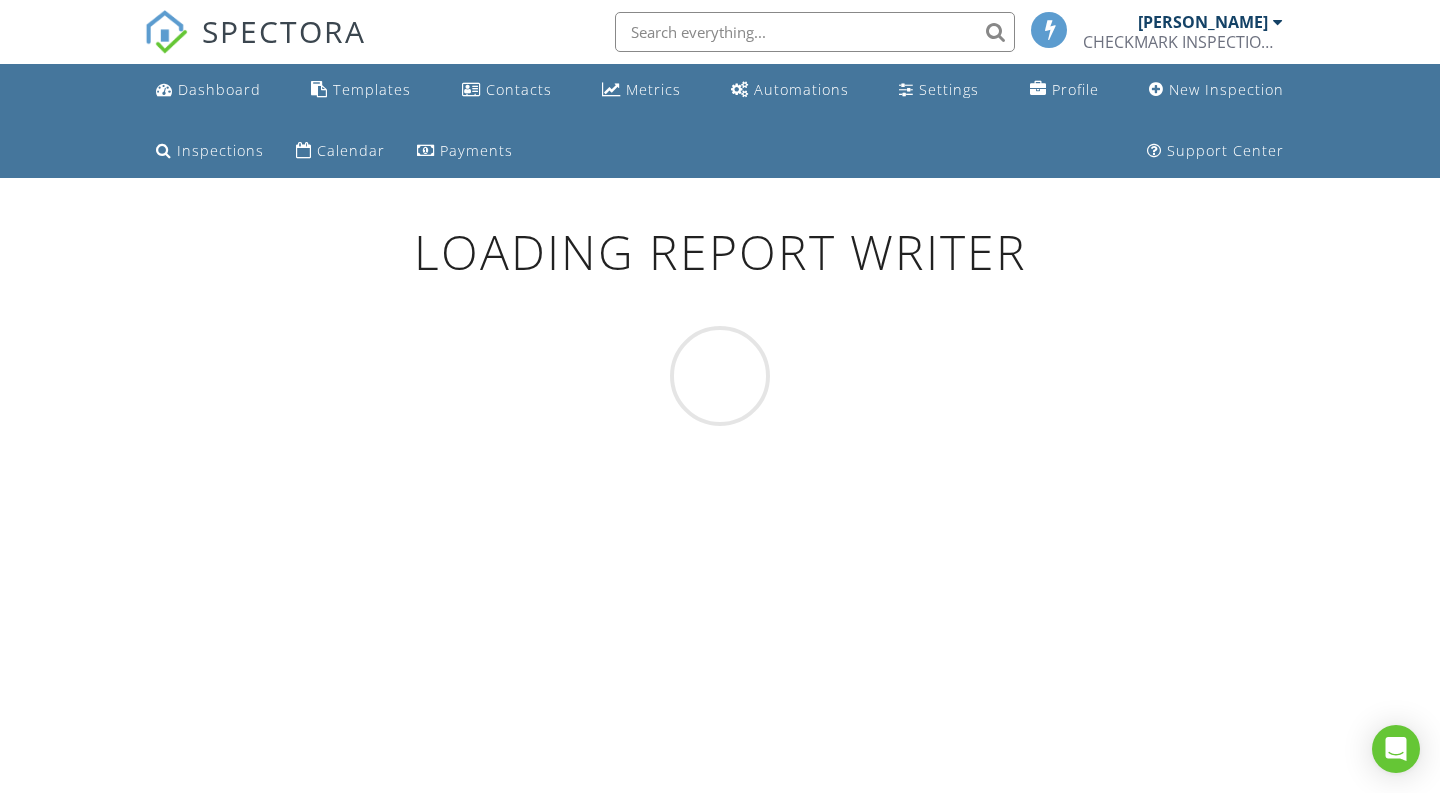 scroll, scrollTop: 0, scrollLeft: 0, axis: both 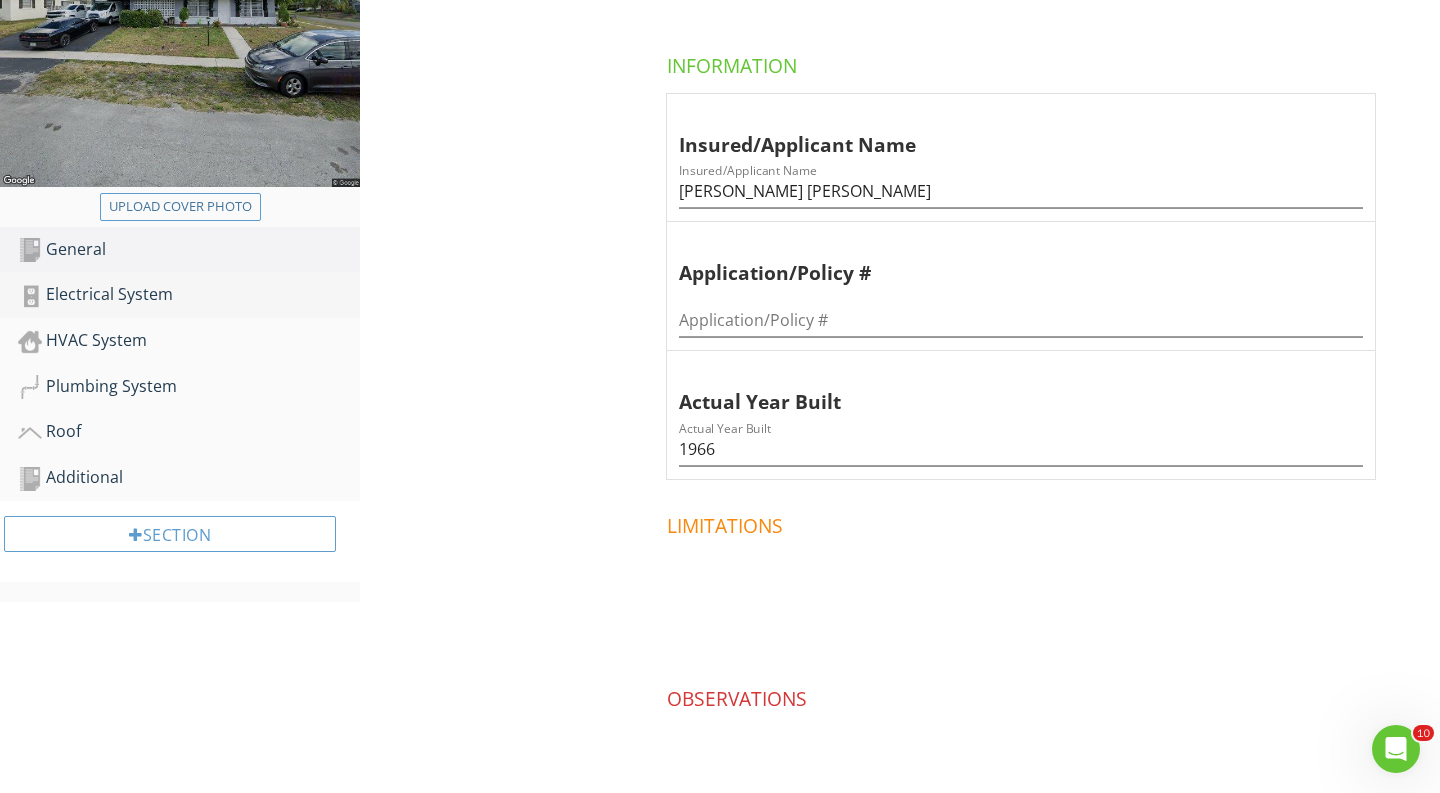 click on "Electrical System" at bounding box center [189, 295] 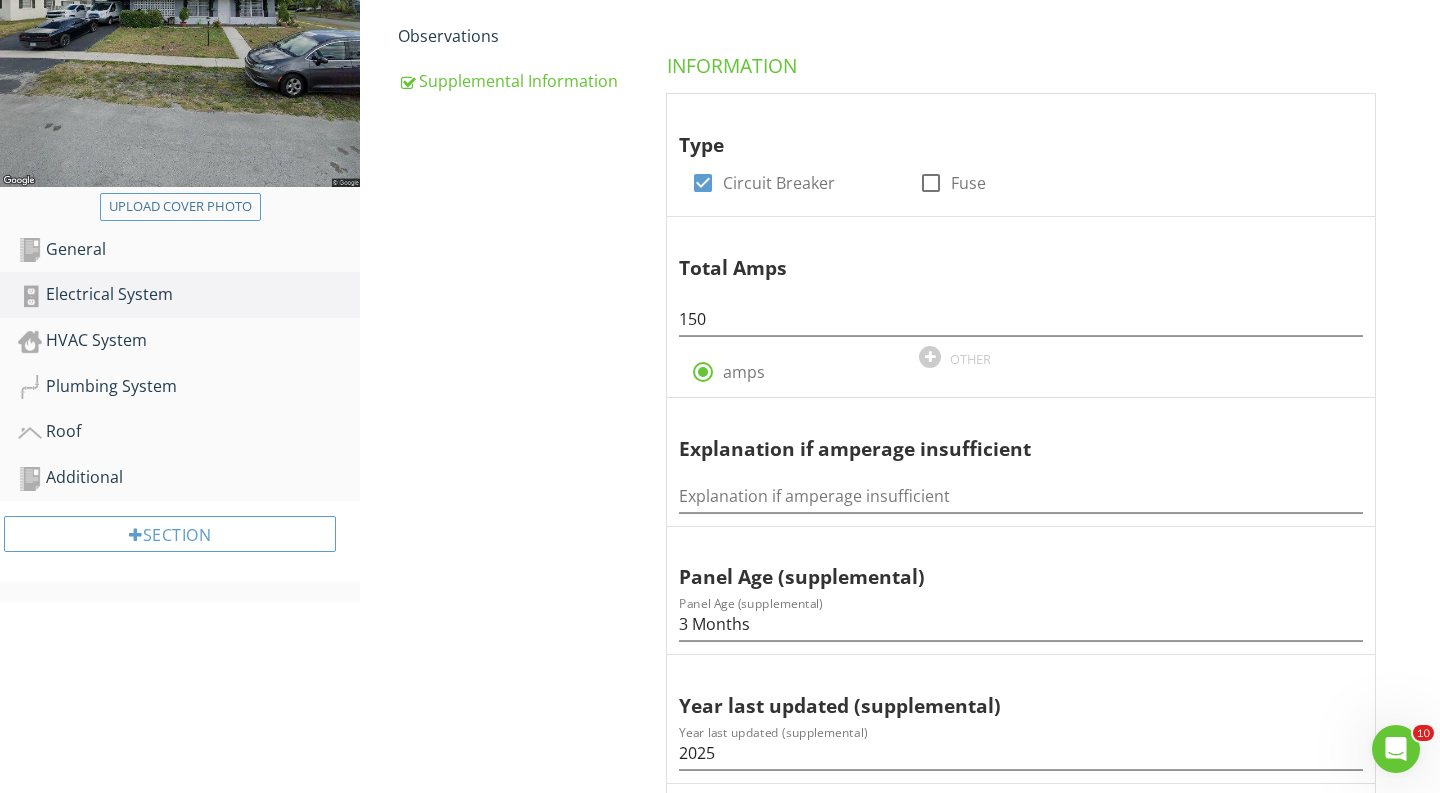 scroll, scrollTop: 425, scrollLeft: 0, axis: vertical 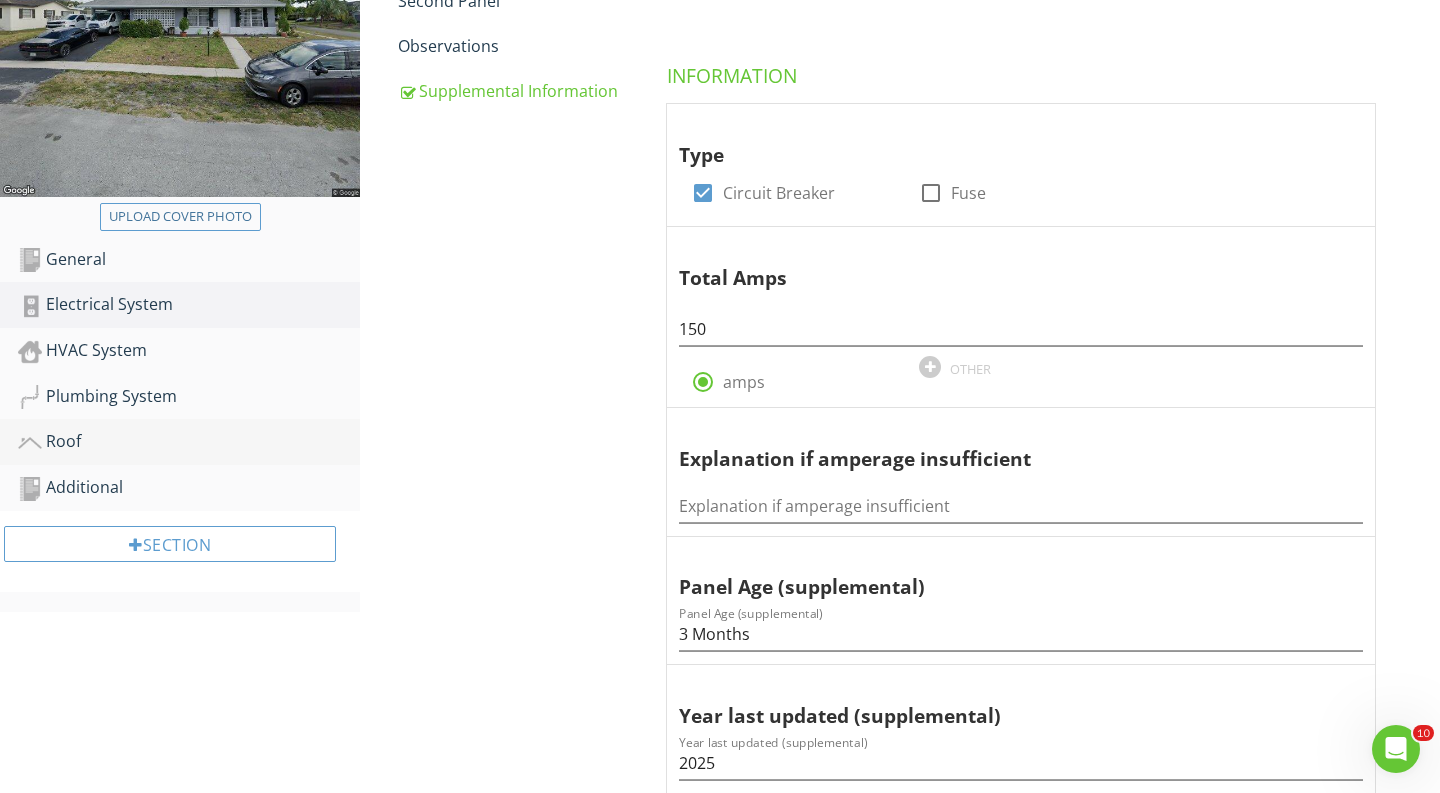 click on "Roof" at bounding box center (189, 442) 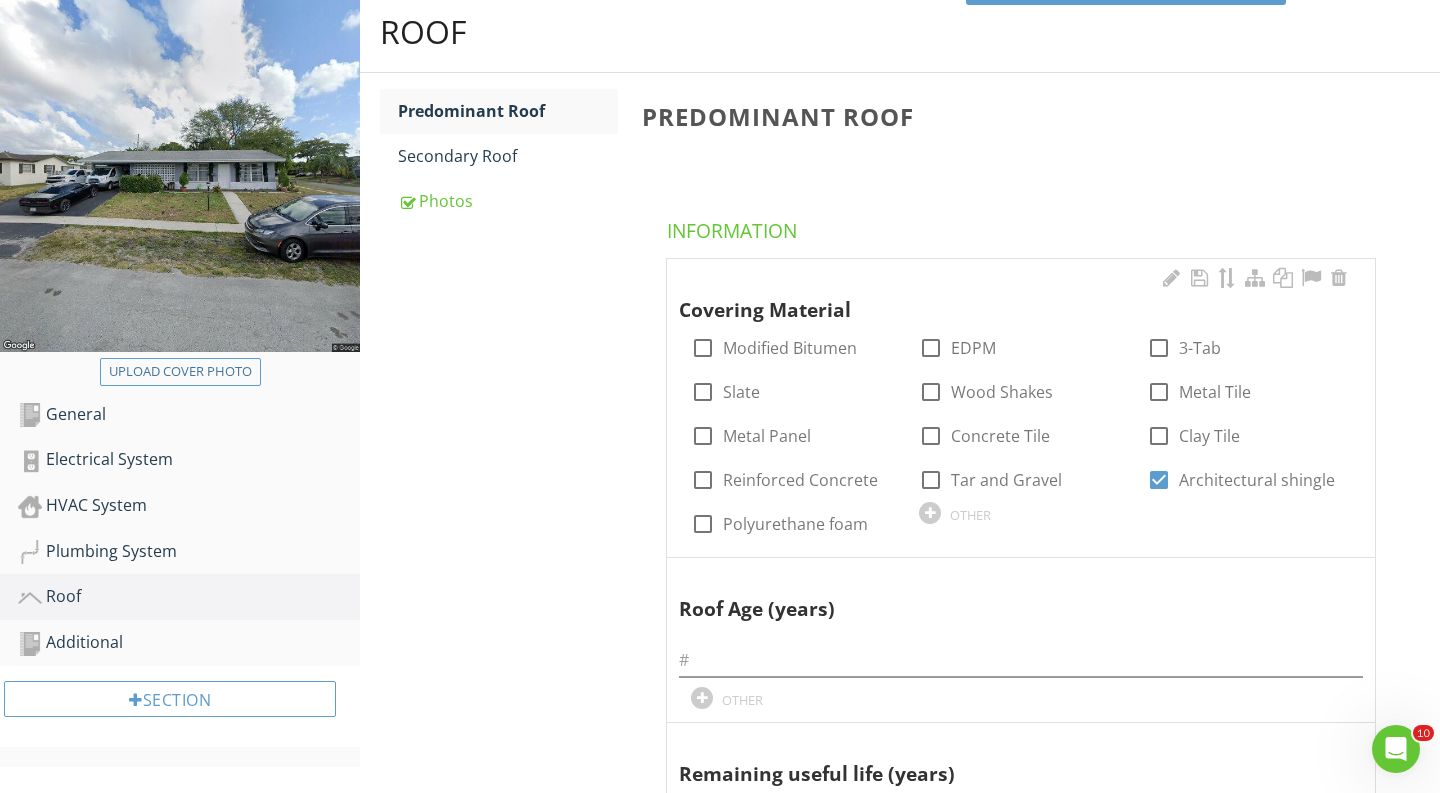 scroll, scrollTop: 339, scrollLeft: 0, axis: vertical 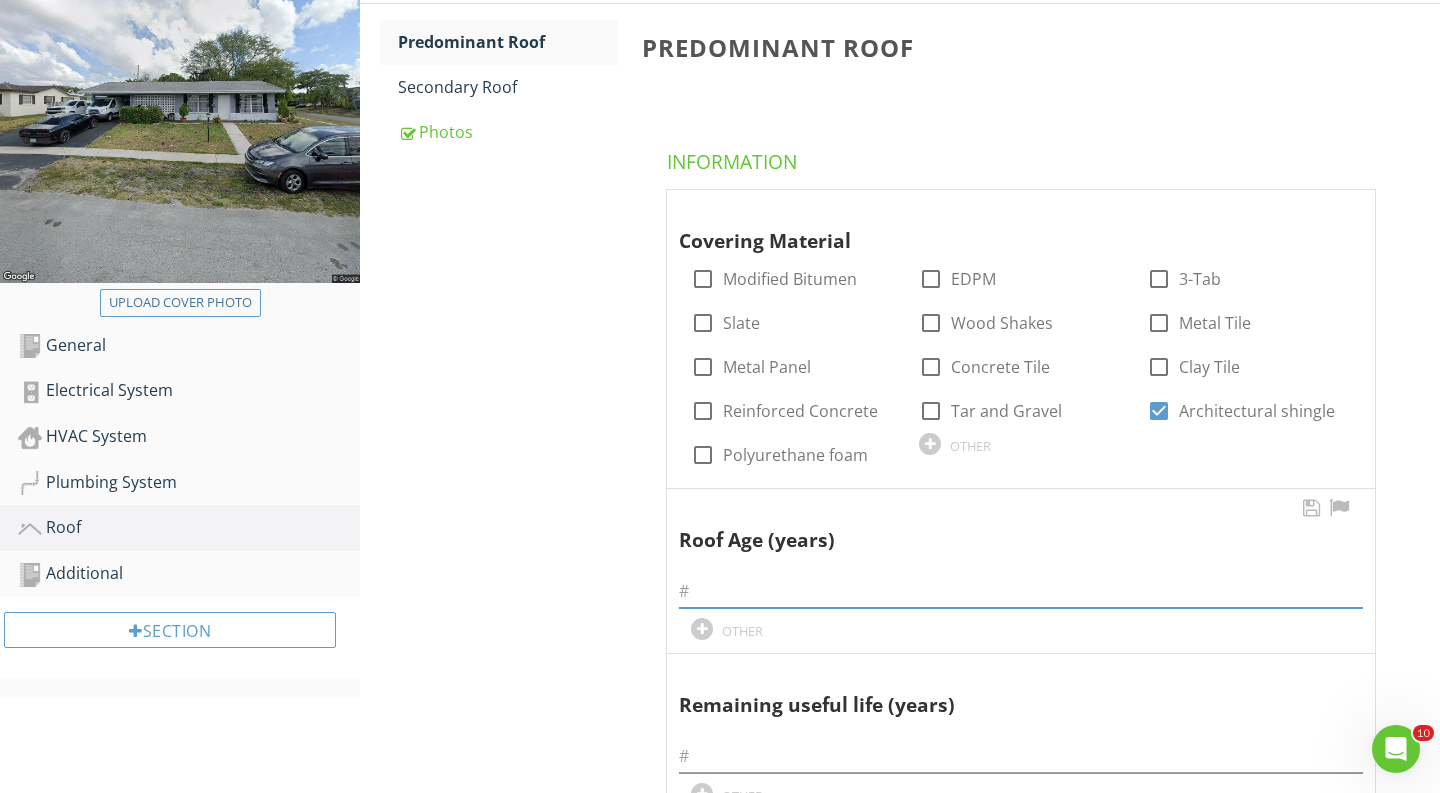 click at bounding box center [1021, 591] 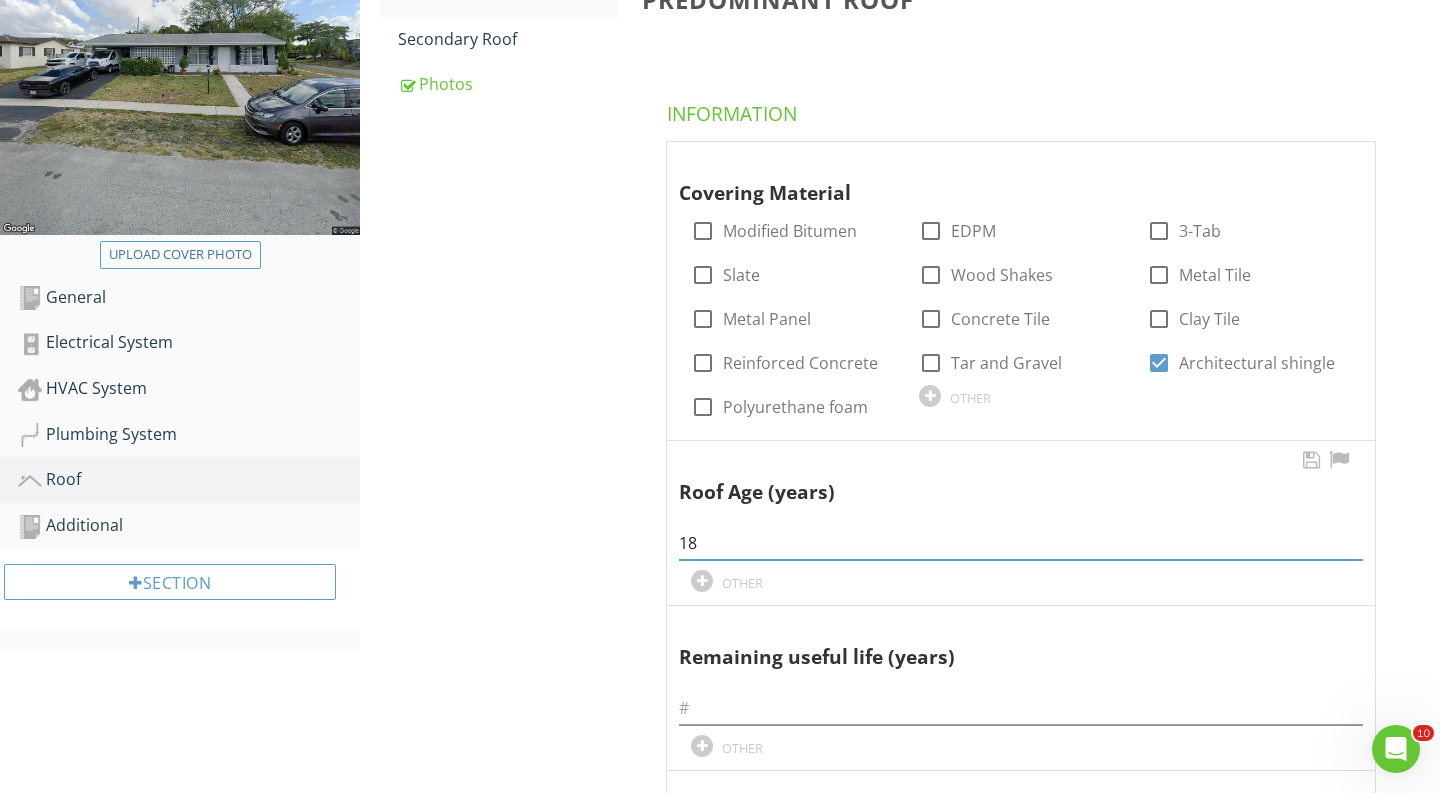 scroll, scrollTop: 440, scrollLeft: 0, axis: vertical 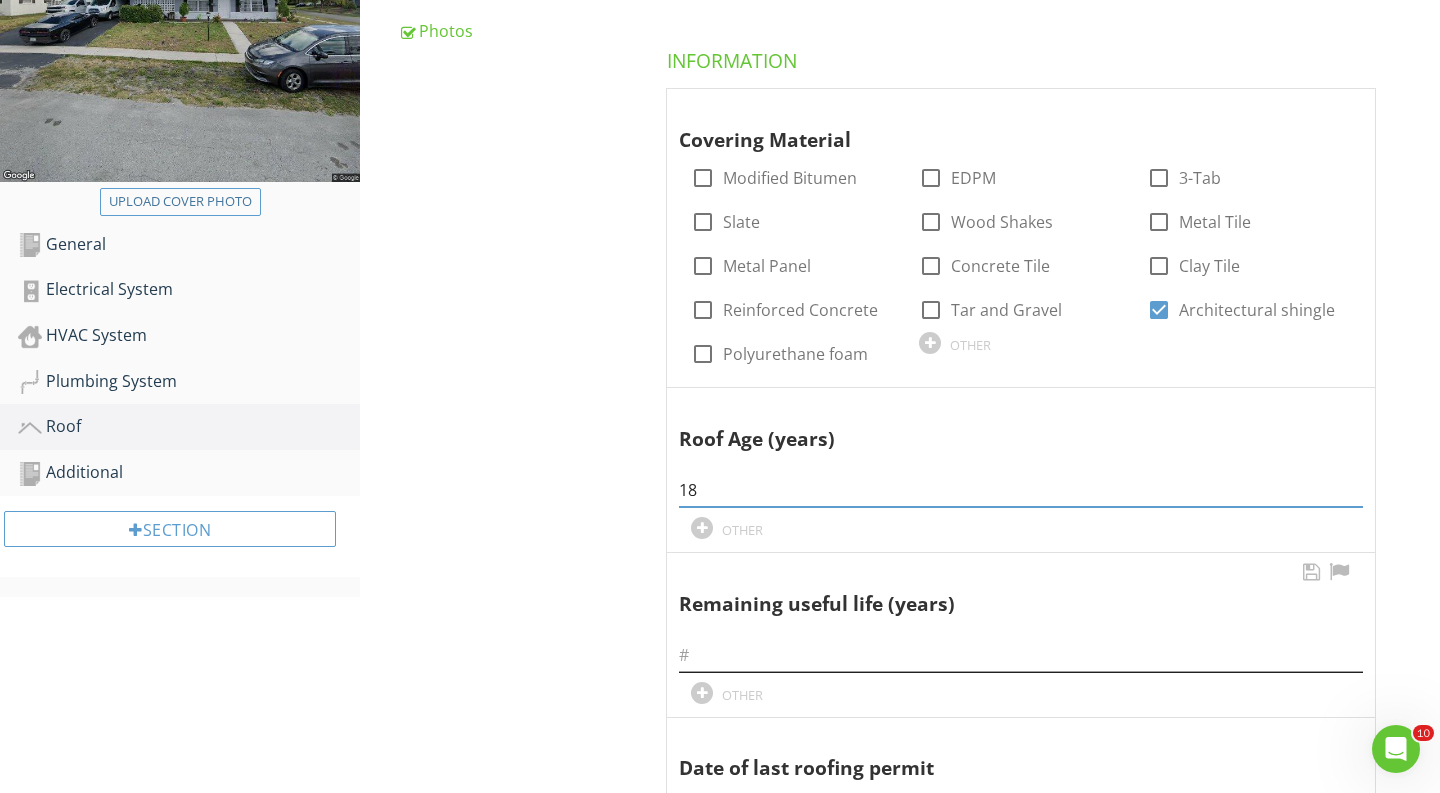 type on "18" 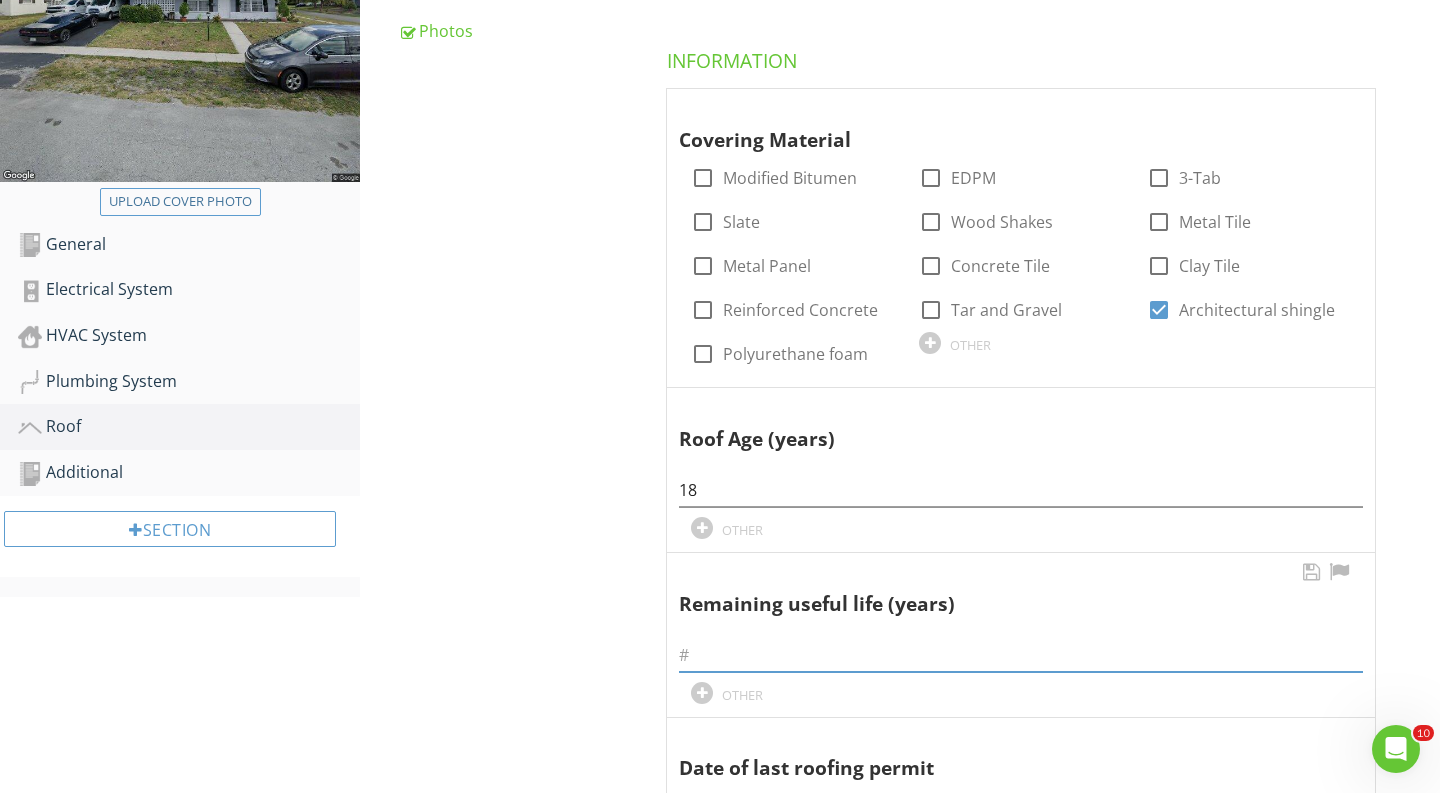 click at bounding box center (1021, 655) 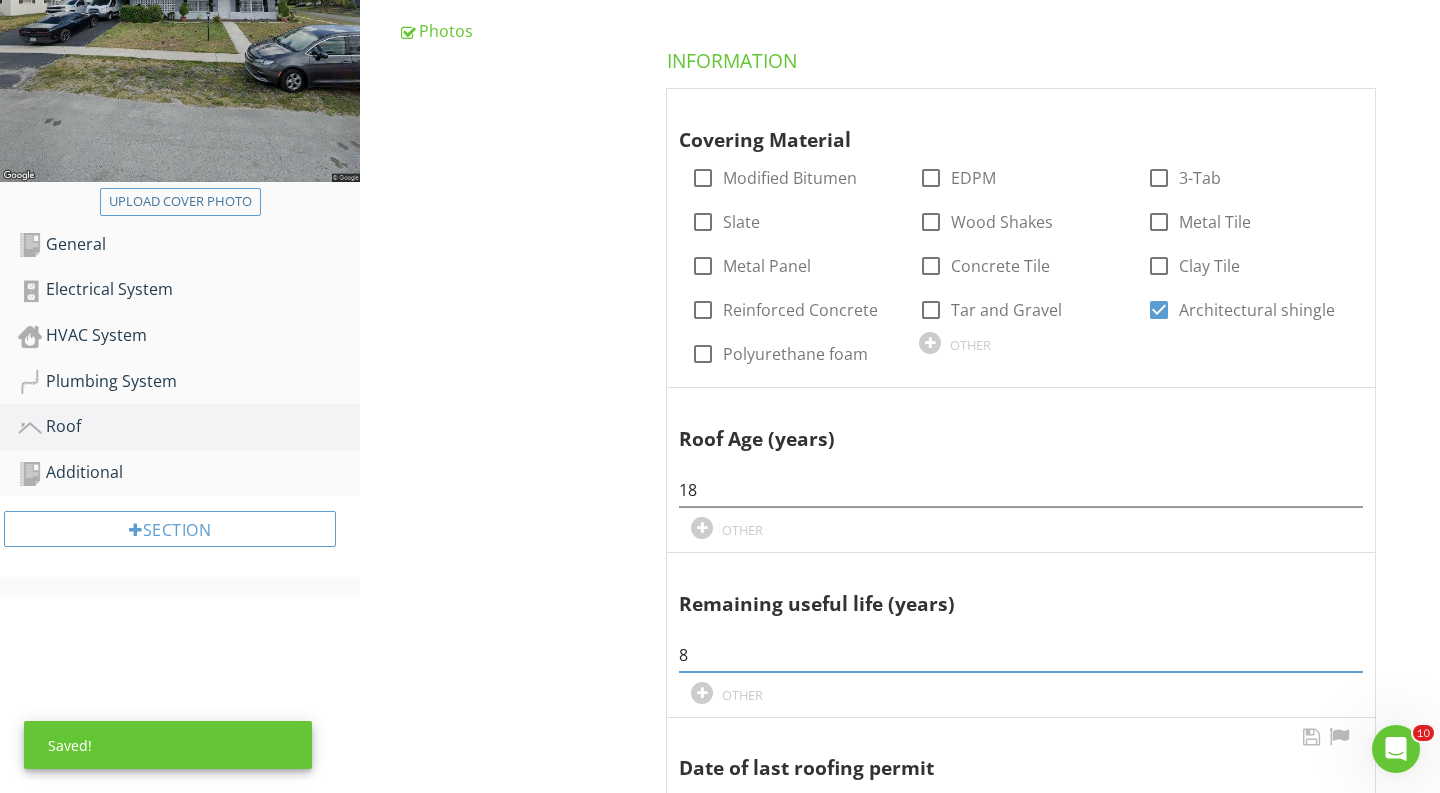 type on "8" 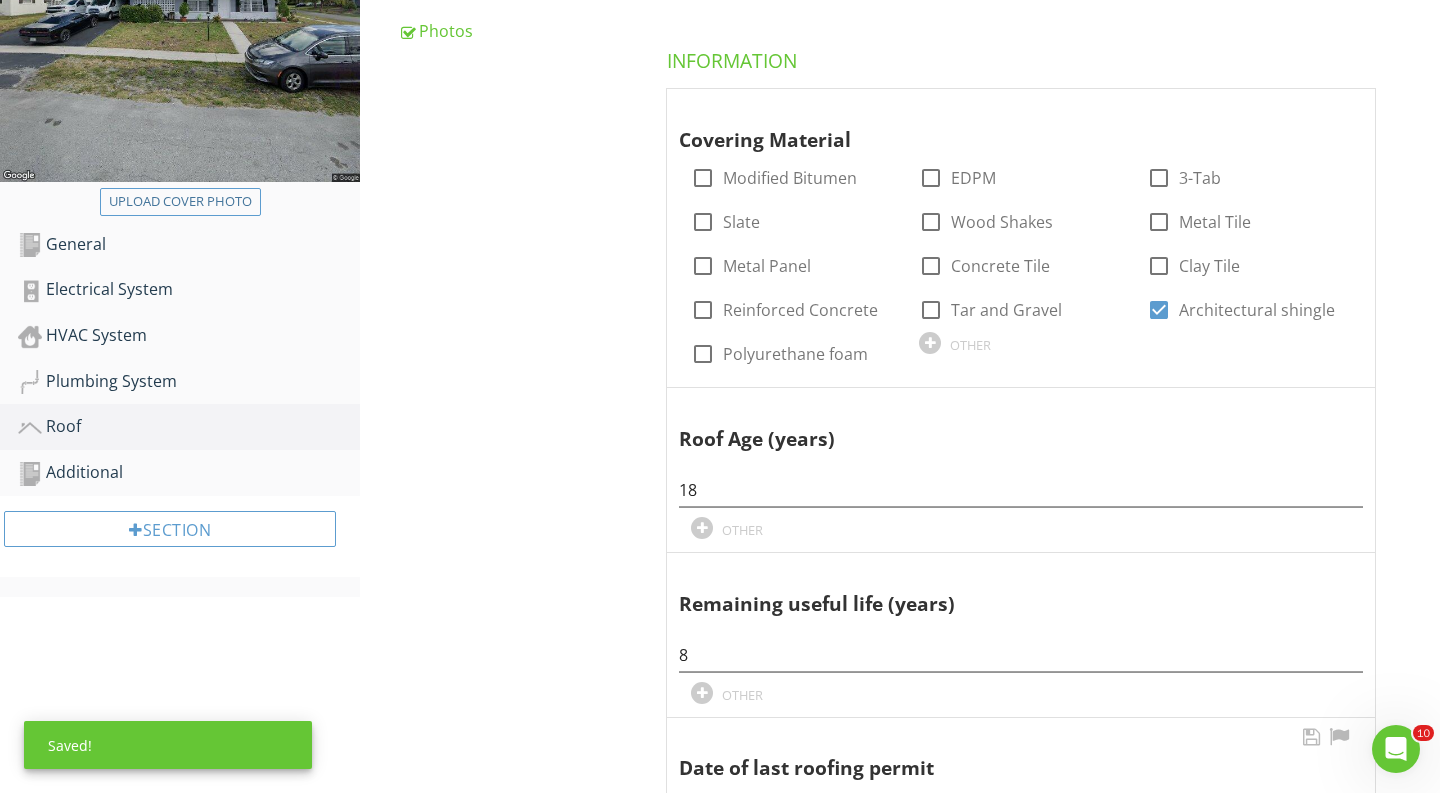 click at bounding box center (1021, 815) 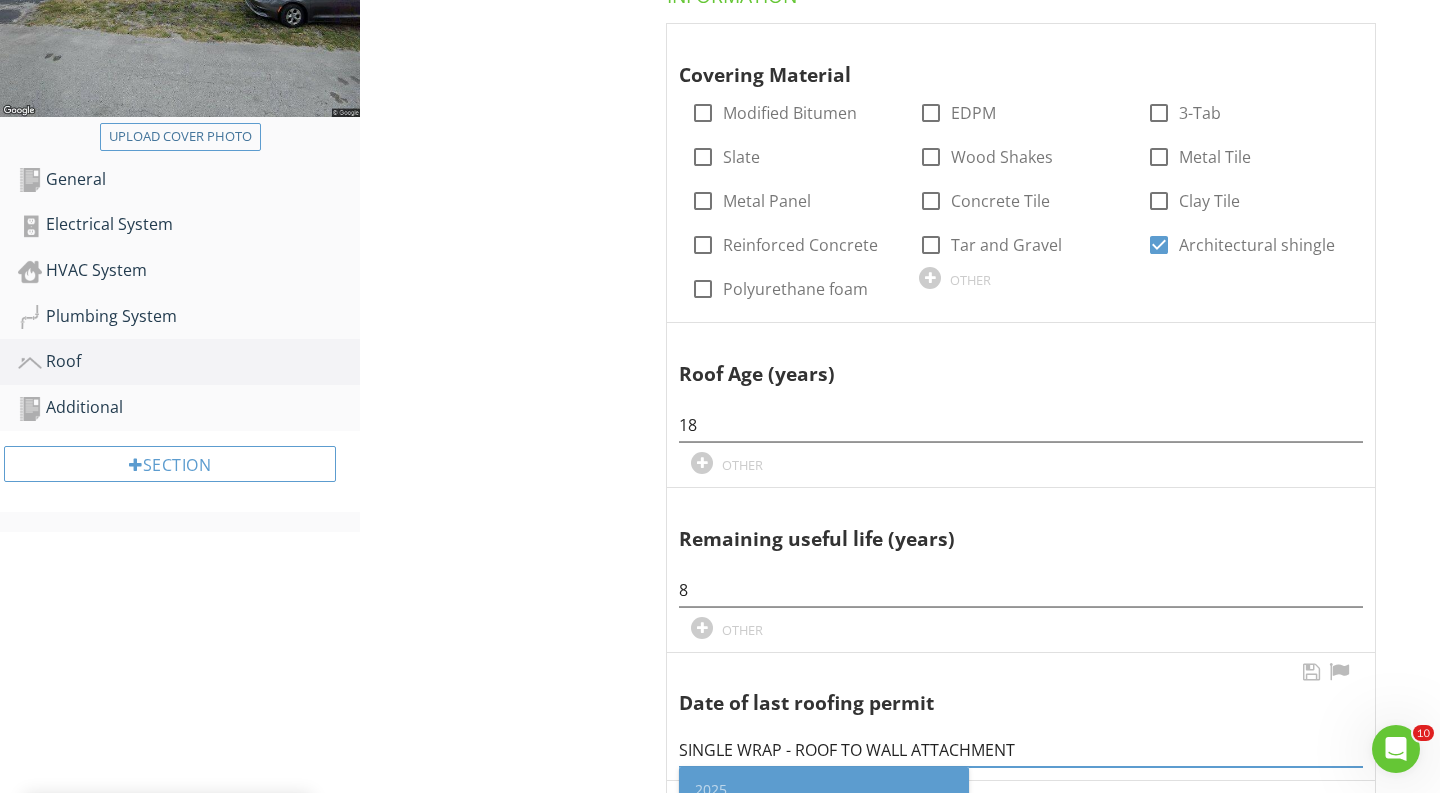 scroll, scrollTop: 551, scrollLeft: 0, axis: vertical 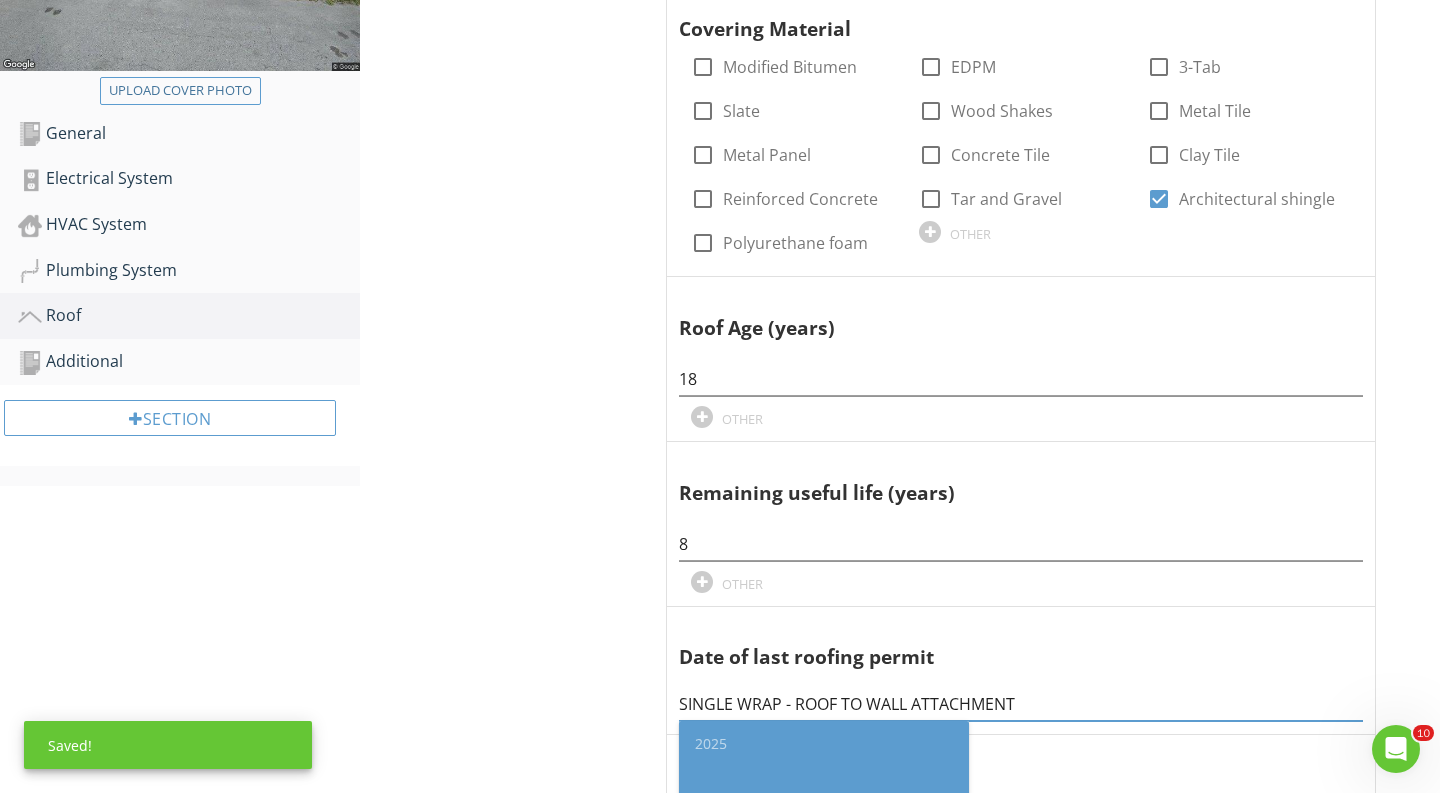 drag, startPoint x: 1041, startPoint y: 666, endPoint x: 561, endPoint y: 628, distance: 481.50183 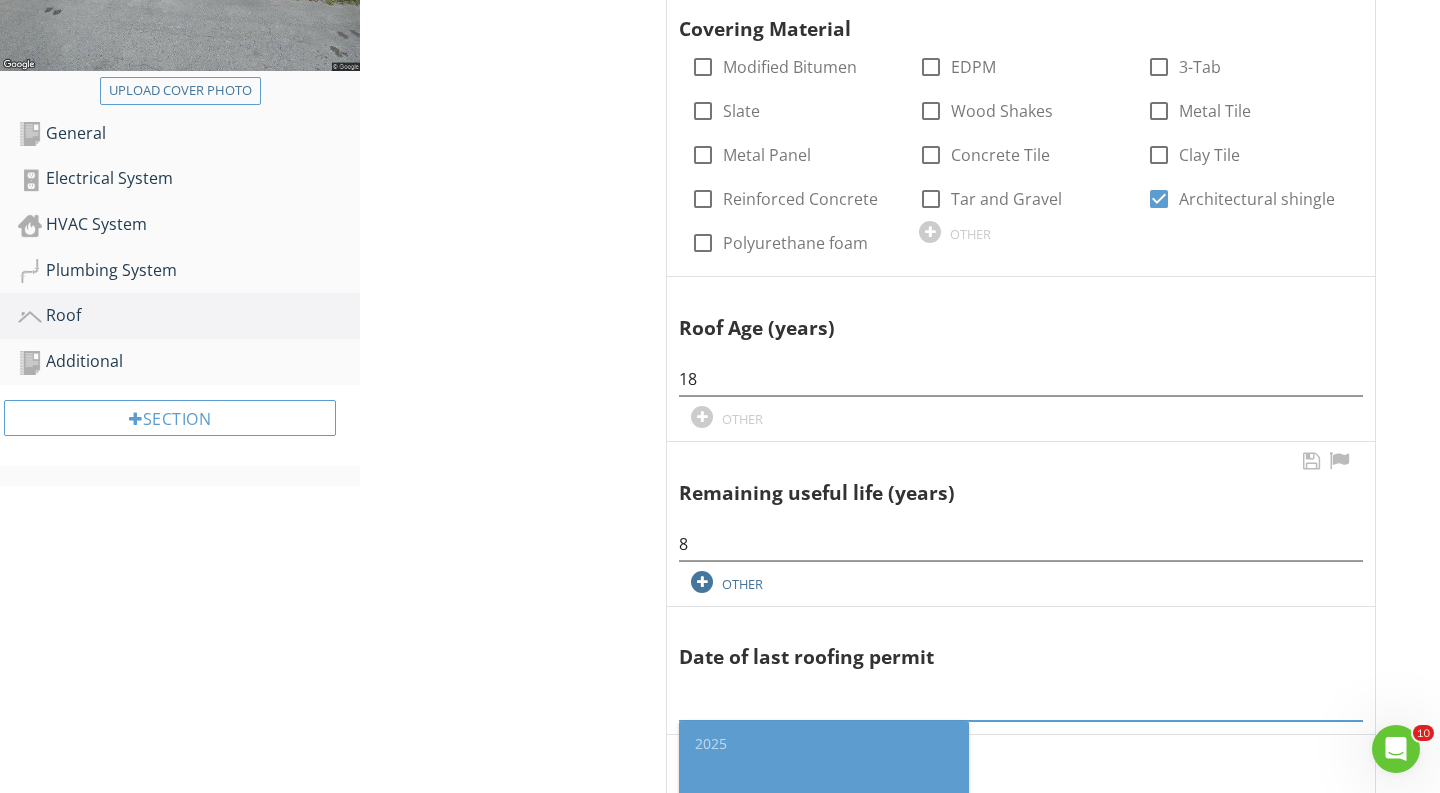 paste on "4/16/2007" 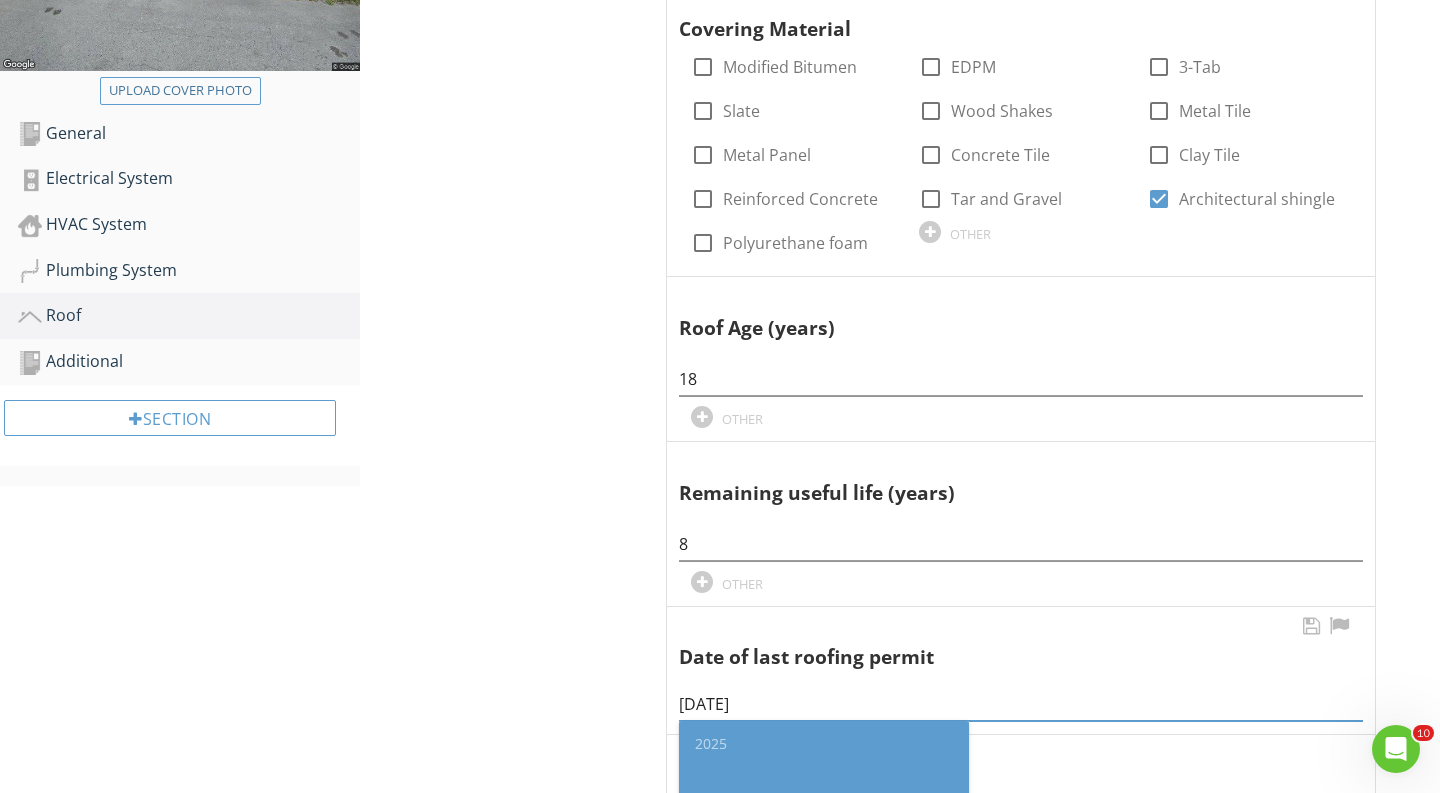 click on "4/16/2007" at bounding box center [1021, 704] 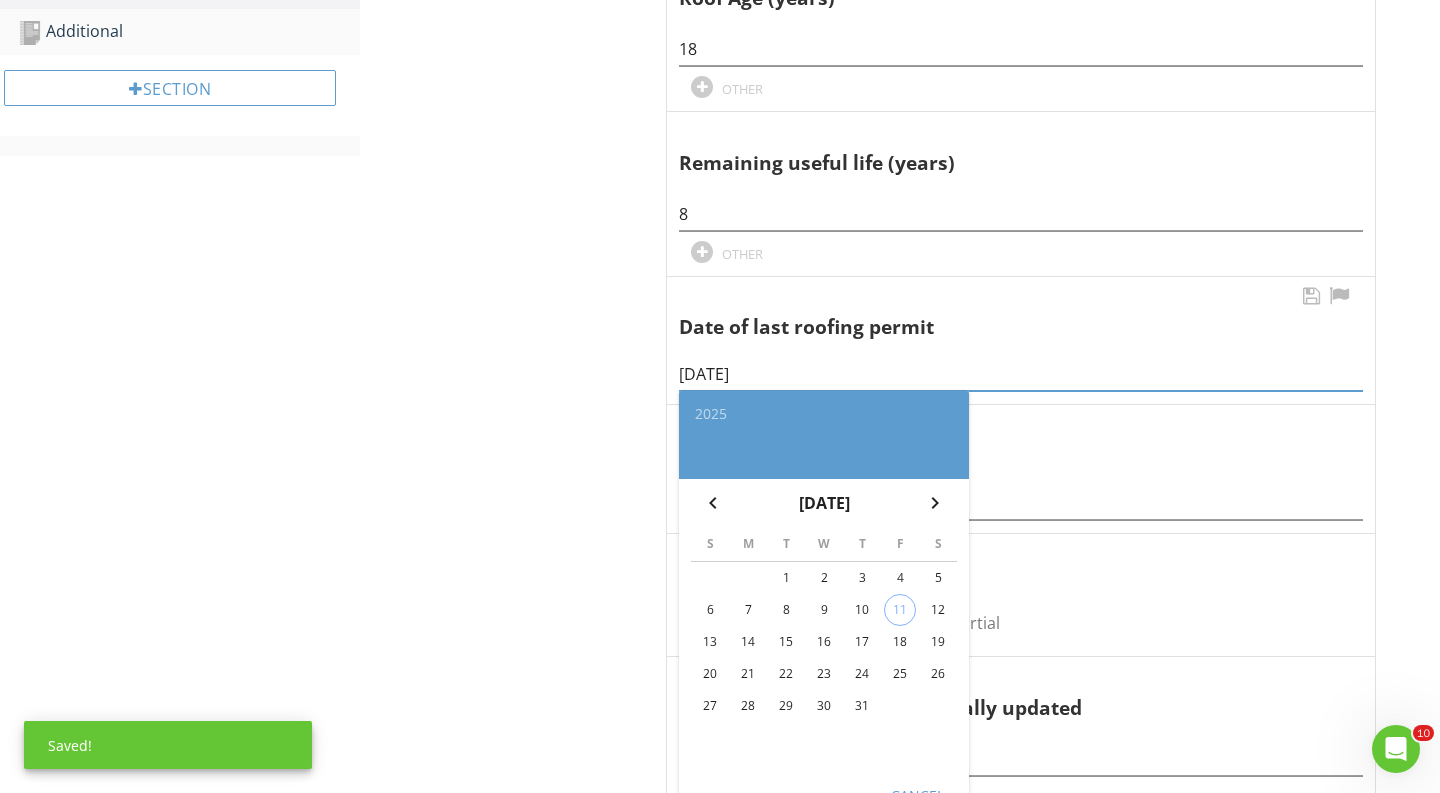 scroll, scrollTop: 927, scrollLeft: 0, axis: vertical 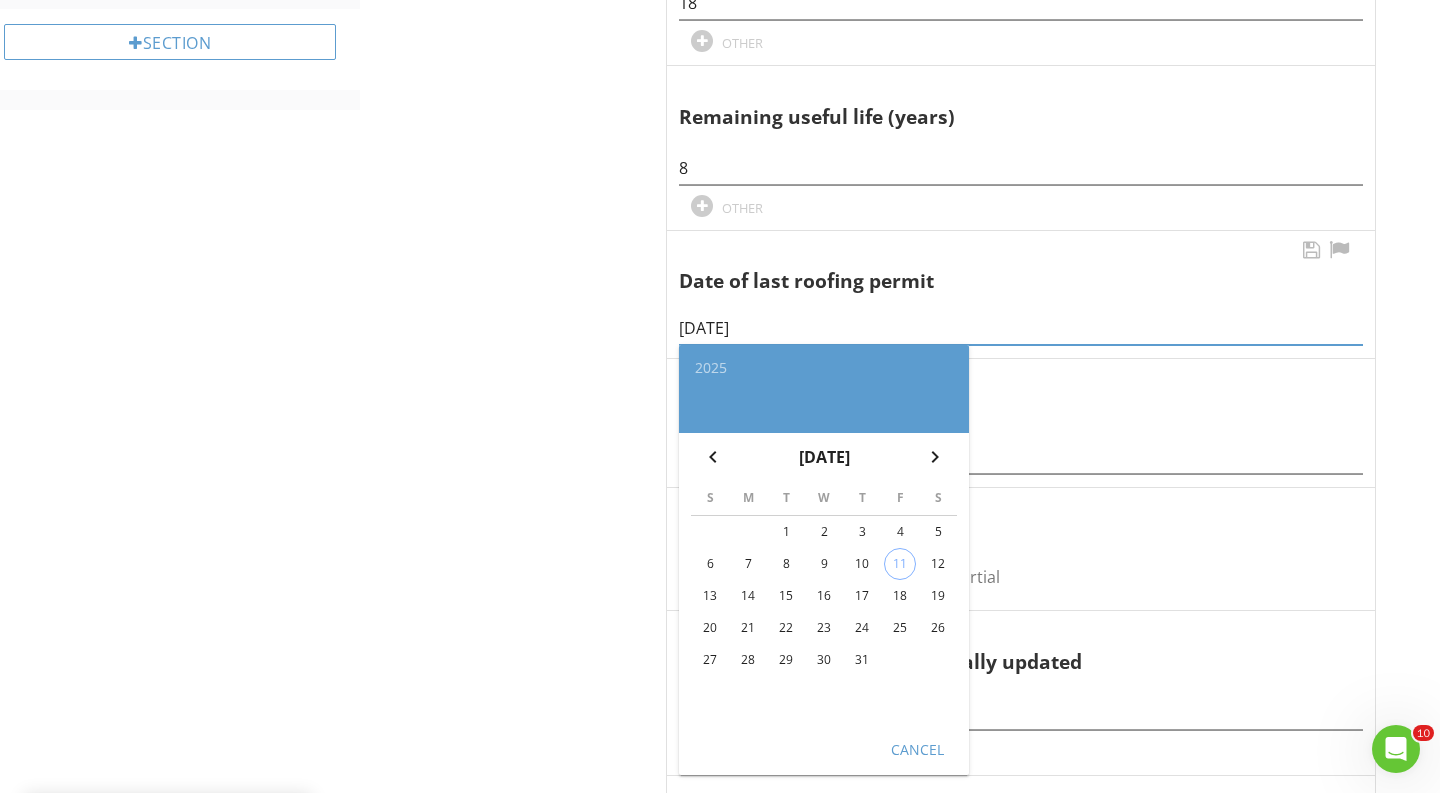 type on "04/16/2007" 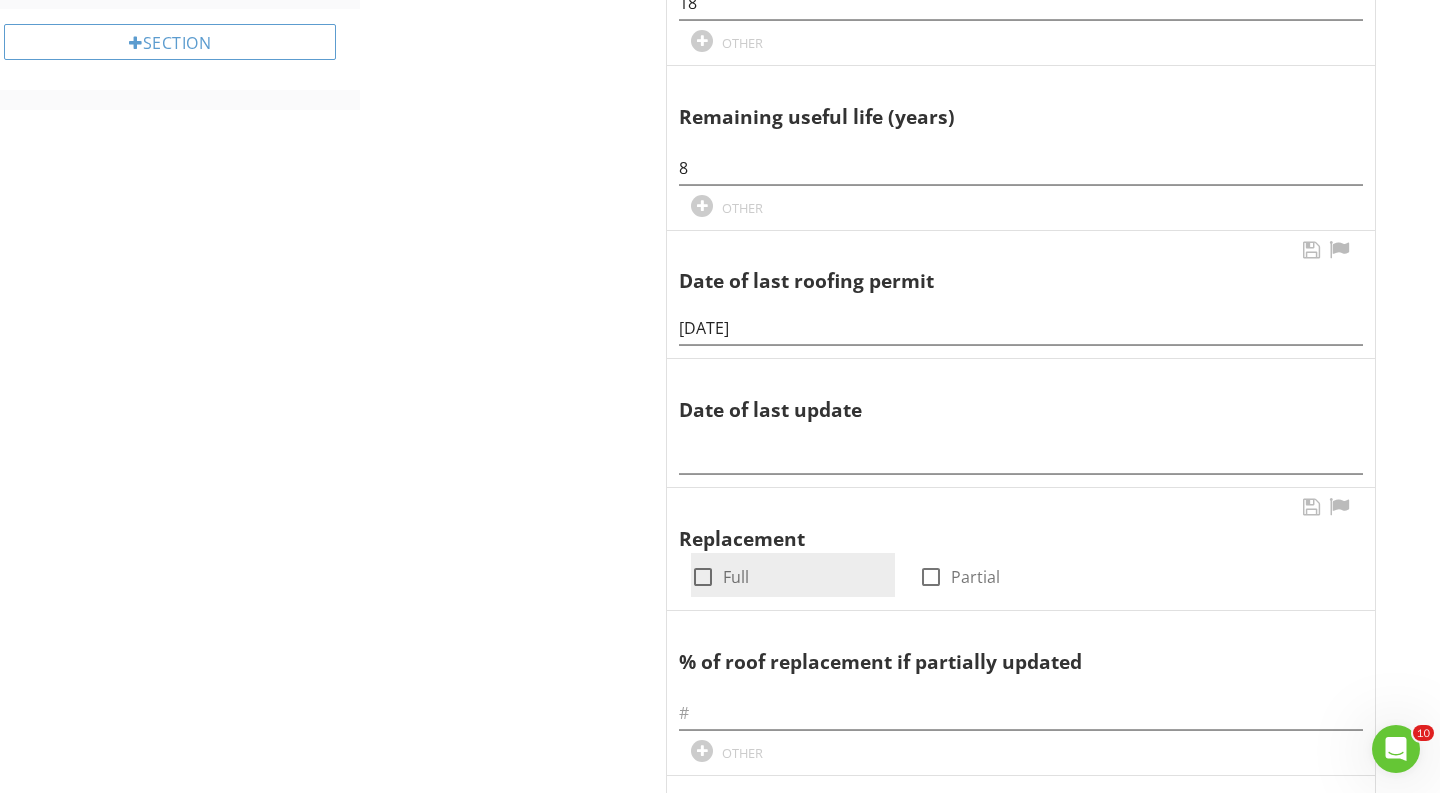click at bounding box center [703, 577] 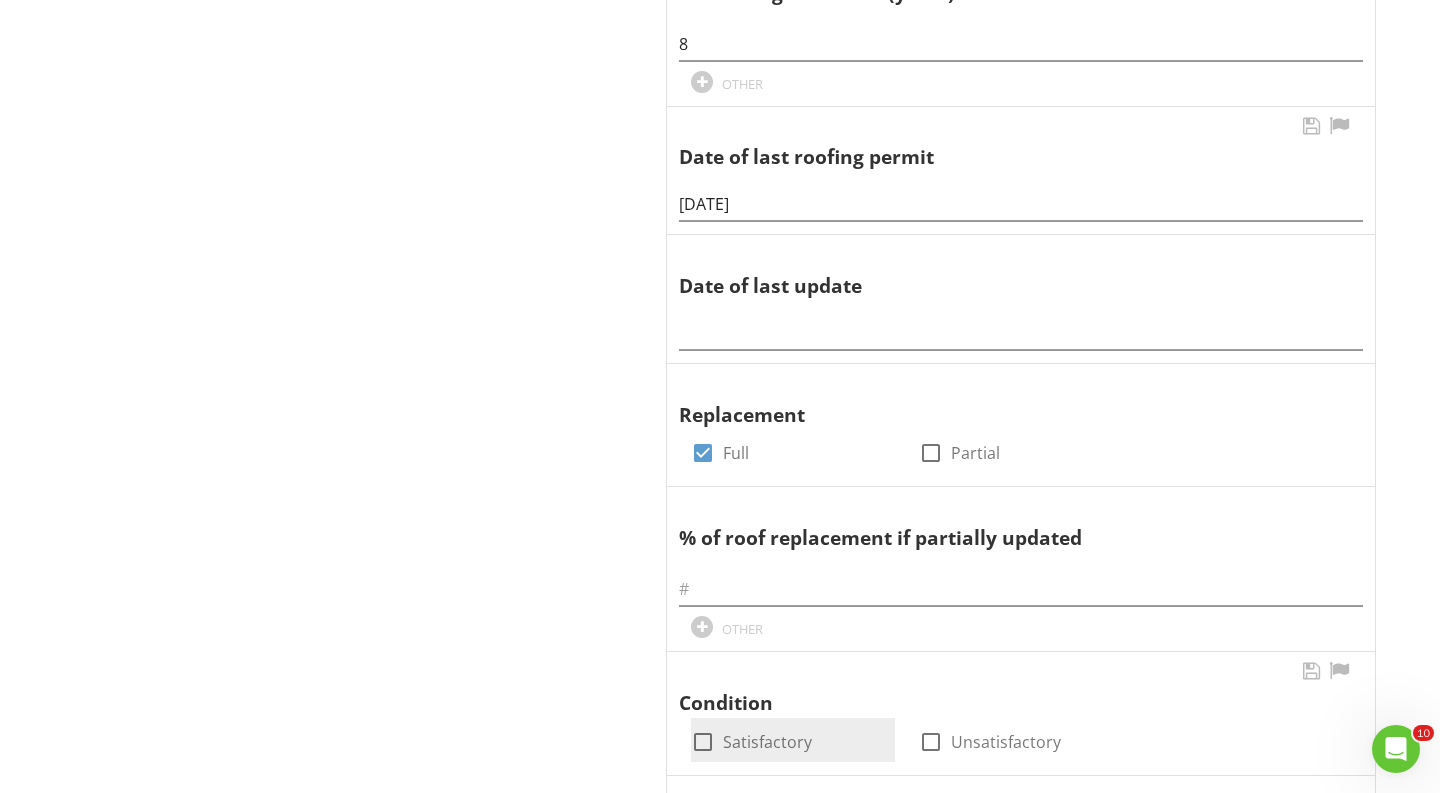click at bounding box center [703, 742] 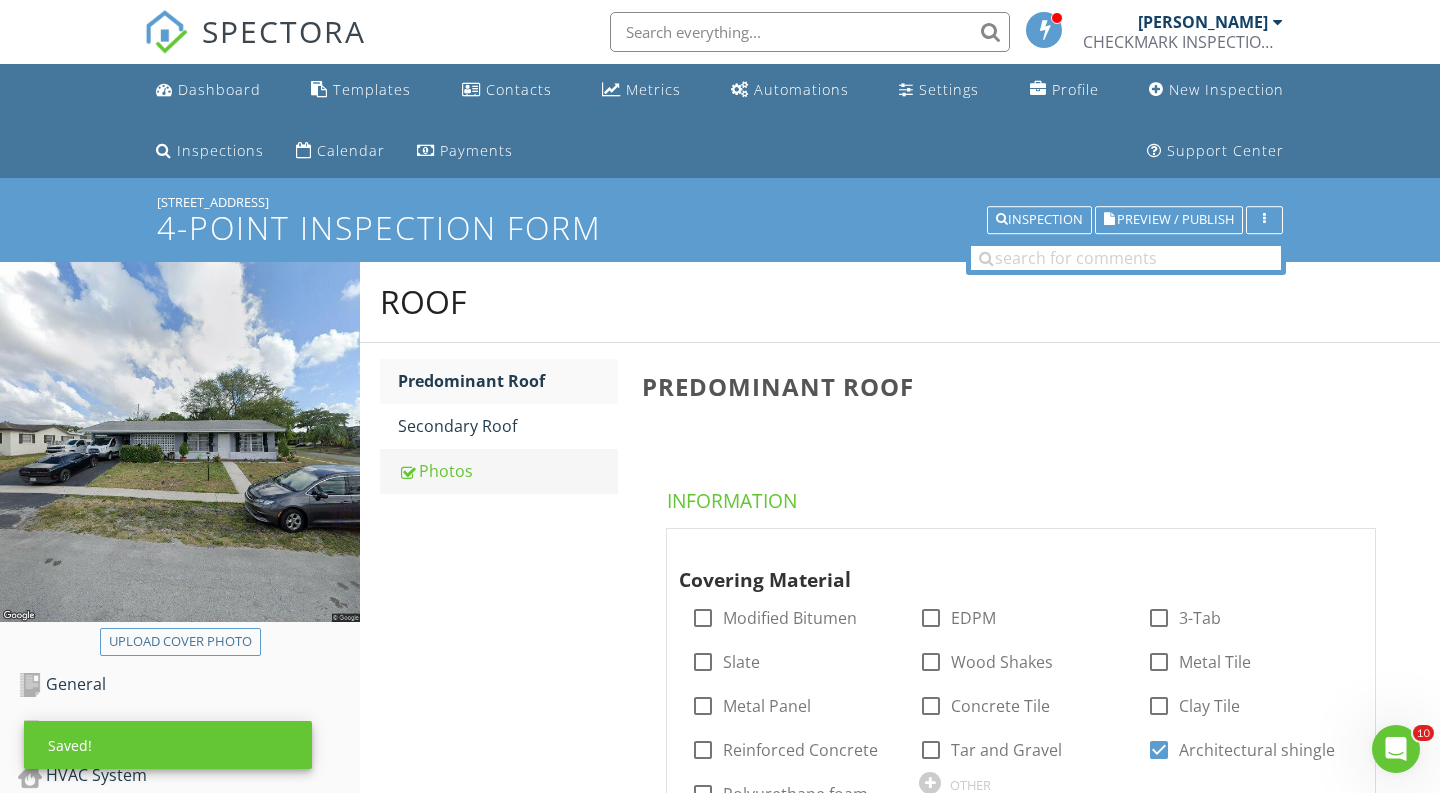 scroll, scrollTop: -1, scrollLeft: 0, axis: vertical 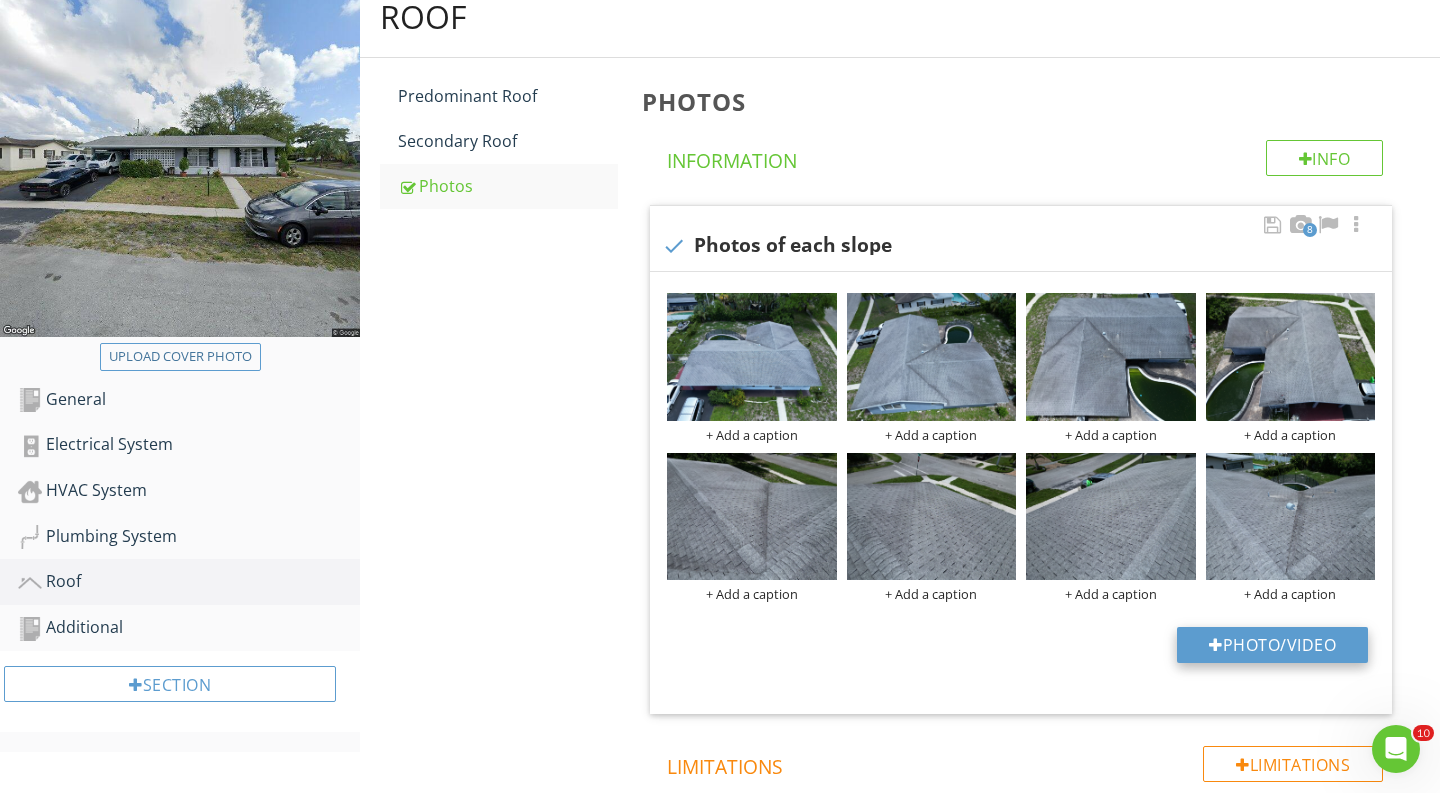 click on "Photo/Video" at bounding box center (1272, 645) 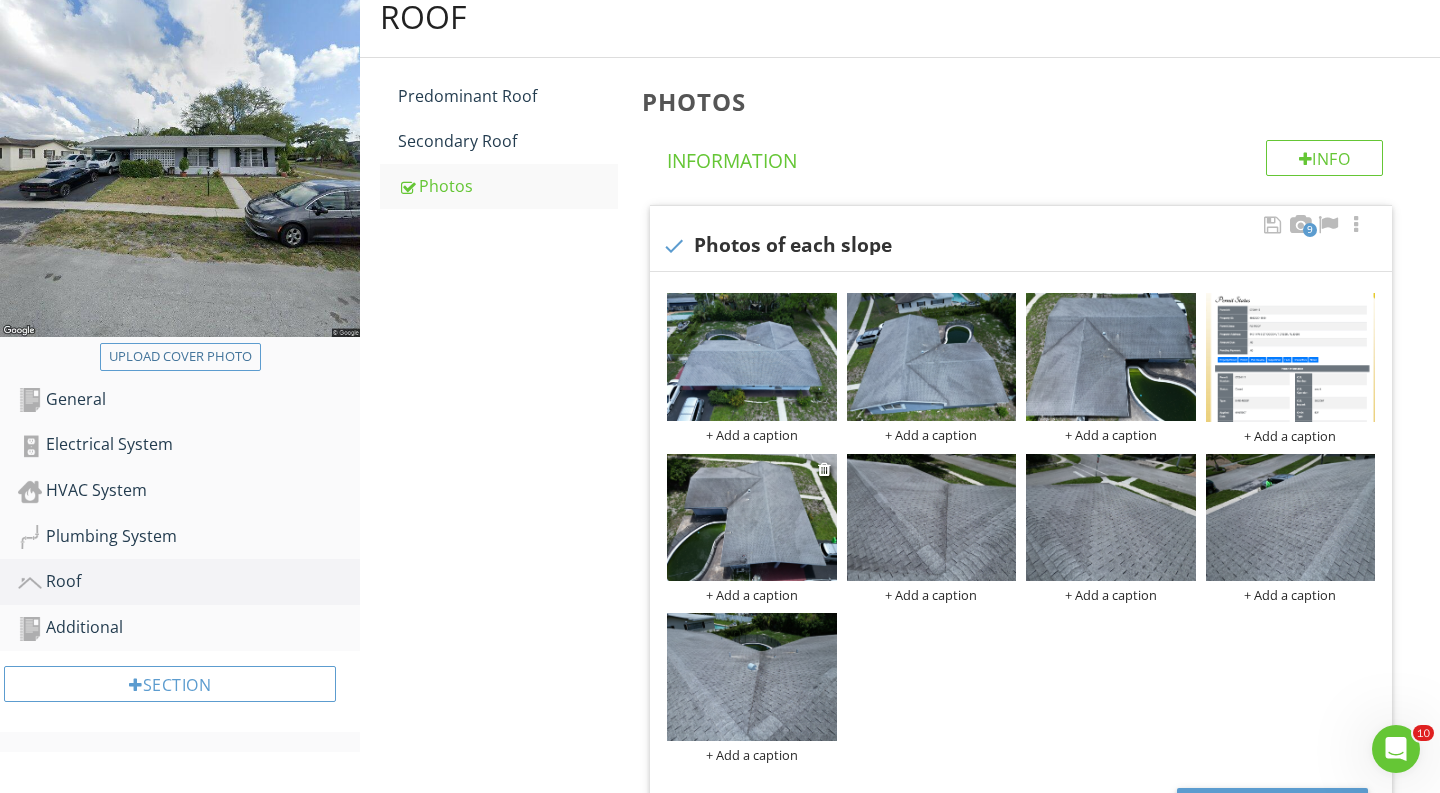 scroll, scrollTop: 403, scrollLeft: 0, axis: vertical 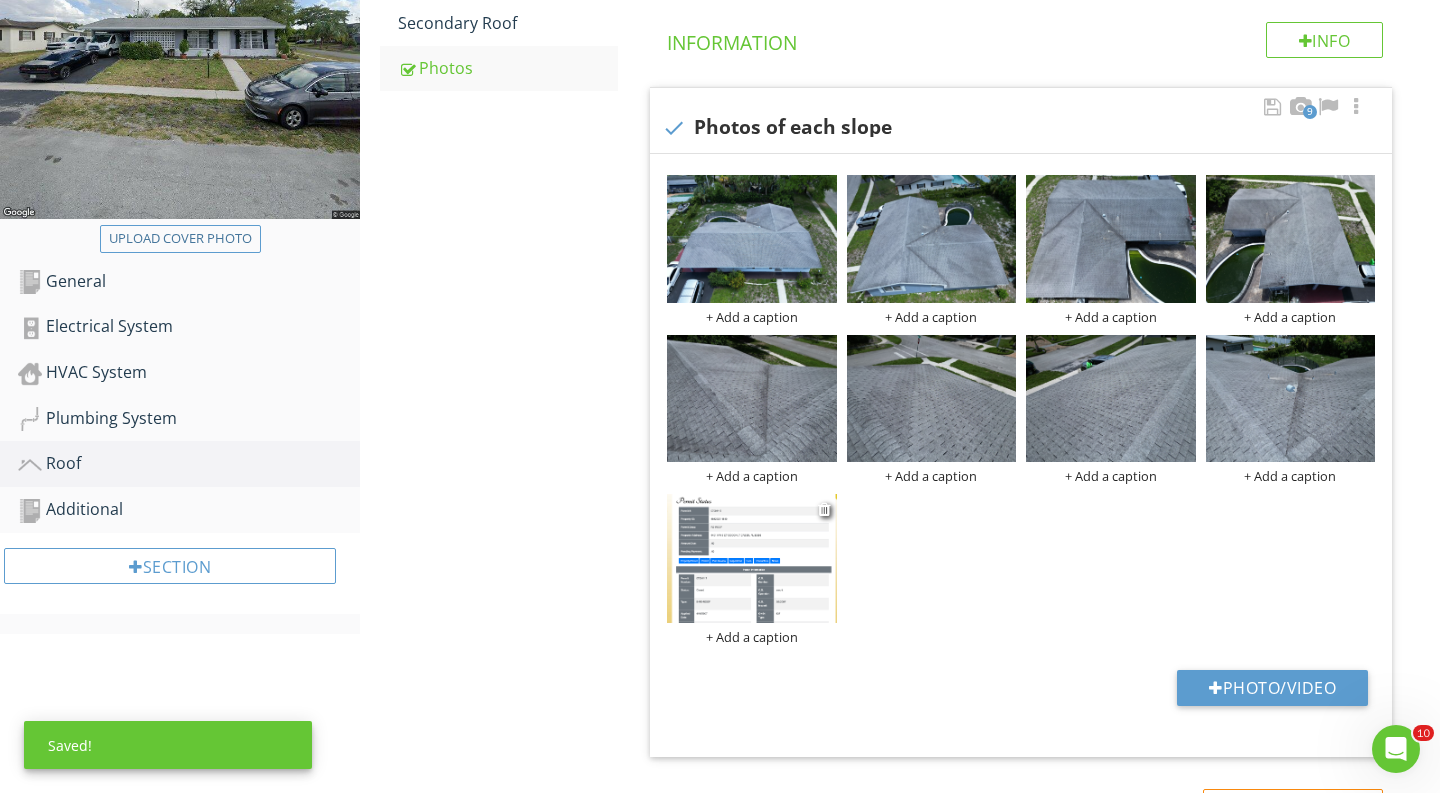 click on "+ Add a caption" at bounding box center [752, 637] 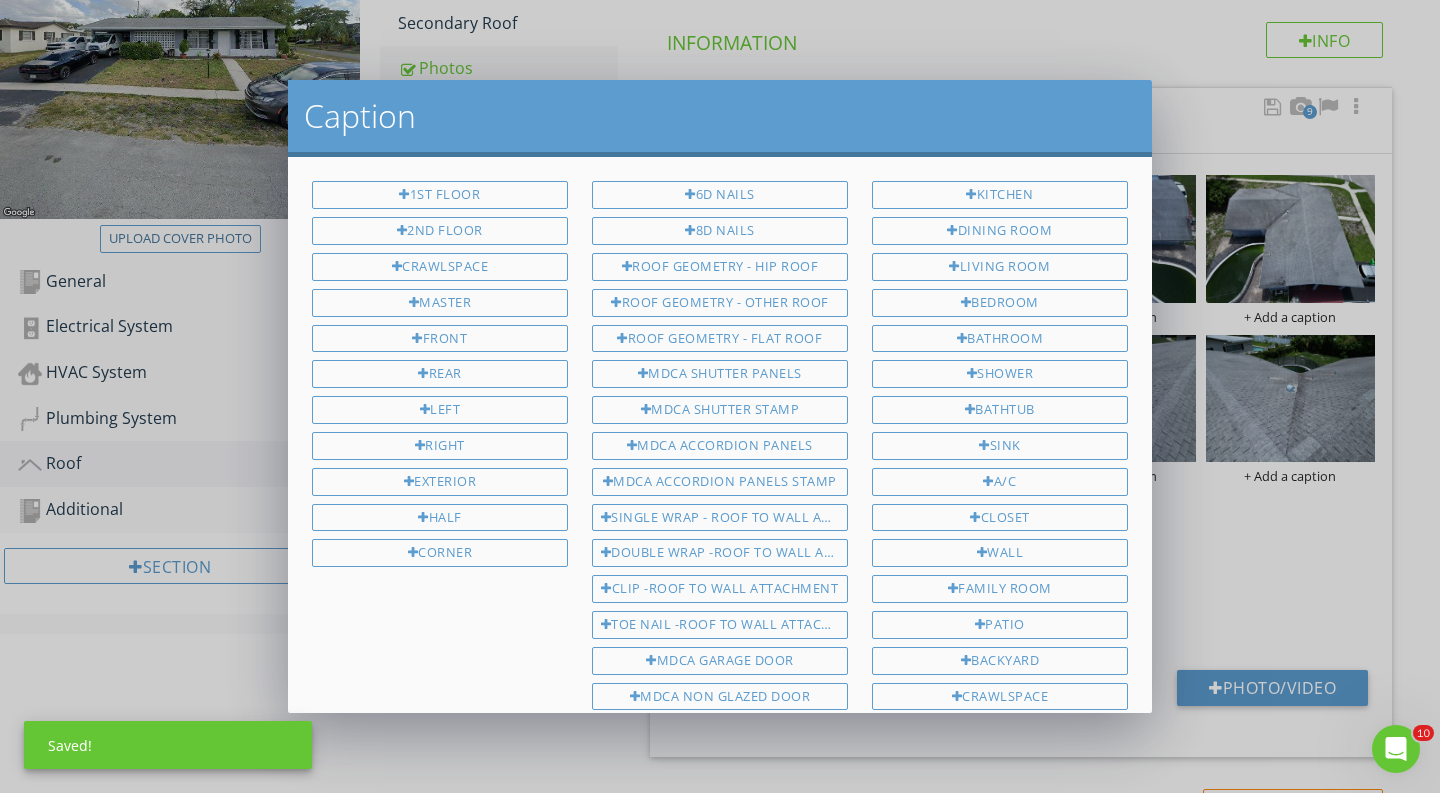 scroll, scrollTop: 510, scrollLeft: 0, axis: vertical 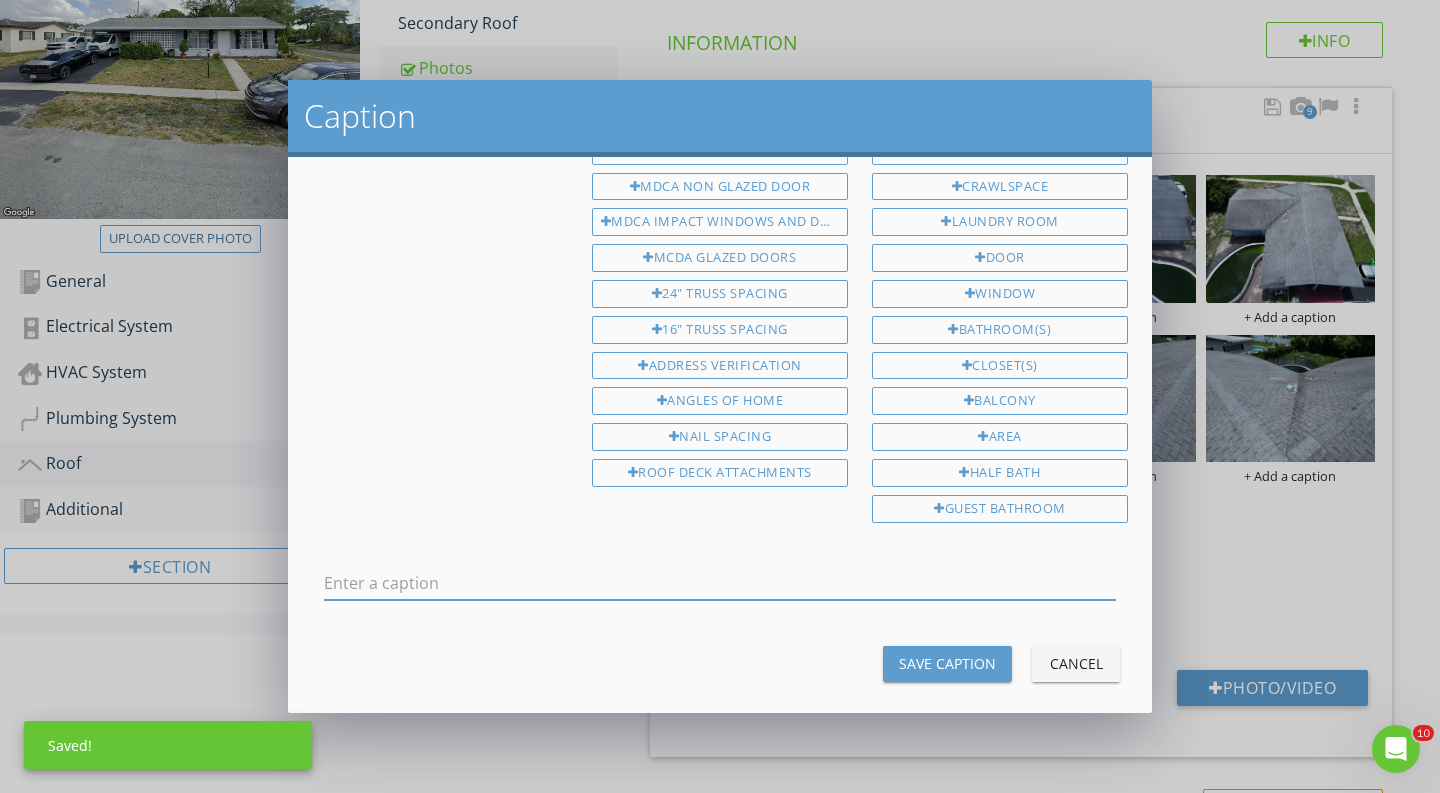 click at bounding box center (720, 583) 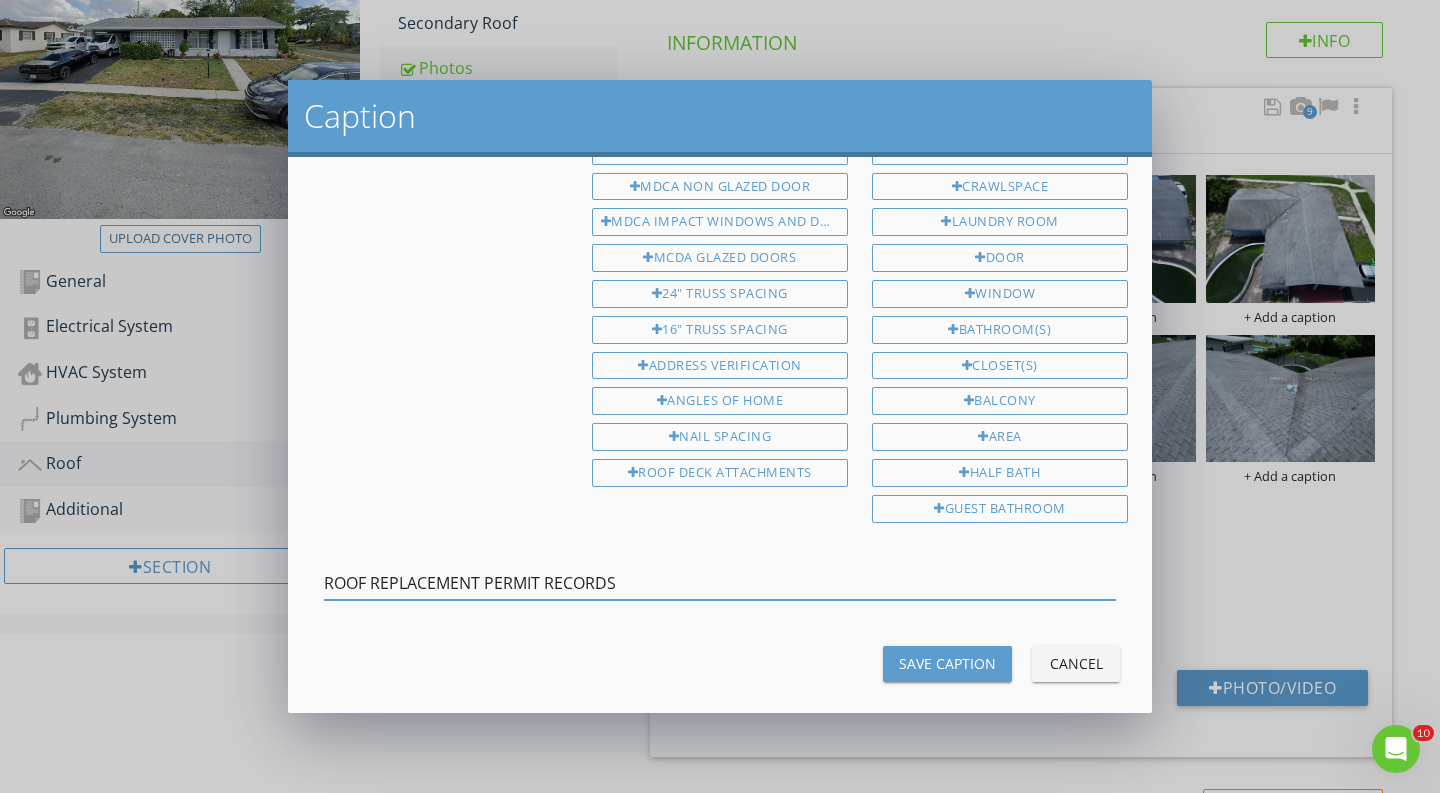type on "ROOF REPLACEMENT PERMIT RECORDS" 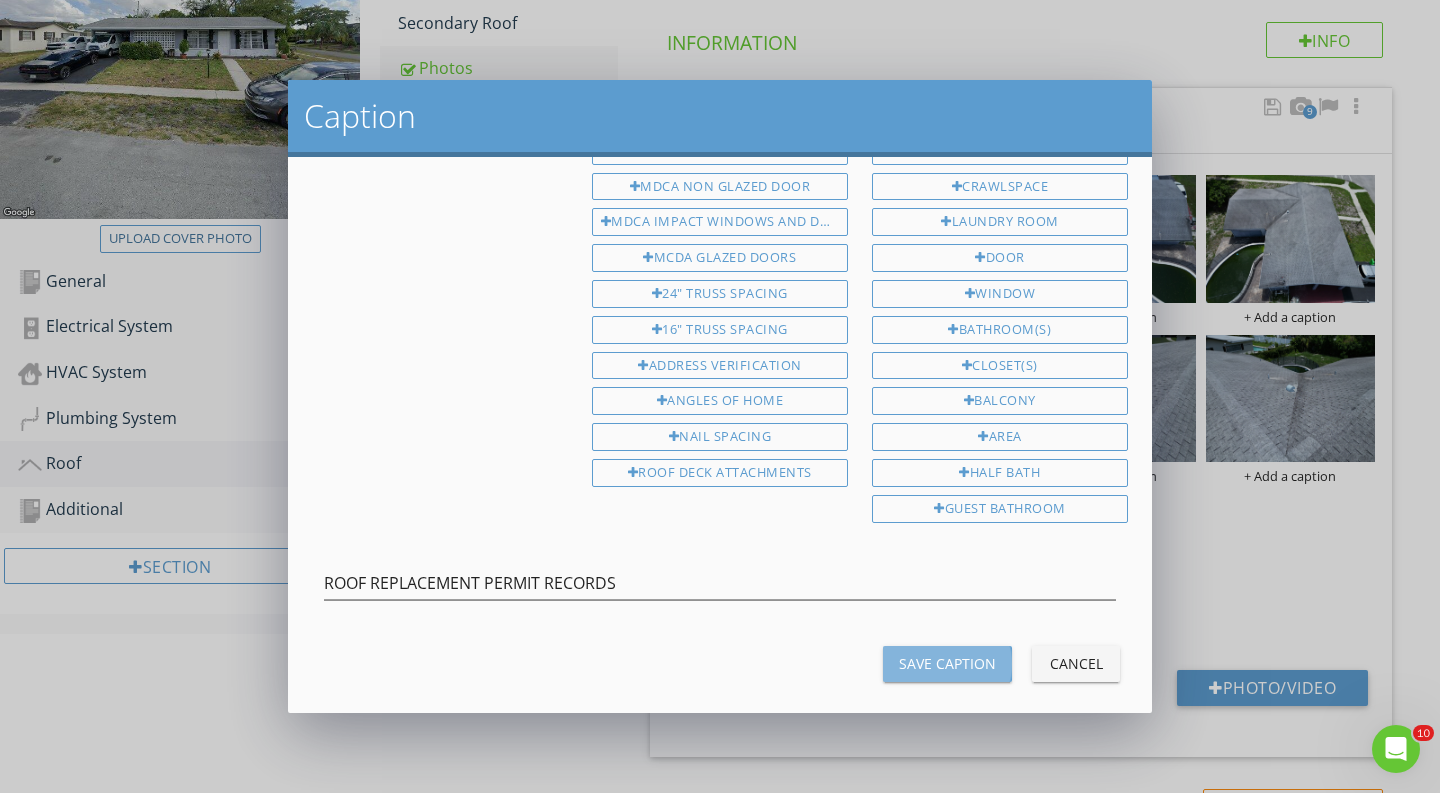 click on "Save Caption" at bounding box center (947, 663) 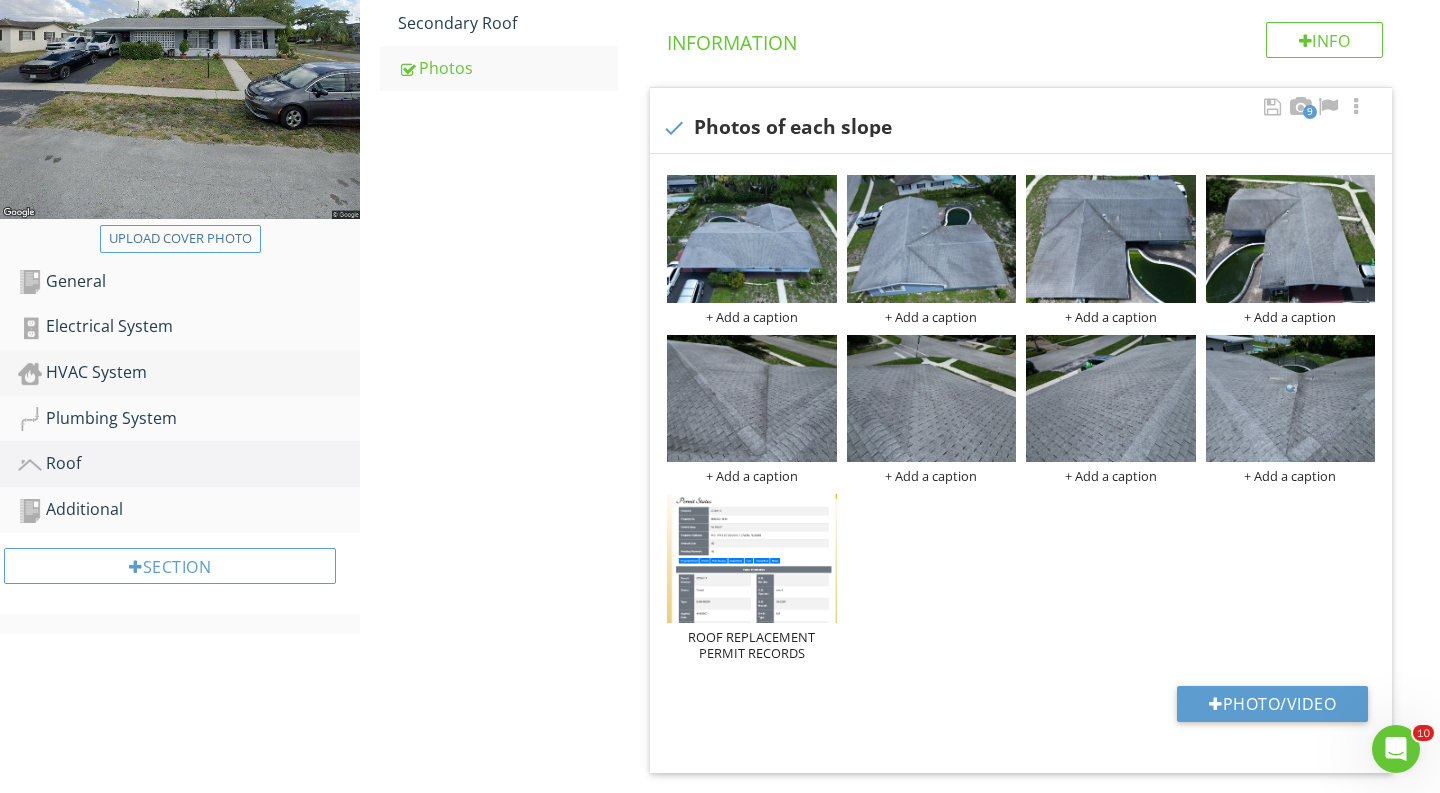 click on "HVAC System" at bounding box center [189, 373] 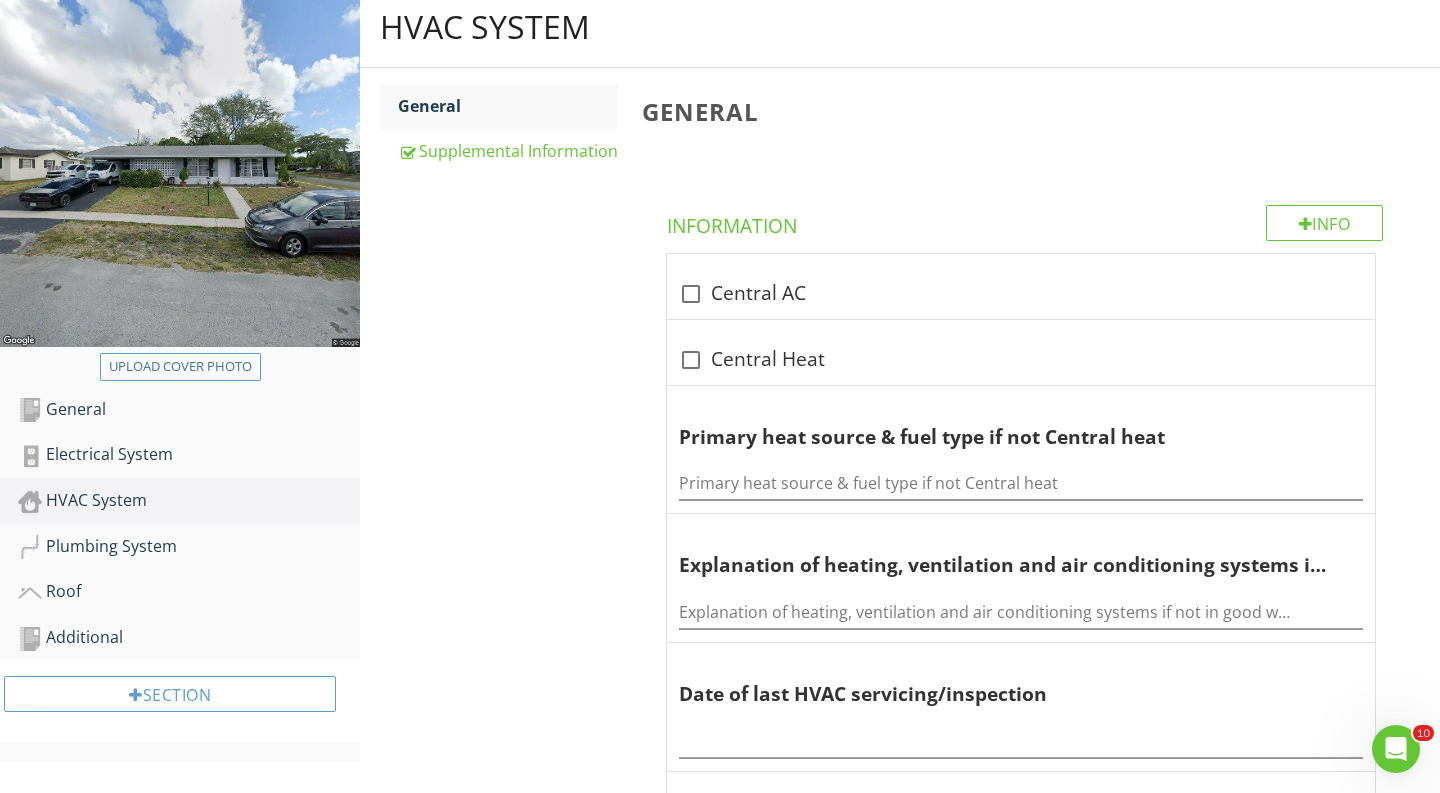scroll, scrollTop: 253, scrollLeft: 0, axis: vertical 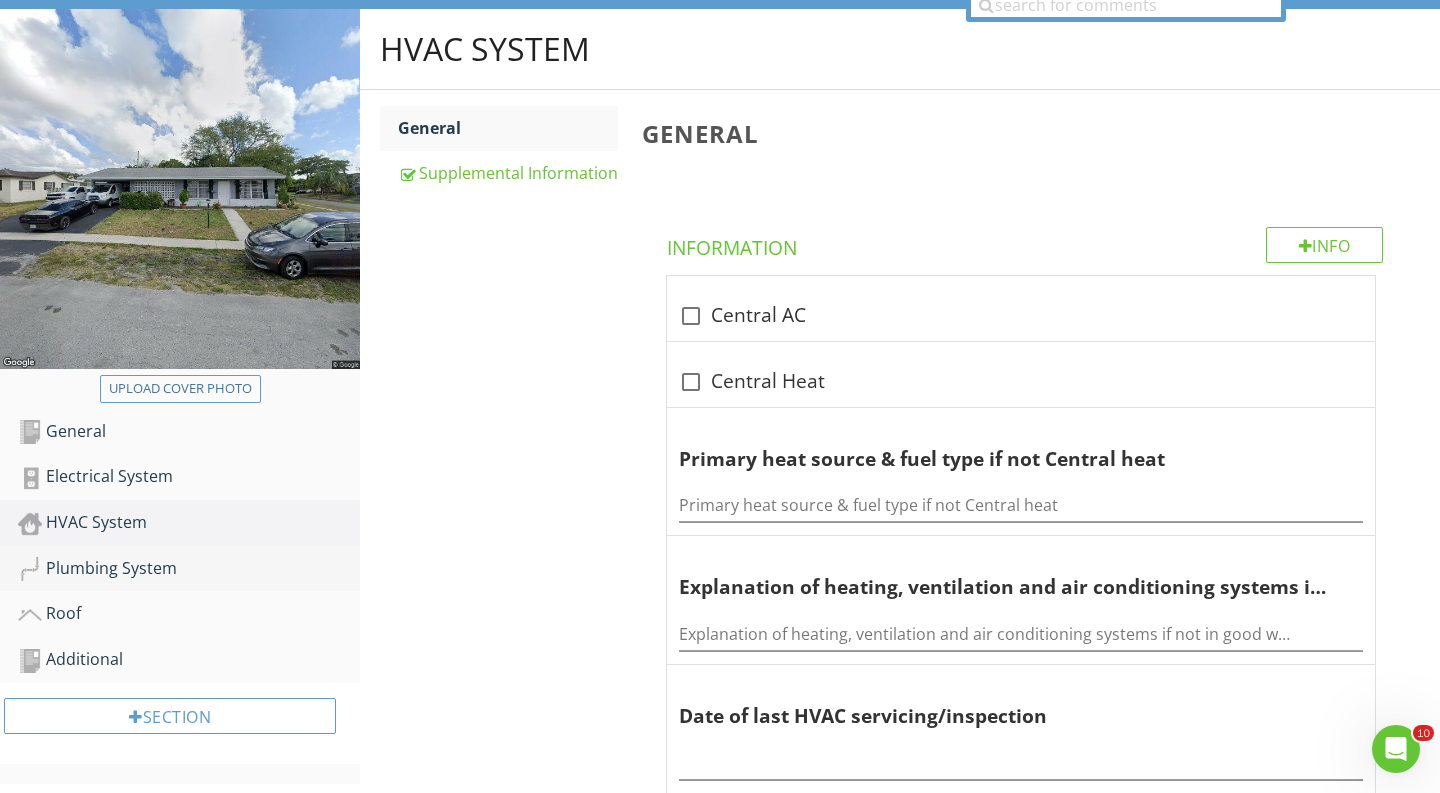 click on "Plumbing System" at bounding box center (189, 569) 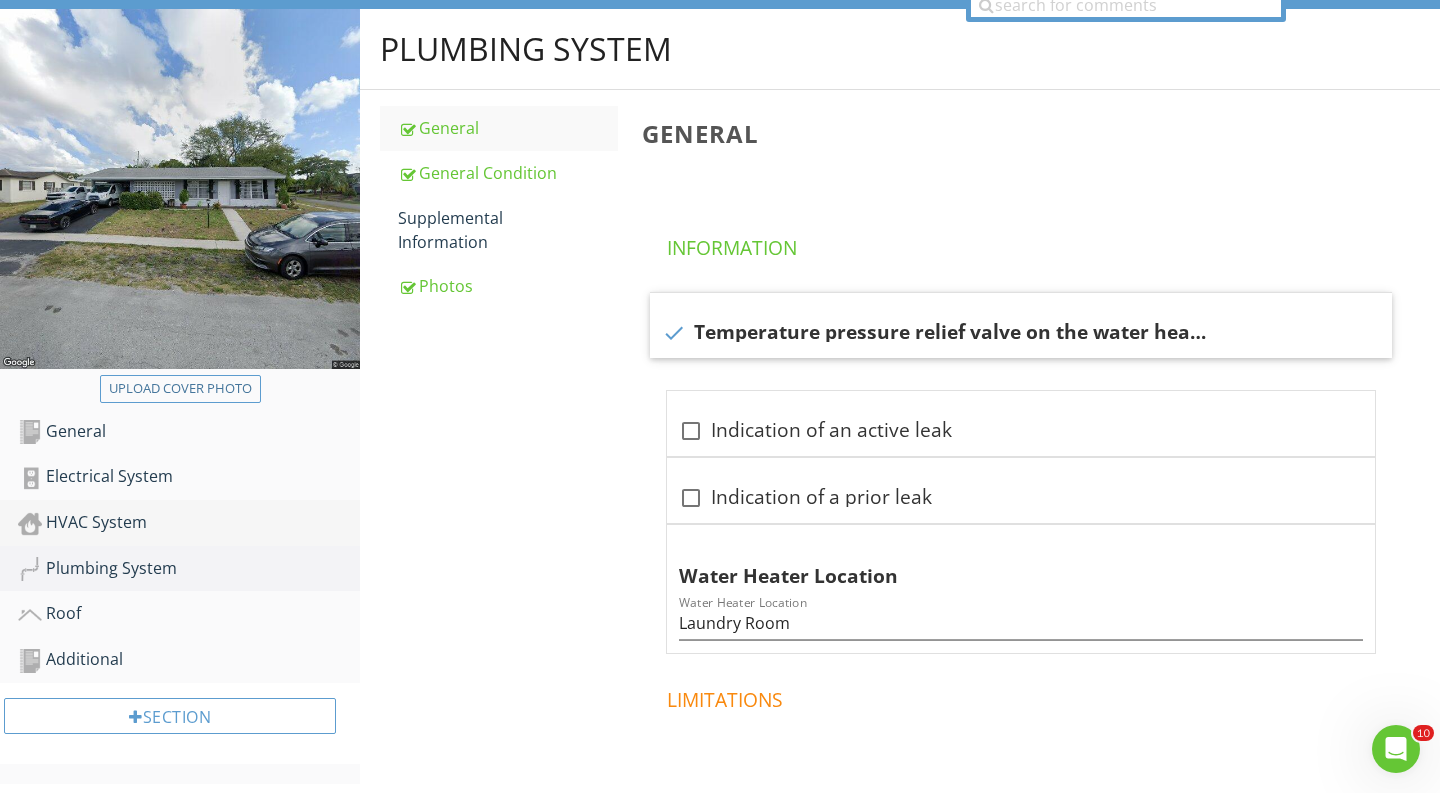 click on "HVAC System" at bounding box center (189, 523) 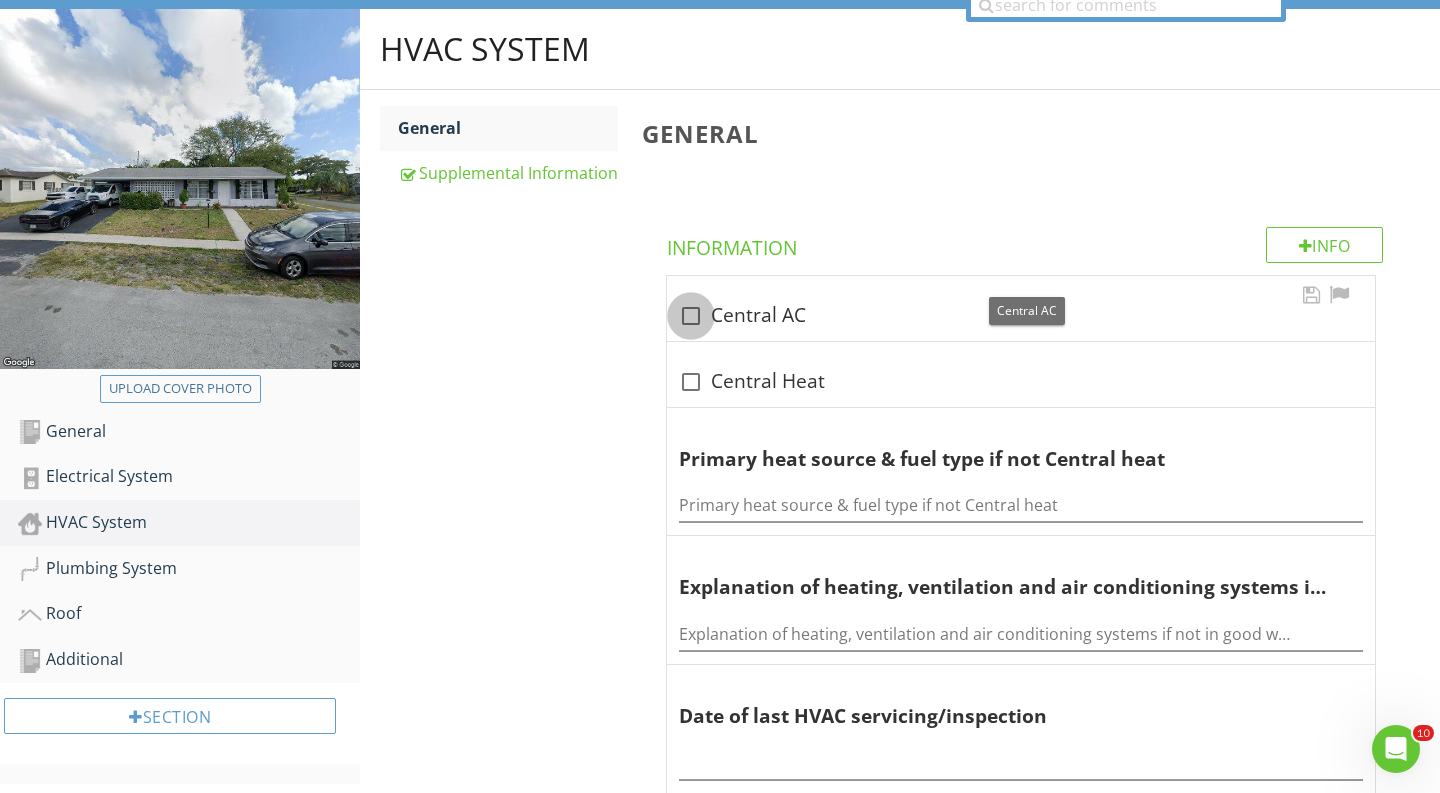 click at bounding box center (691, 316) 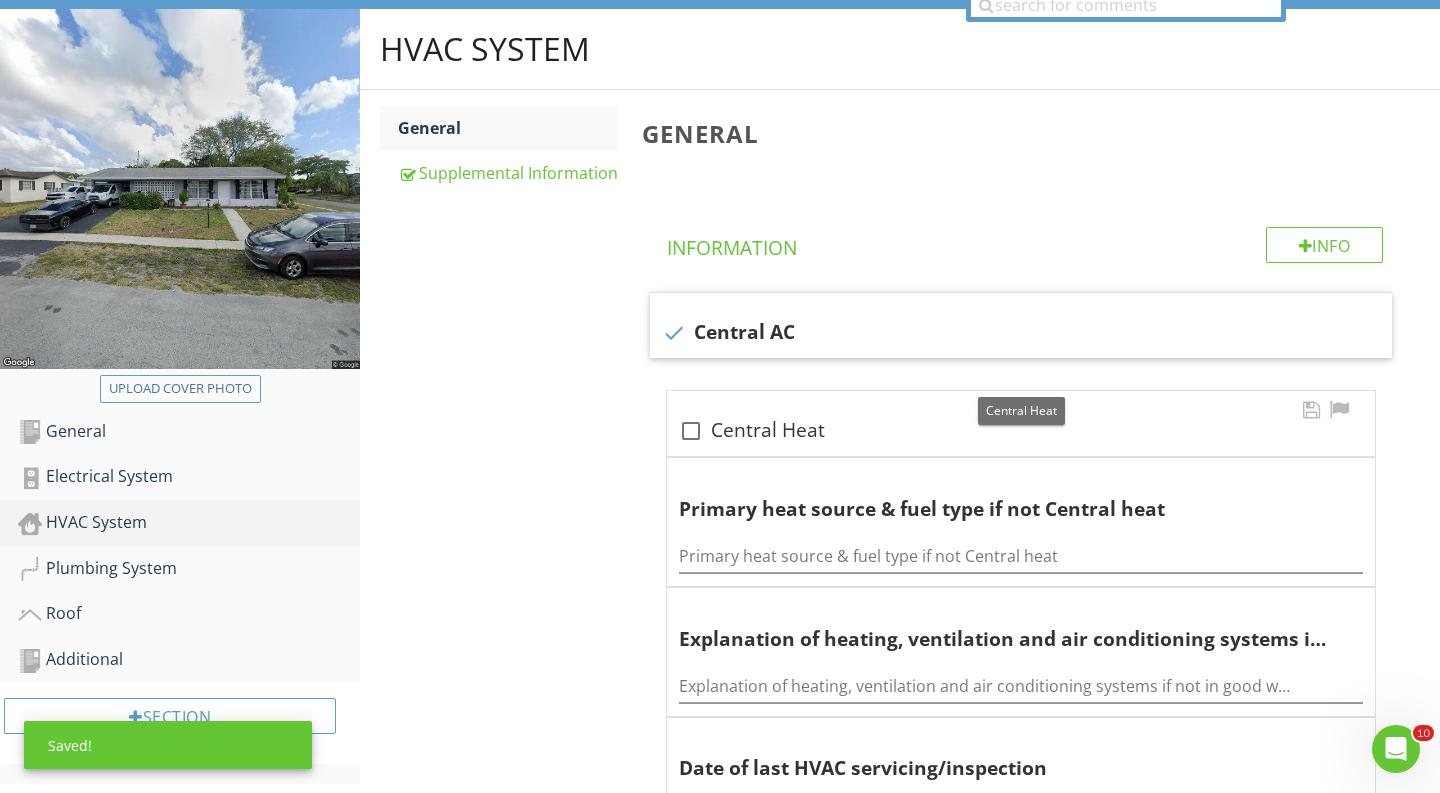 click at bounding box center [691, 439] 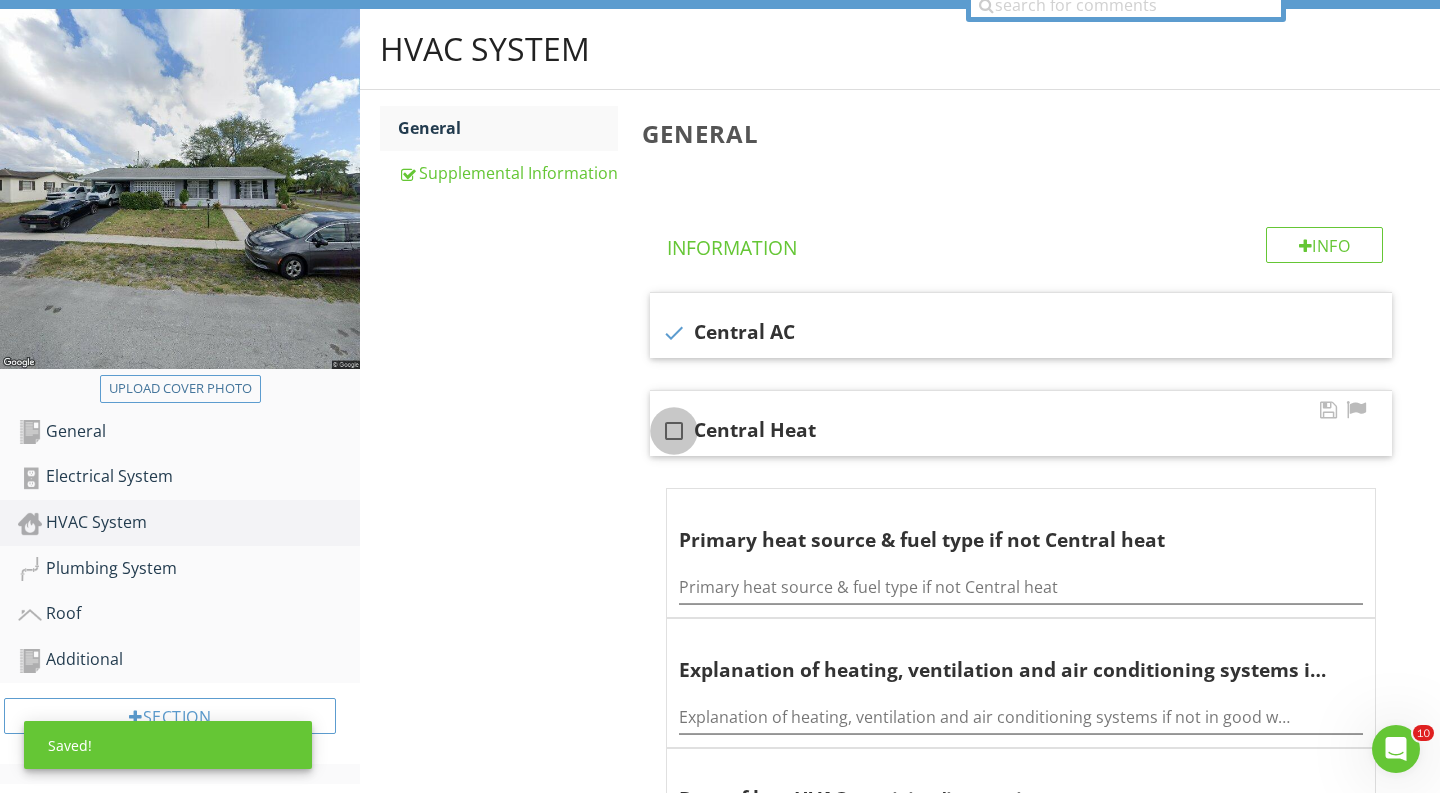 click at bounding box center [674, 431] 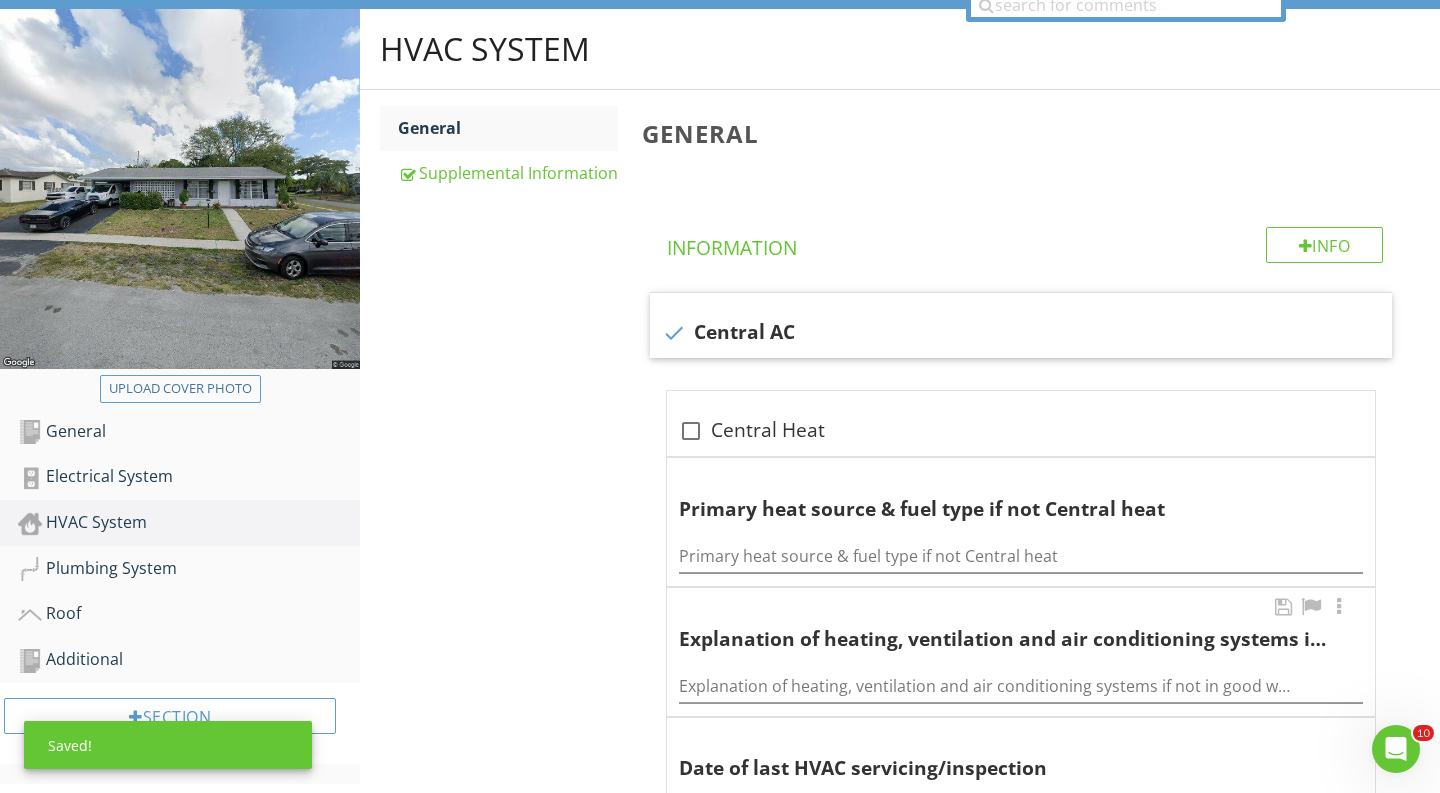 click on "Explanation of heating, ventilation and air conditioning systems if not in good working order" at bounding box center (1021, 680) 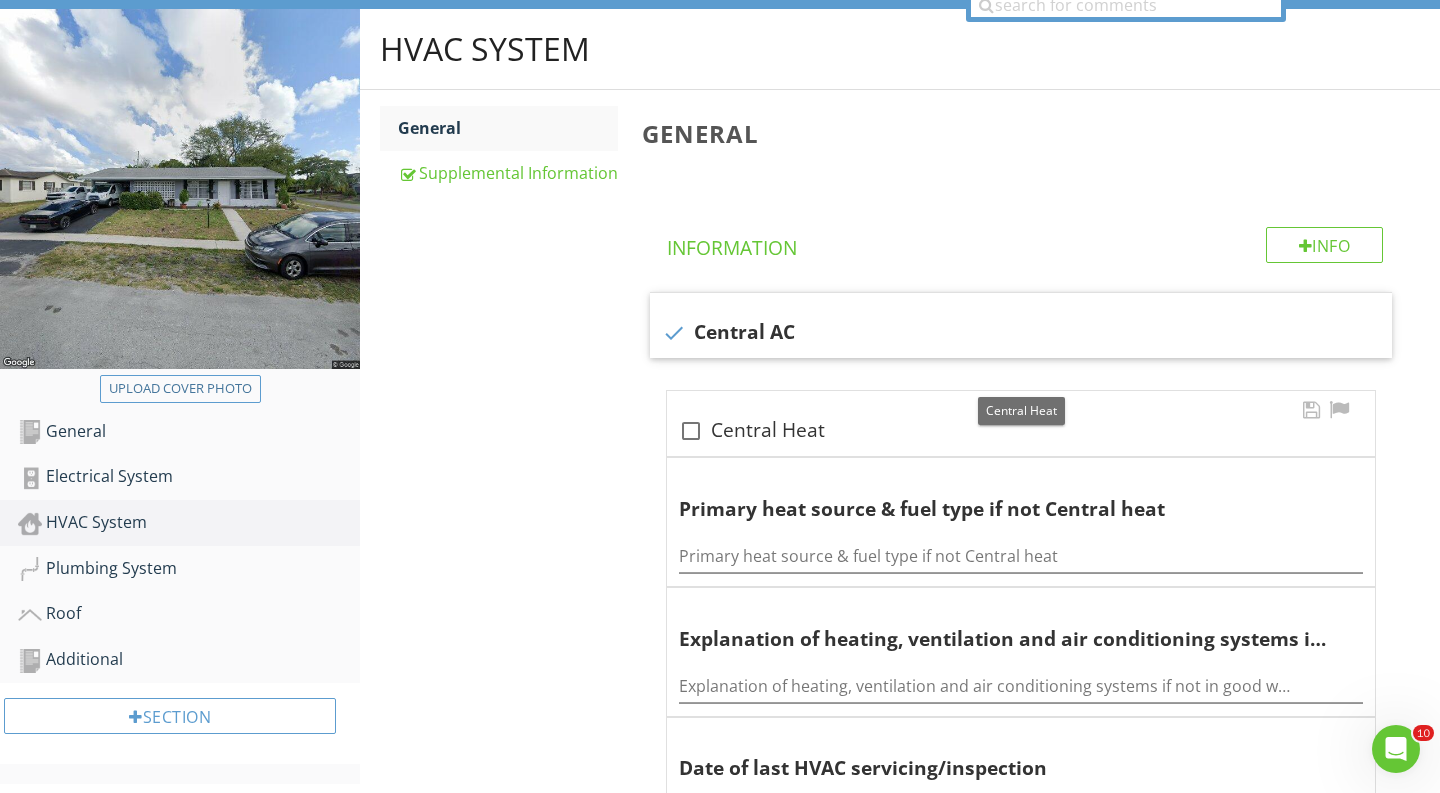 click at bounding box center [691, 431] 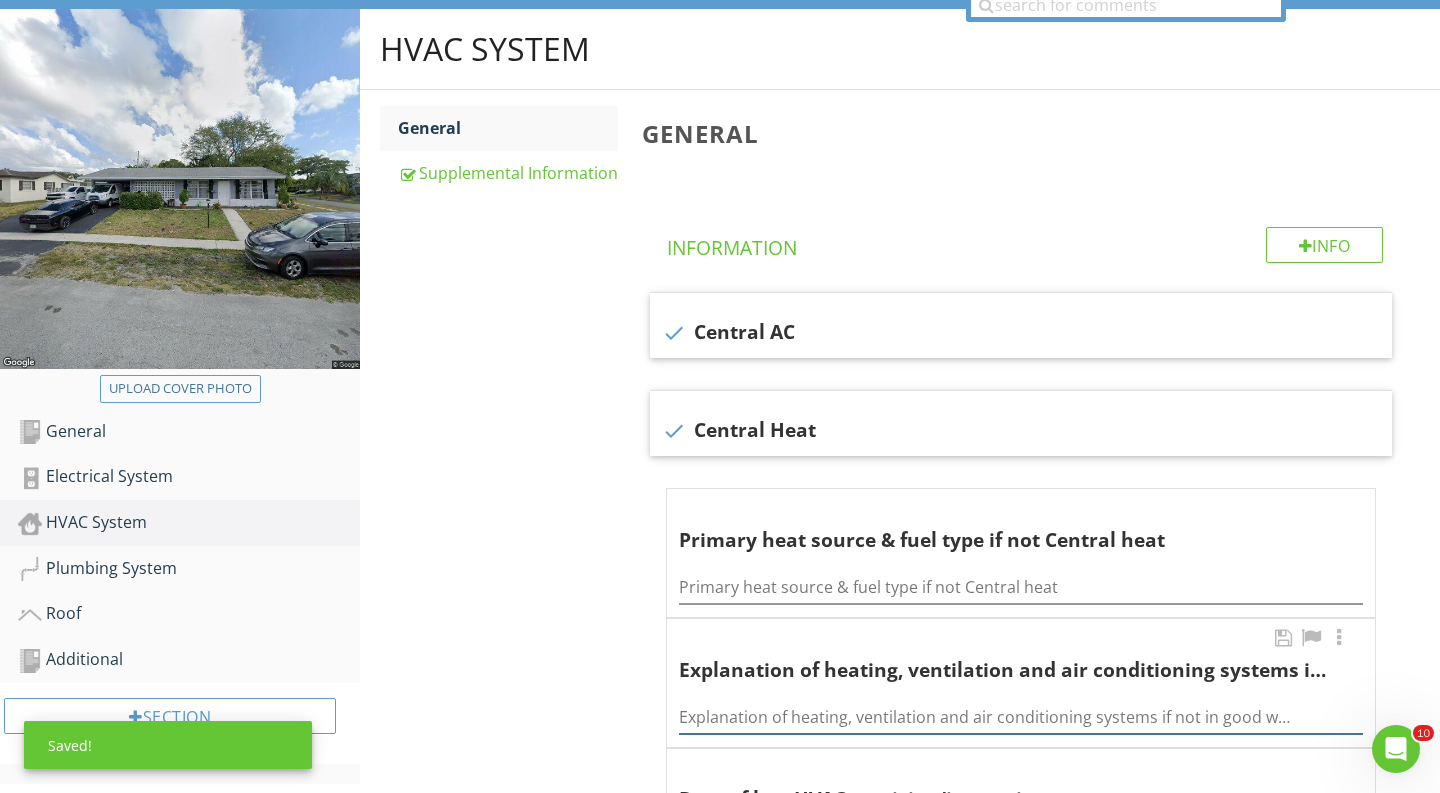 click at bounding box center (1021, 717) 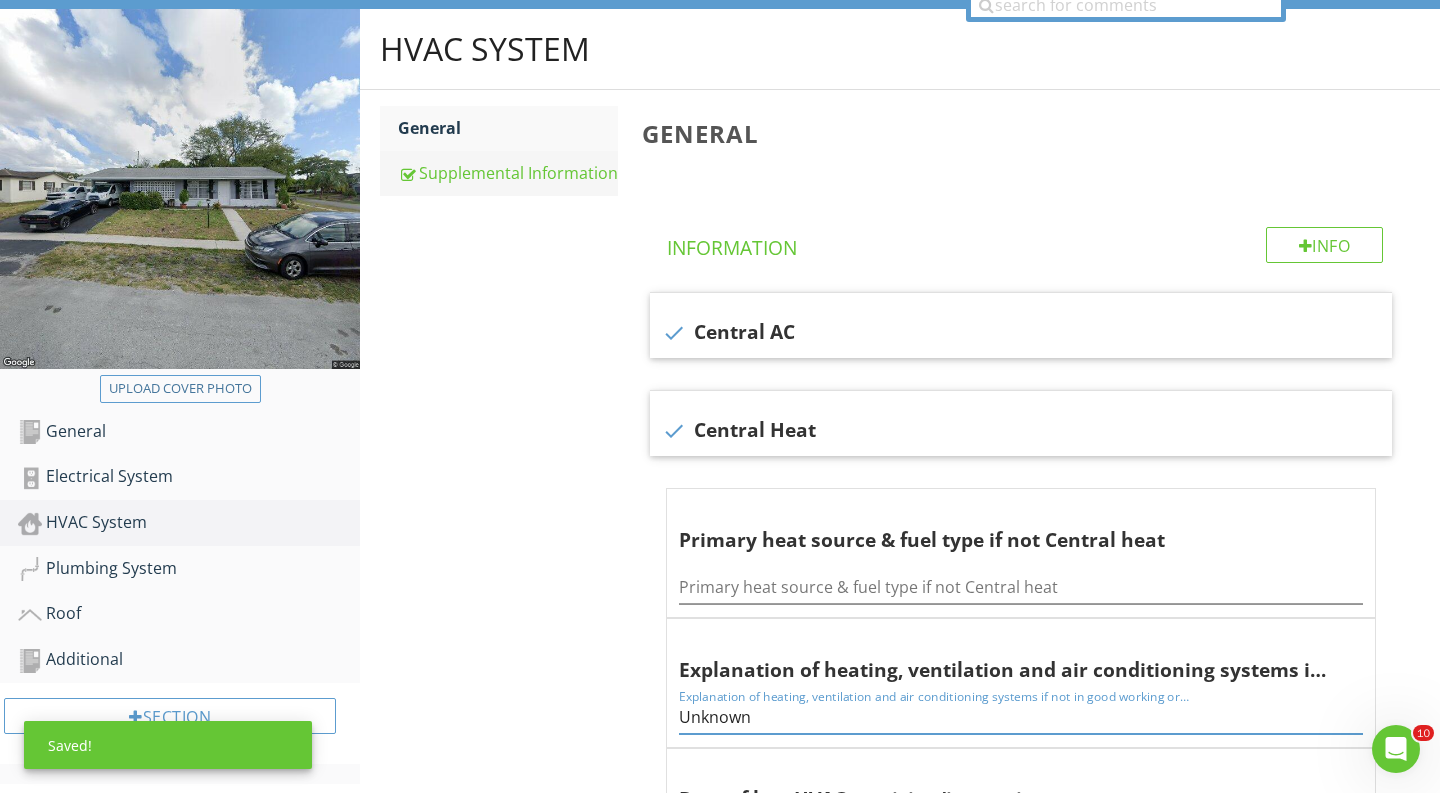 type on "Unknown" 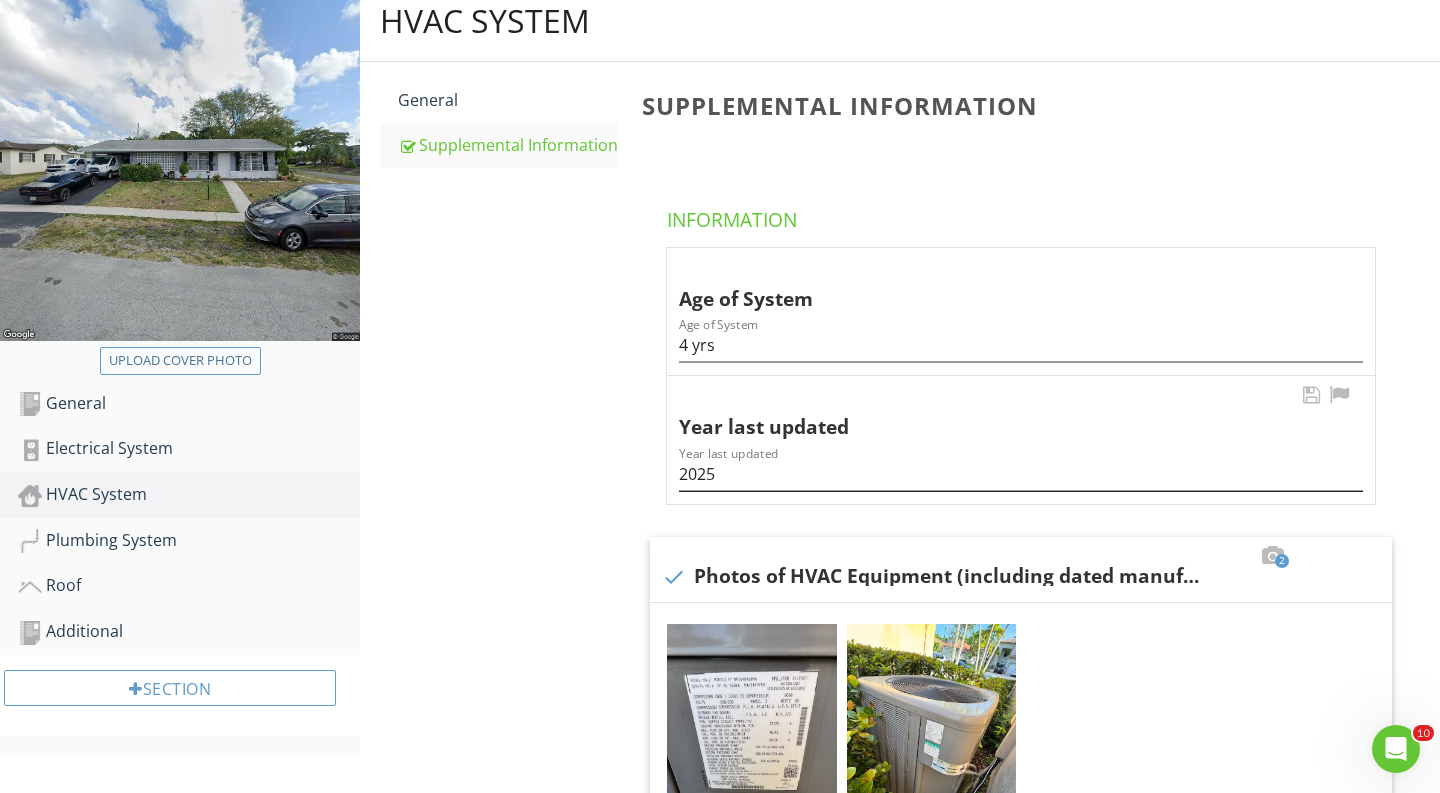 scroll, scrollTop: 210, scrollLeft: 0, axis: vertical 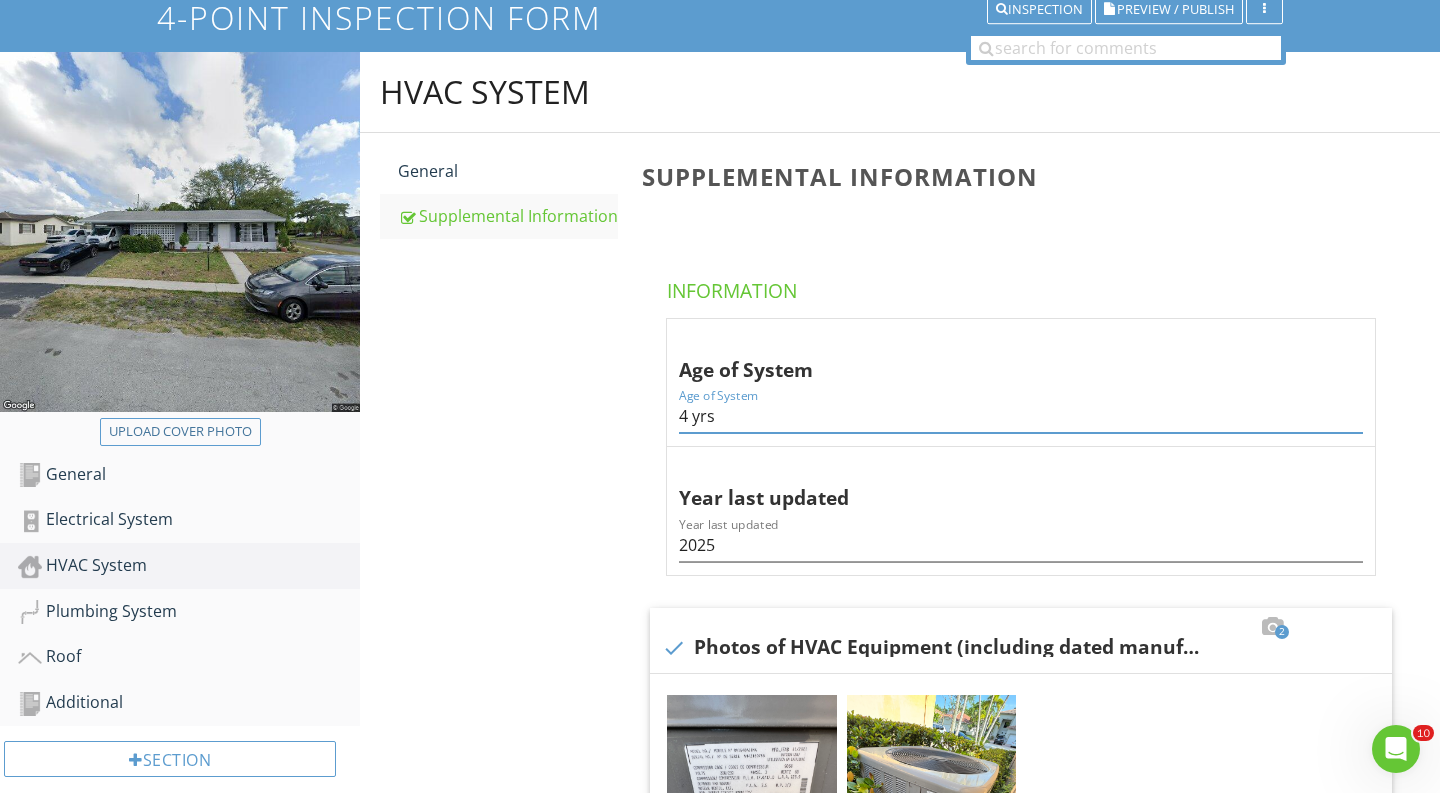 drag, startPoint x: 720, startPoint y: 378, endPoint x: 630, endPoint y: 378, distance: 90 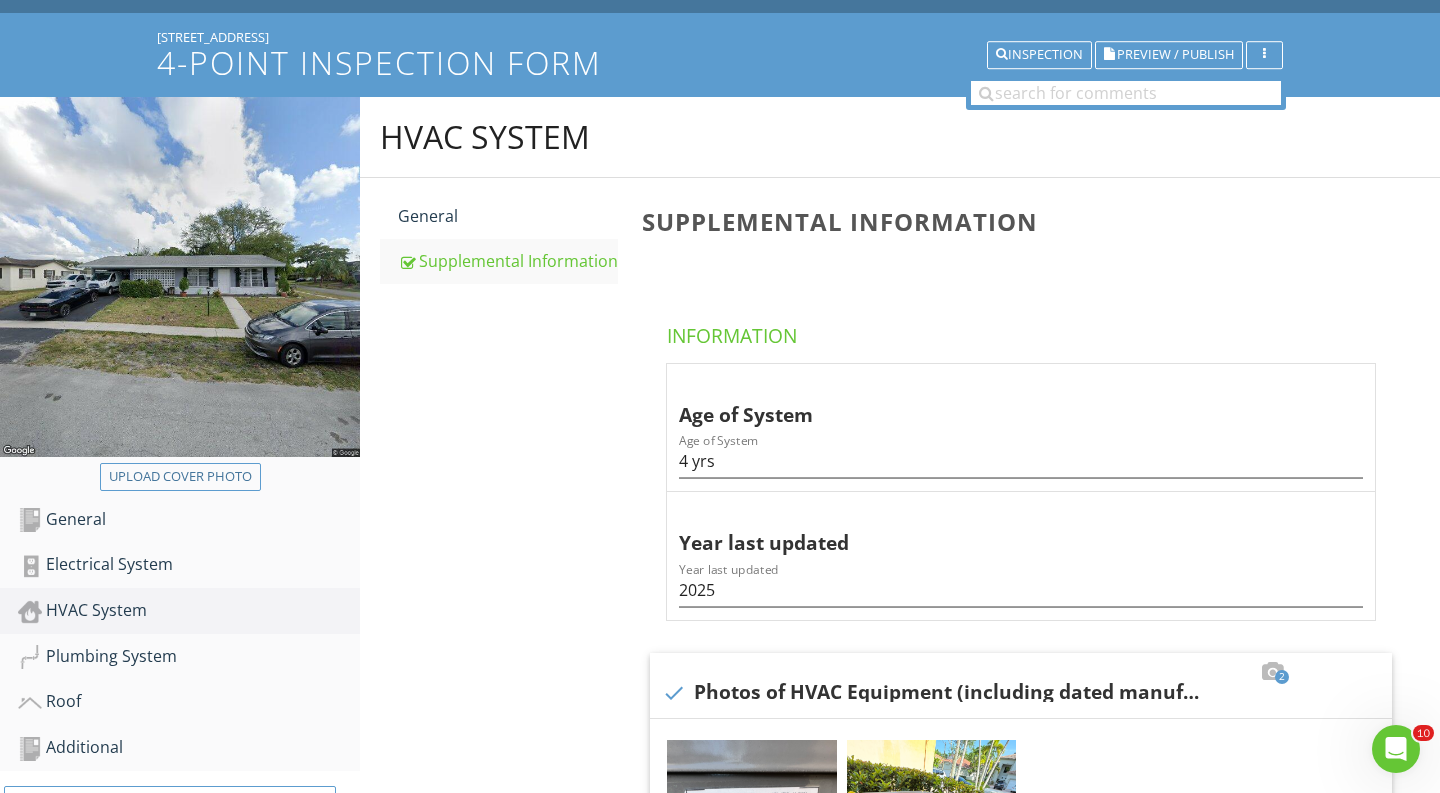 scroll, scrollTop: 146, scrollLeft: 0, axis: vertical 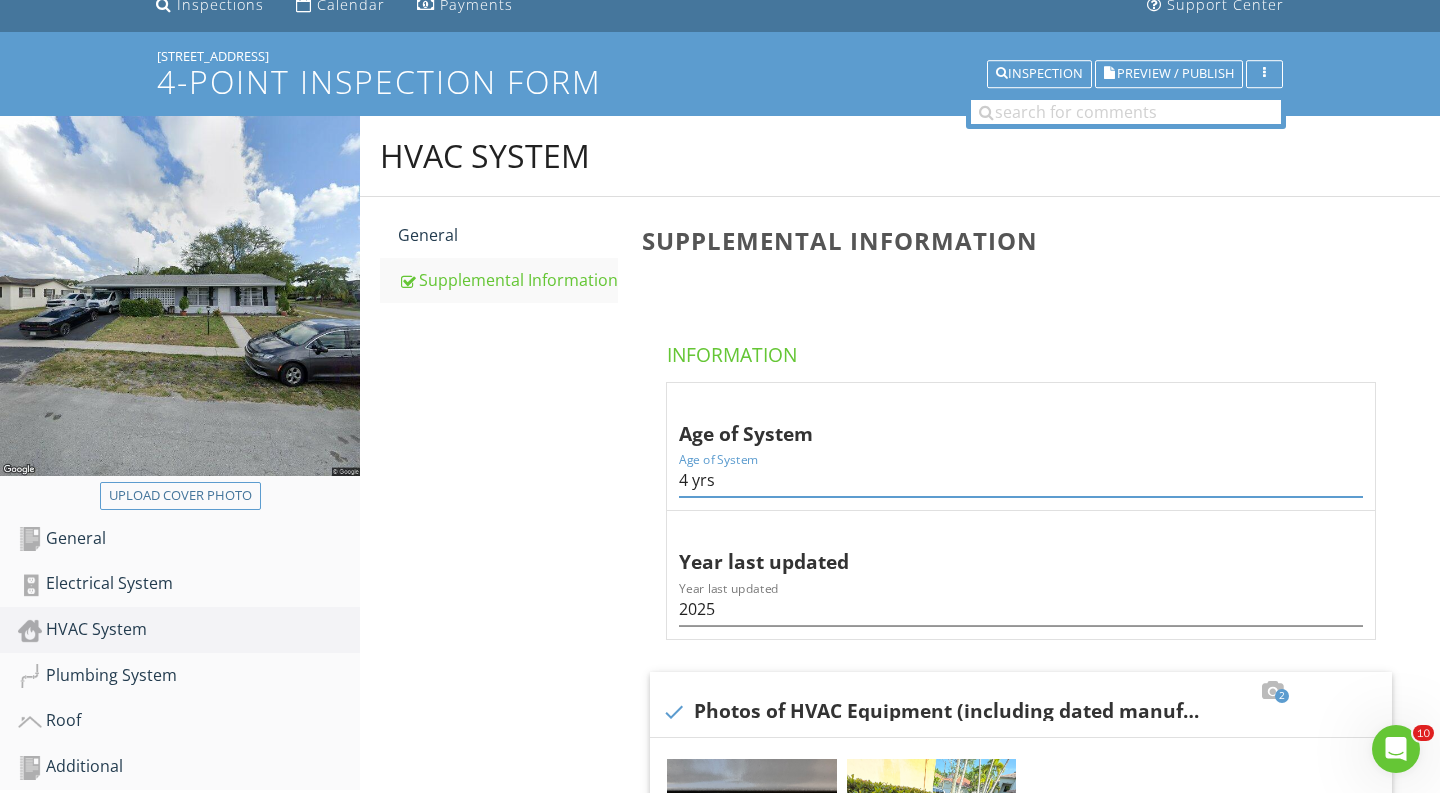 drag, startPoint x: 723, startPoint y: 432, endPoint x: 643, endPoint y: 432, distance: 80 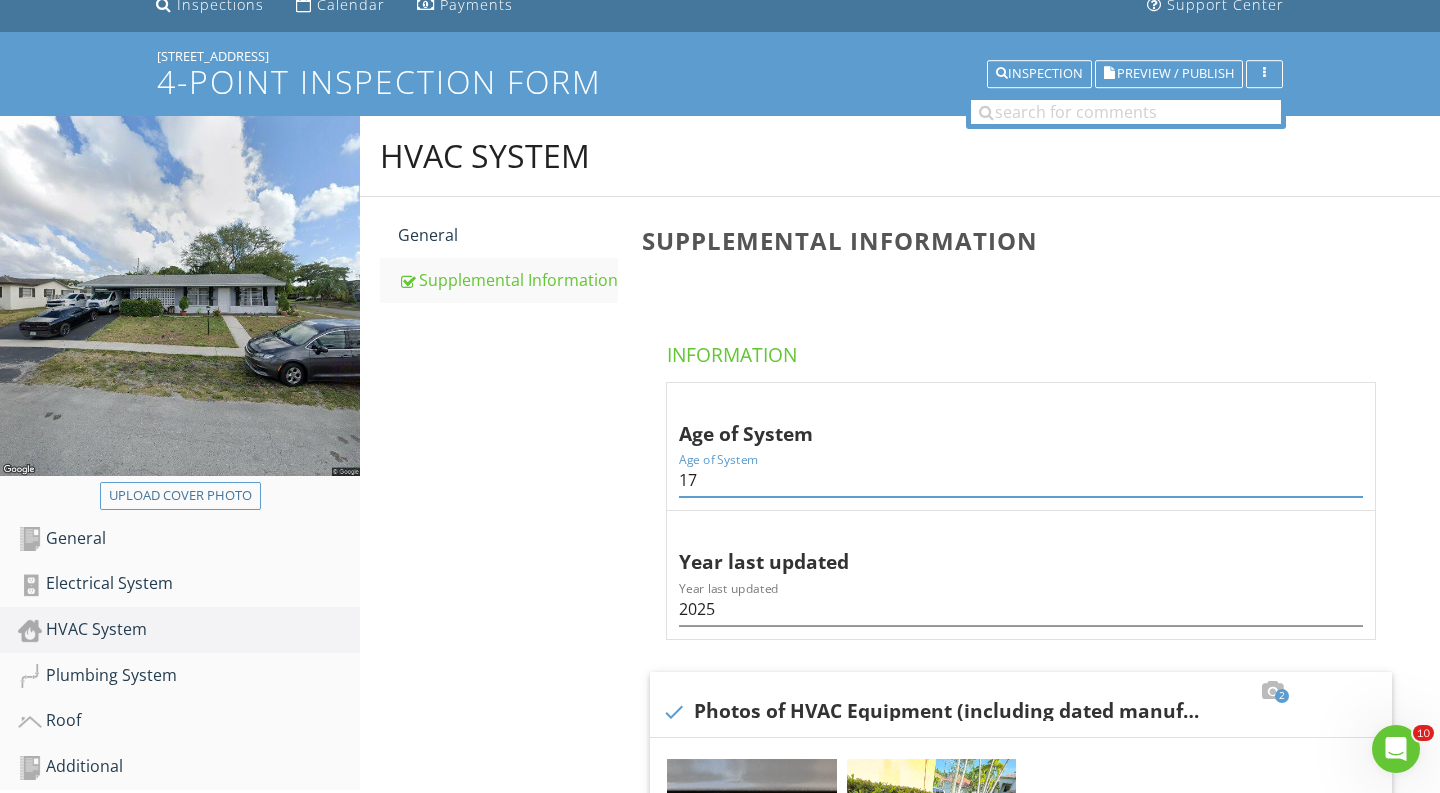 type on "1" 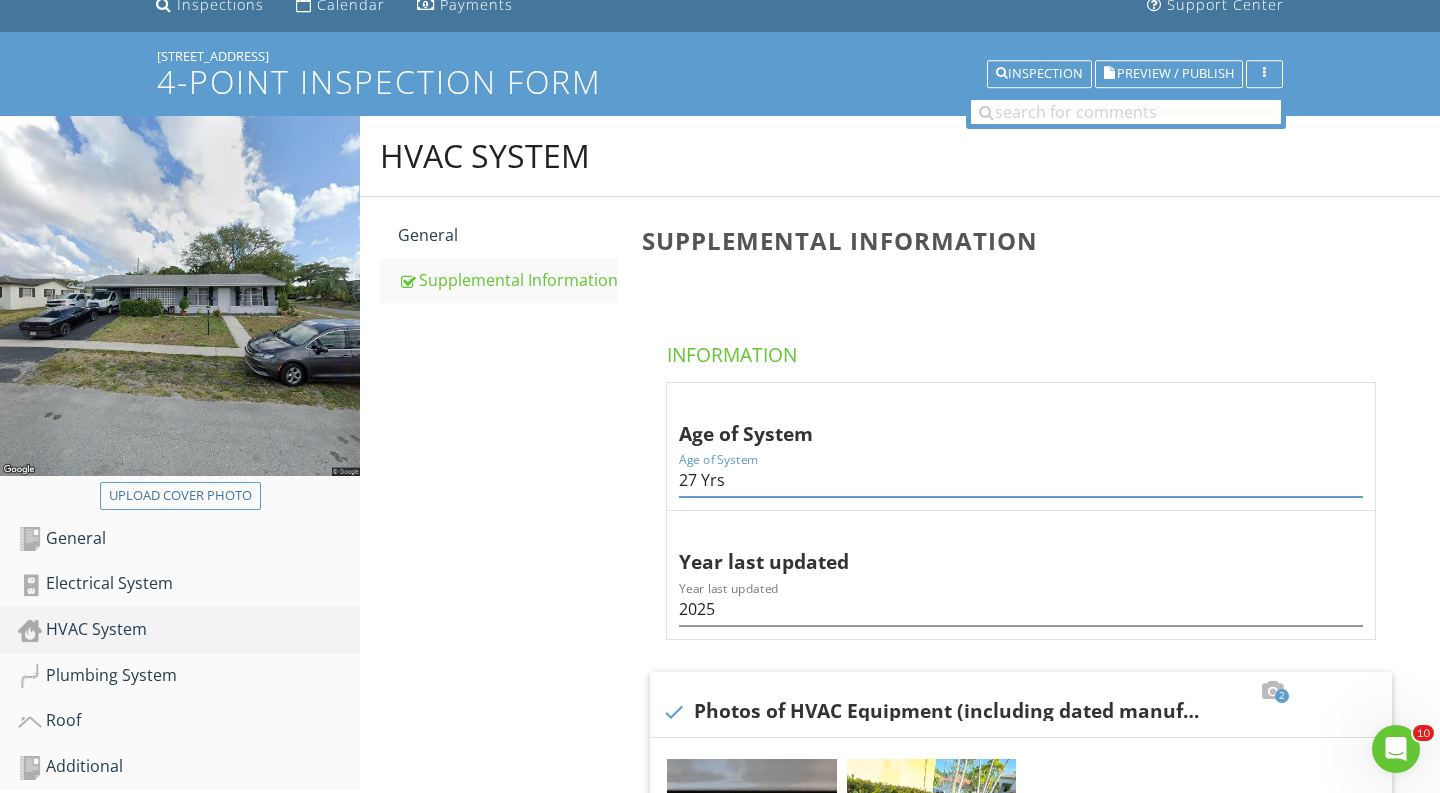 type on "27 Yrs" 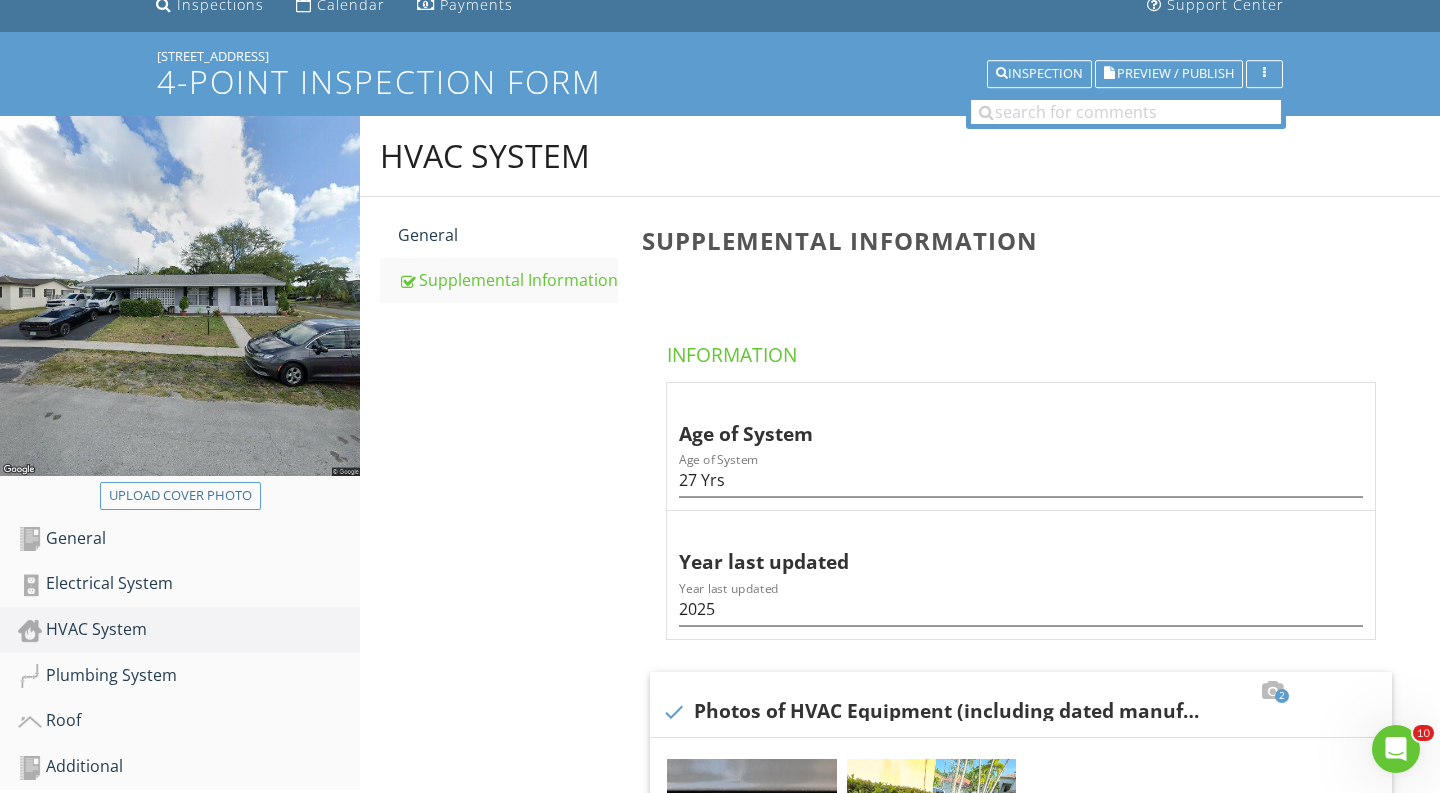 click on "HVAC System
General
Supplemental Information
Supplemental Information
Information
Age of System
Age of System 27 Yrs
Year last updated
Year last updated 2025                         2         check
Photos of HVAC Equipment (including dated manufacturer's plate)
+ Add a caption         + Add a caption
Photo/Video
Limitations
Observations" at bounding box center (900, 819) 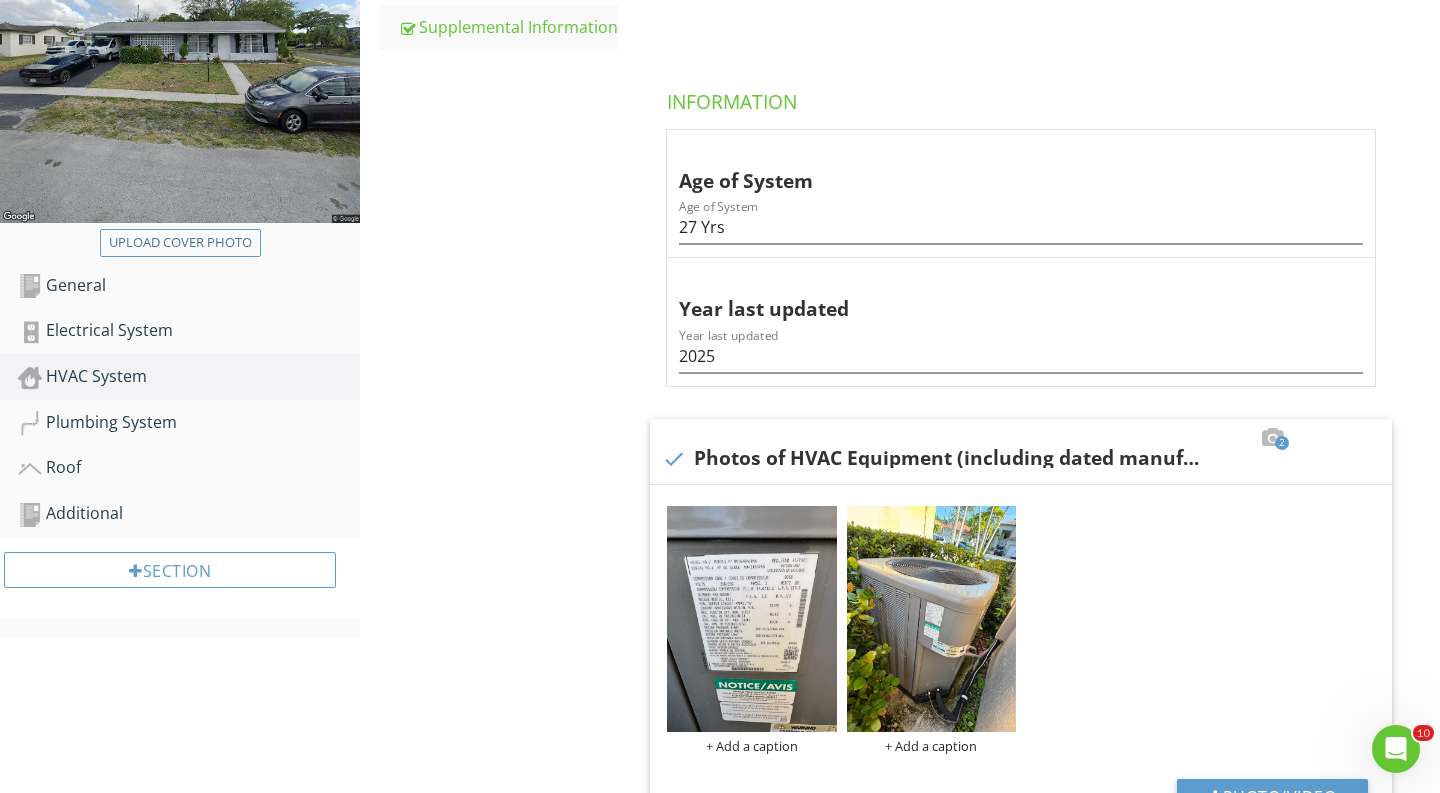scroll, scrollTop: 395, scrollLeft: 0, axis: vertical 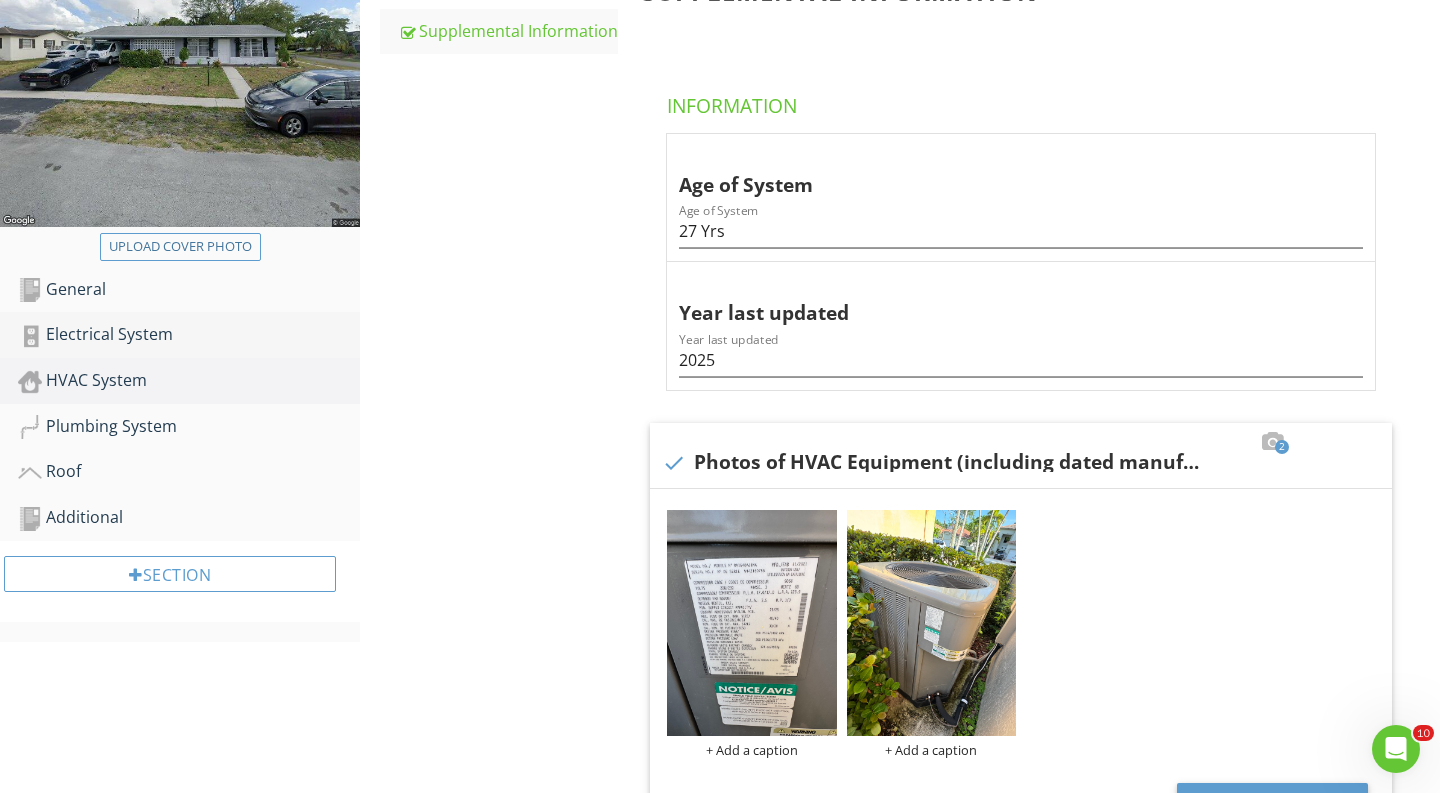 click on "Electrical System" at bounding box center [189, 335] 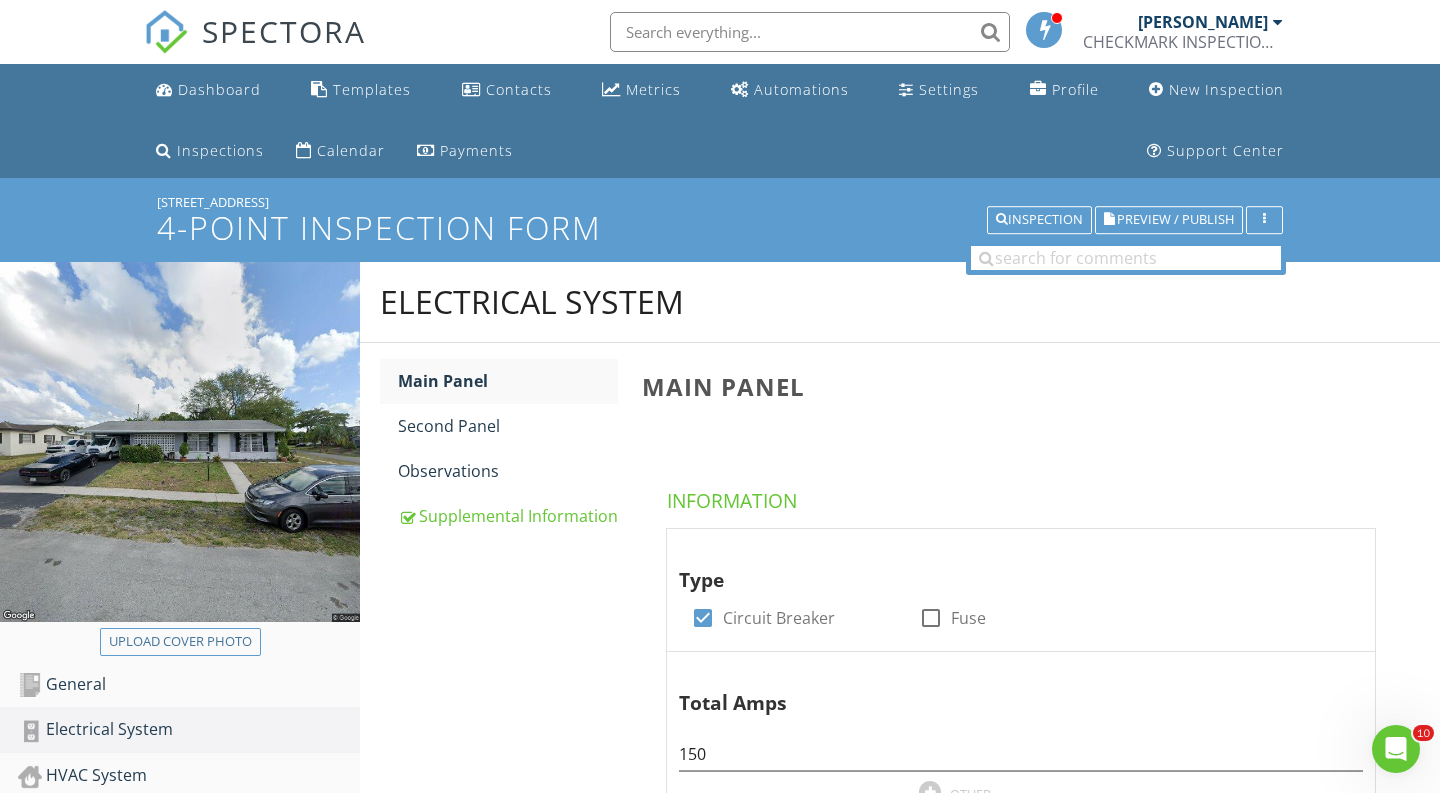 scroll, scrollTop: 0, scrollLeft: 0, axis: both 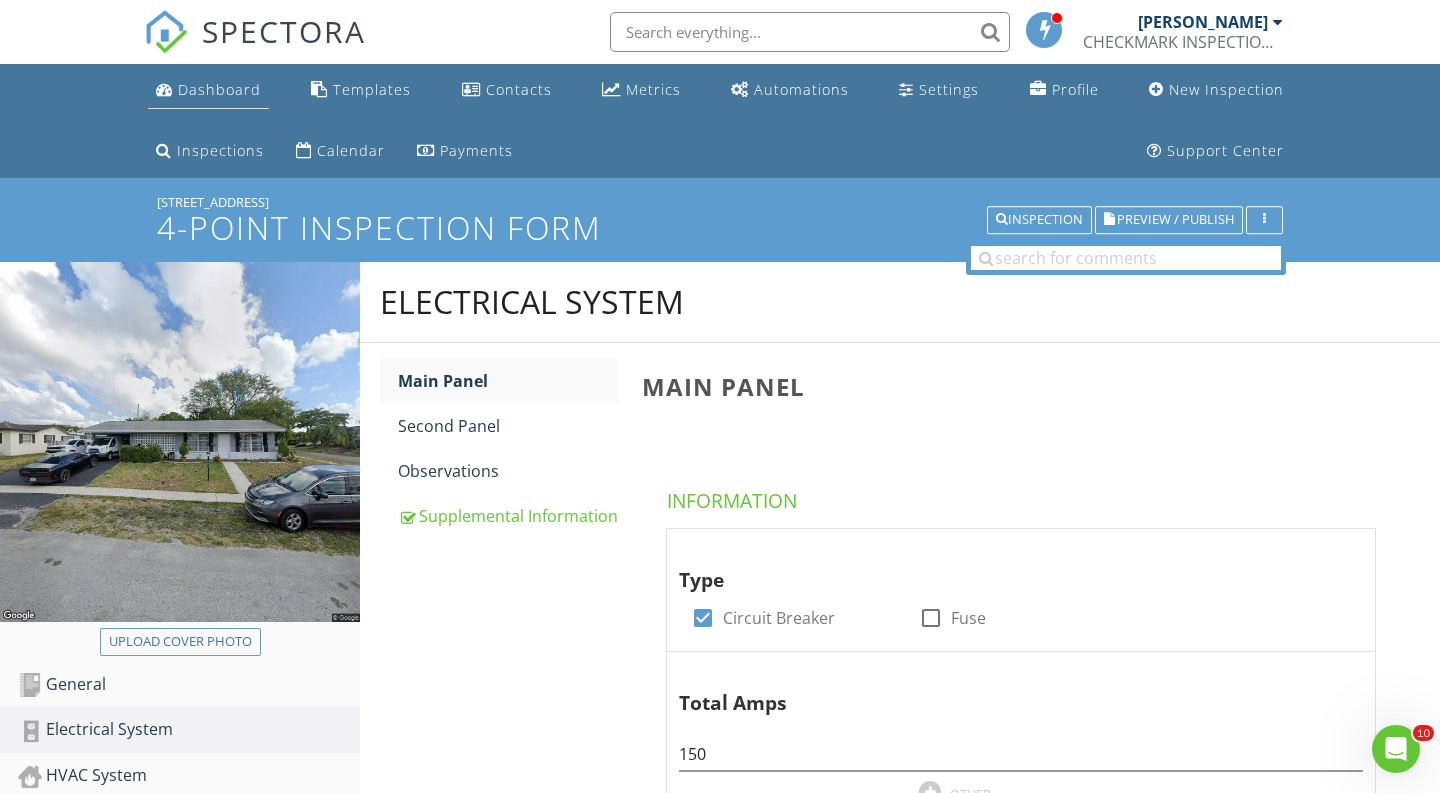 click on "Dashboard" at bounding box center [219, 89] 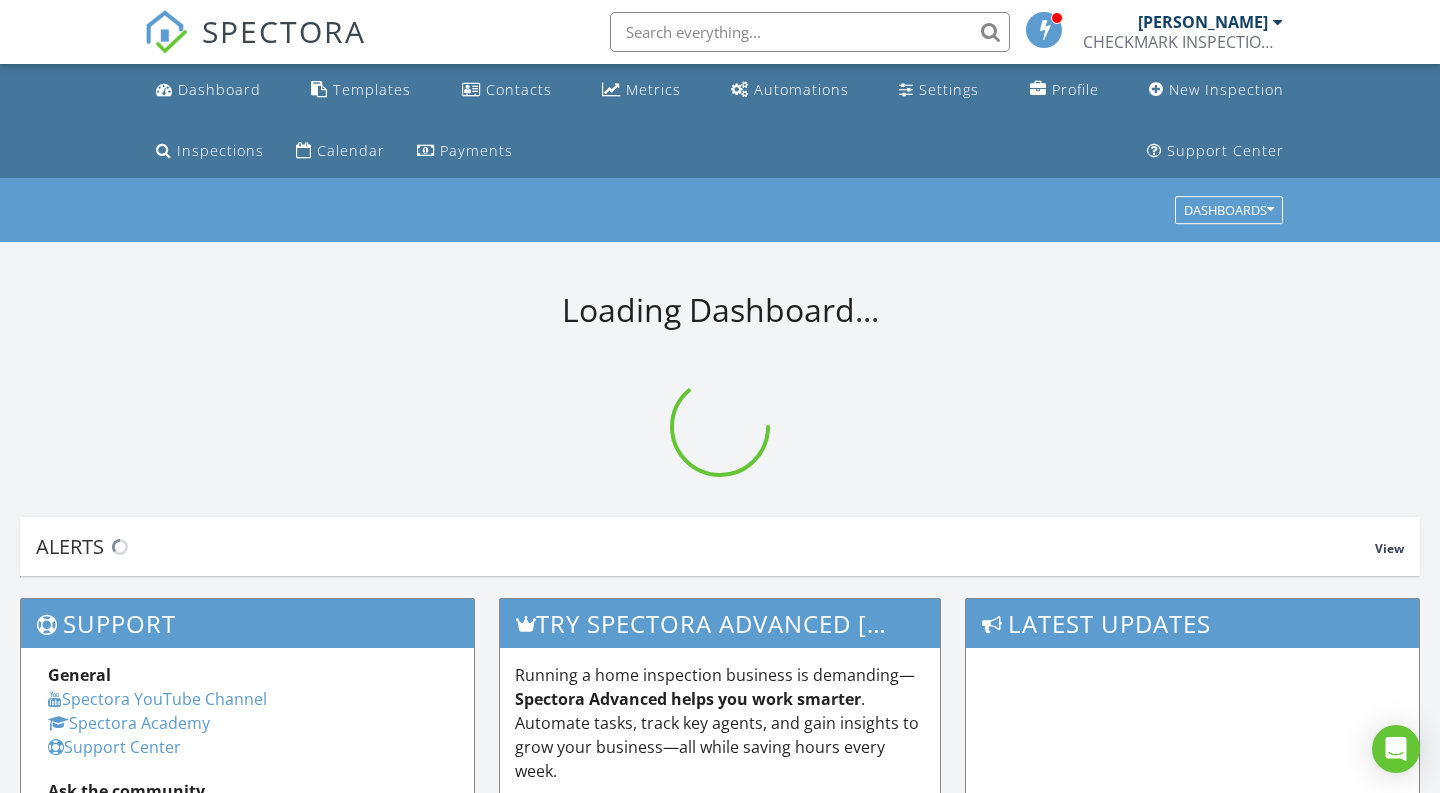 scroll, scrollTop: 0, scrollLeft: 0, axis: both 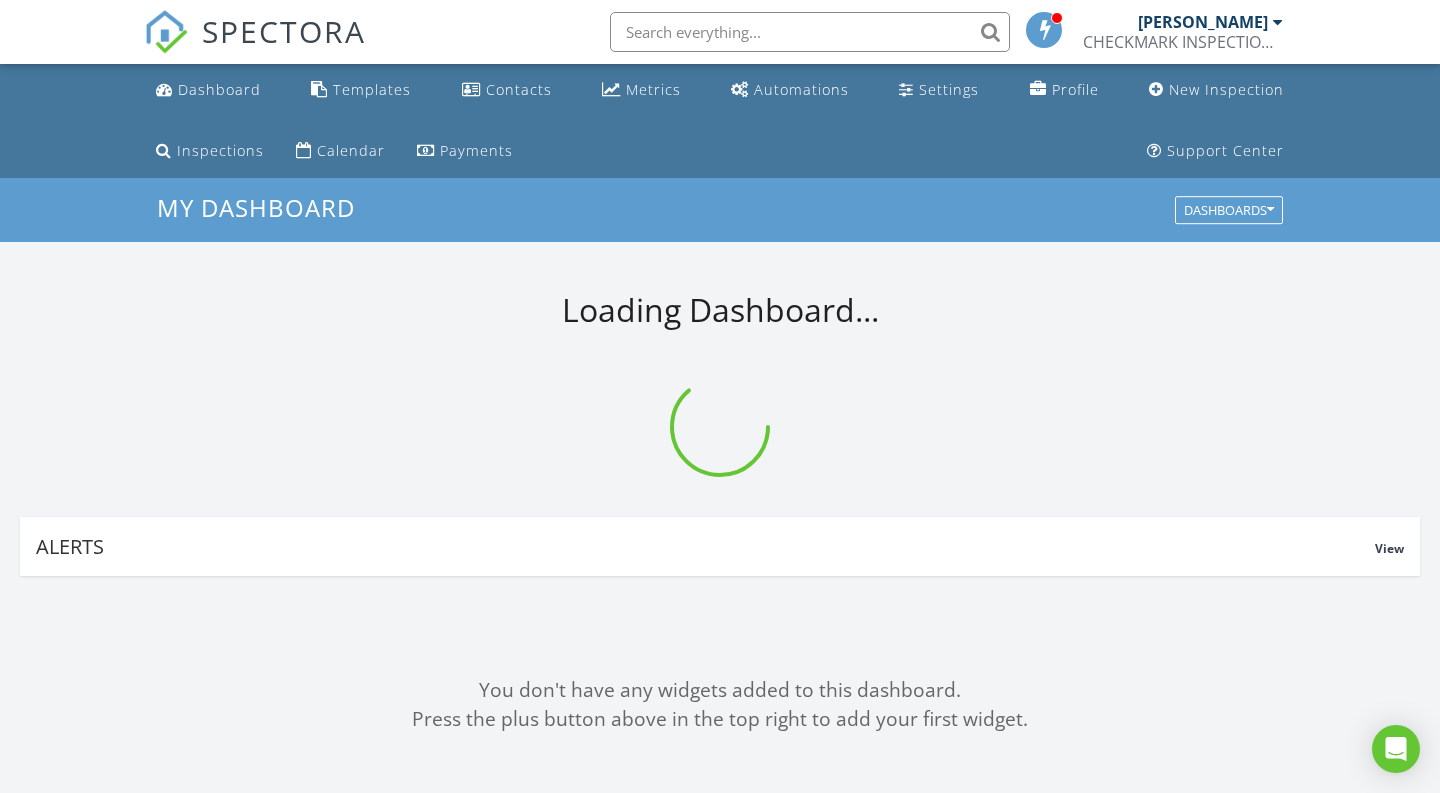 click on "Dashboard" at bounding box center [219, 89] 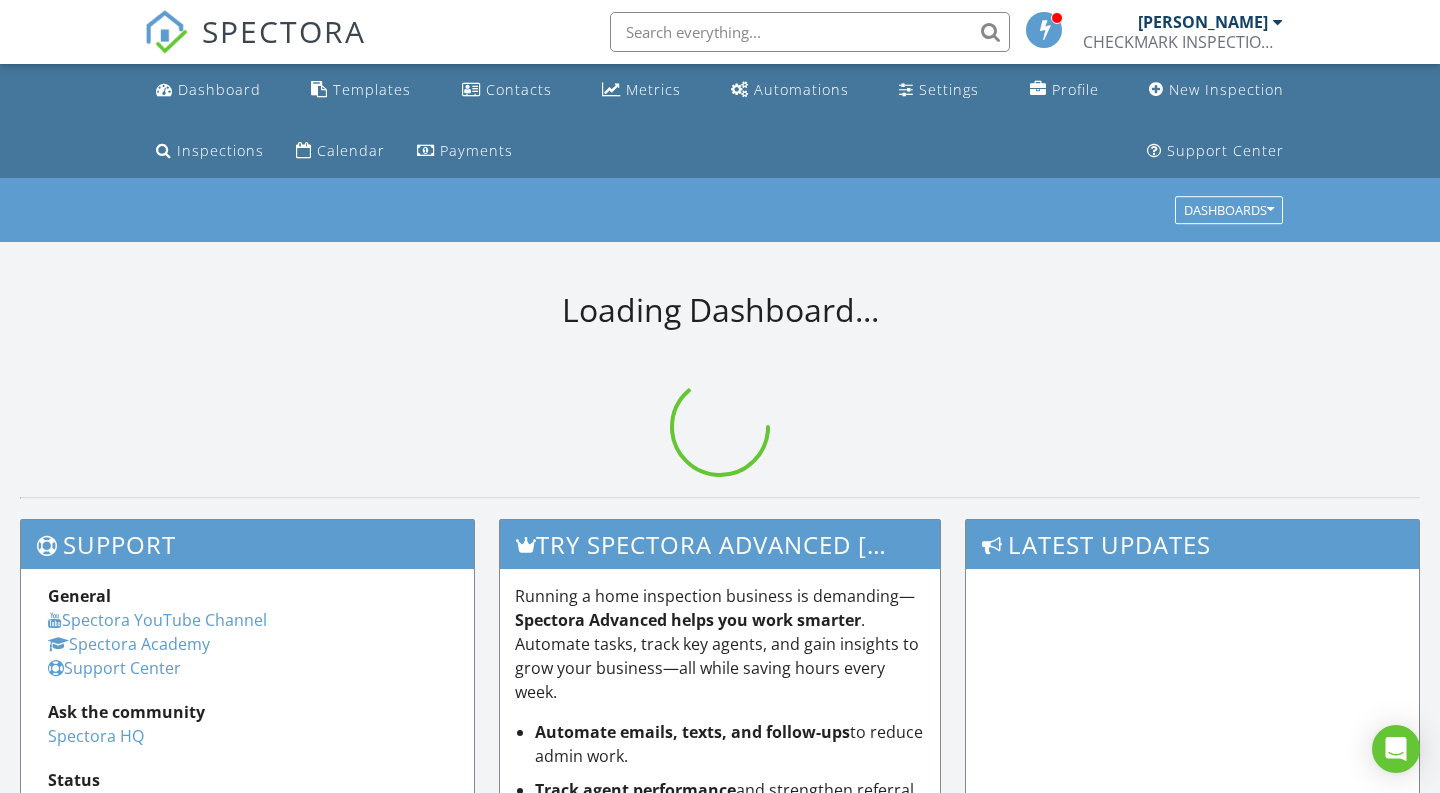 scroll, scrollTop: 0, scrollLeft: 0, axis: both 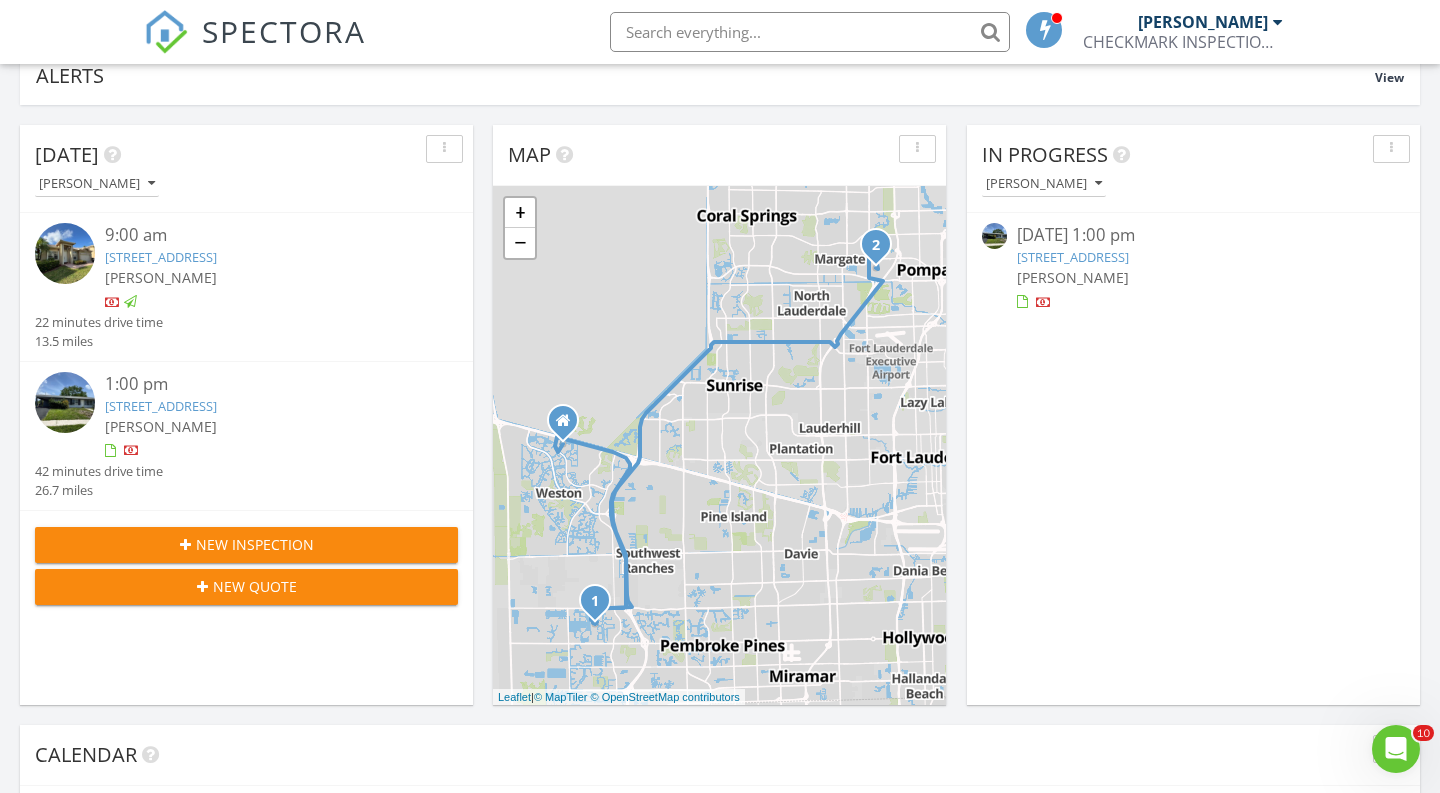 click at bounding box center [65, 402] 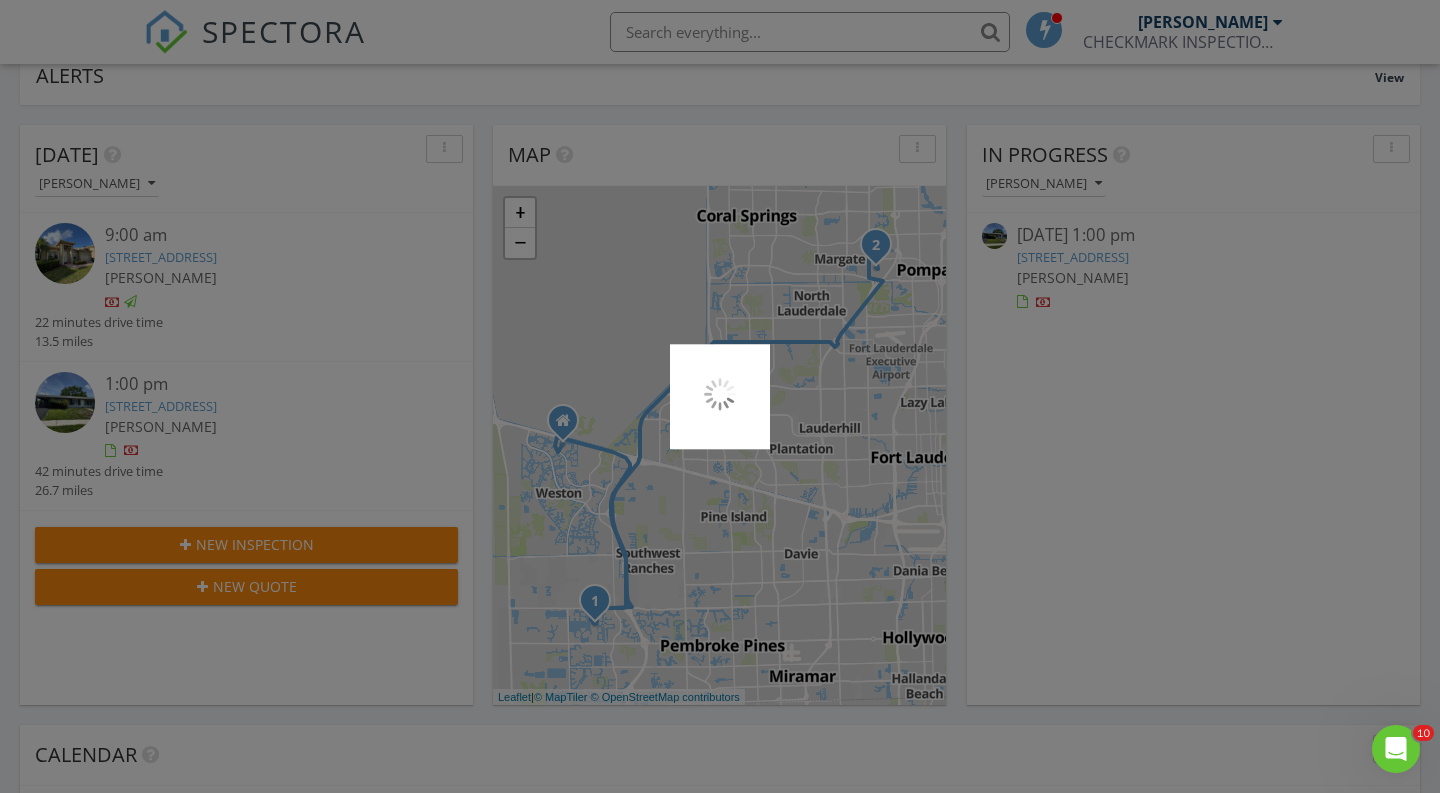 click at bounding box center [720, 396] 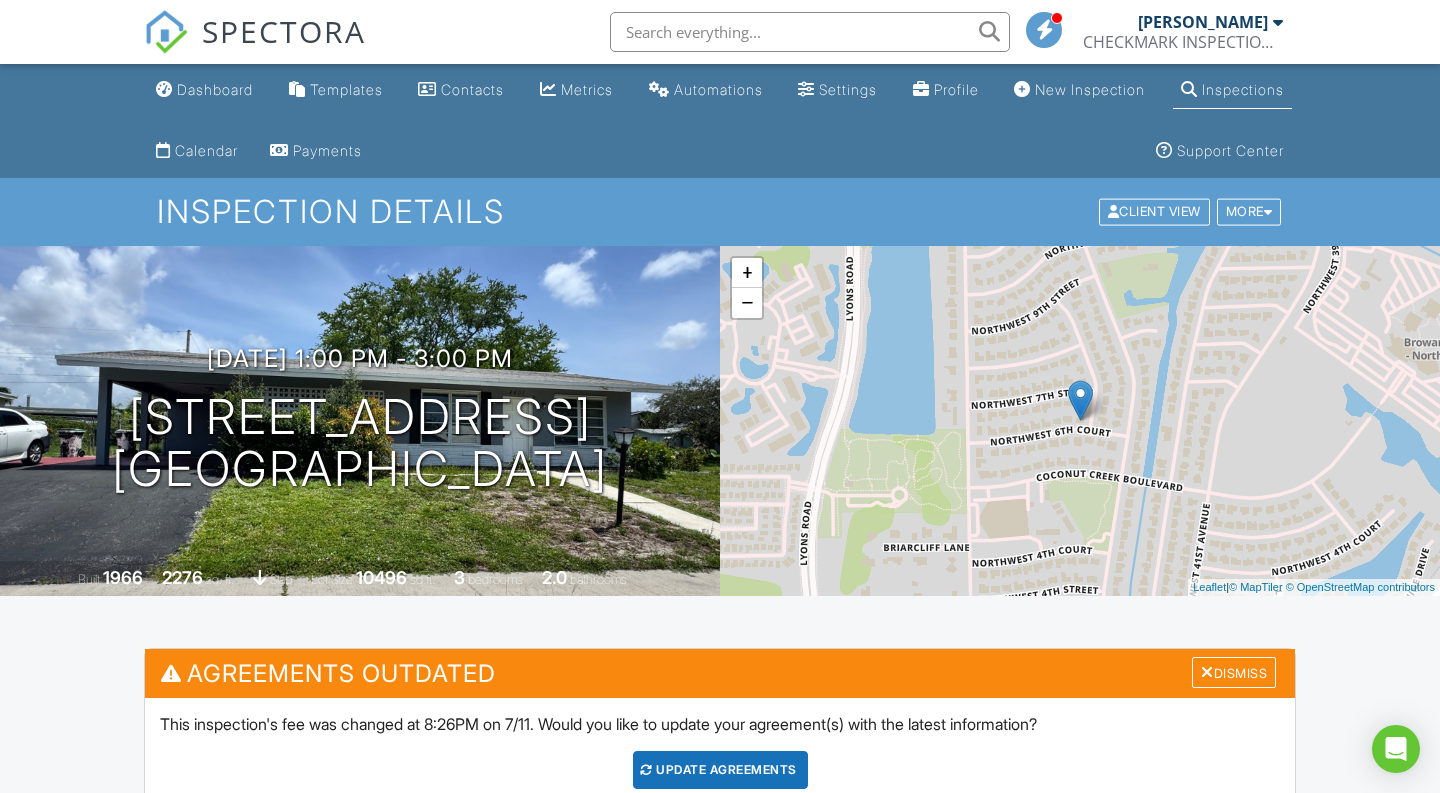 scroll, scrollTop: 143, scrollLeft: 0, axis: vertical 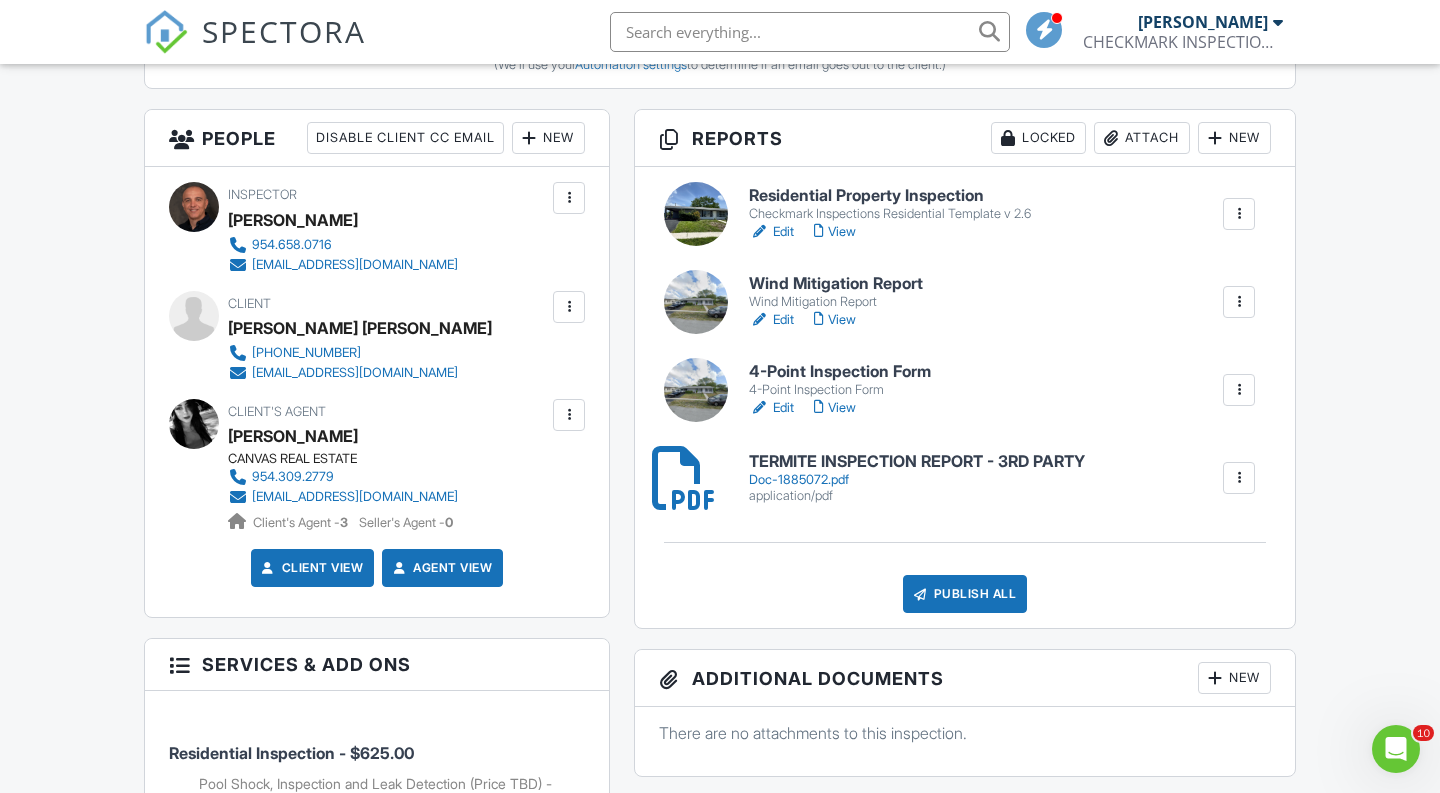 click on "Edit" at bounding box center (771, 232) 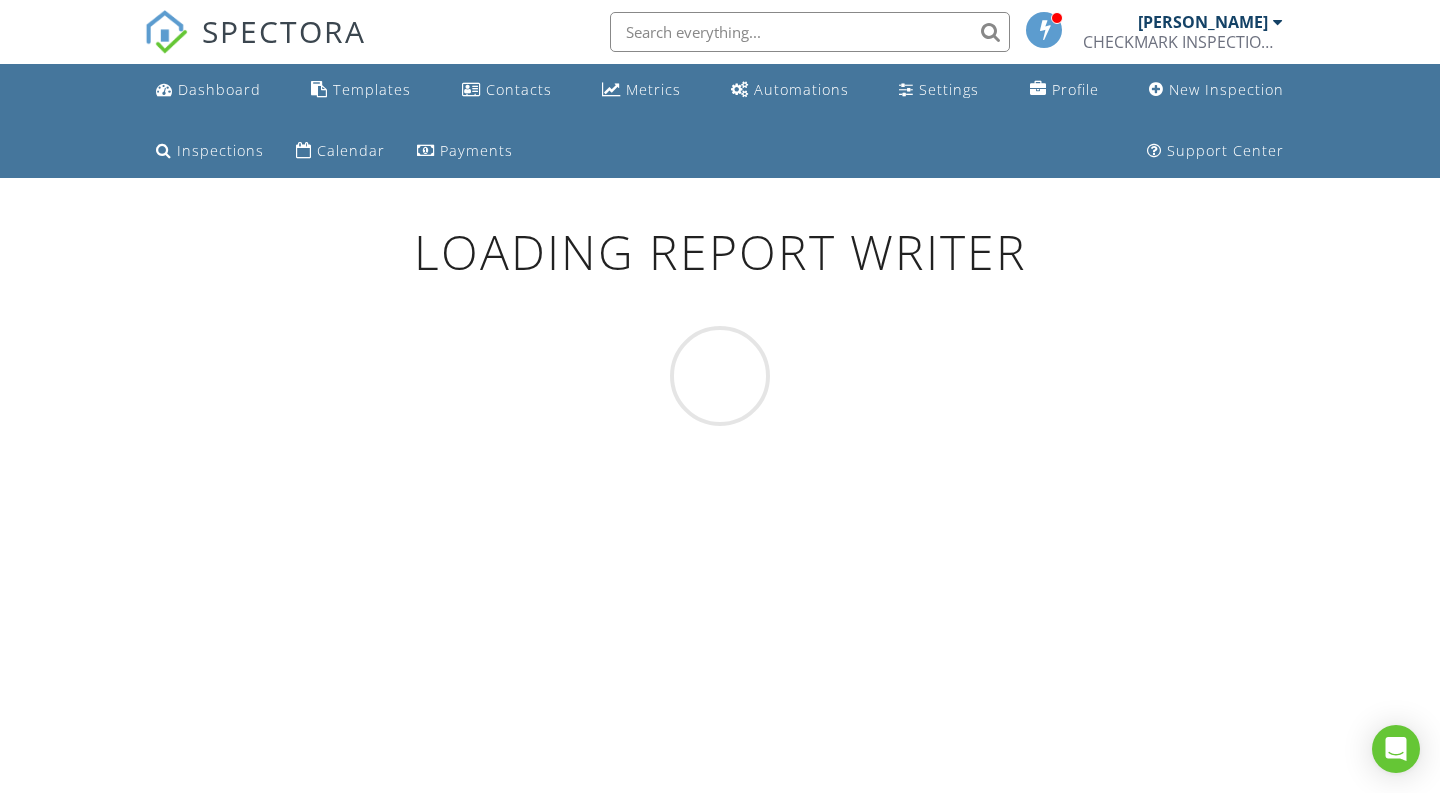 scroll, scrollTop: 0, scrollLeft: 0, axis: both 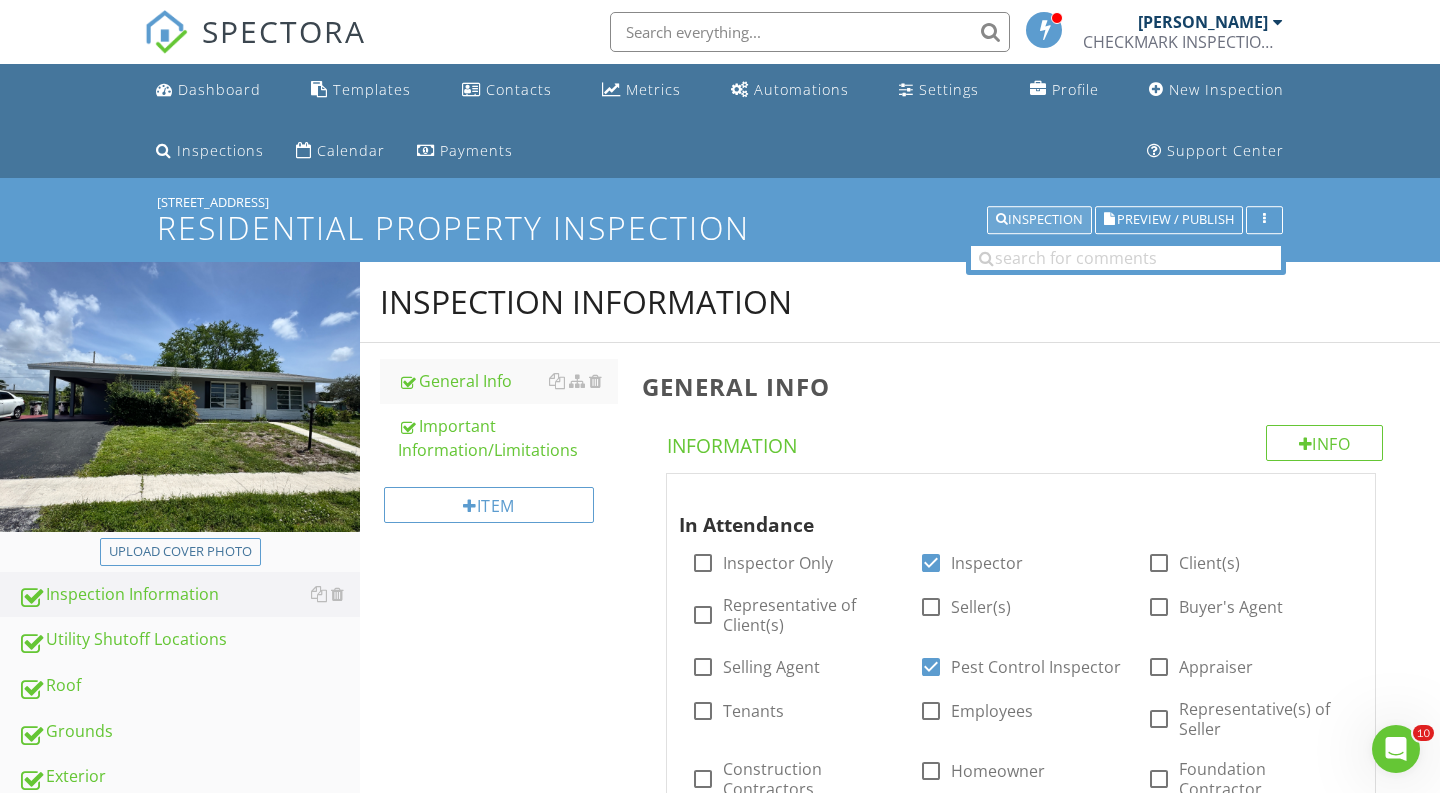 click on "Inspection" at bounding box center [1039, 220] 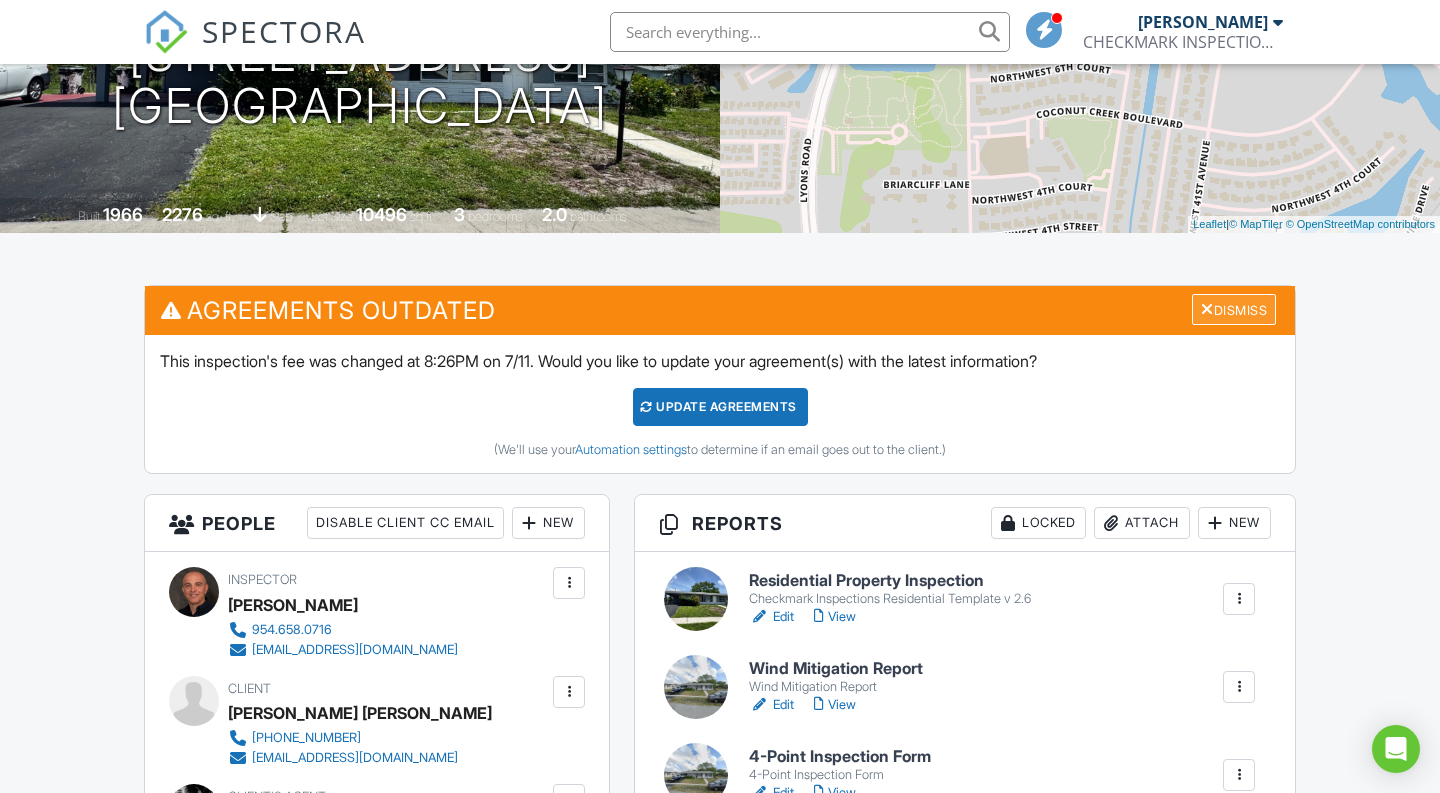 scroll, scrollTop: 363, scrollLeft: 0, axis: vertical 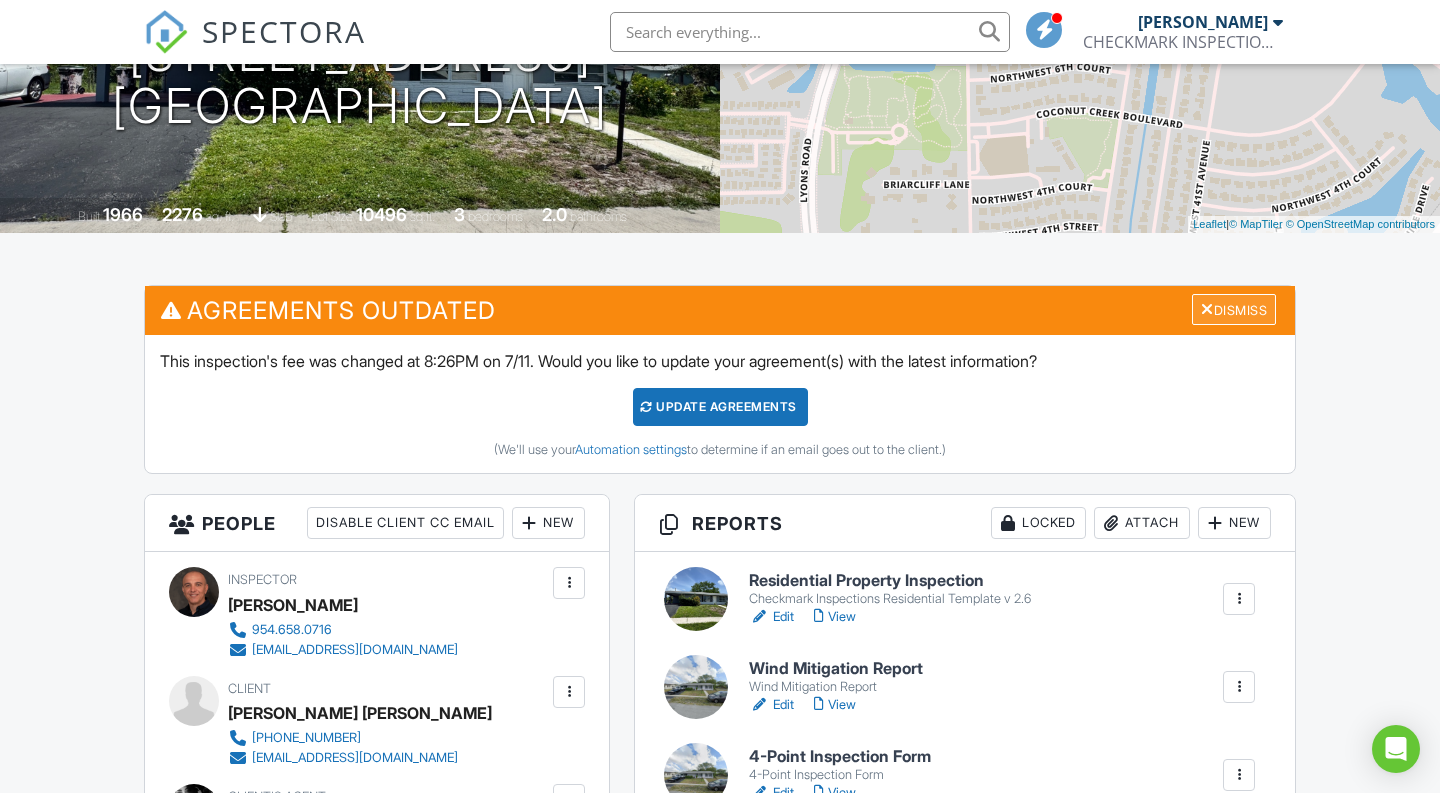 click on "Dismiss" at bounding box center (1234, 309) 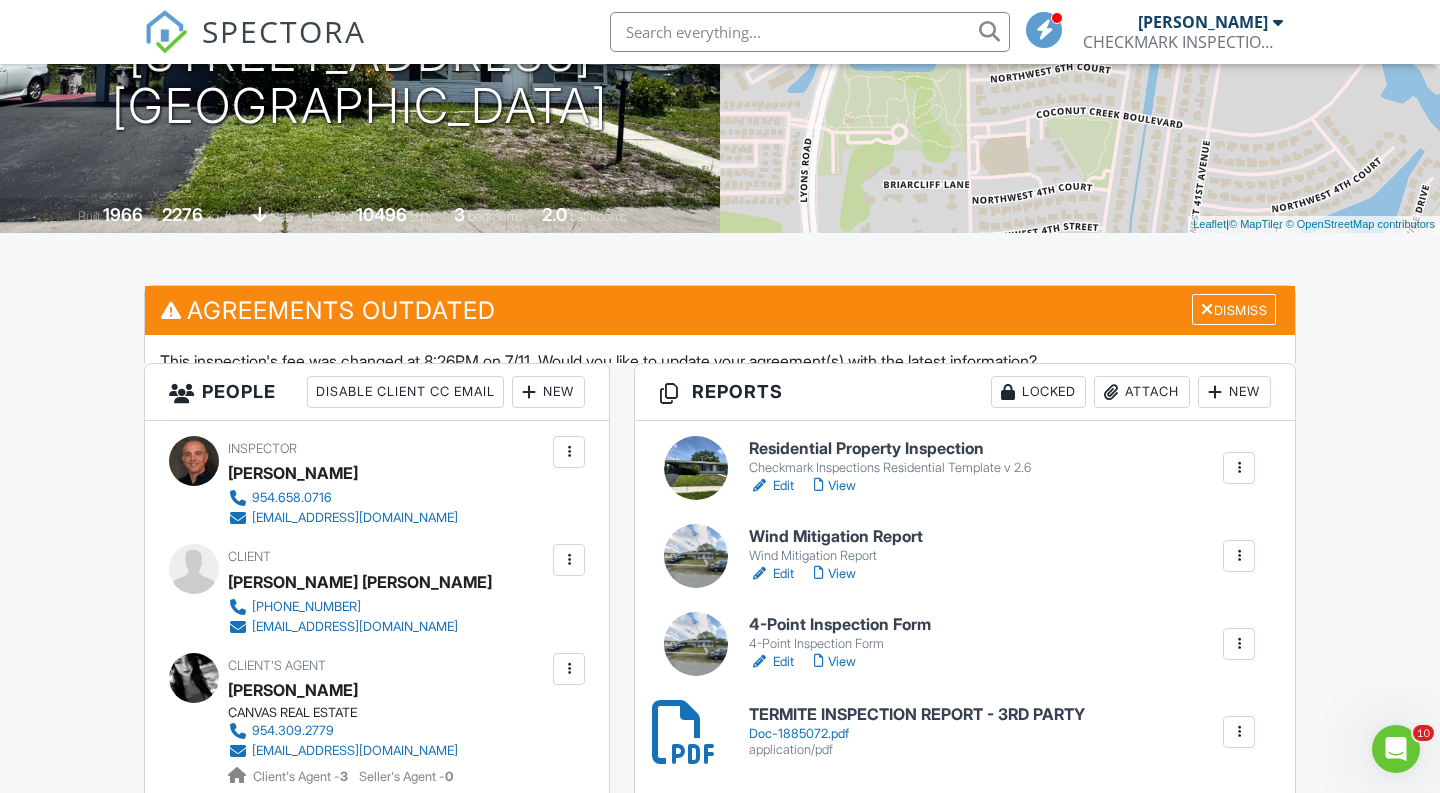 scroll, scrollTop: 0, scrollLeft: 0, axis: both 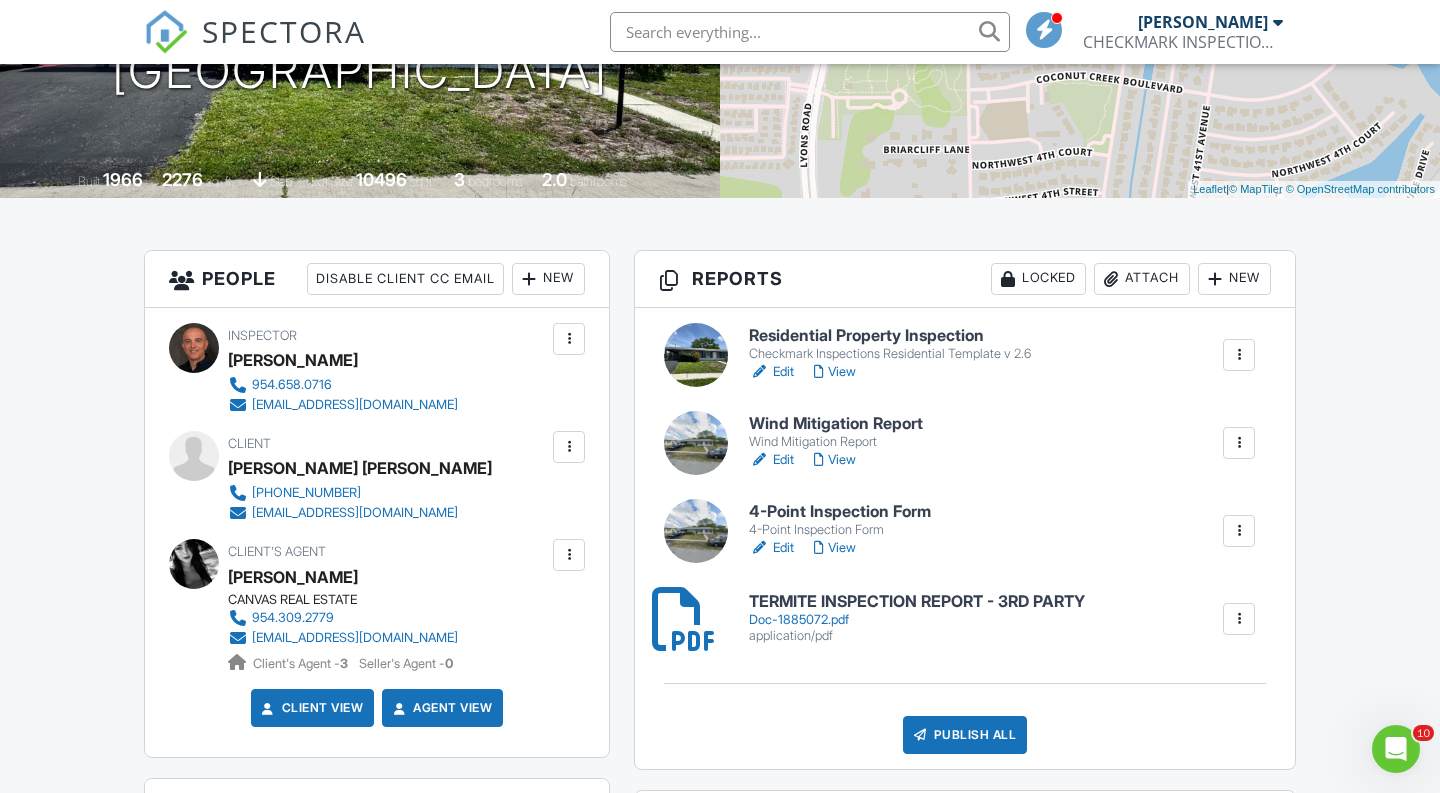 click on "Locked" at bounding box center (1038, 279) 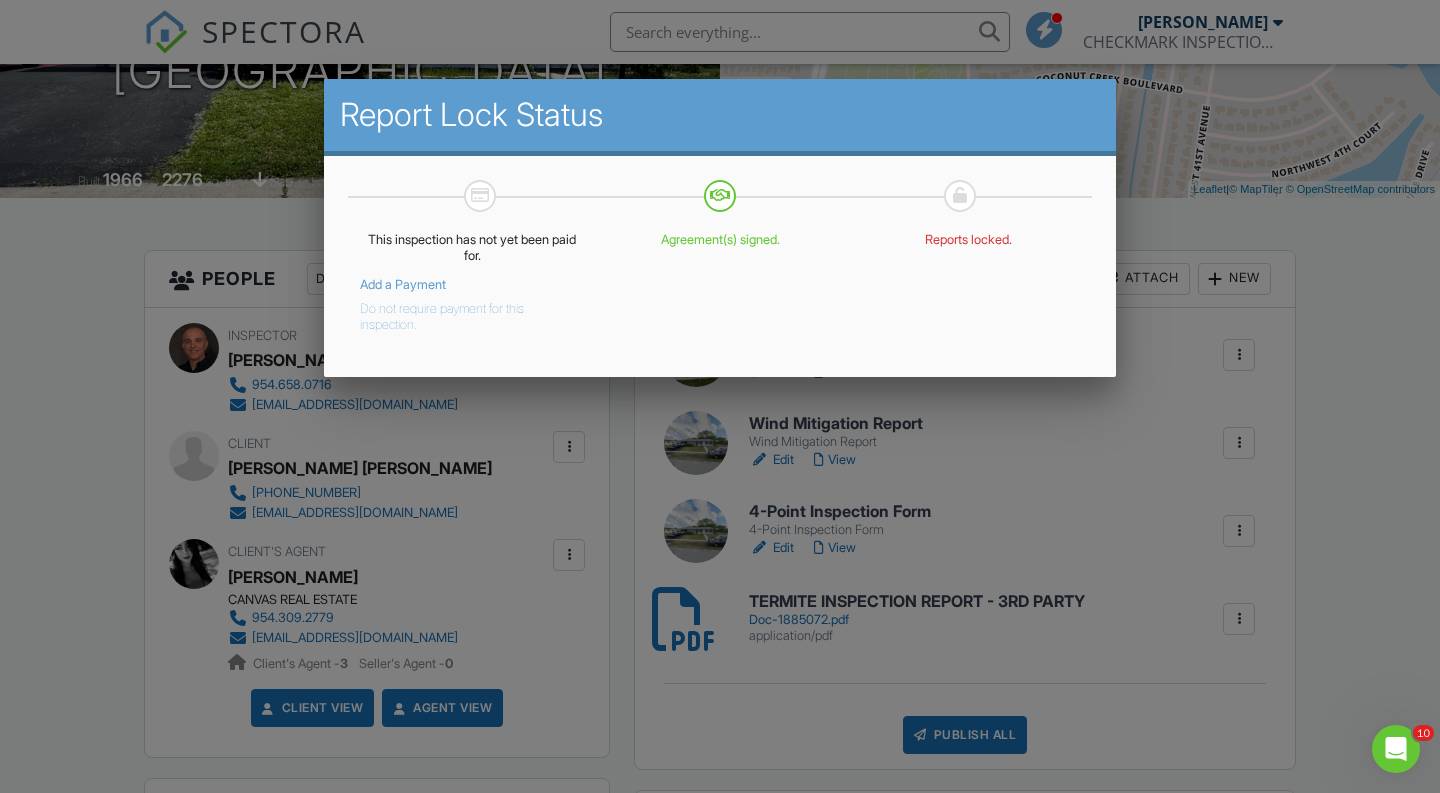 click on "Do not require payment for this inspection." at bounding box center (457, 313) 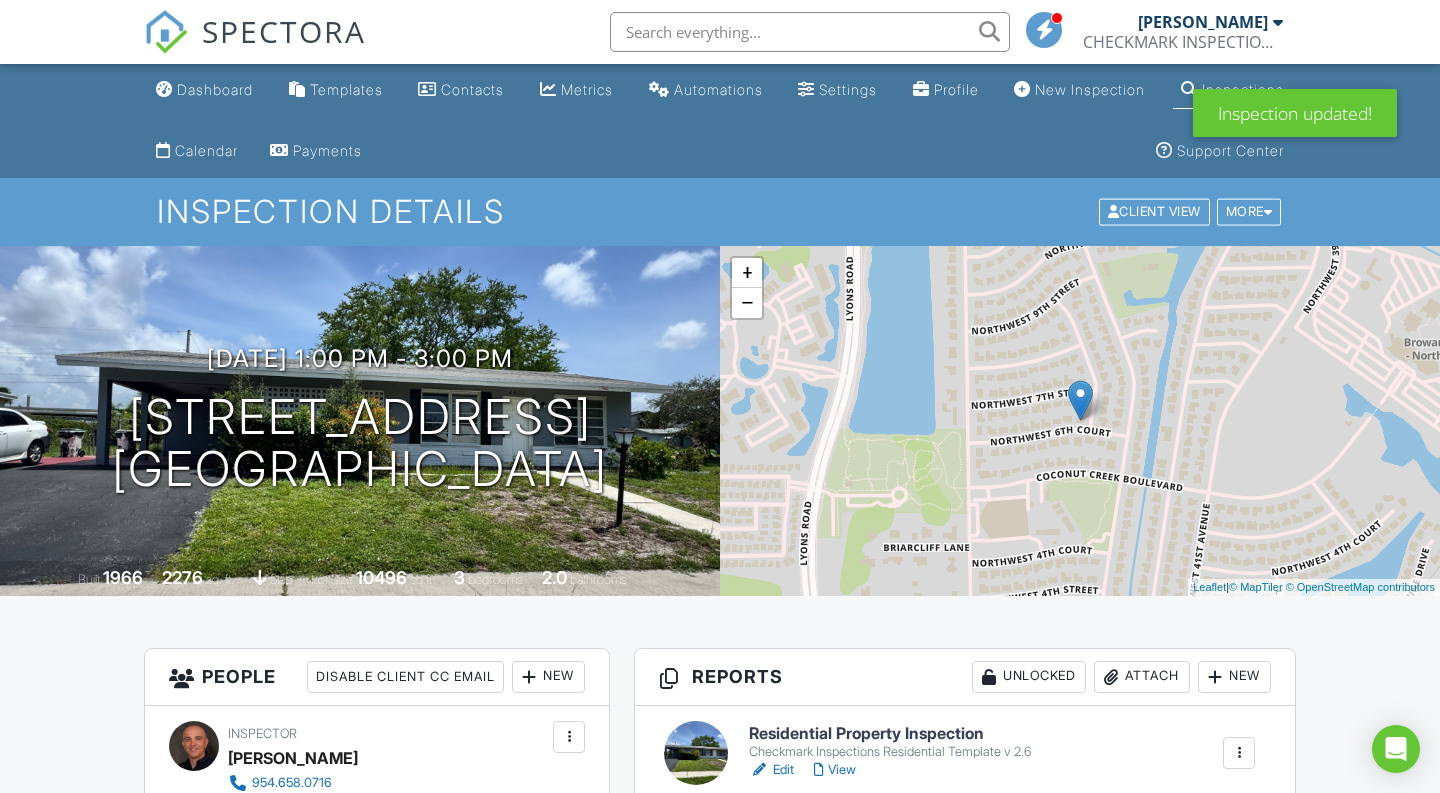 scroll, scrollTop: 661, scrollLeft: 0, axis: vertical 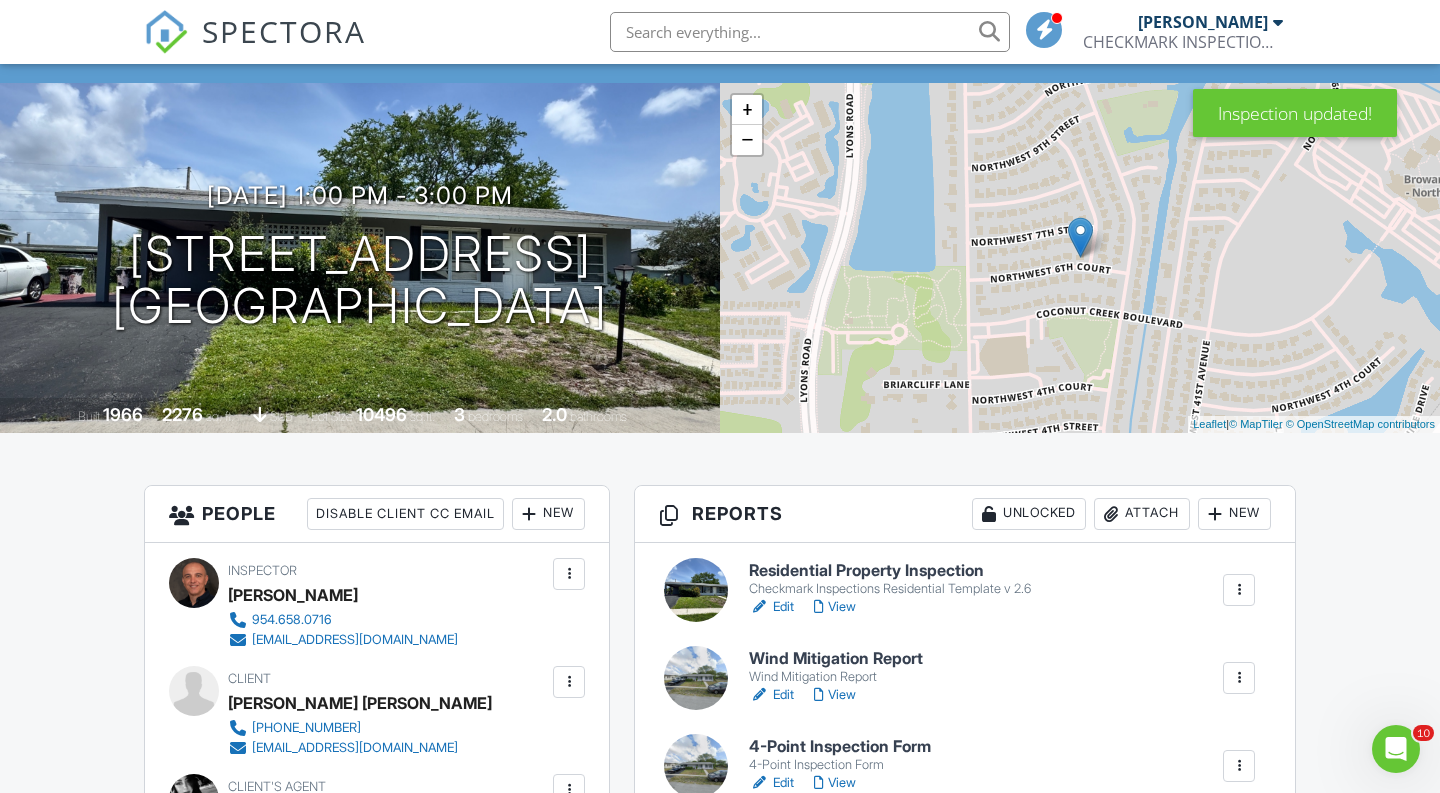 click on "View" at bounding box center [835, 607] 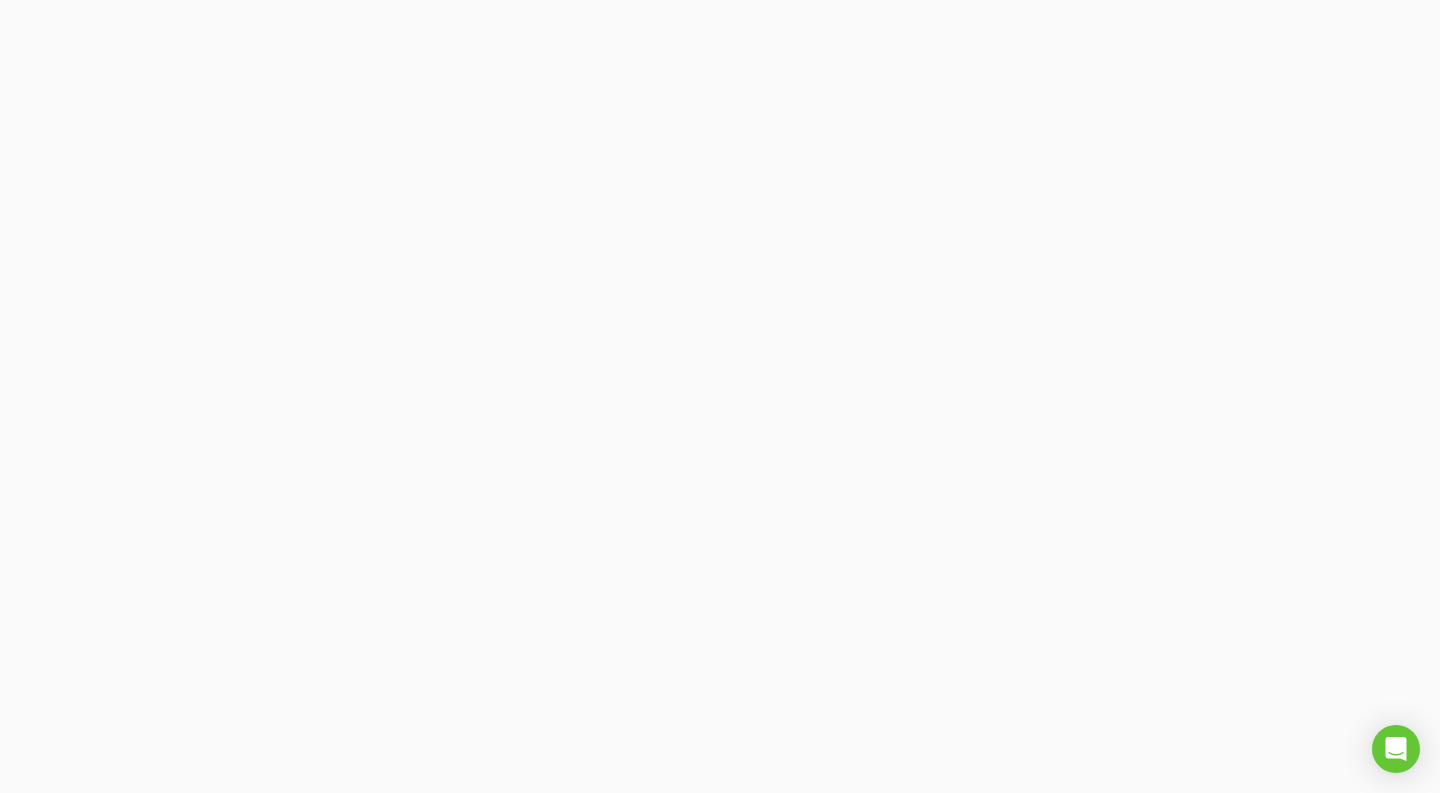 scroll, scrollTop: 0, scrollLeft: 0, axis: both 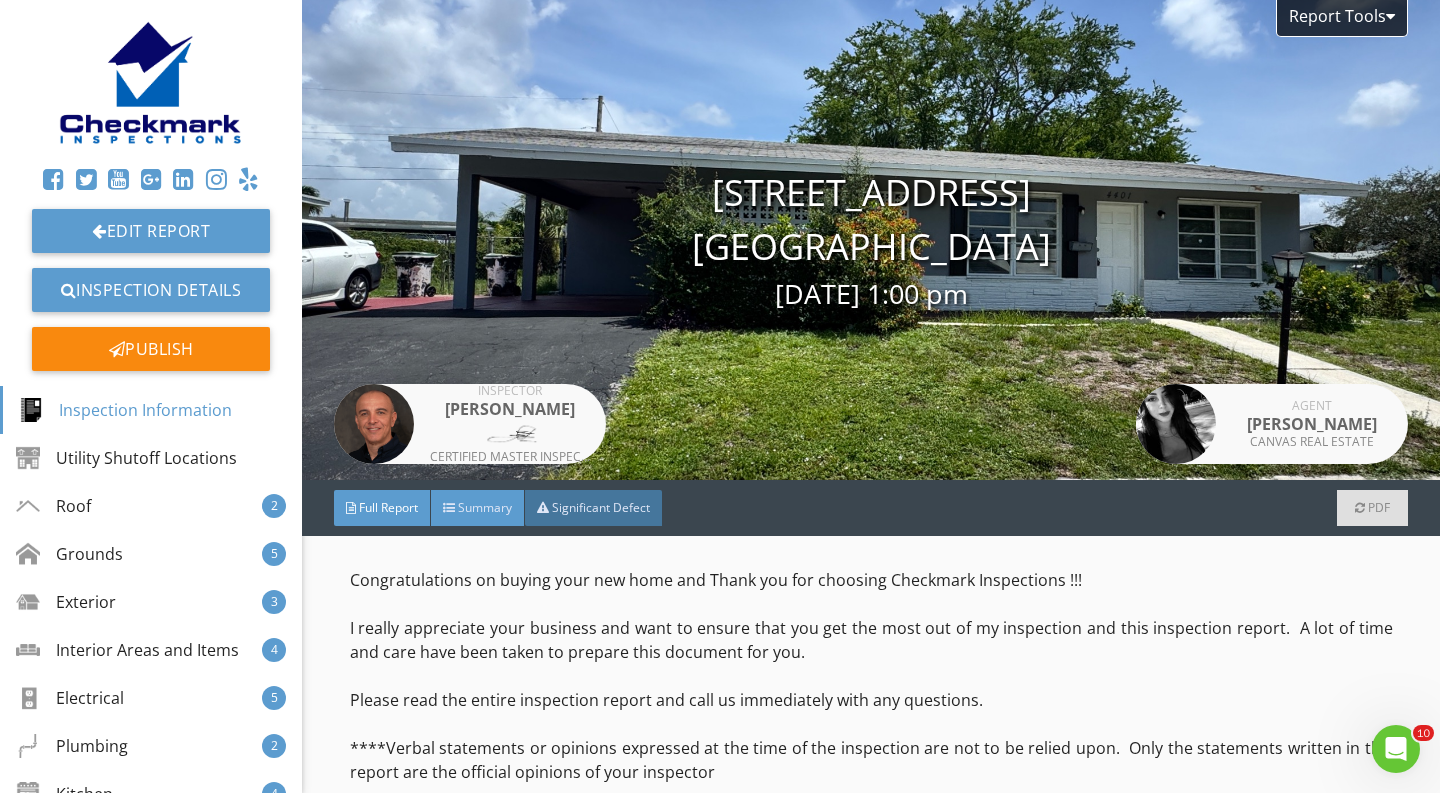 click on "Summary" at bounding box center [485, 507] 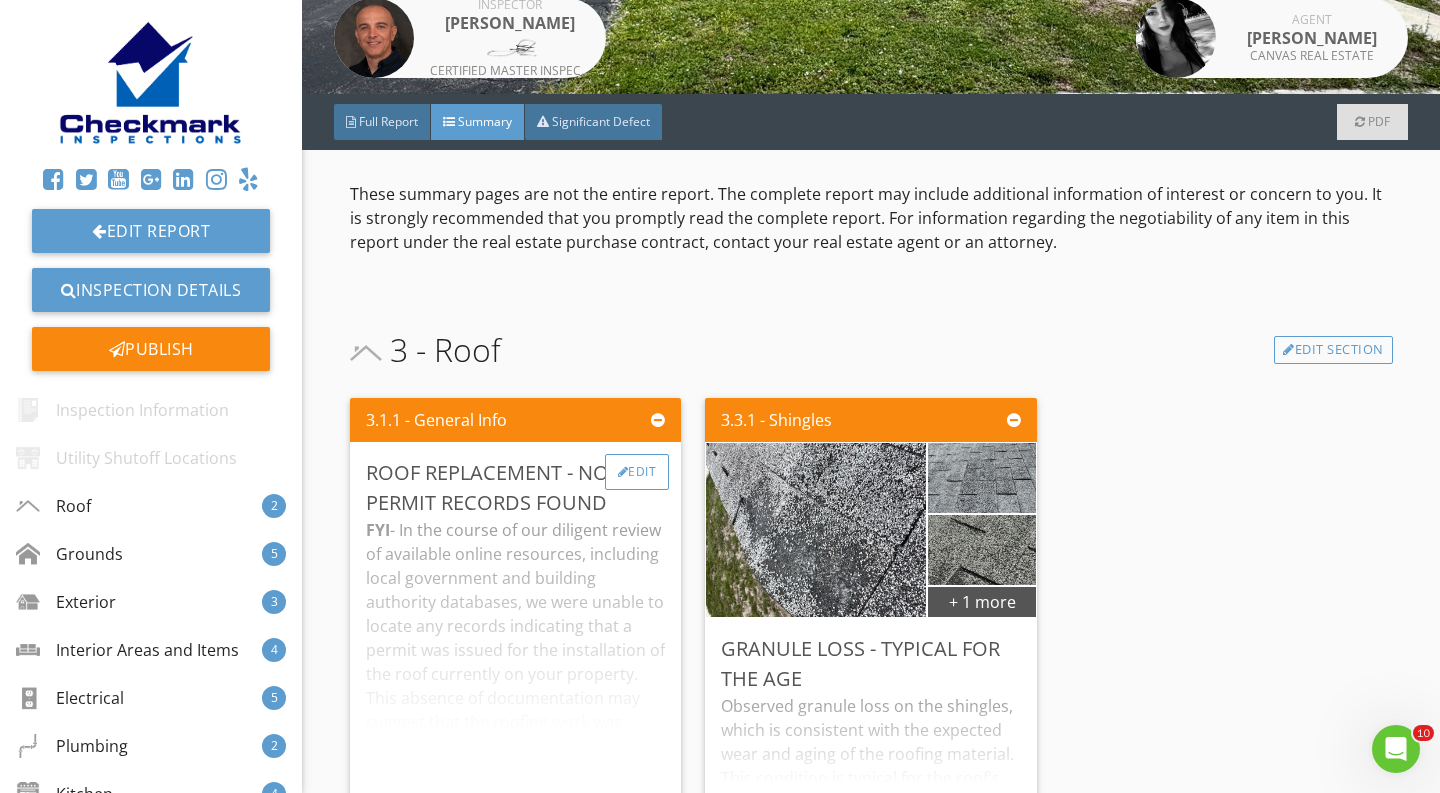 scroll, scrollTop: 404, scrollLeft: 0, axis: vertical 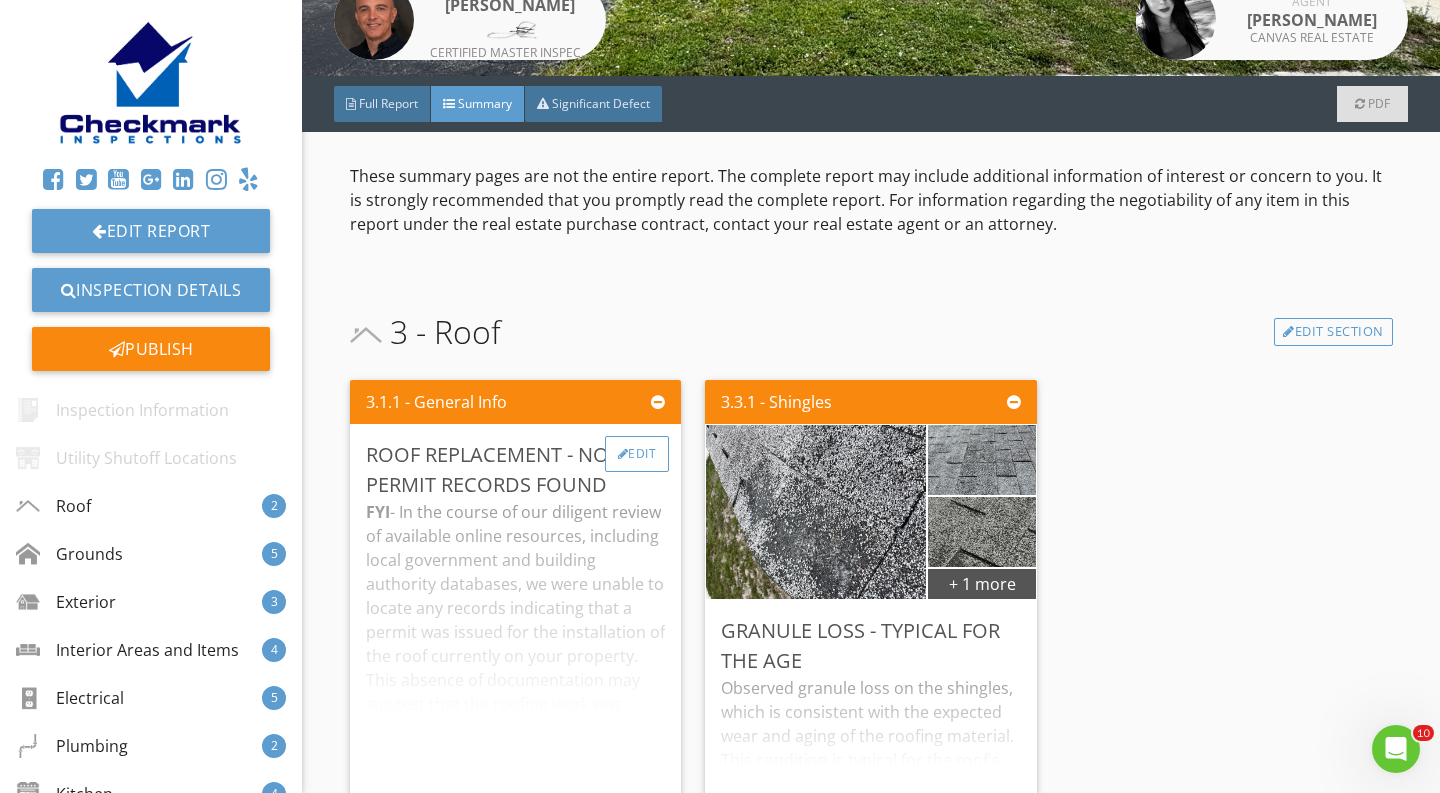 click on "Edit" at bounding box center [637, 454] 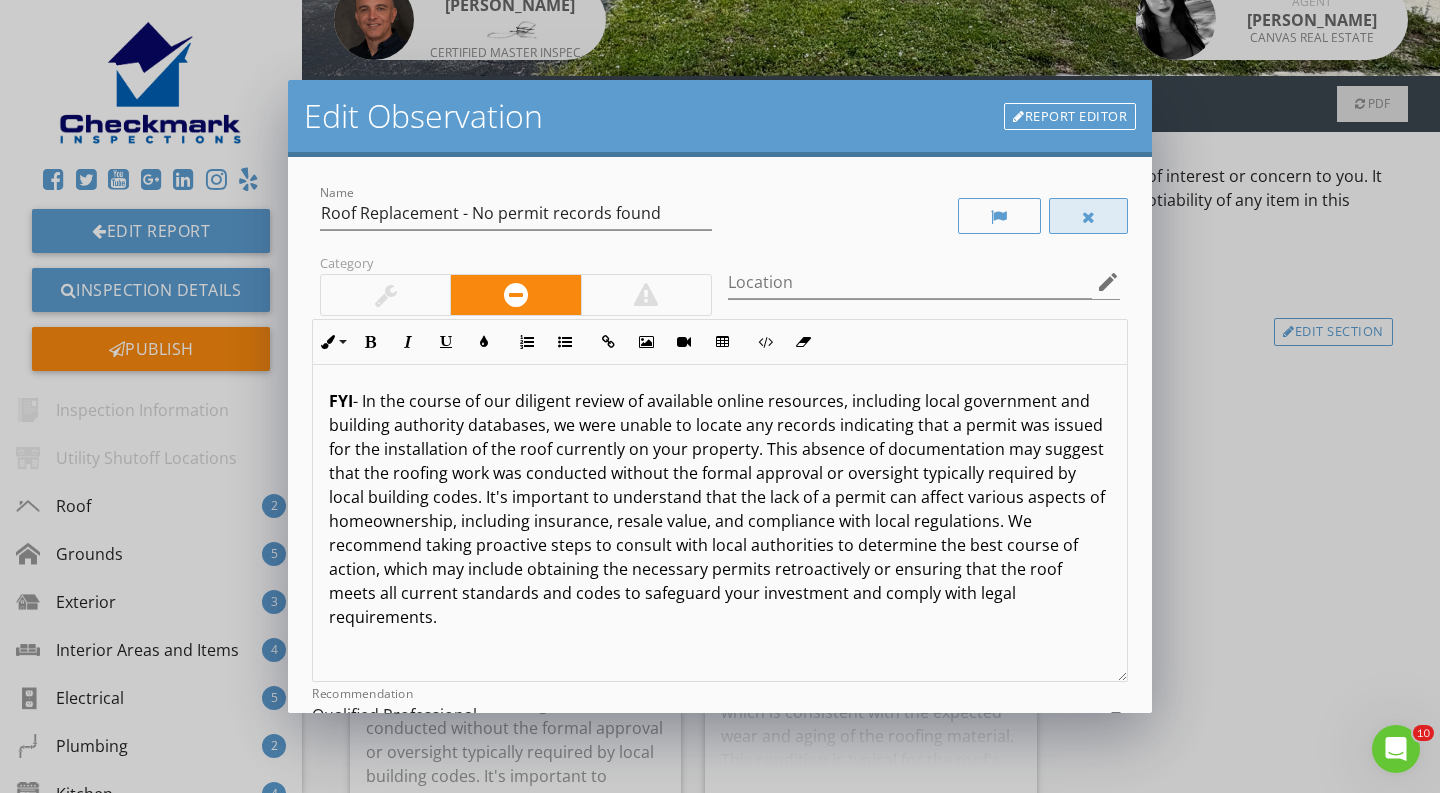 click at bounding box center (1089, 216) 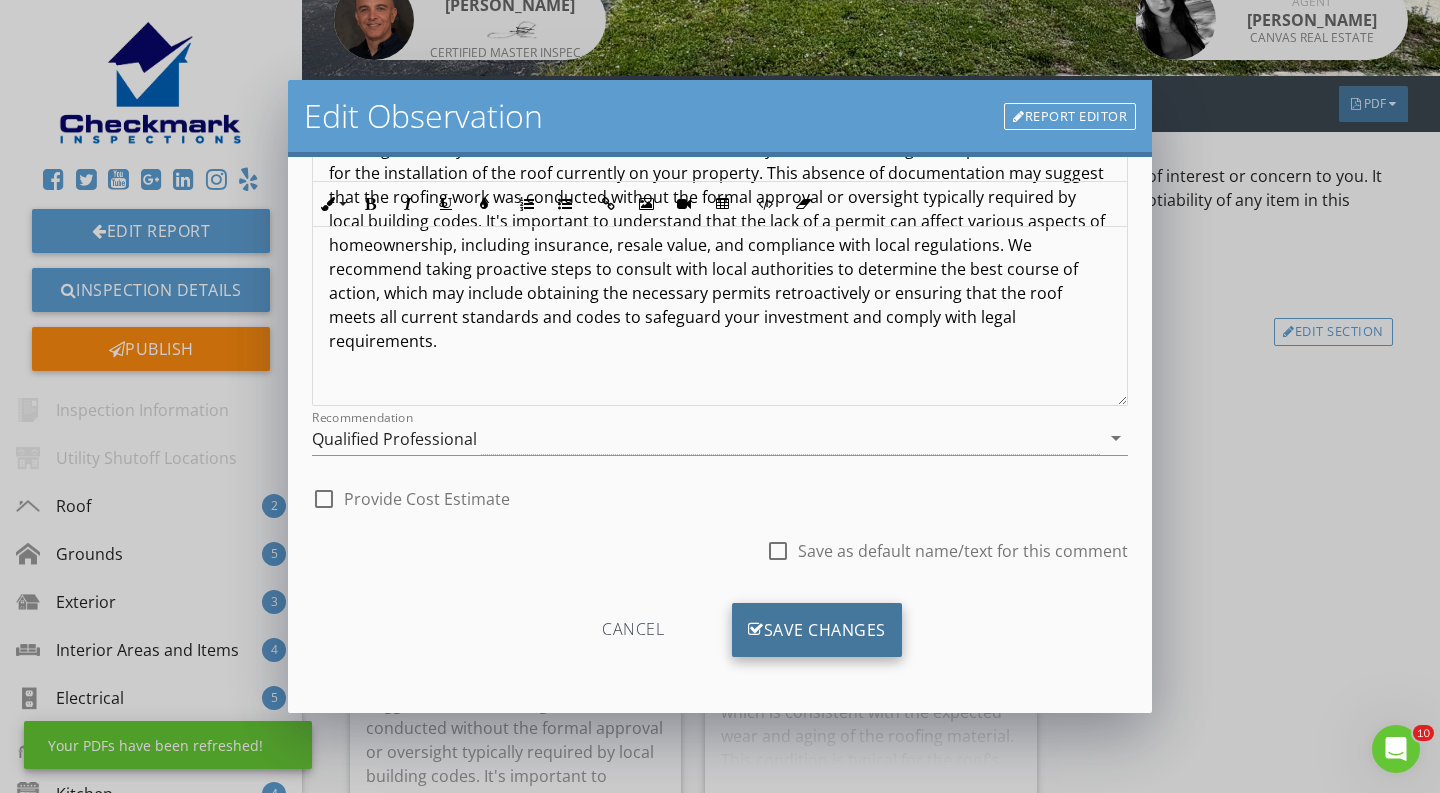 click on "Save Changes" at bounding box center (817, 630) 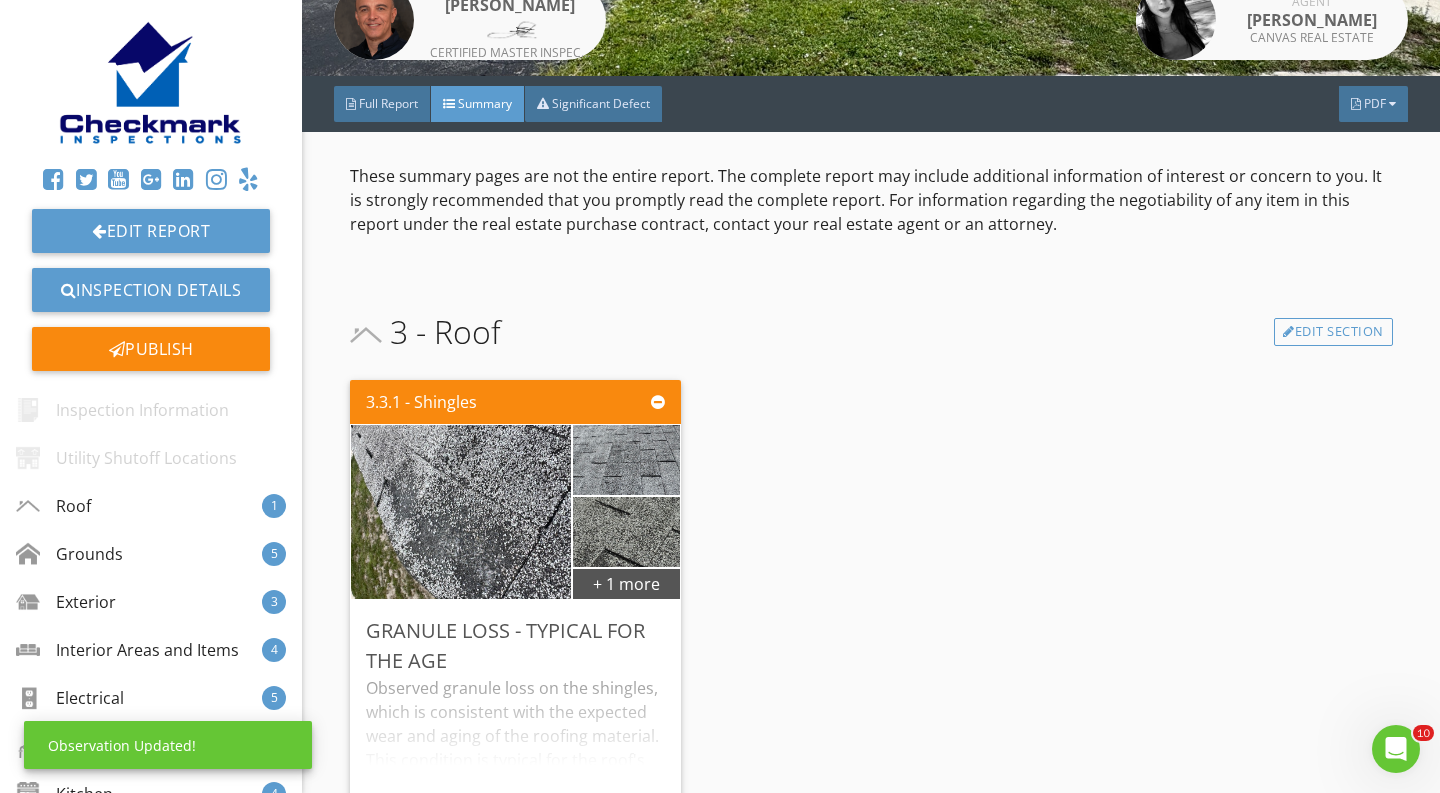 scroll, scrollTop: 39, scrollLeft: 0, axis: vertical 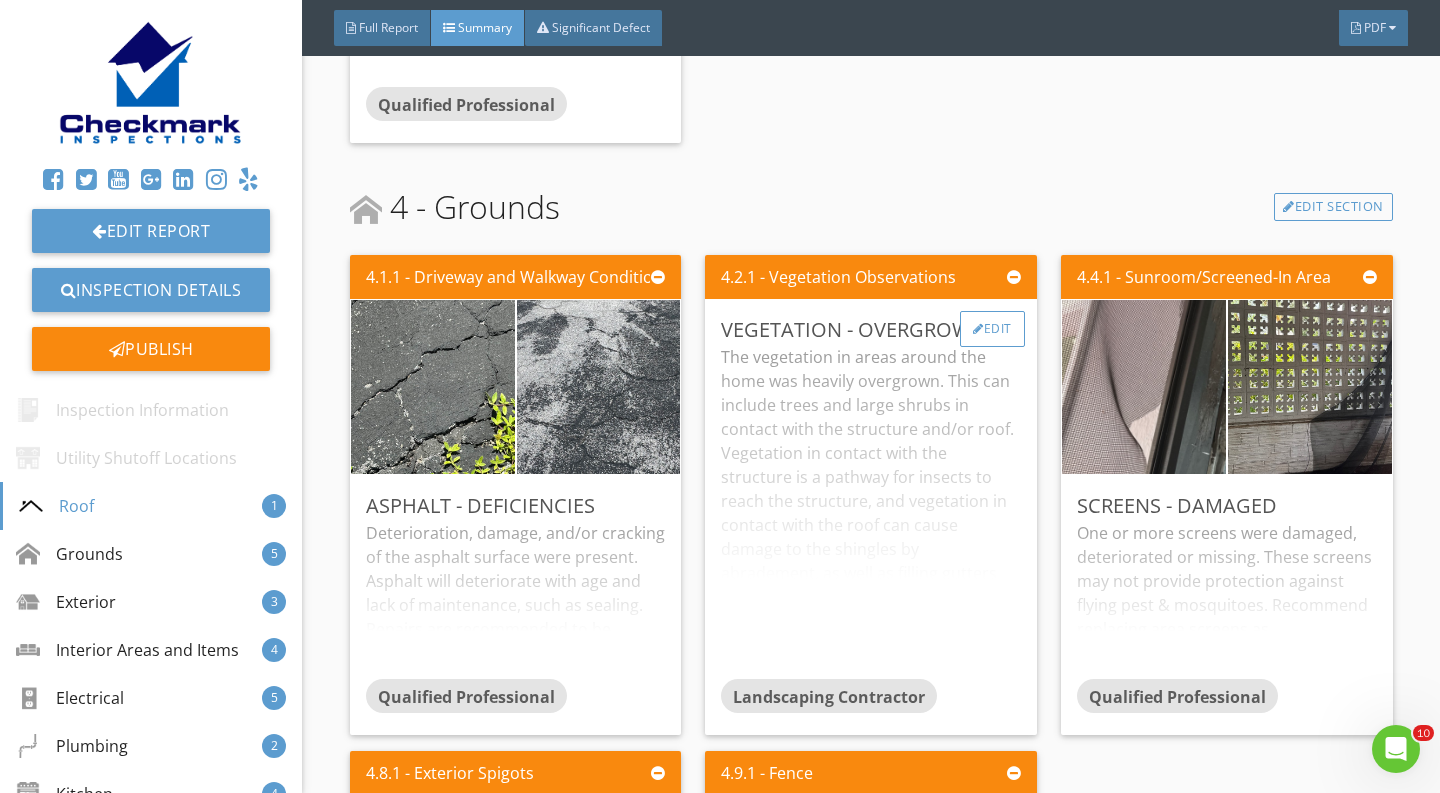 click on "Edit" at bounding box center [992, 329] 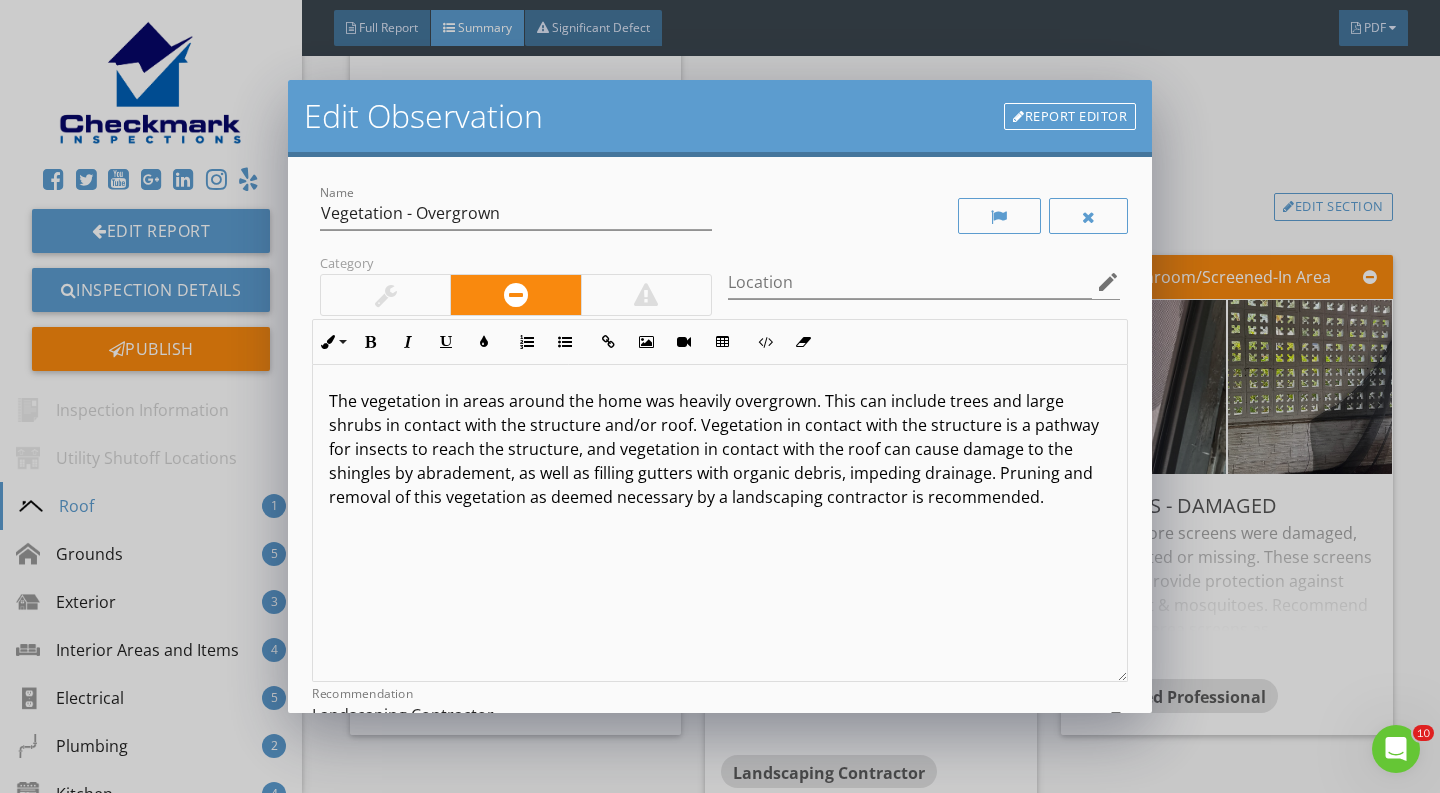 click at bounding box center [385, 295] 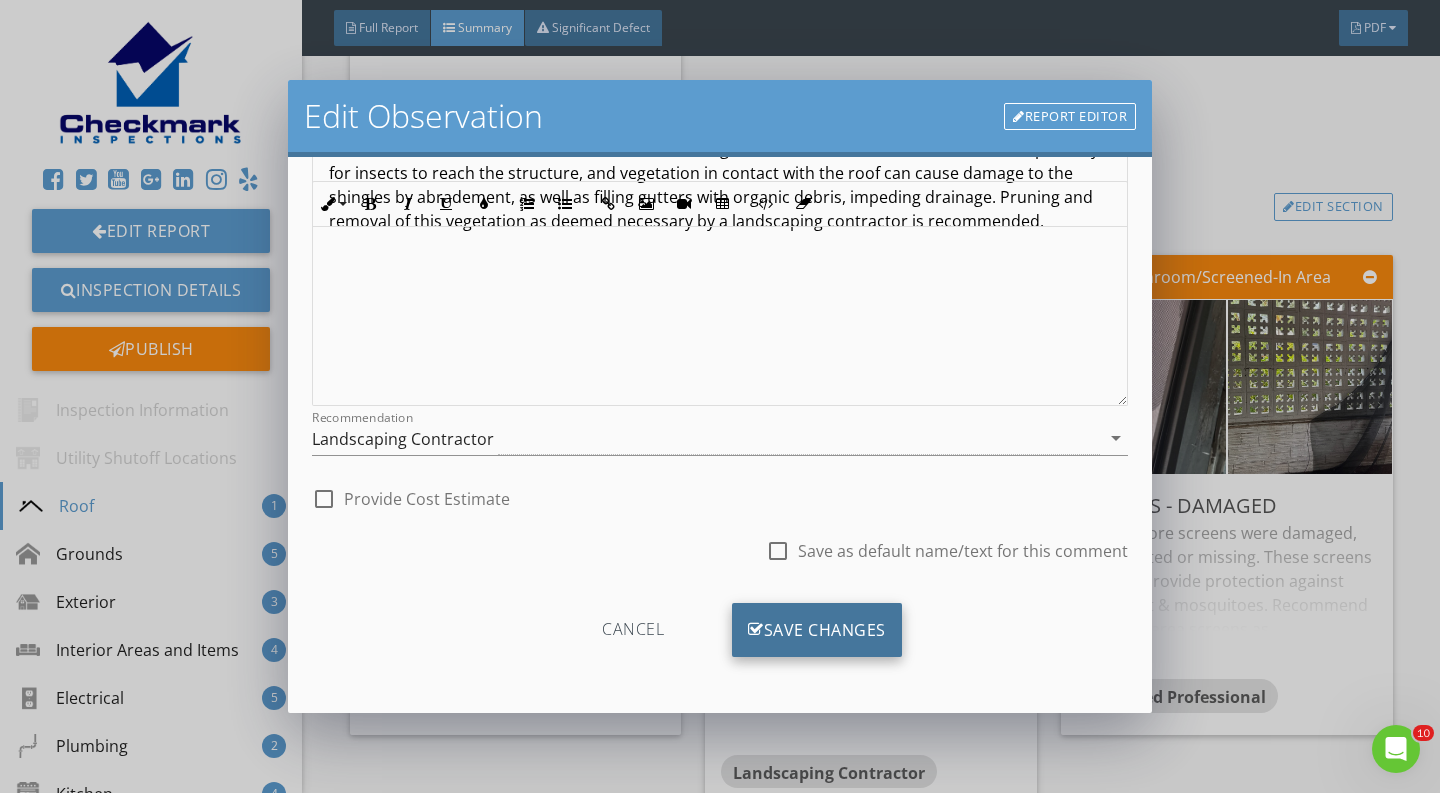 click on "Save Changes" at bounding box center (817, 630) 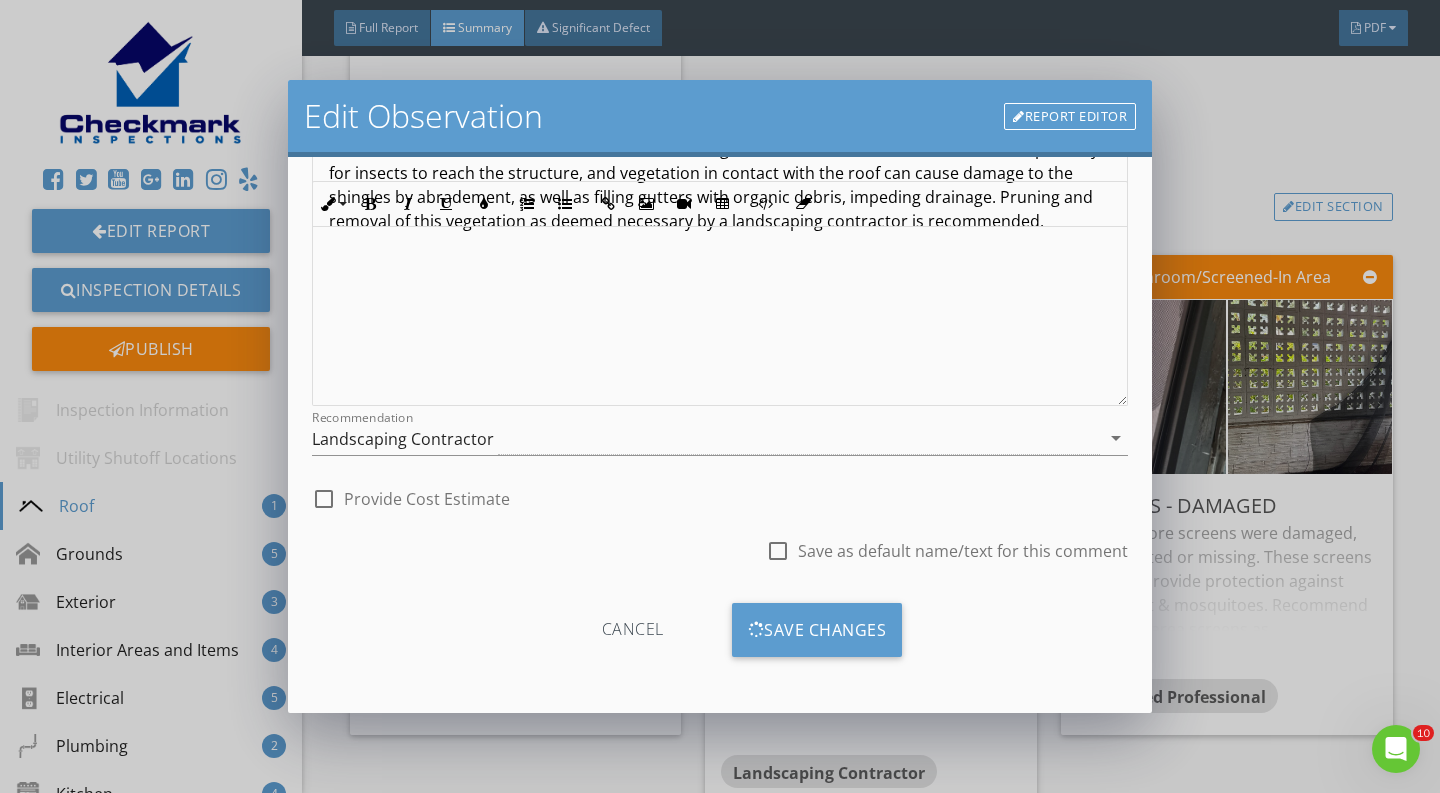 scroll, scrollTop: 39, scrollLeft: 0, axis: vertical 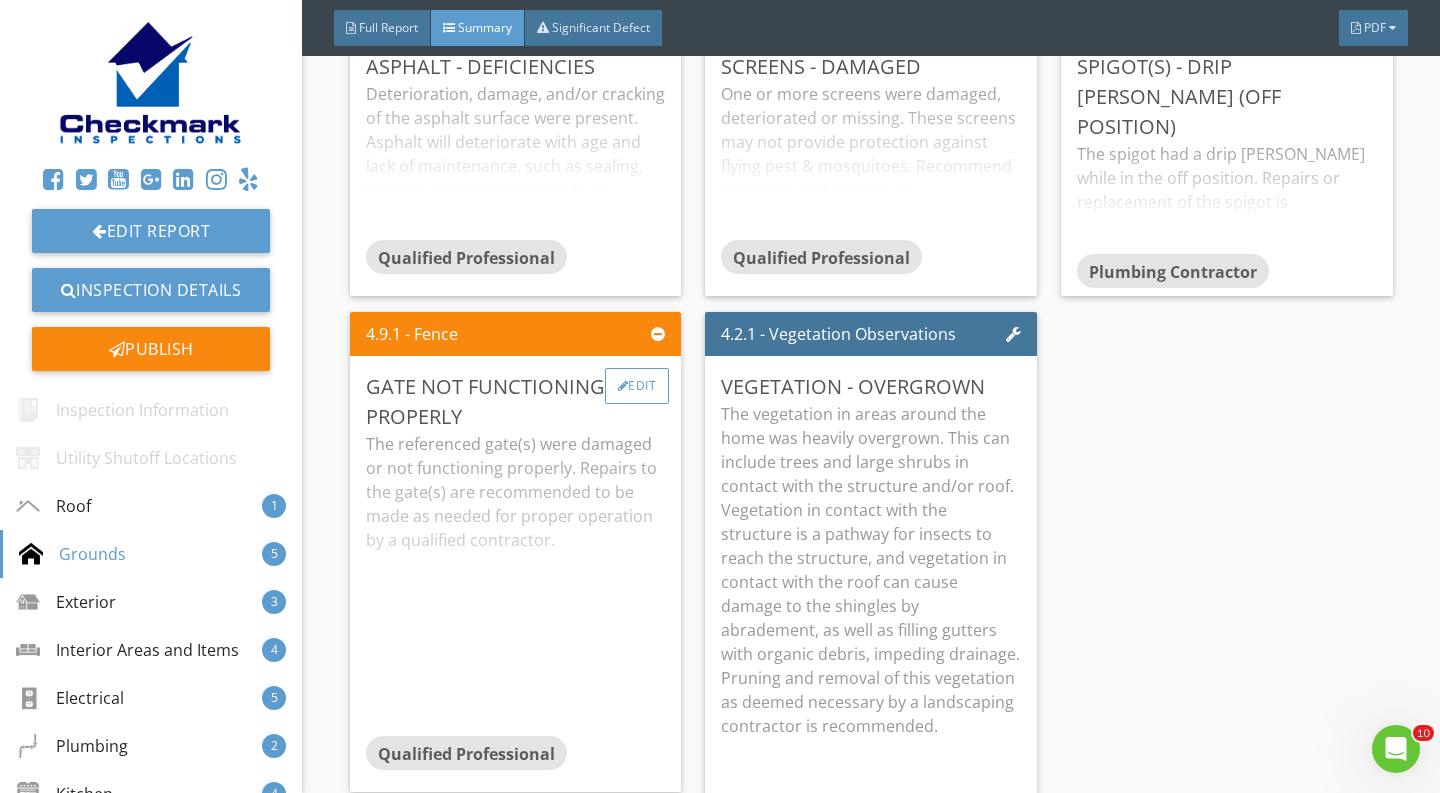 click on "Edit" at bounding box center (637, 386) 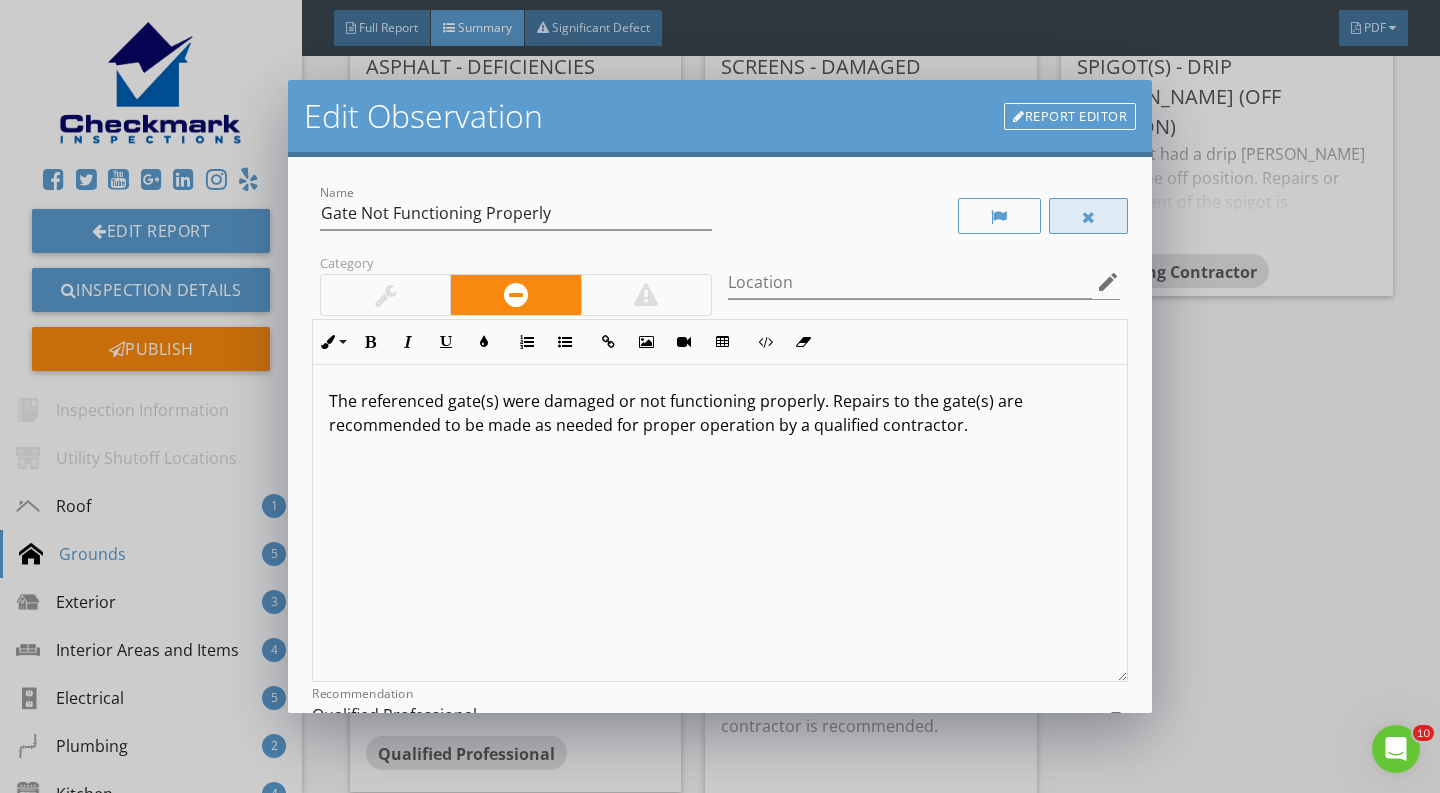 click at bounding box center (1089, 217) 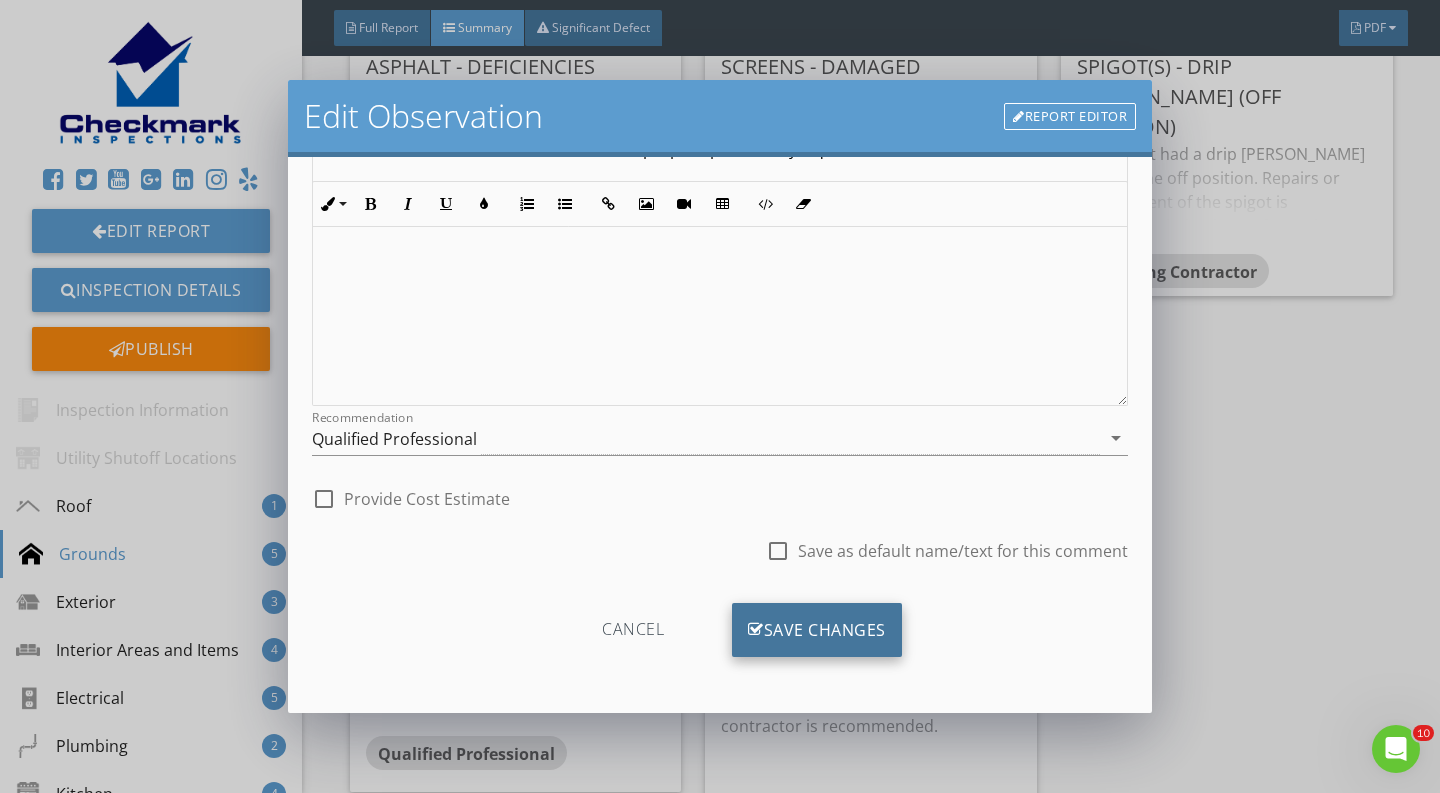 click on "Save Changes" at bounding box center (817, 630) 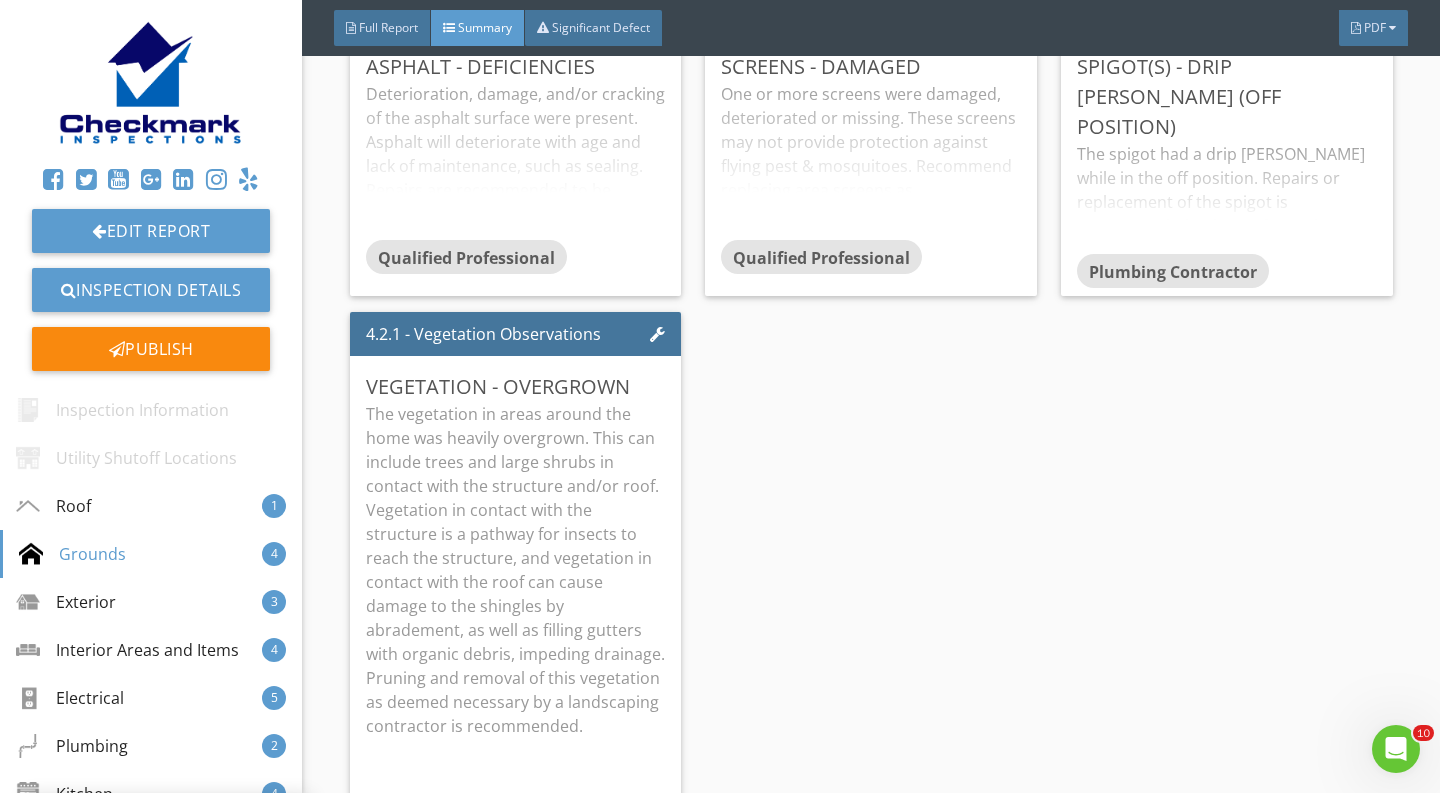 scroll, scrollTop: 39, scrollLeft: 0, axis: vertical 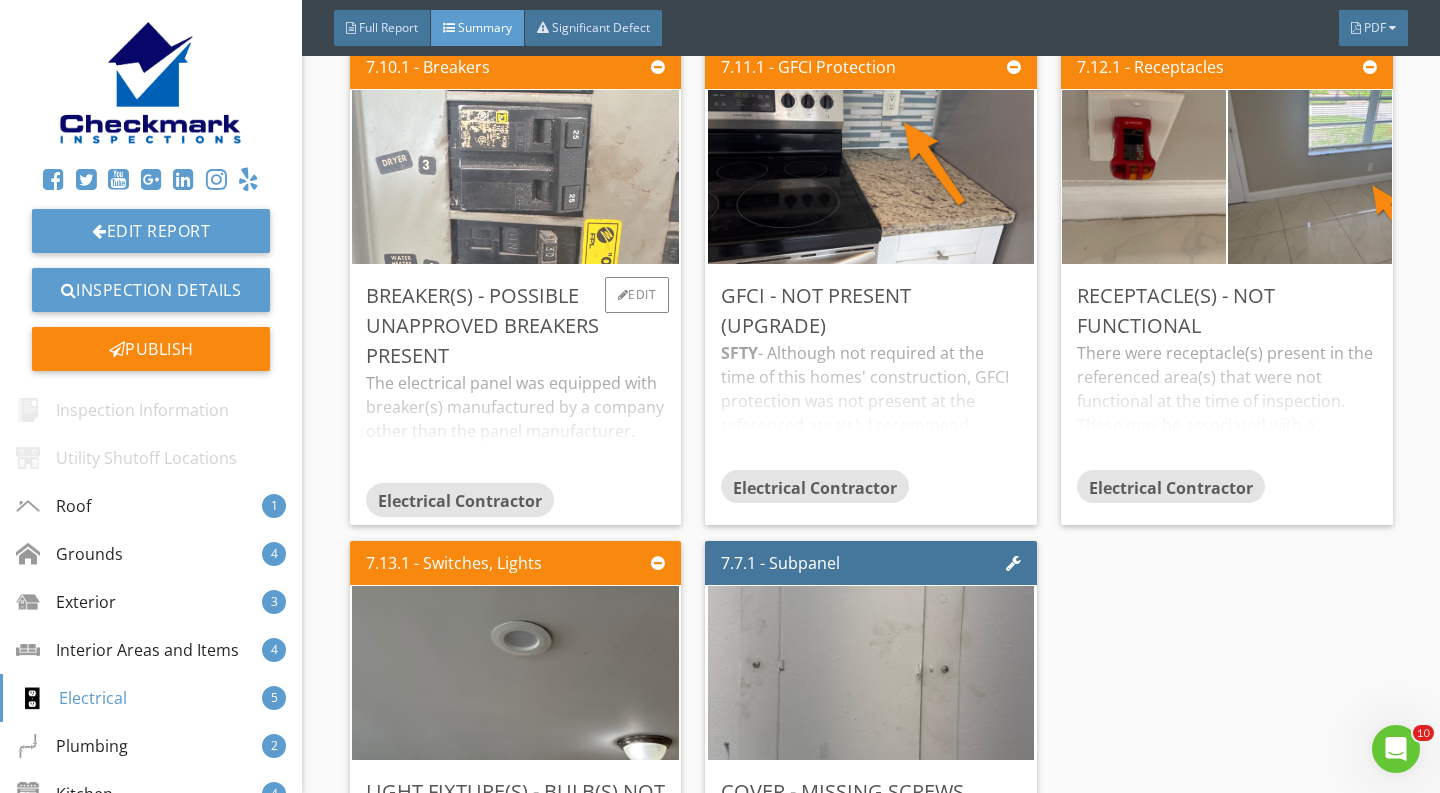 click at bounding box center (515, 177) 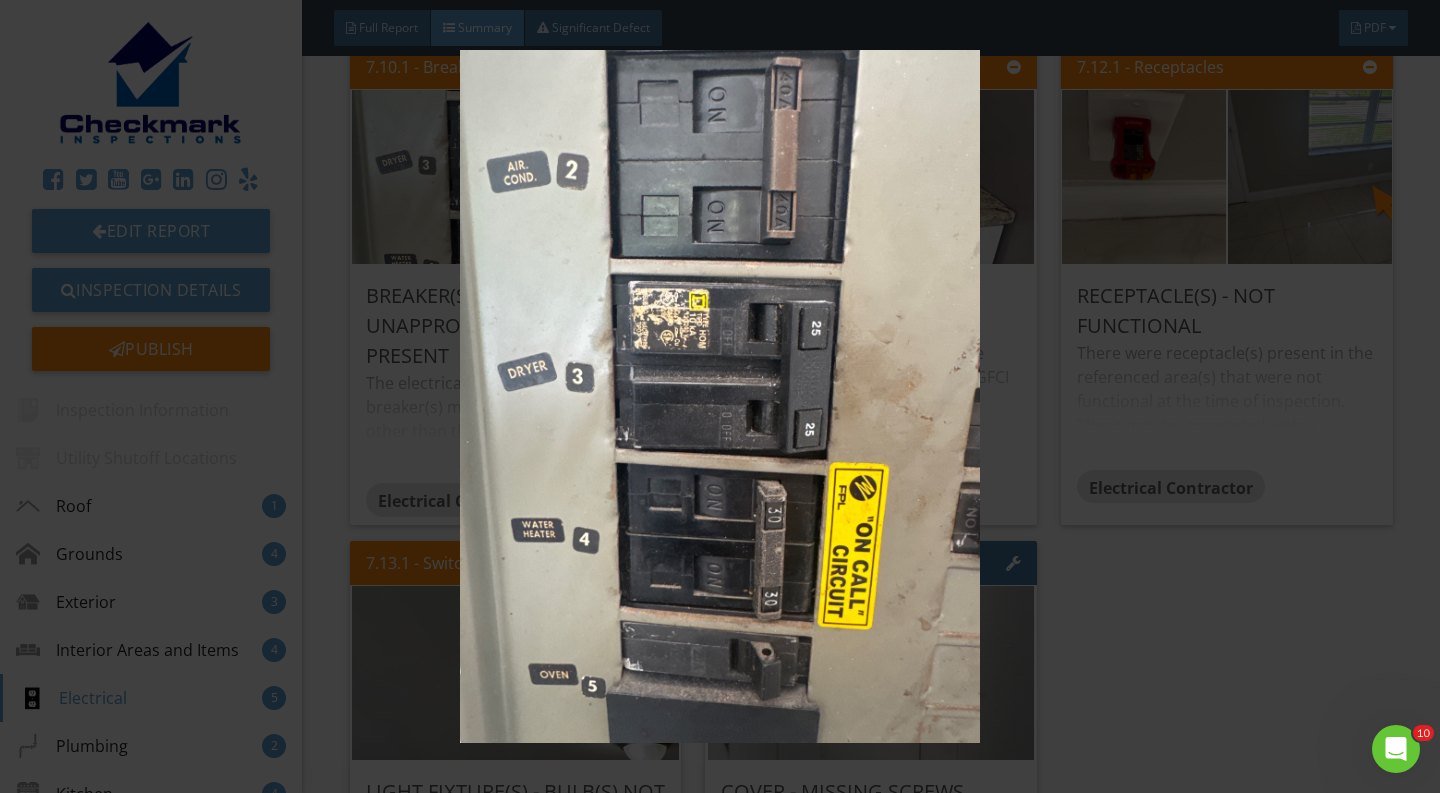 click at bounding box center [719, 396] 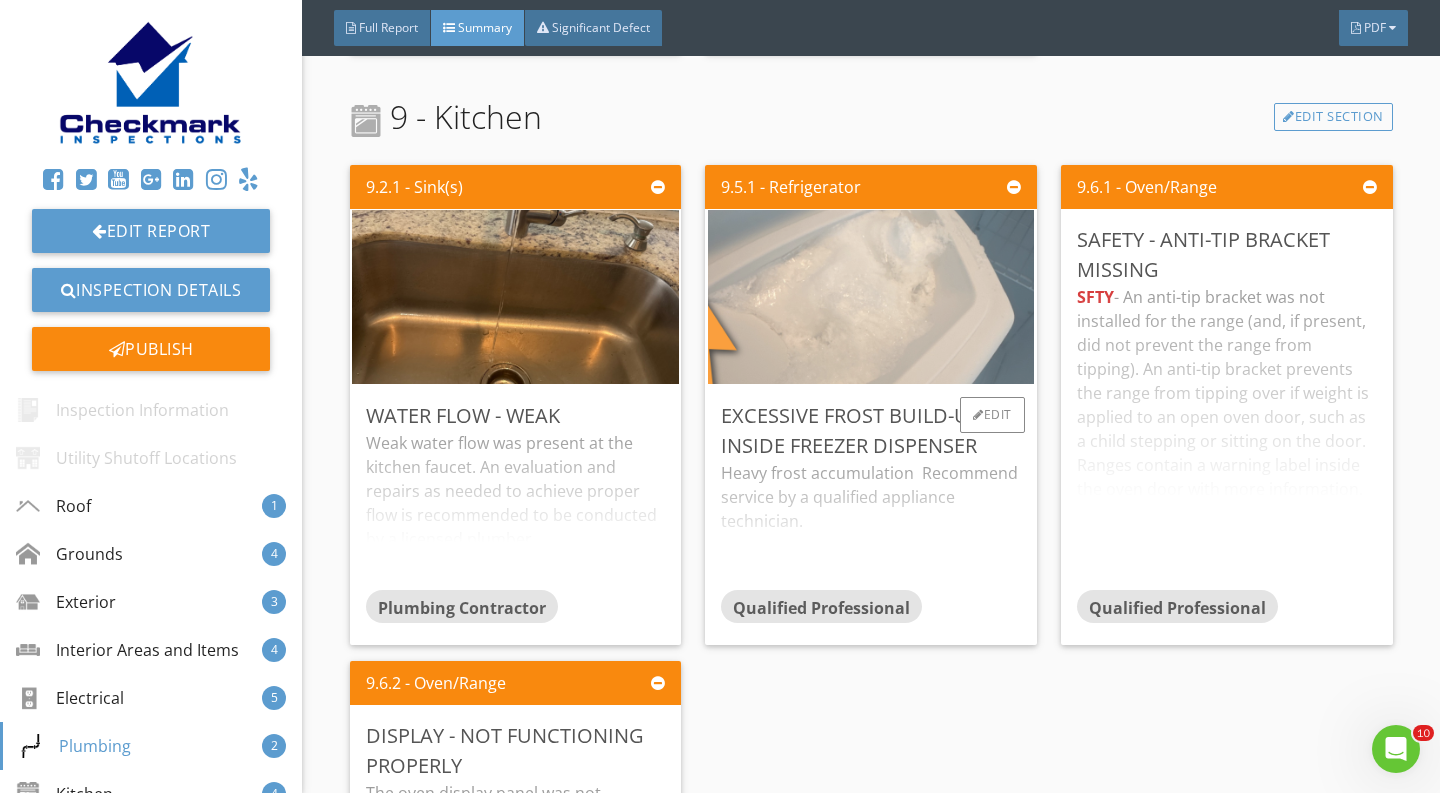 scroll, scrollTop: 5731, scrollLeft: 0, axis: vertical 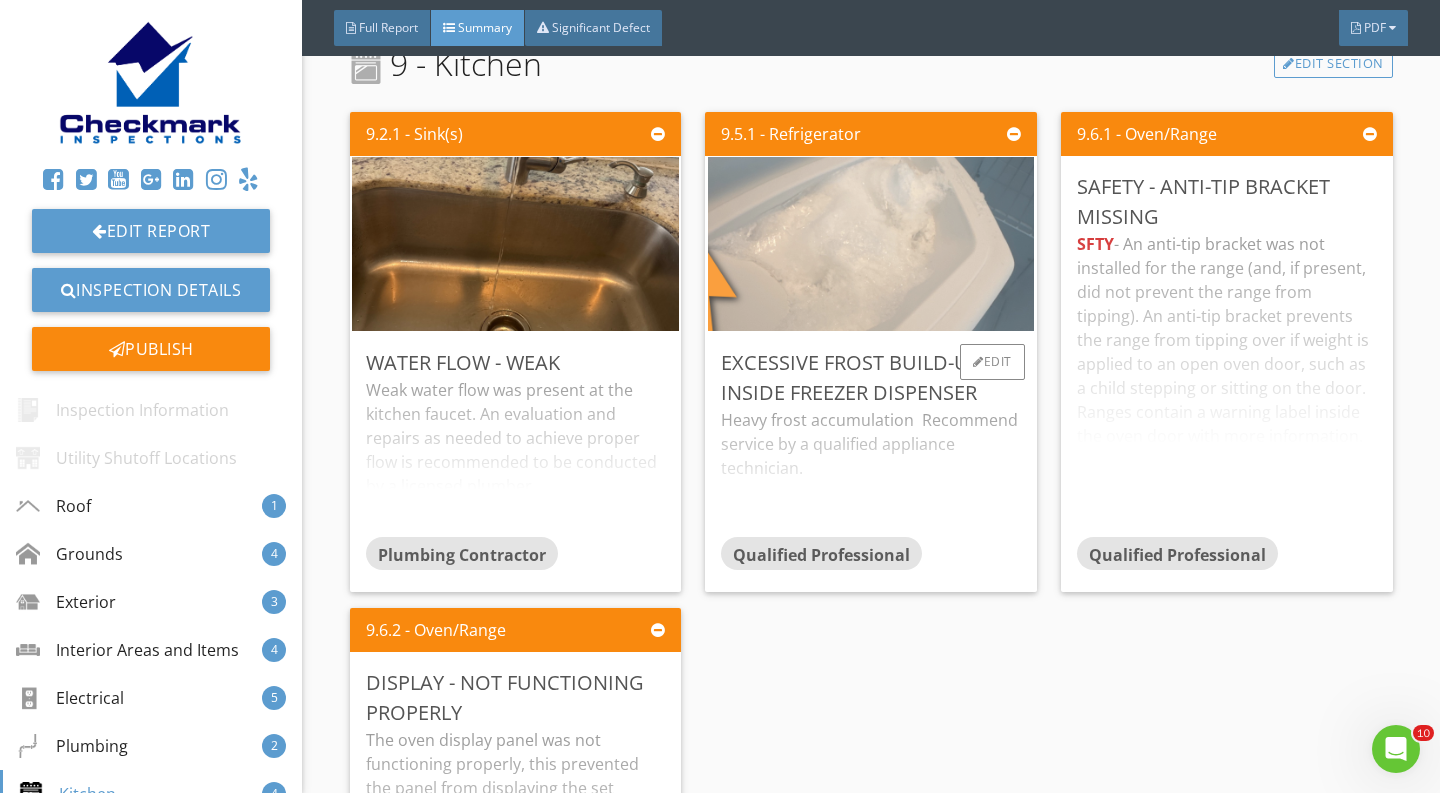 click at bounding box center (871, 244) 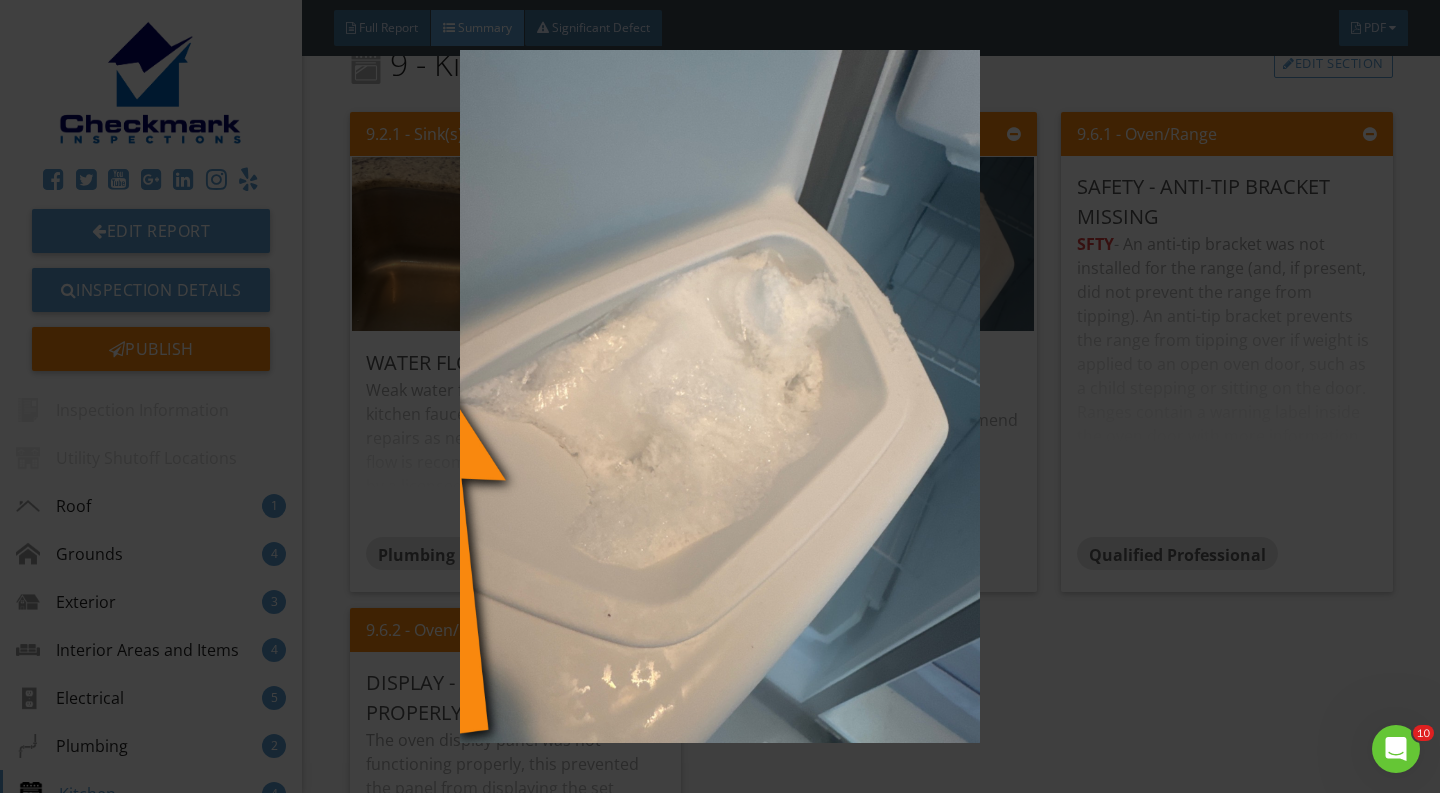 click at bounding box center [719, 396] 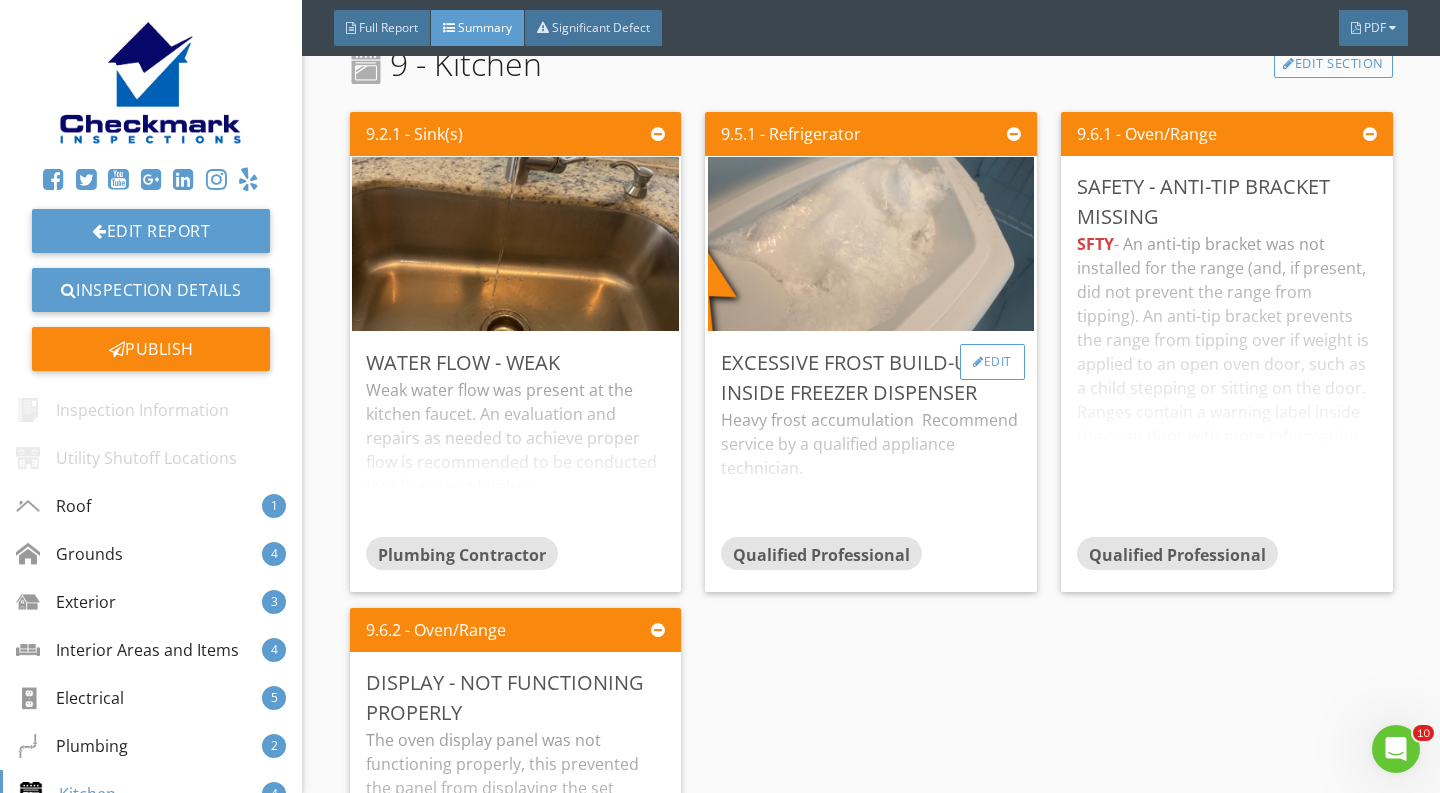 click on "Edit" at bounding box center [992, 362] 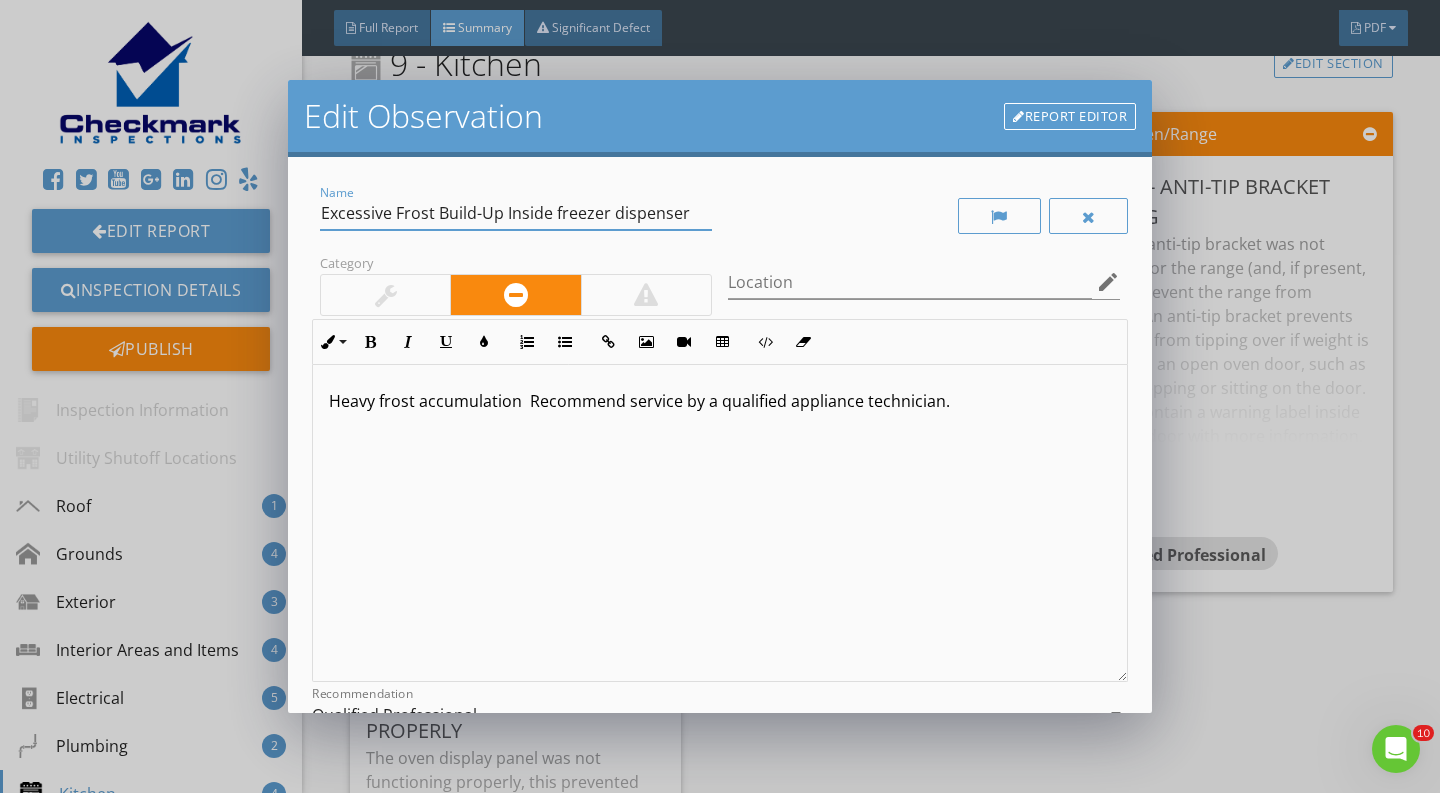 drag, startPoint x: 608, startPoint y: 216, endPoint x: 556, endPoint y: 218, distance: 52.03845 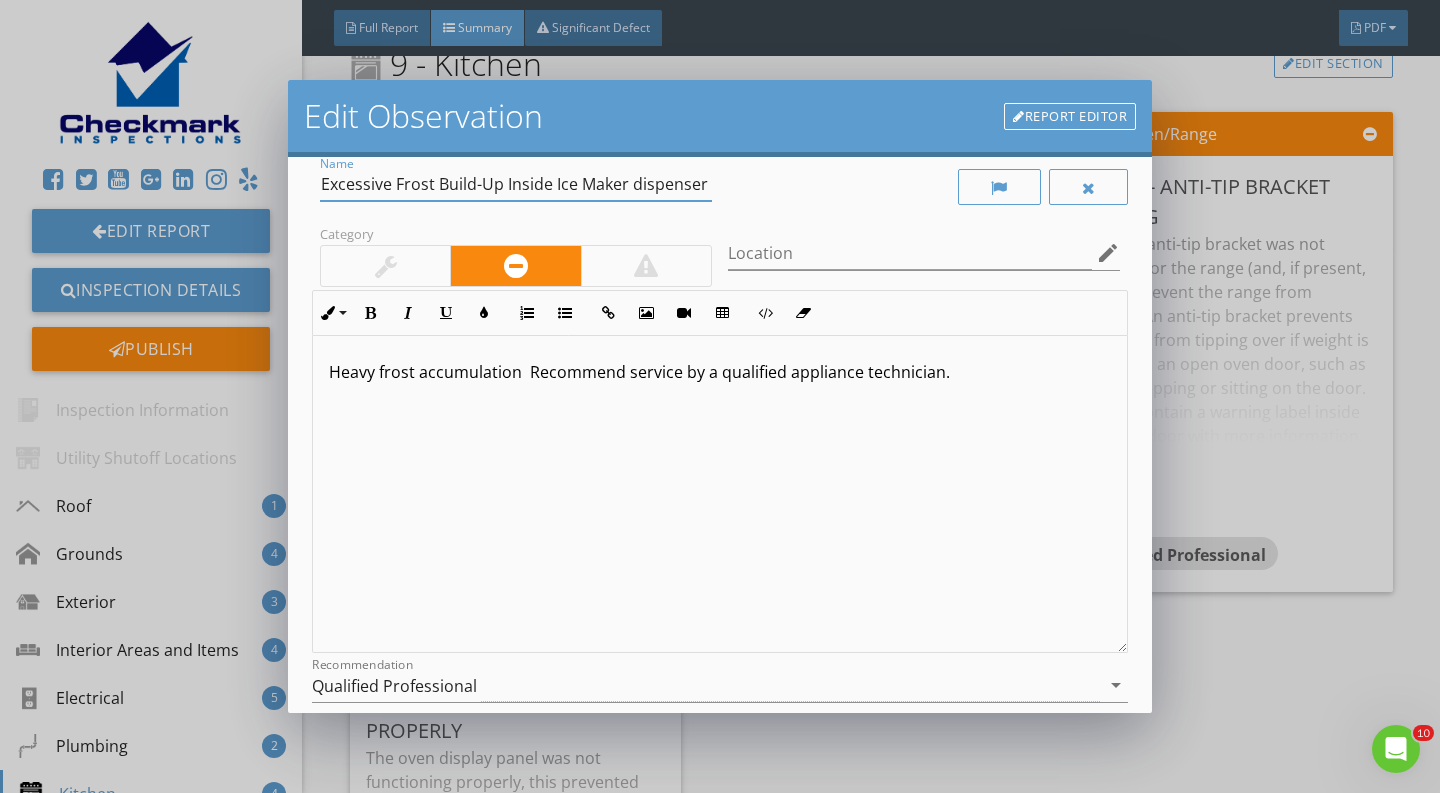 scroll, scrollTop: 0, scrollLeft: 0, axis: both 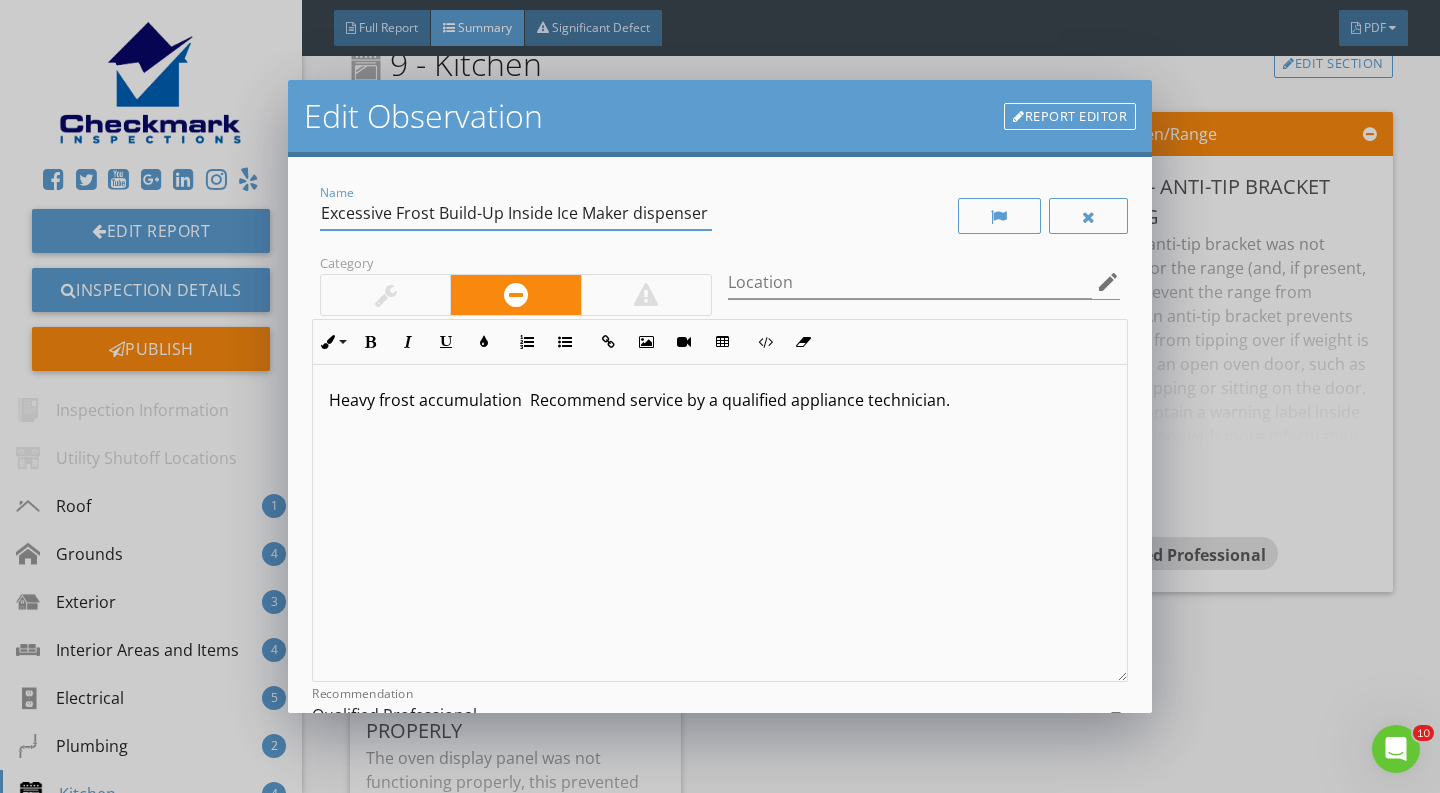 type on "Excessive Frost Build-Up Inside Ice Maker dispenser" 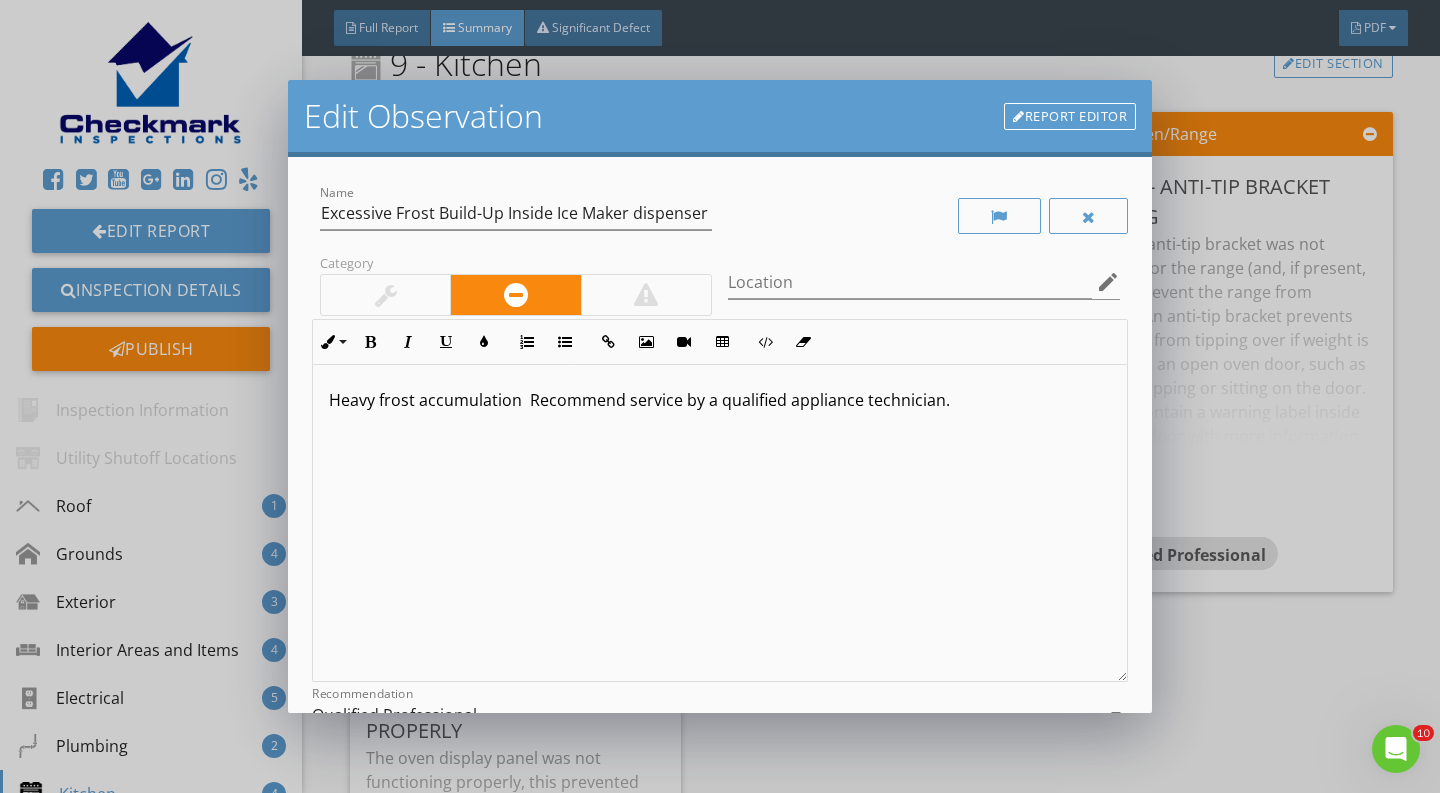 click on "Heavy frost accumulation  Recommend service by a qualified appliance technician." at bounding box center [720, 400] 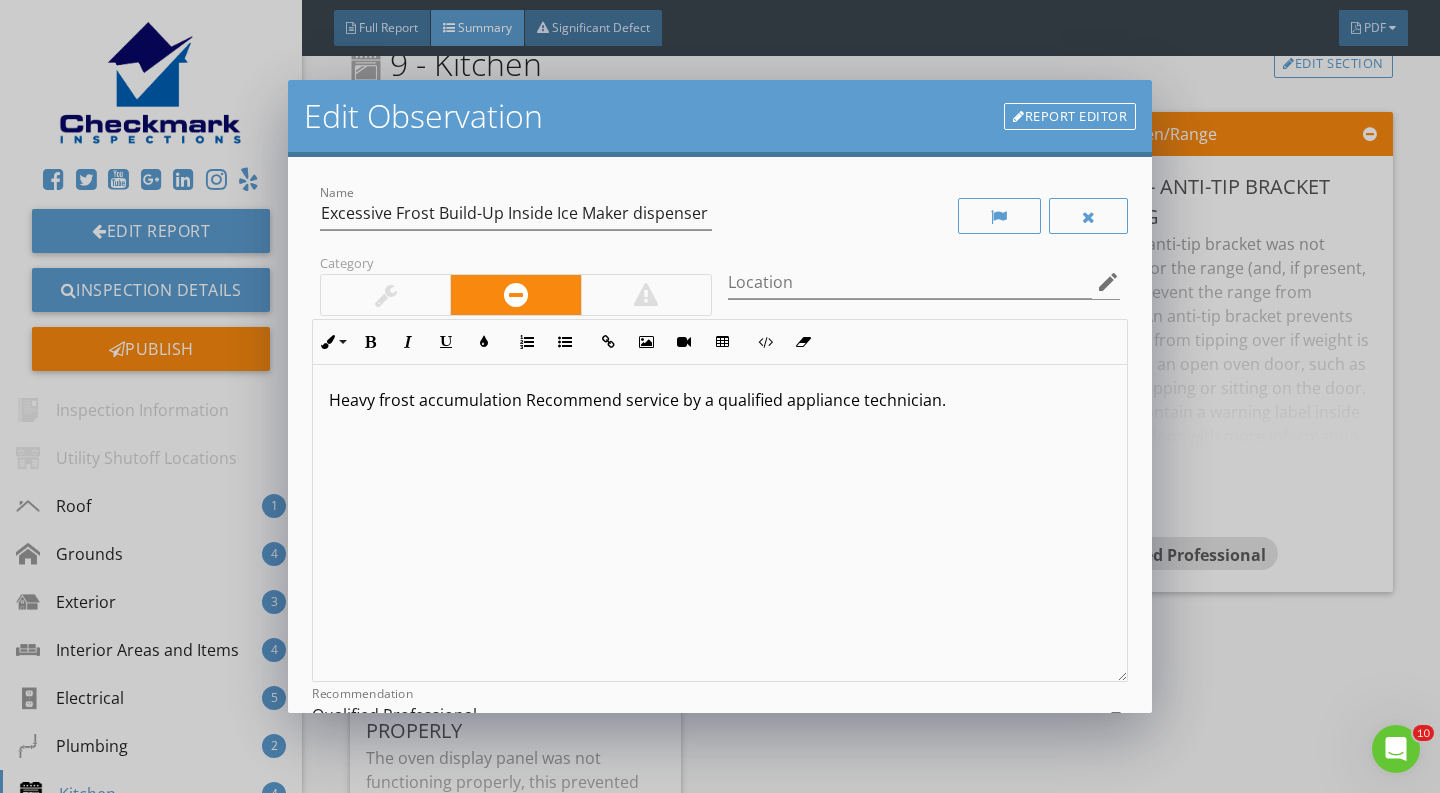 type 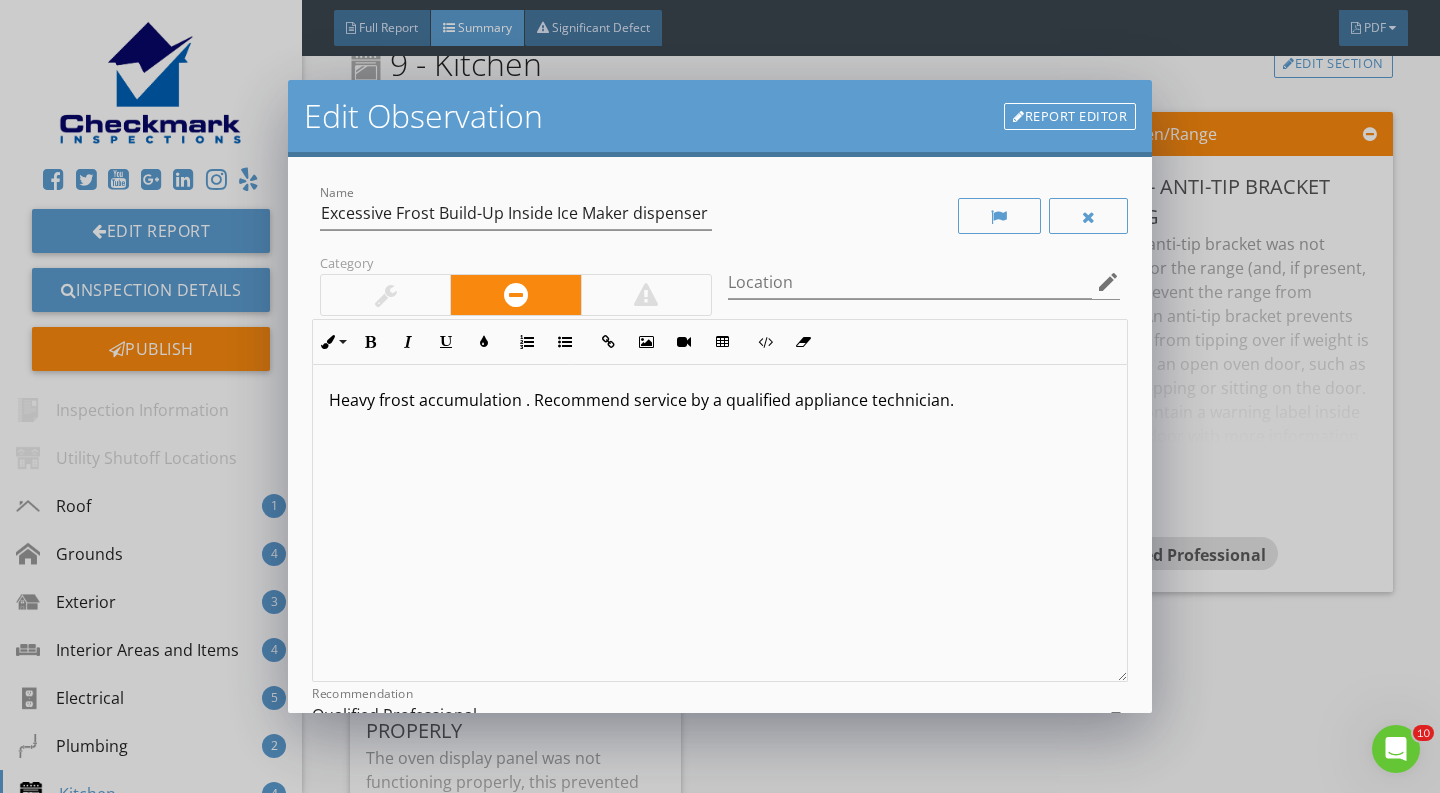 scroll, scrollTop: 199, scrollLeft: 0, axis: vertical 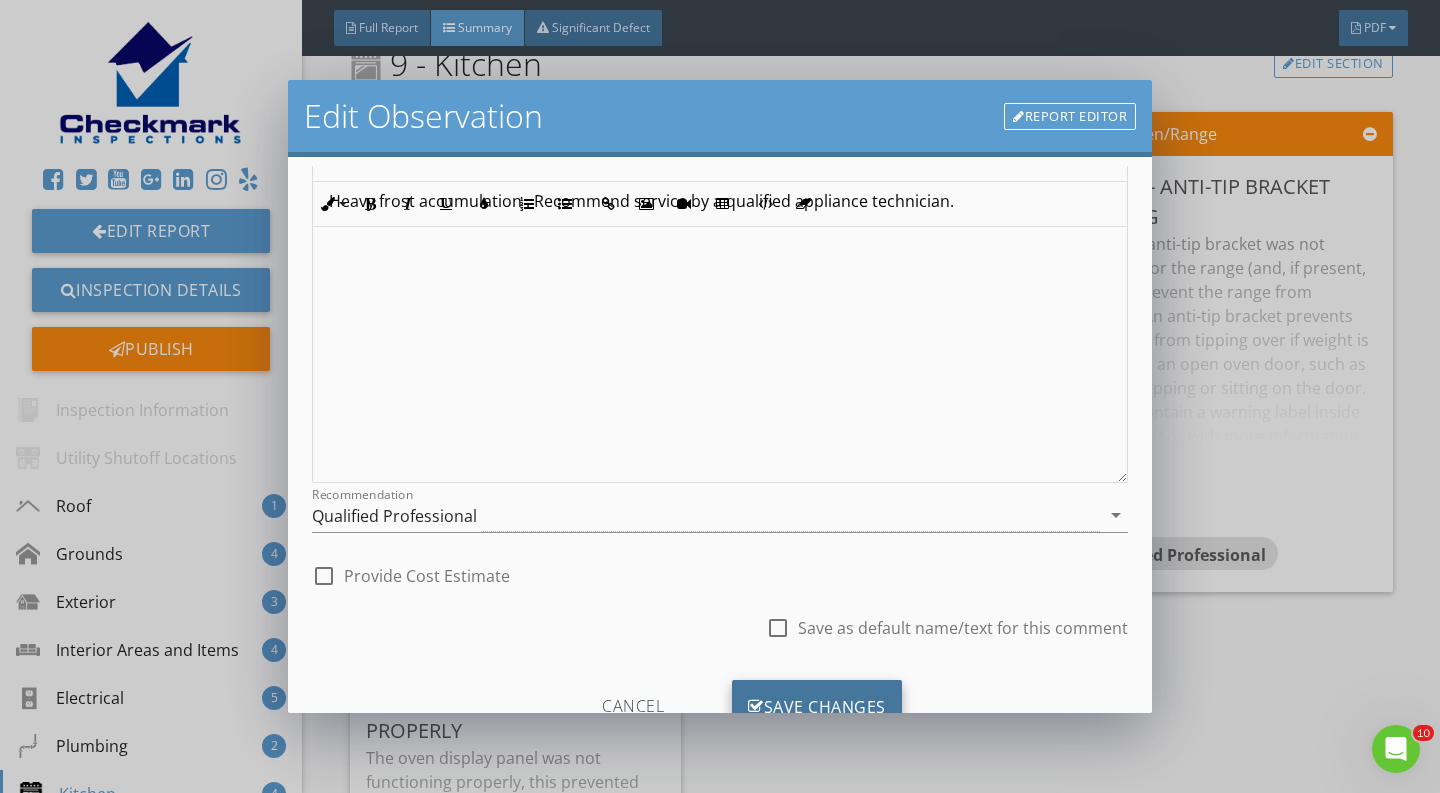 click on "Save Changes" at bounding box center (817, 707) 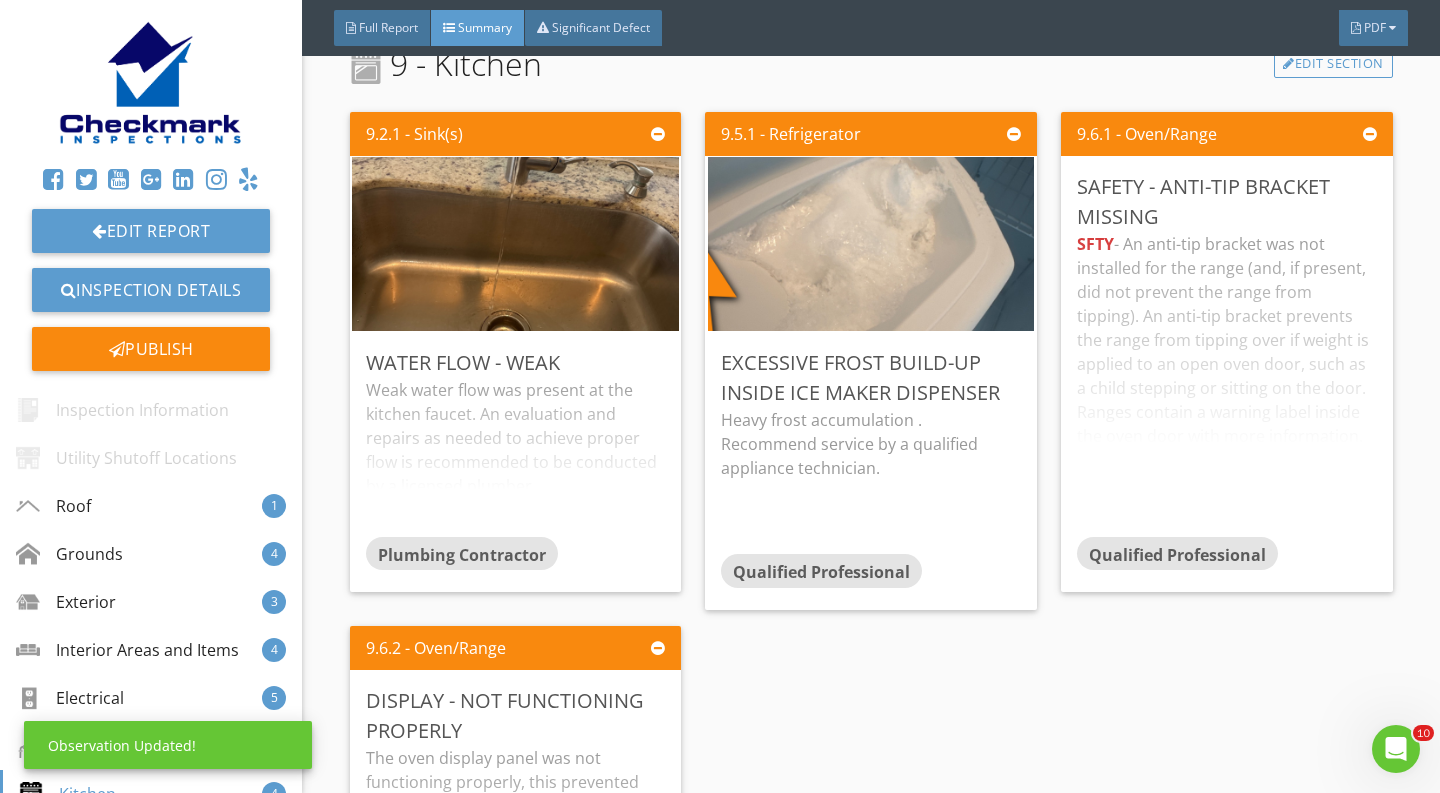 scroll, scrollTop: 39, scrollLeft: 0, axis: vertical 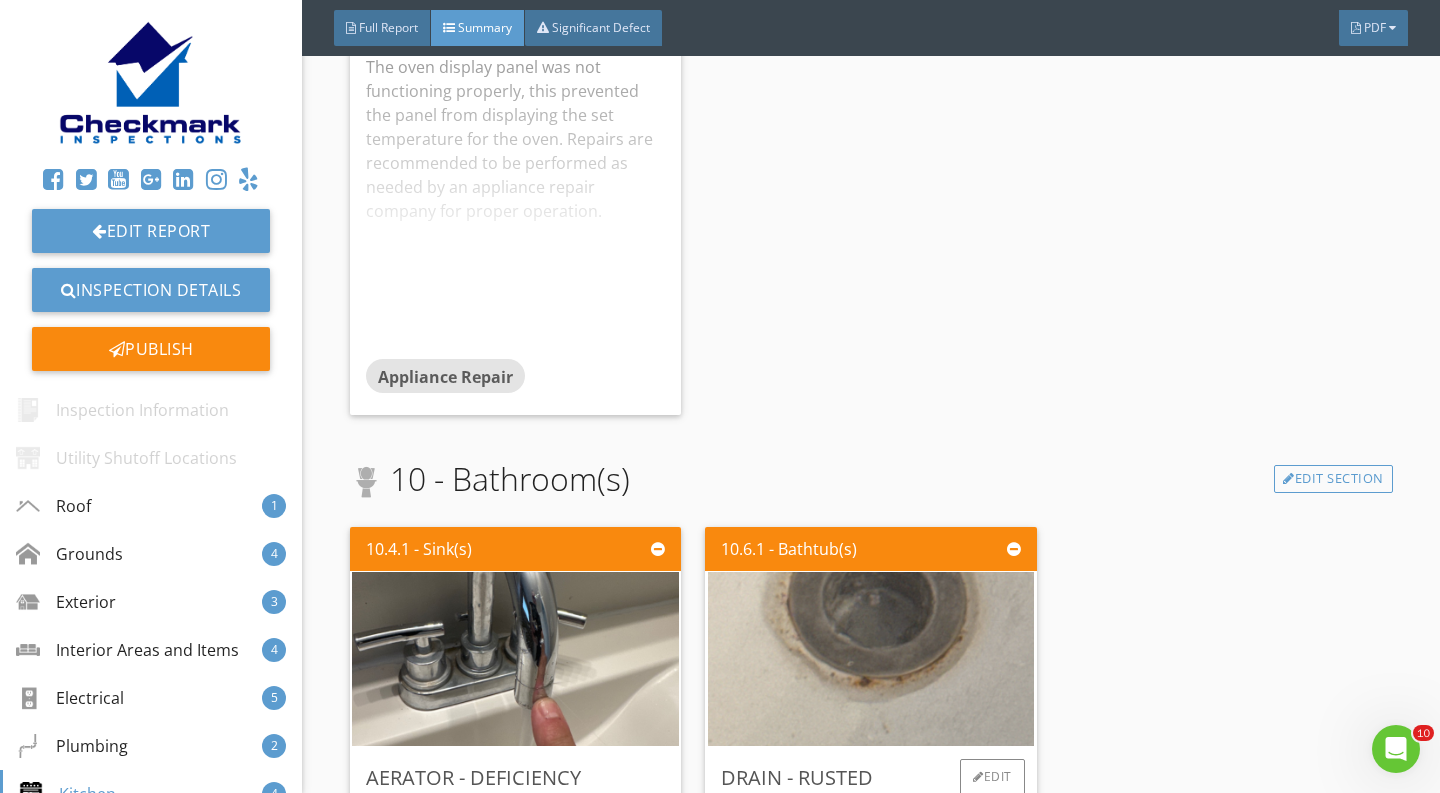 click at bounding box center [871, 658] 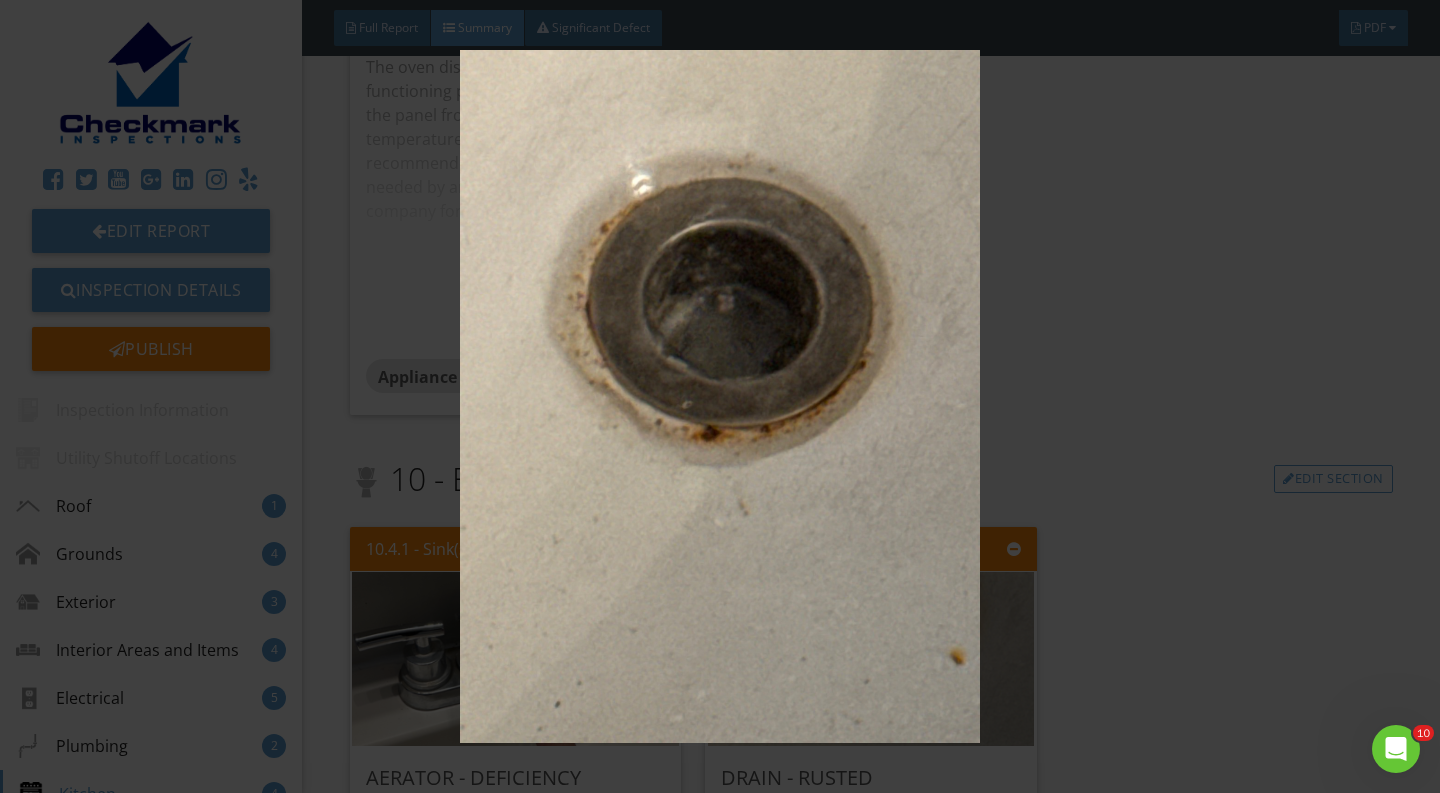 click at bounding box center [719, 396] 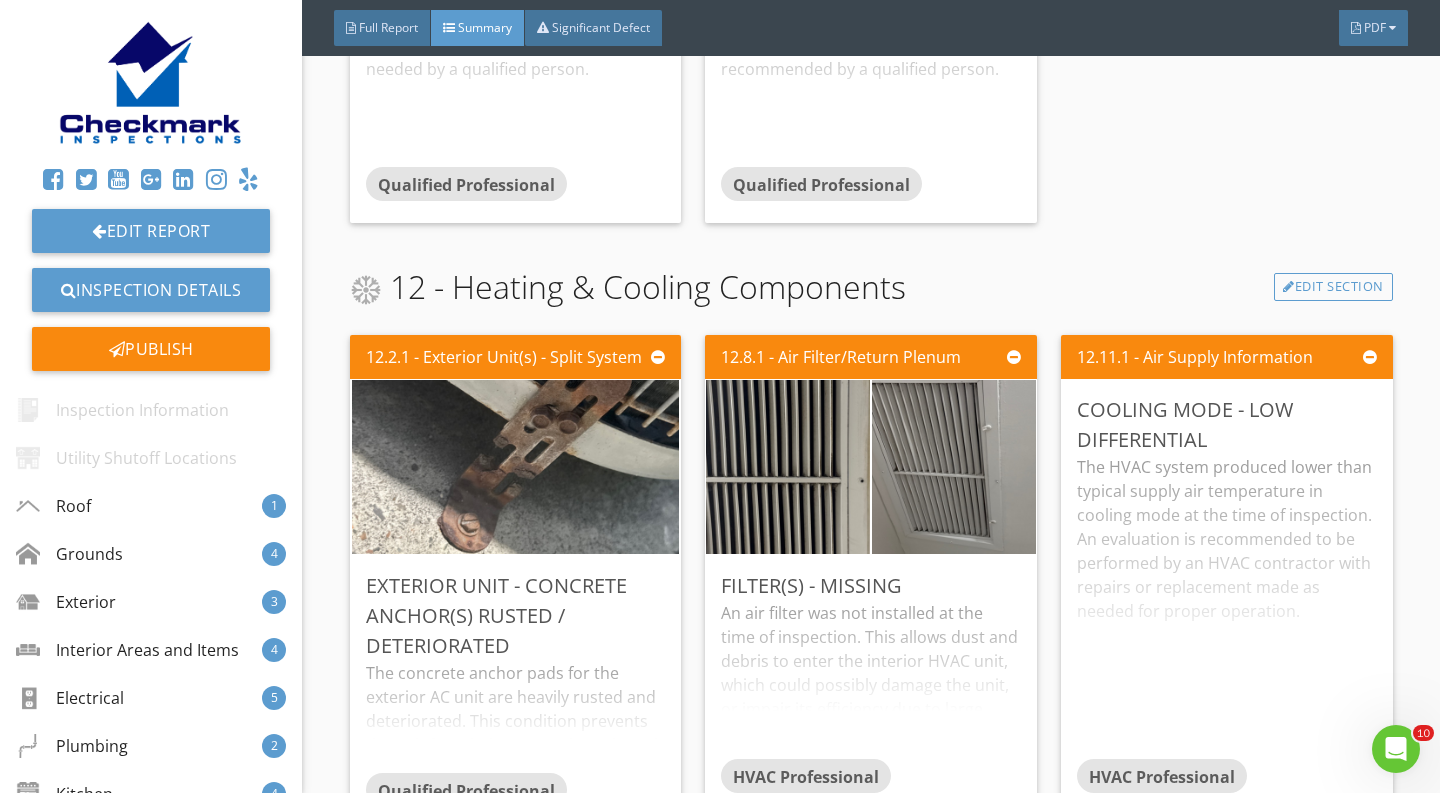 scroll, scrollTop: 7209, scrollLeft: 0, axis: vertical 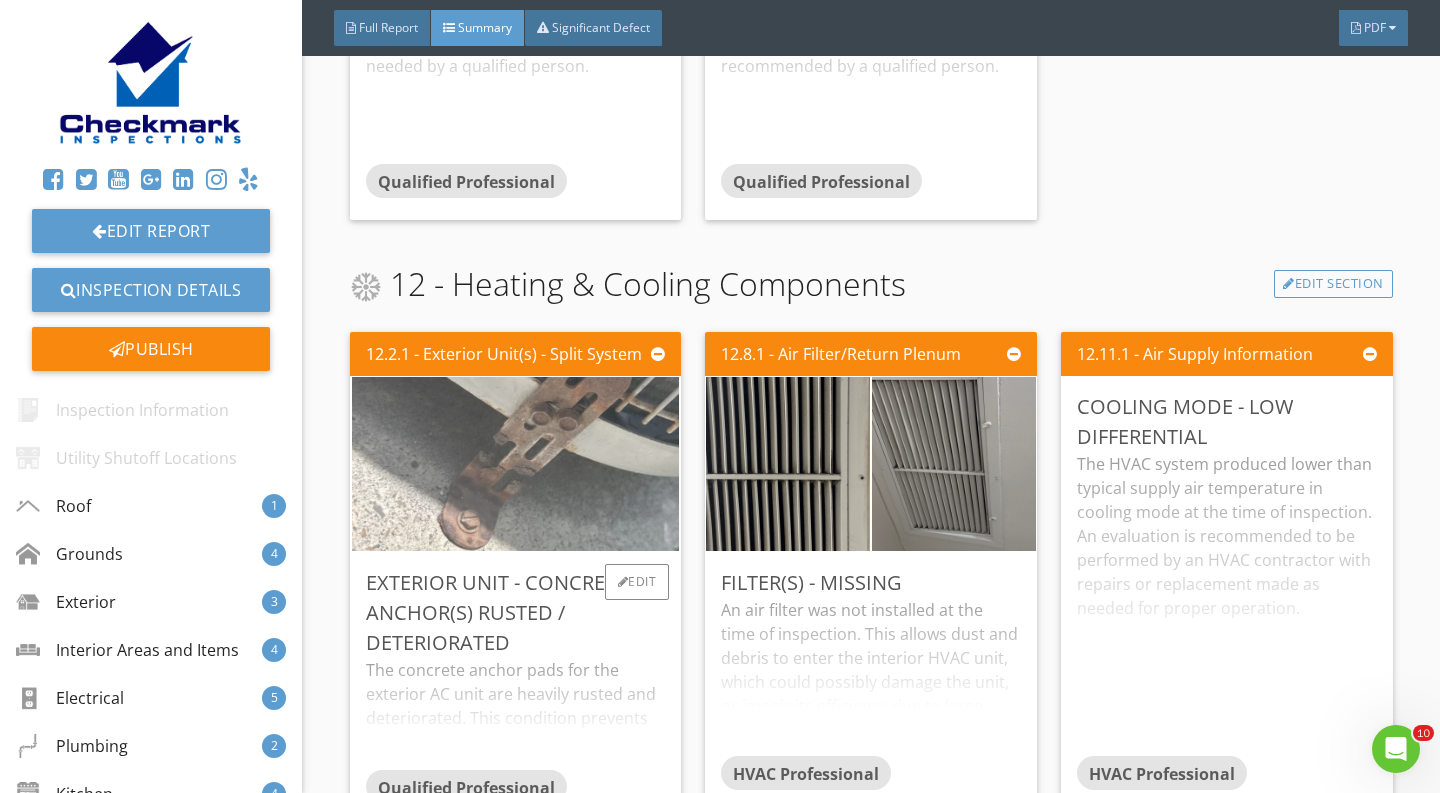 click at bounding box center [515, 463] 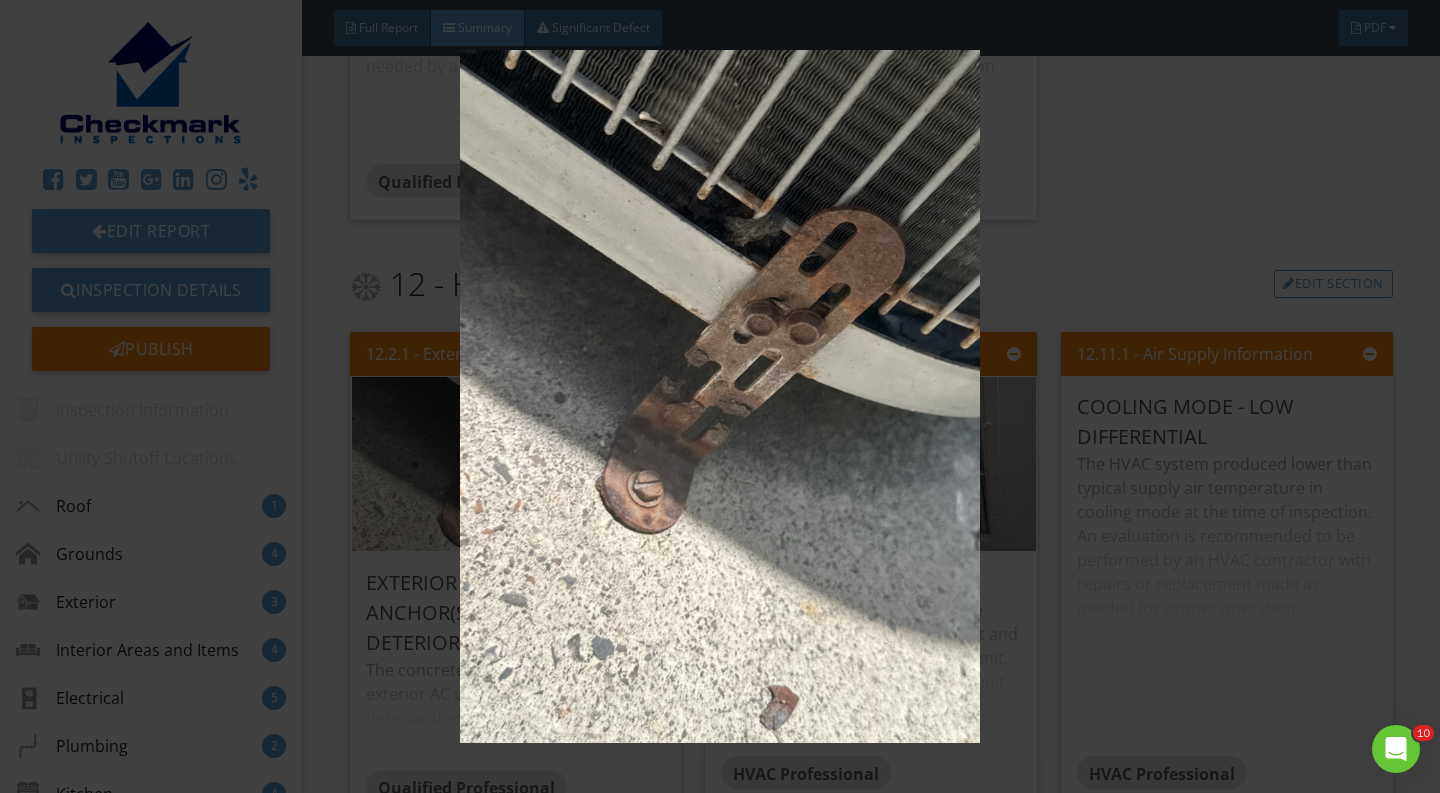 click at bounding box center [719, 396] 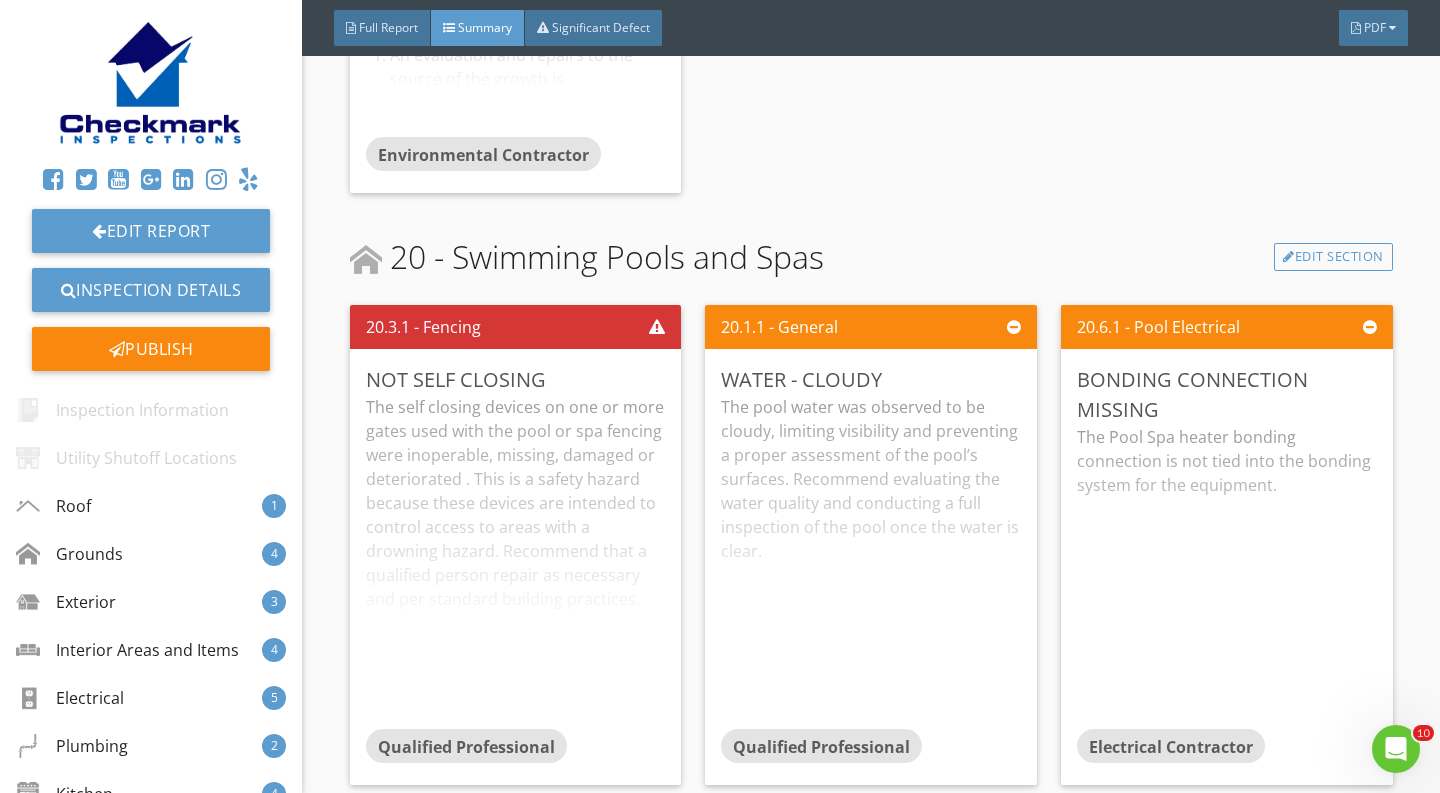 scroll, scrollTop: 11684, scrollLeft: 0, axis: vertical 